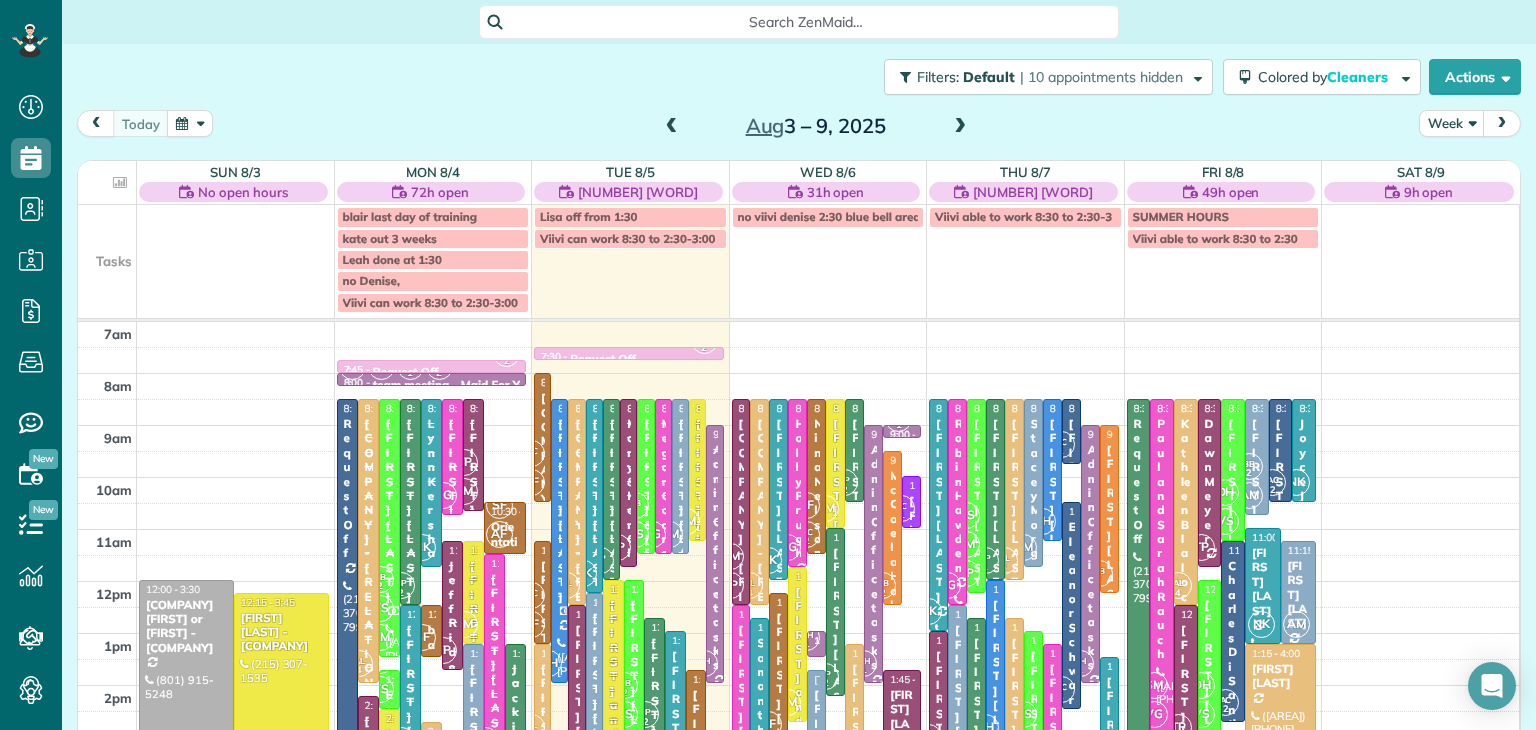 scroll, scrollTop: 0, scrollLeft: 0, axis: both 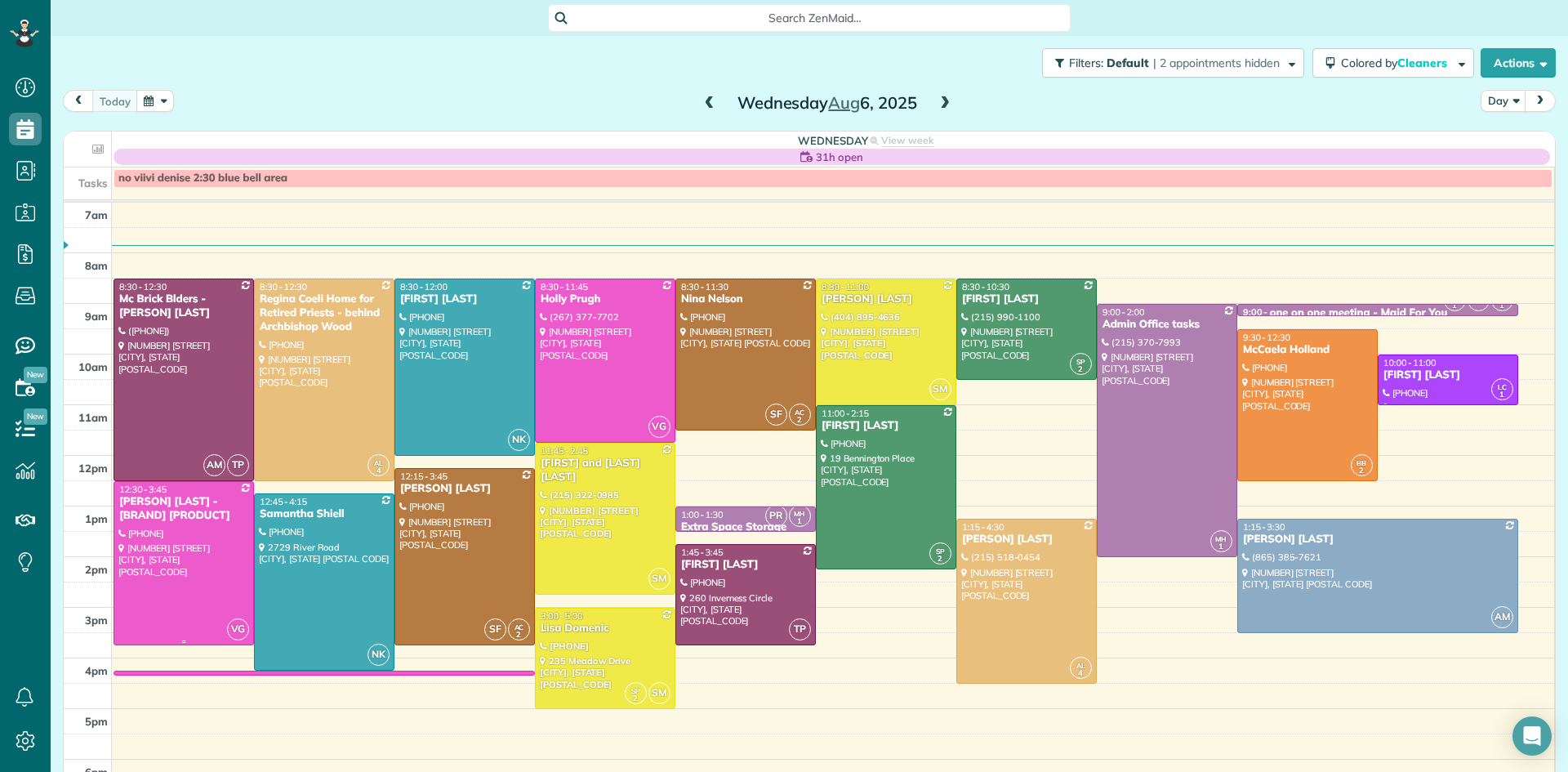 click at bounding box center (184, 564) 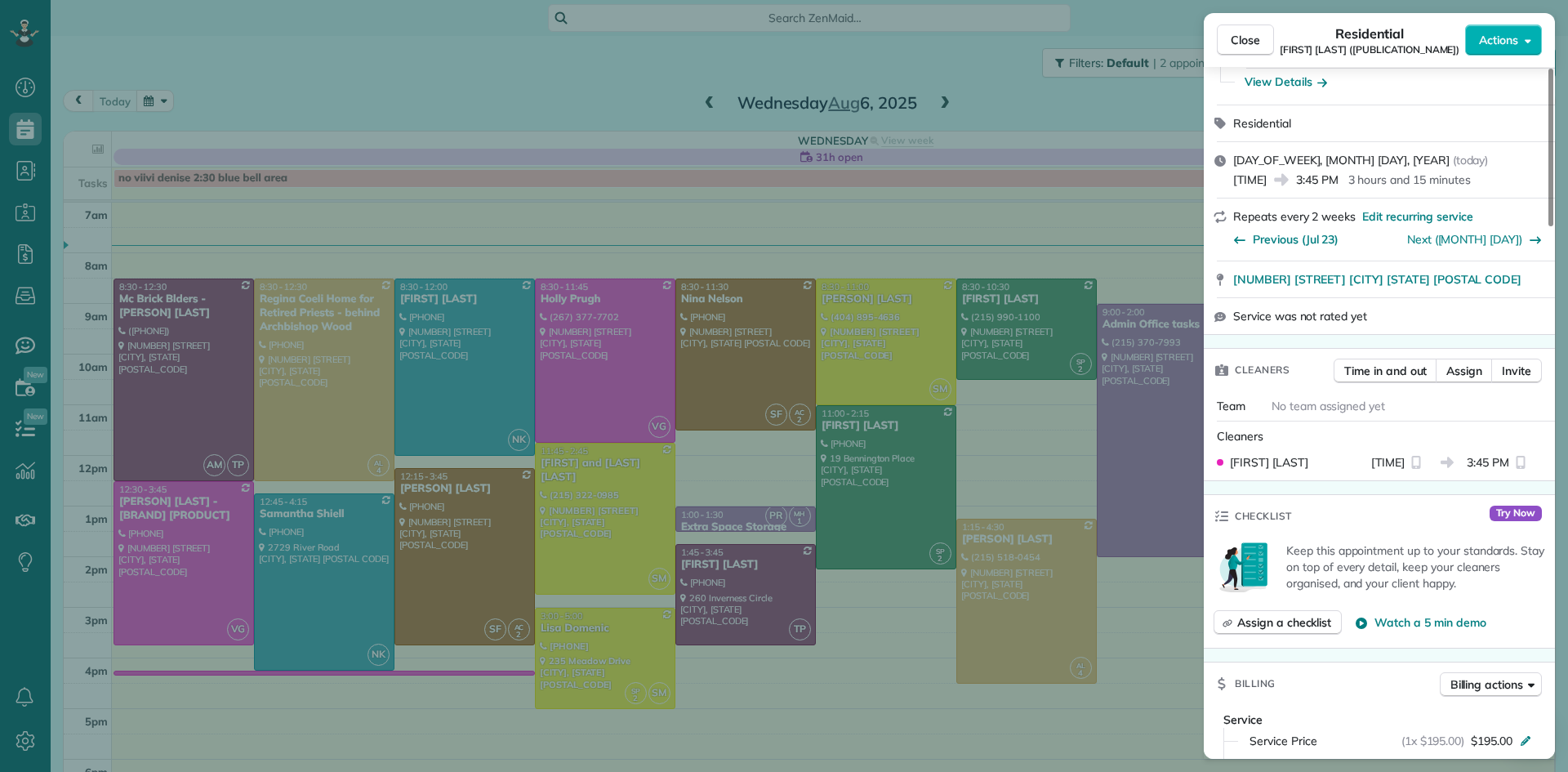 scroll, scrollTop: 299, scrollLeft: 0, axis: vertical 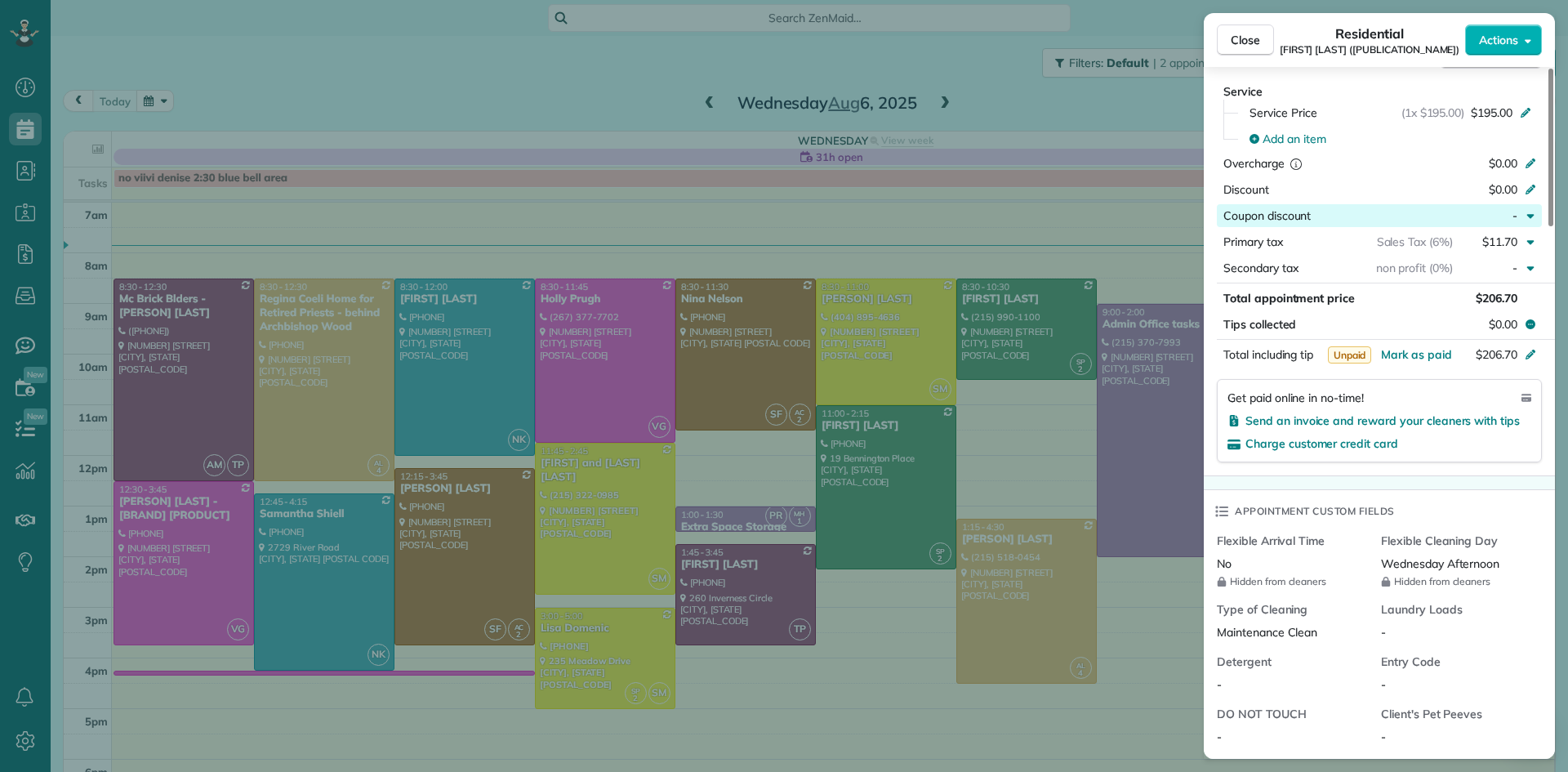 click on "Coupon discount" at bounding box center [1267, 216] 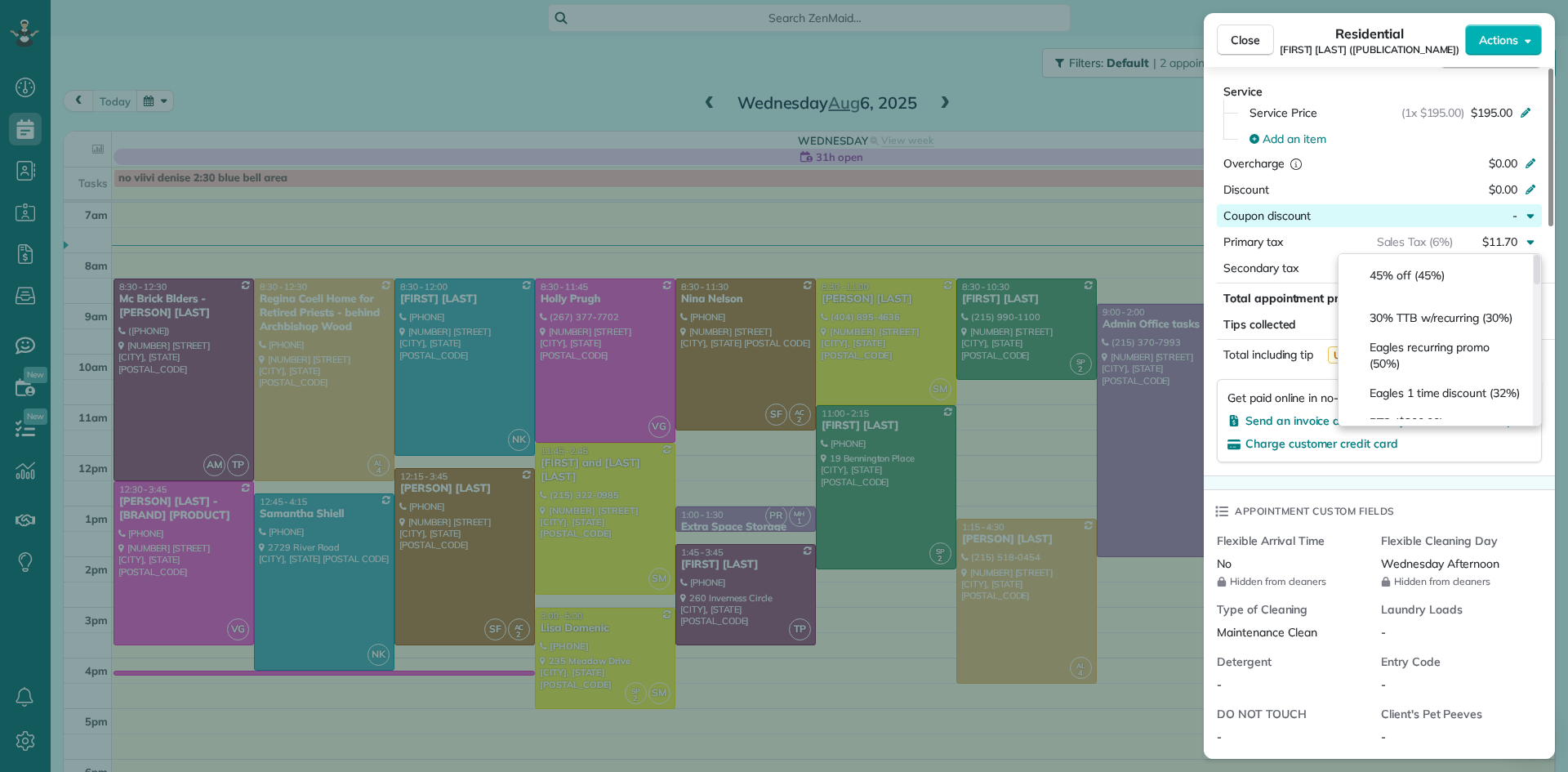 scroll, scrollTop: 776, scrollLeft: 0, axis: vertical 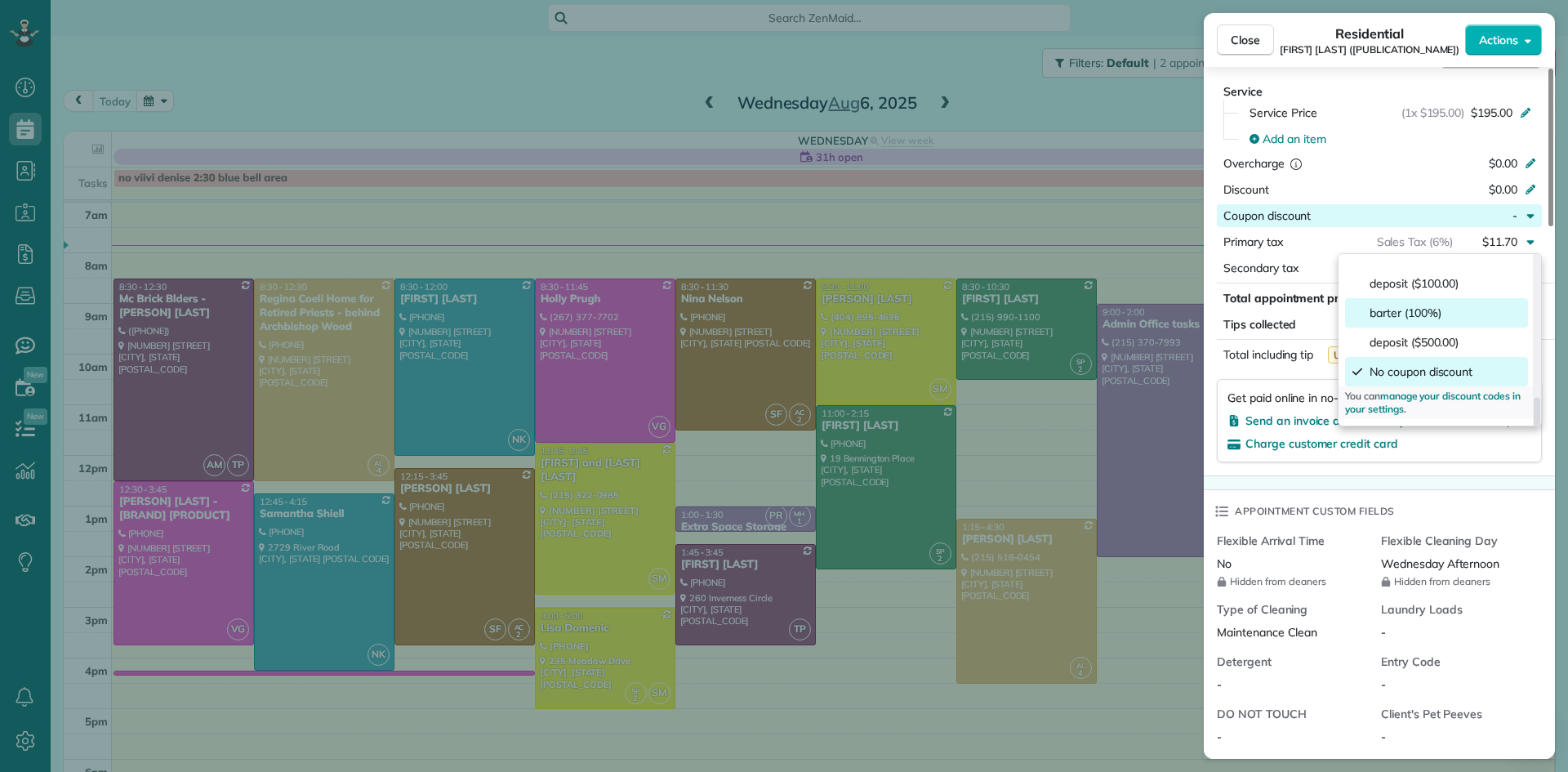 click on "barter (100%)" at bounding box center (1405, 313) 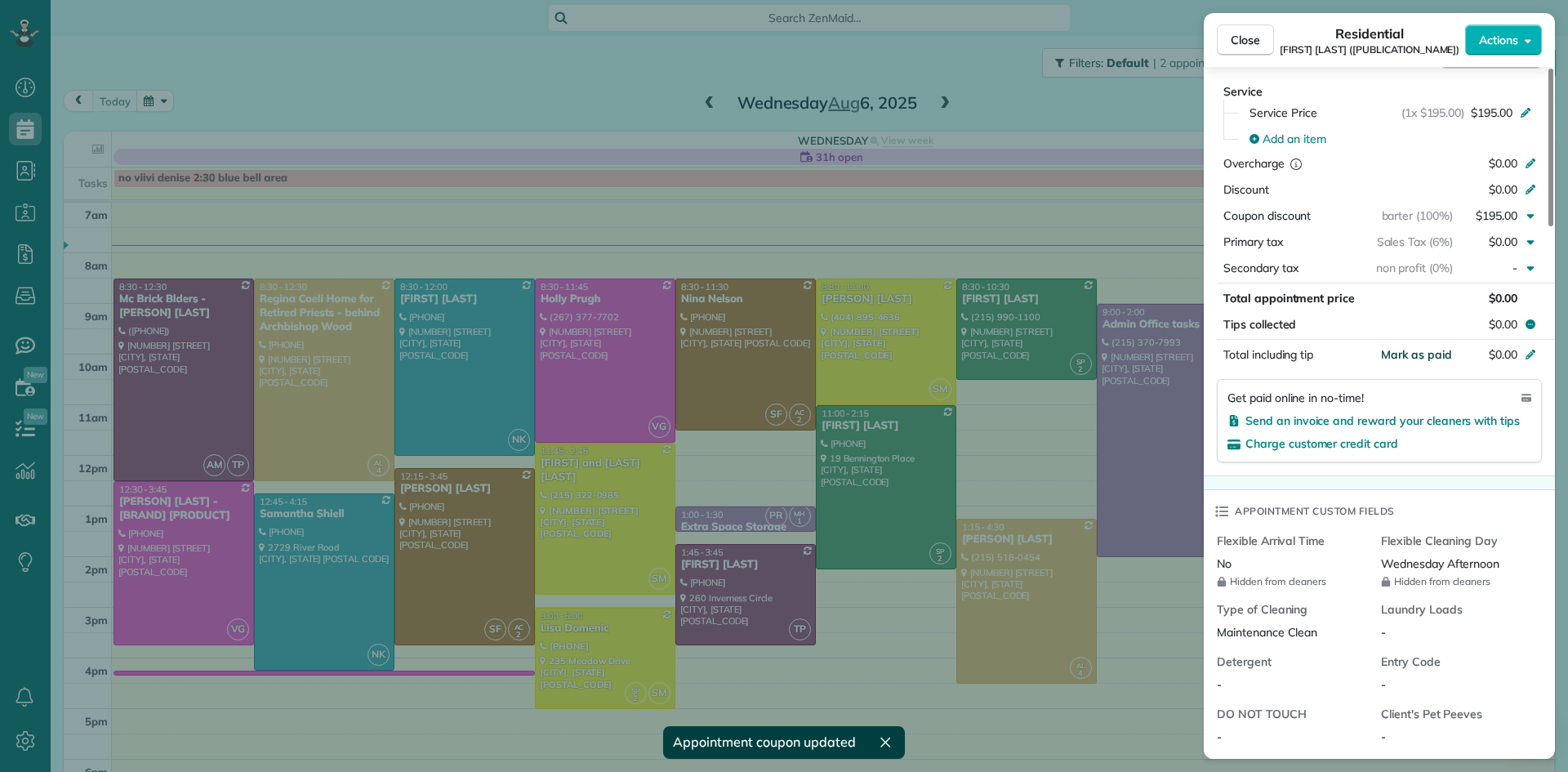 click on "Mark as paid" at bounding box center (1416, 355) 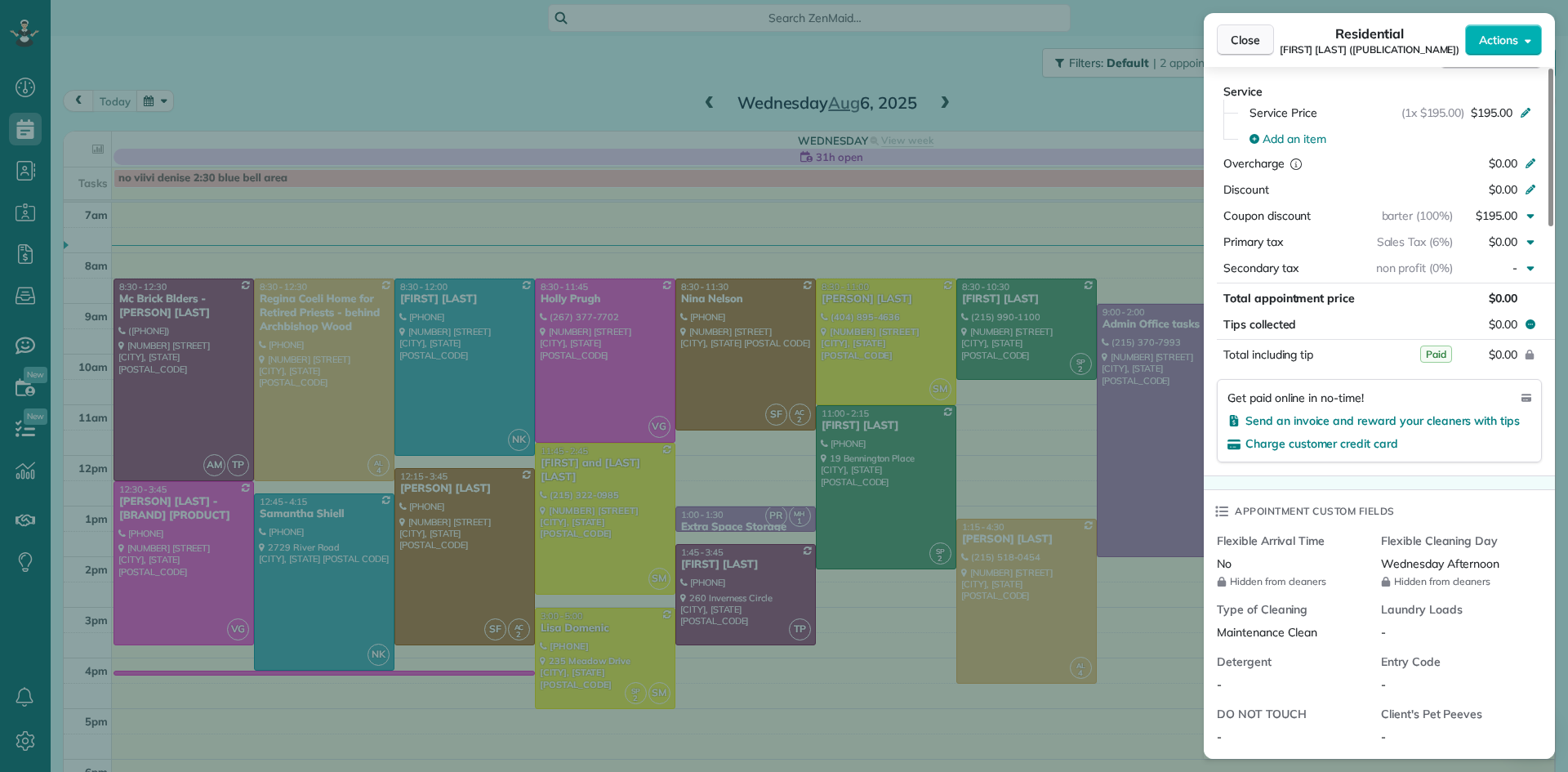 click on "Close" at bounding box center (1245, 40) 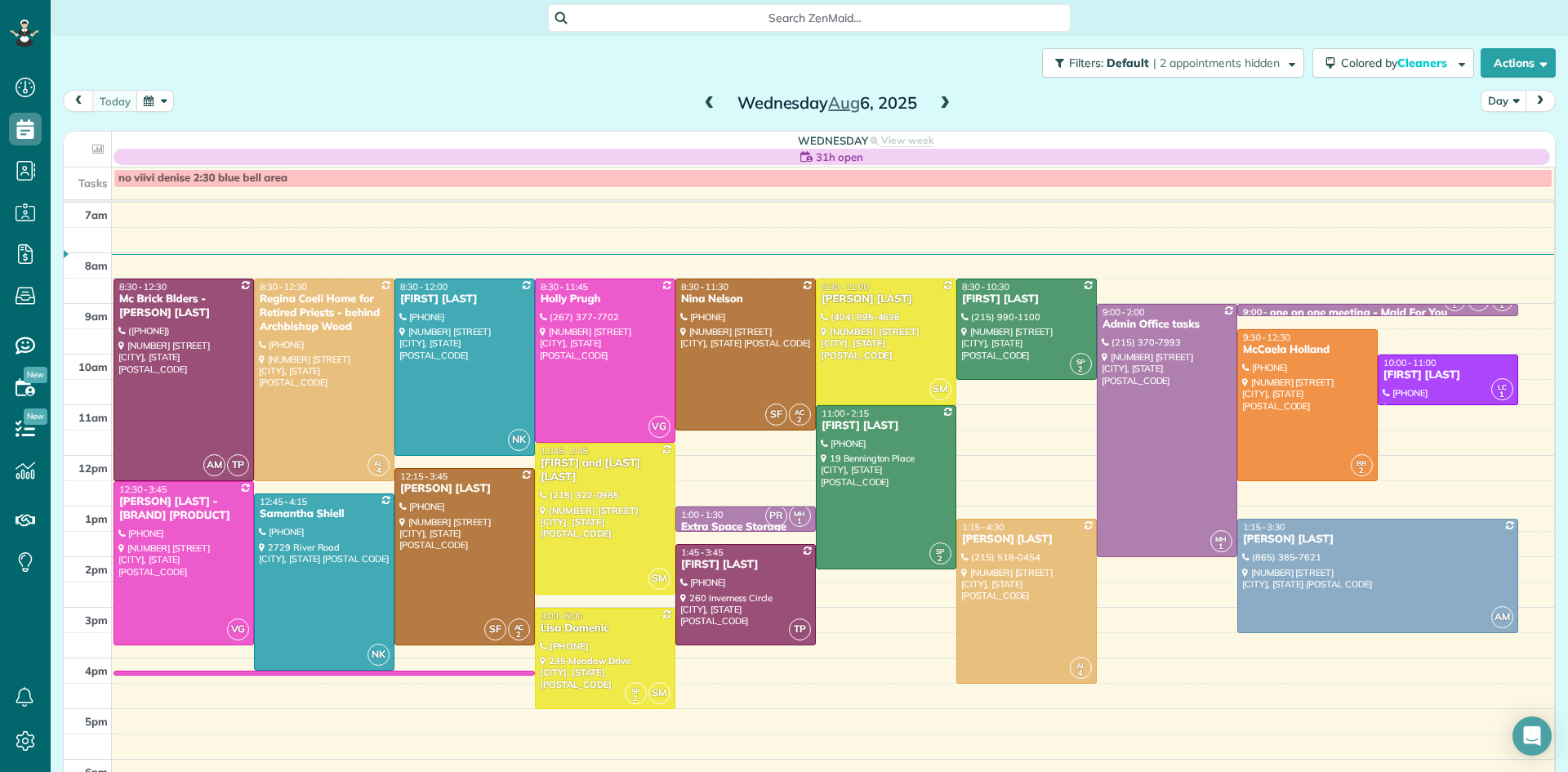 click on "Day" at bounding box center [1503, 100] 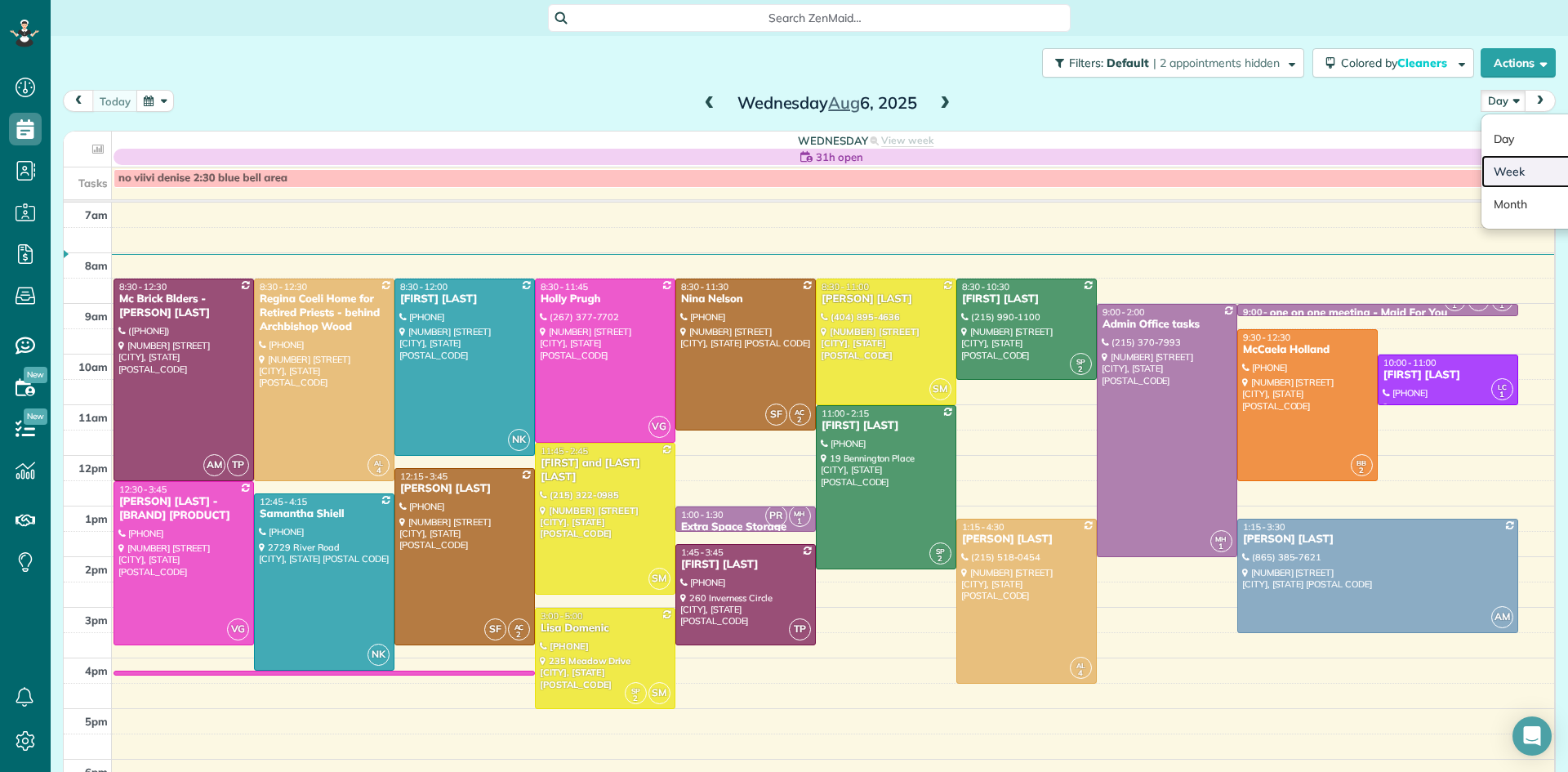 click on "Week" at bounding box center [1546, 172] 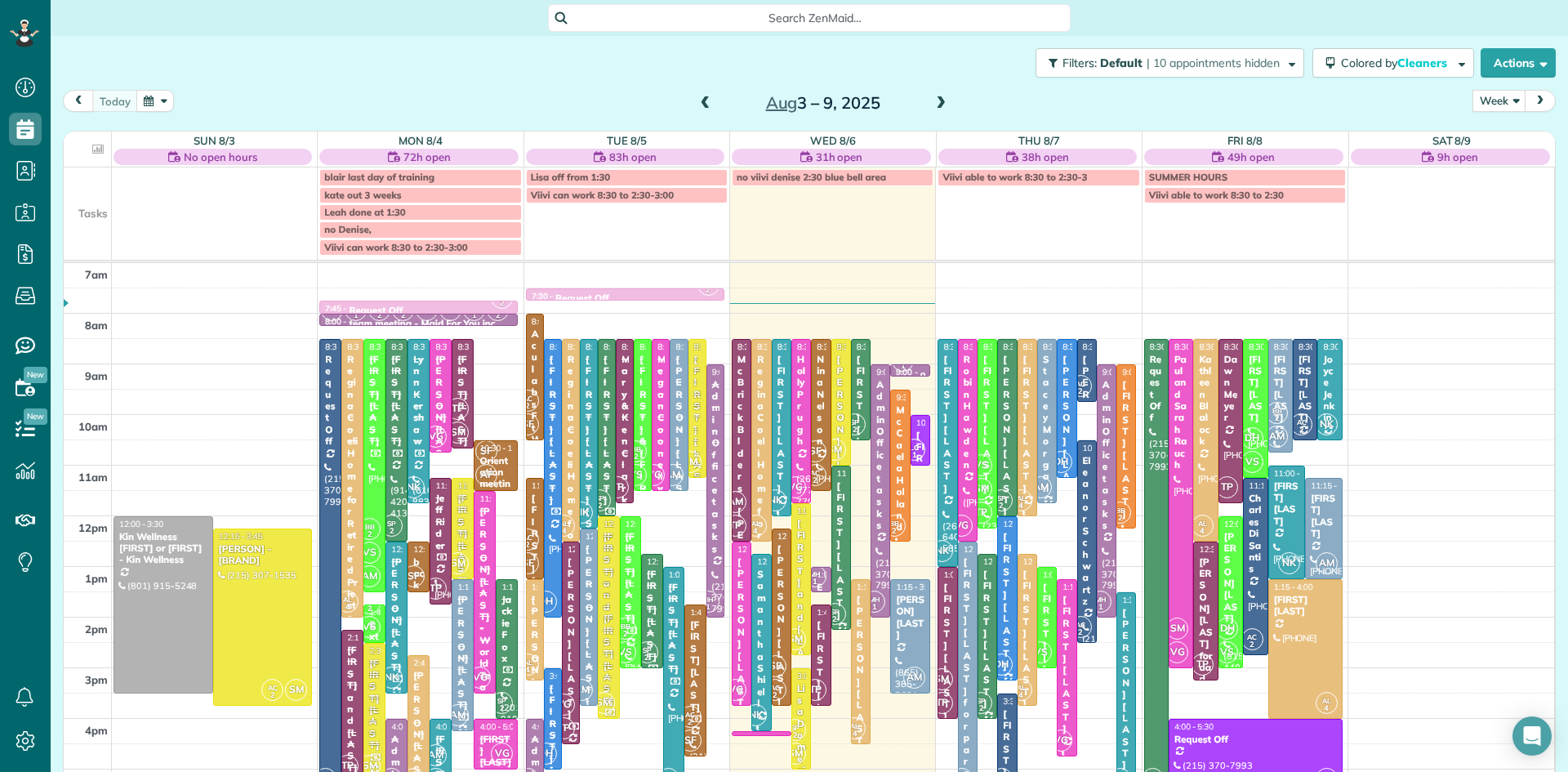 click at bounding box center [941, 104] 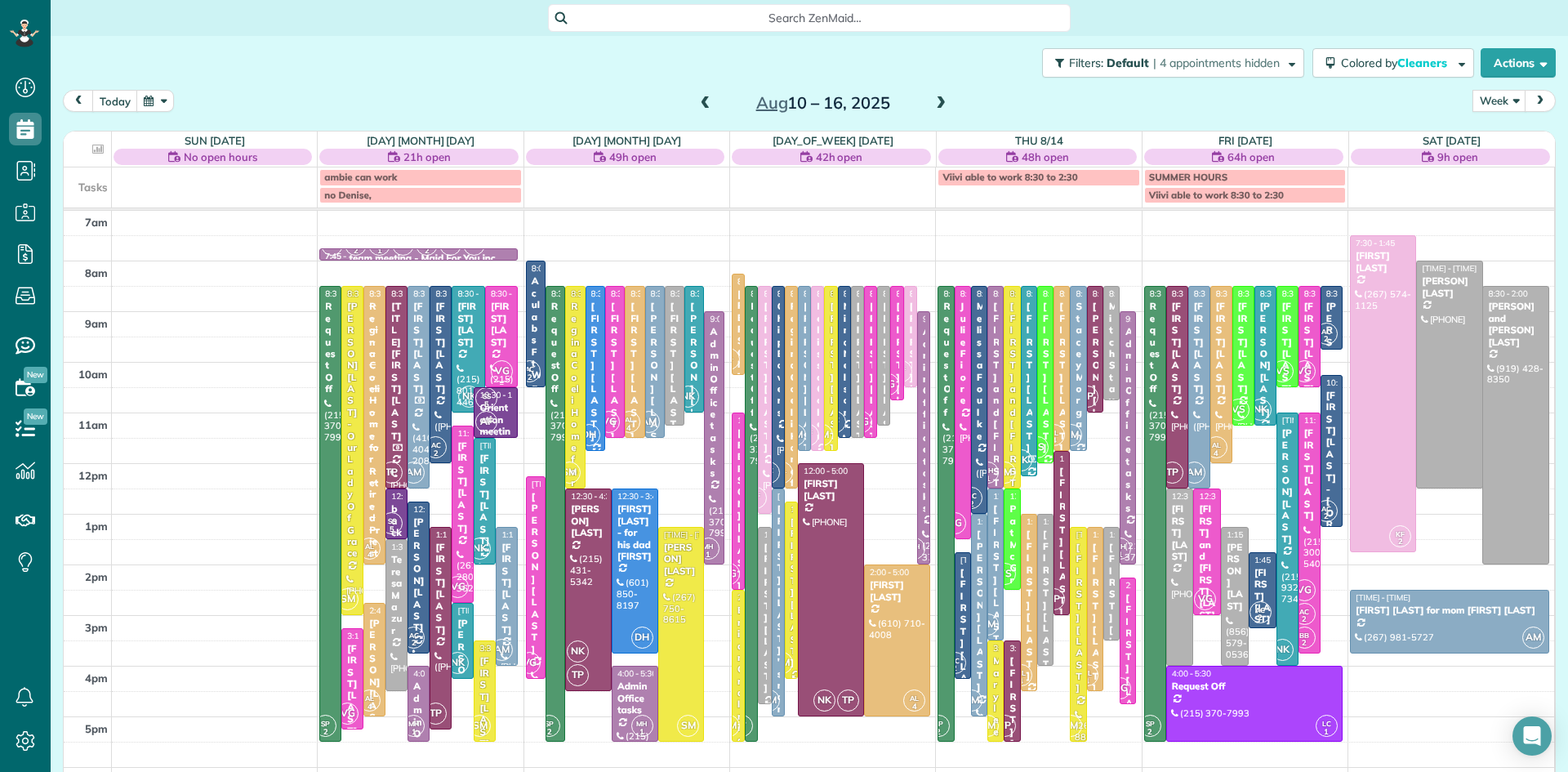 click on "JoFran Garson" at bounding box center [501, 324] 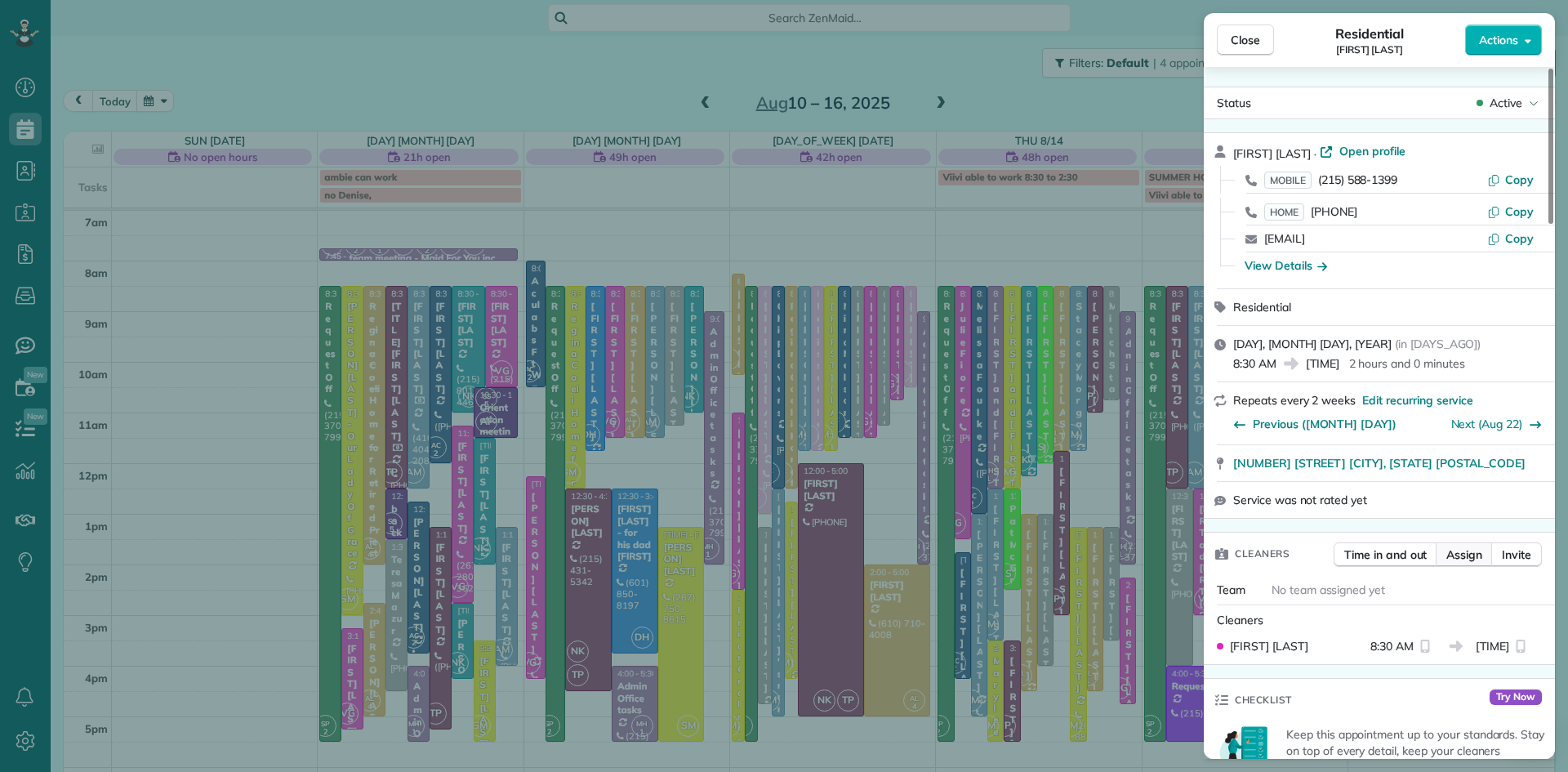 click on "Assign" at bounding box center [1464, 555] 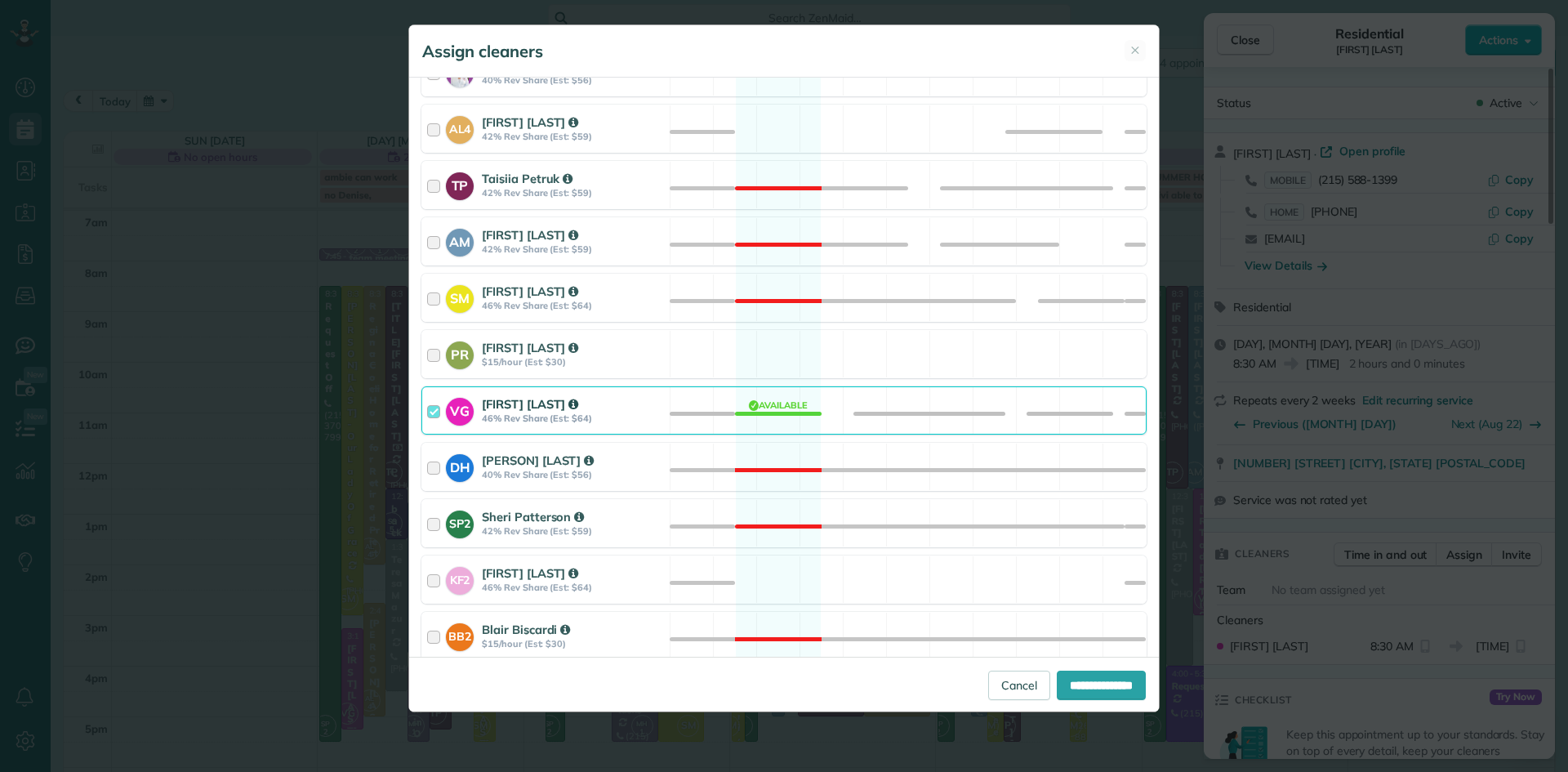 scroll, scrollTop: 931, scrollLeft: 0, axis: vertical 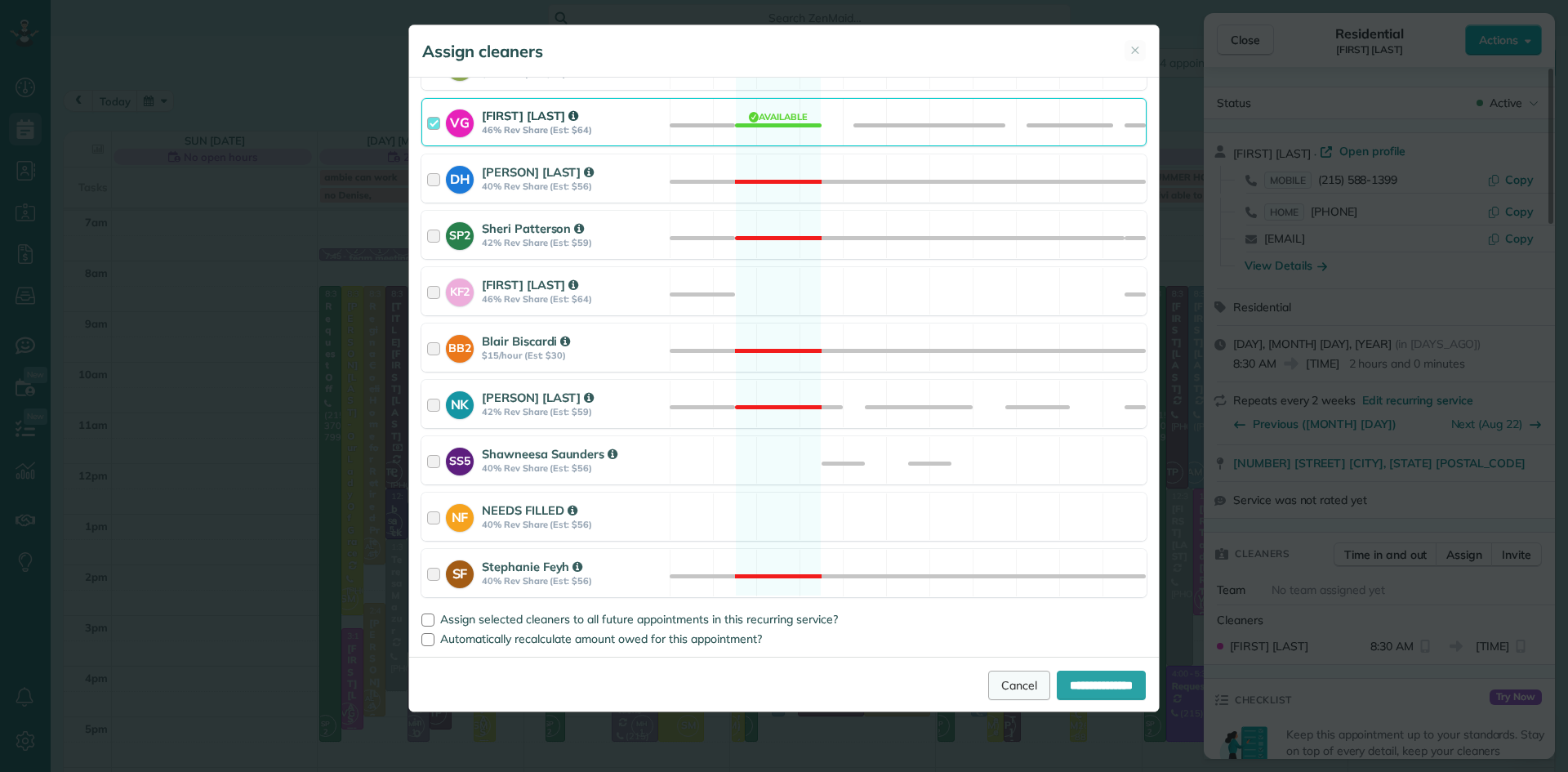 click on "Cancel" at bounding box center [1019, 685] 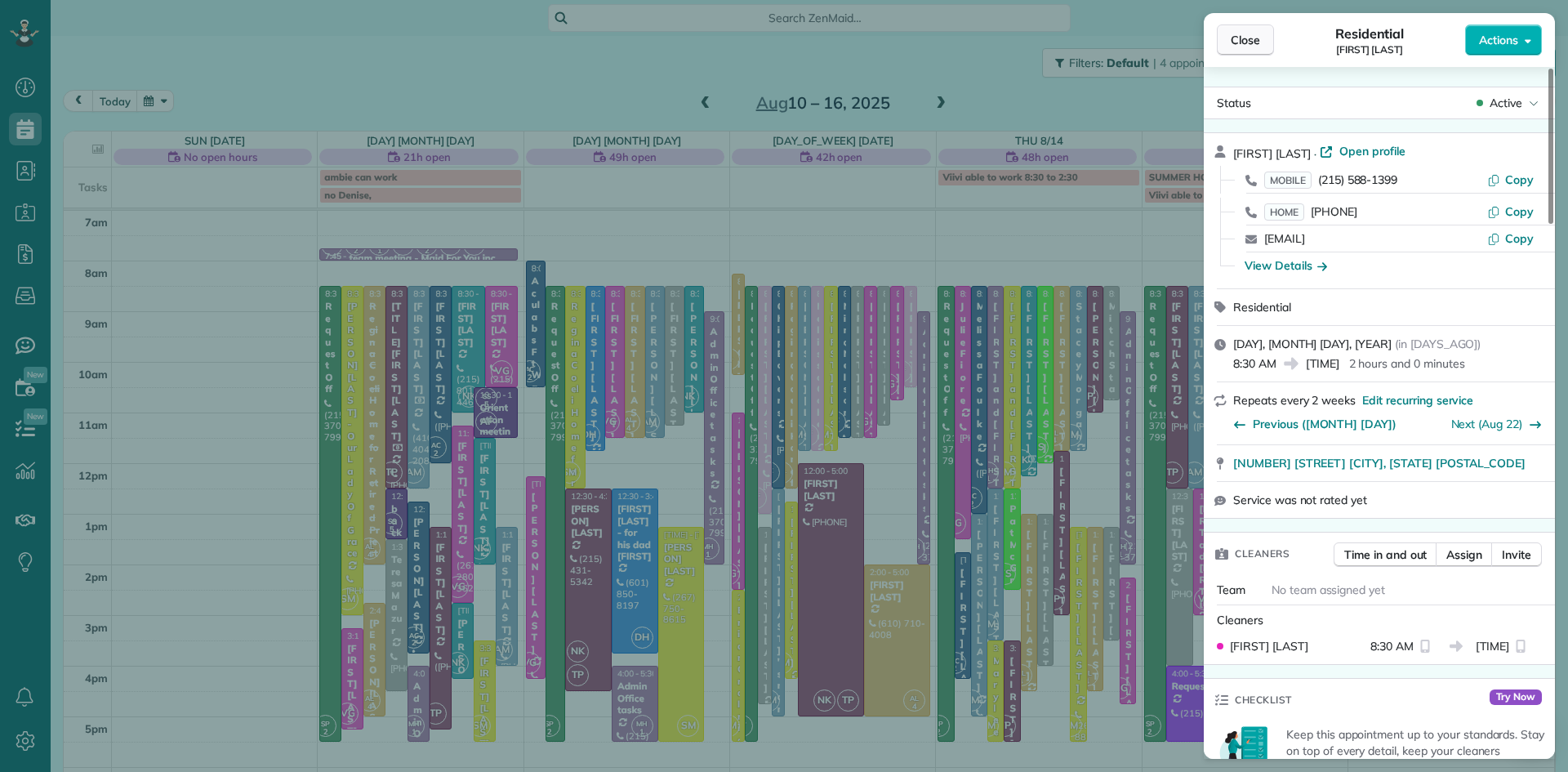 click on "Close" at bounding box center [1245, 40] 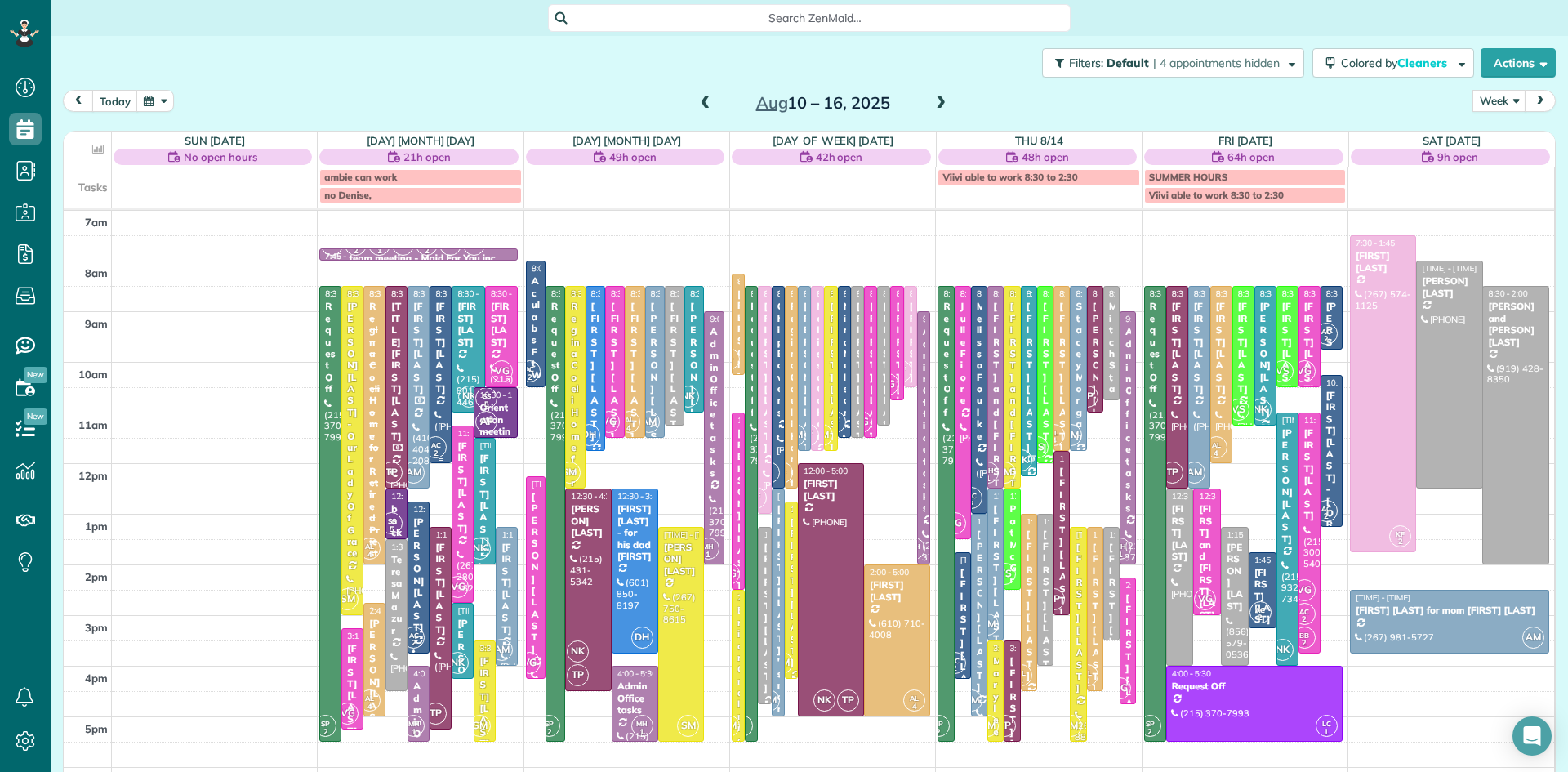 click on "Debbie Forman" at bounding box center (440, 347) 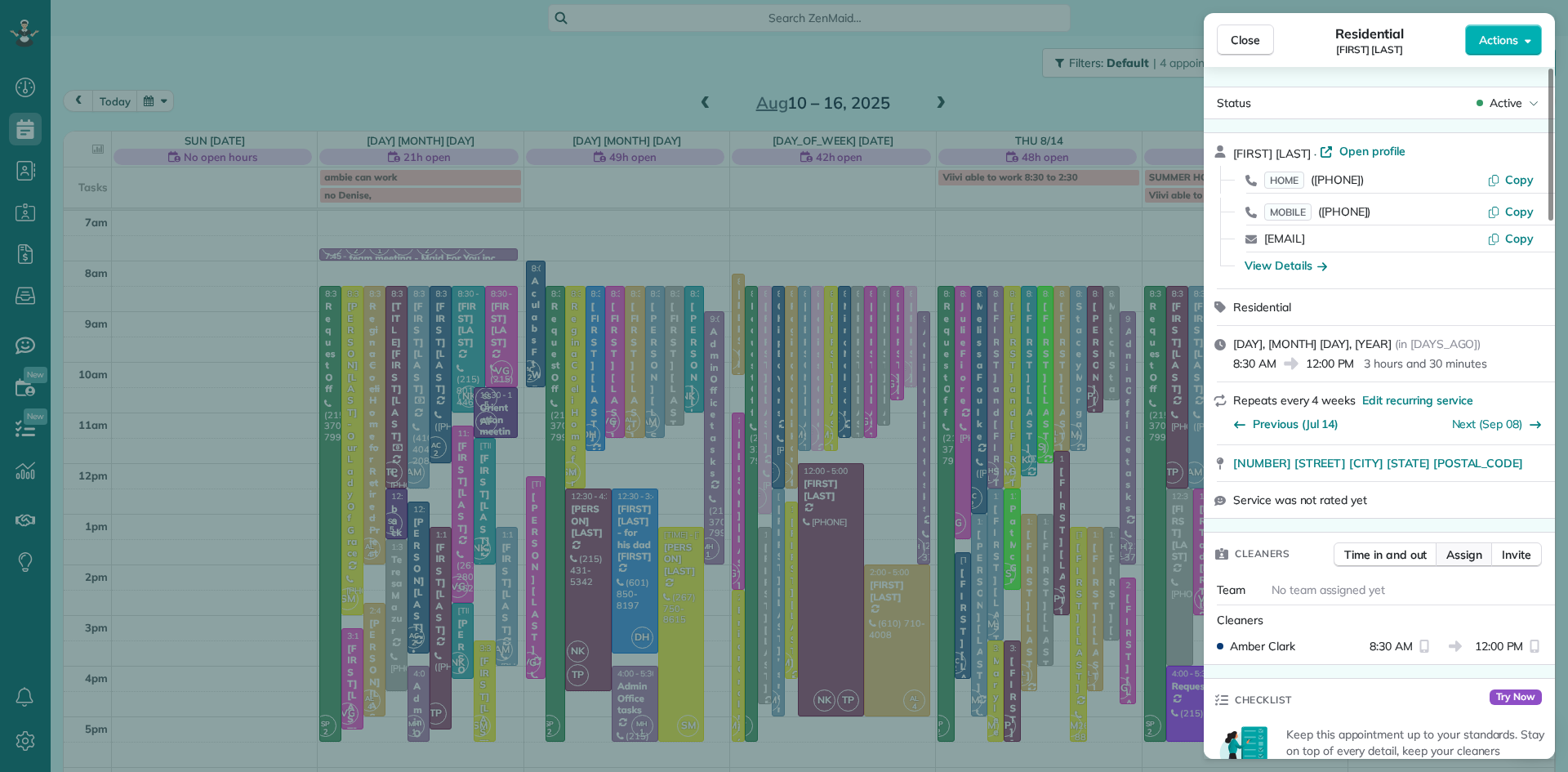 click on "Assign" at bounding box center (1464, 555) 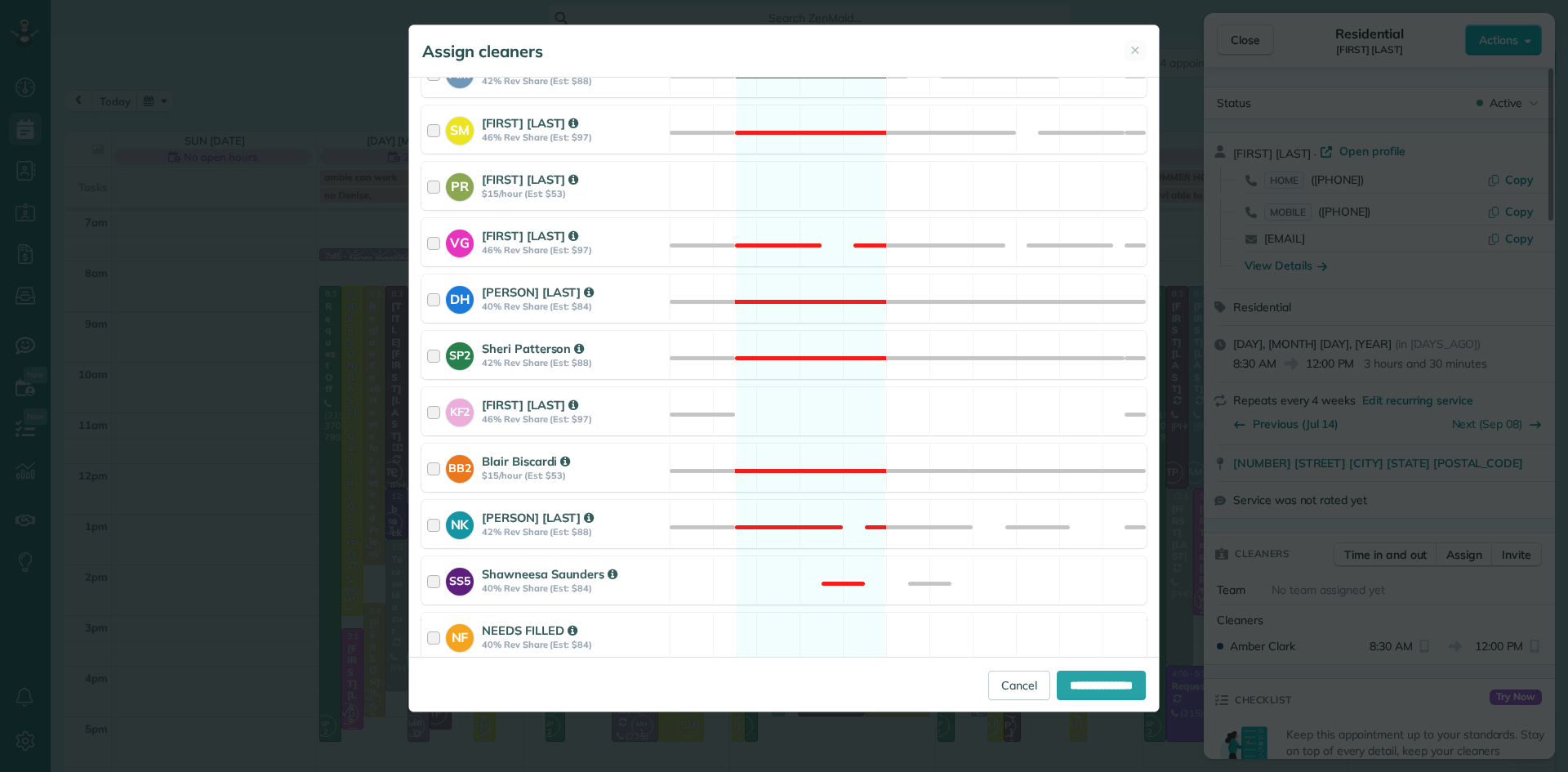 scroll, scrollTop: 931, scrollLeft: 0, axis: vertical 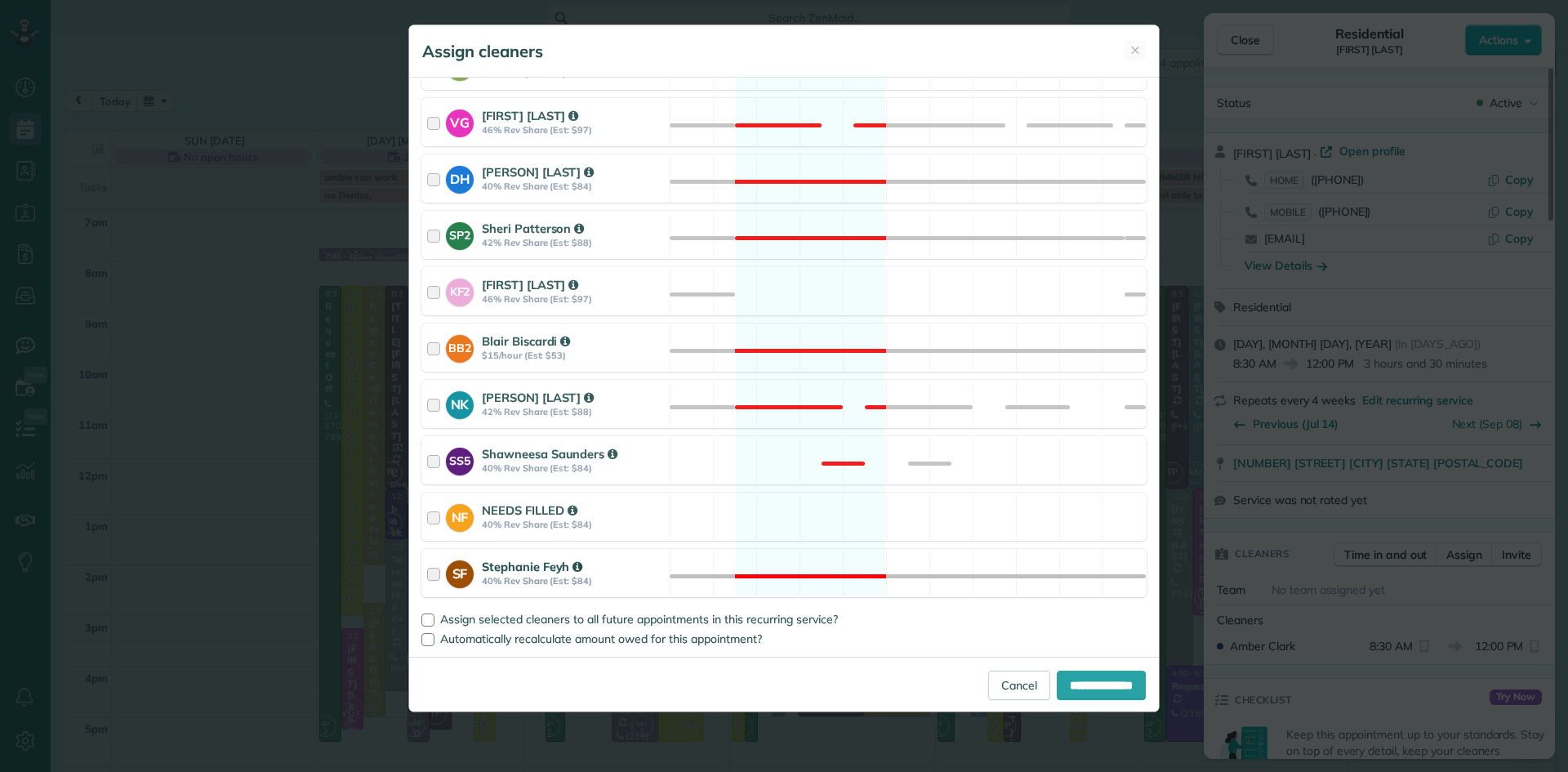 click on "Stephanie Feyh" at bounding box center [532, 566] 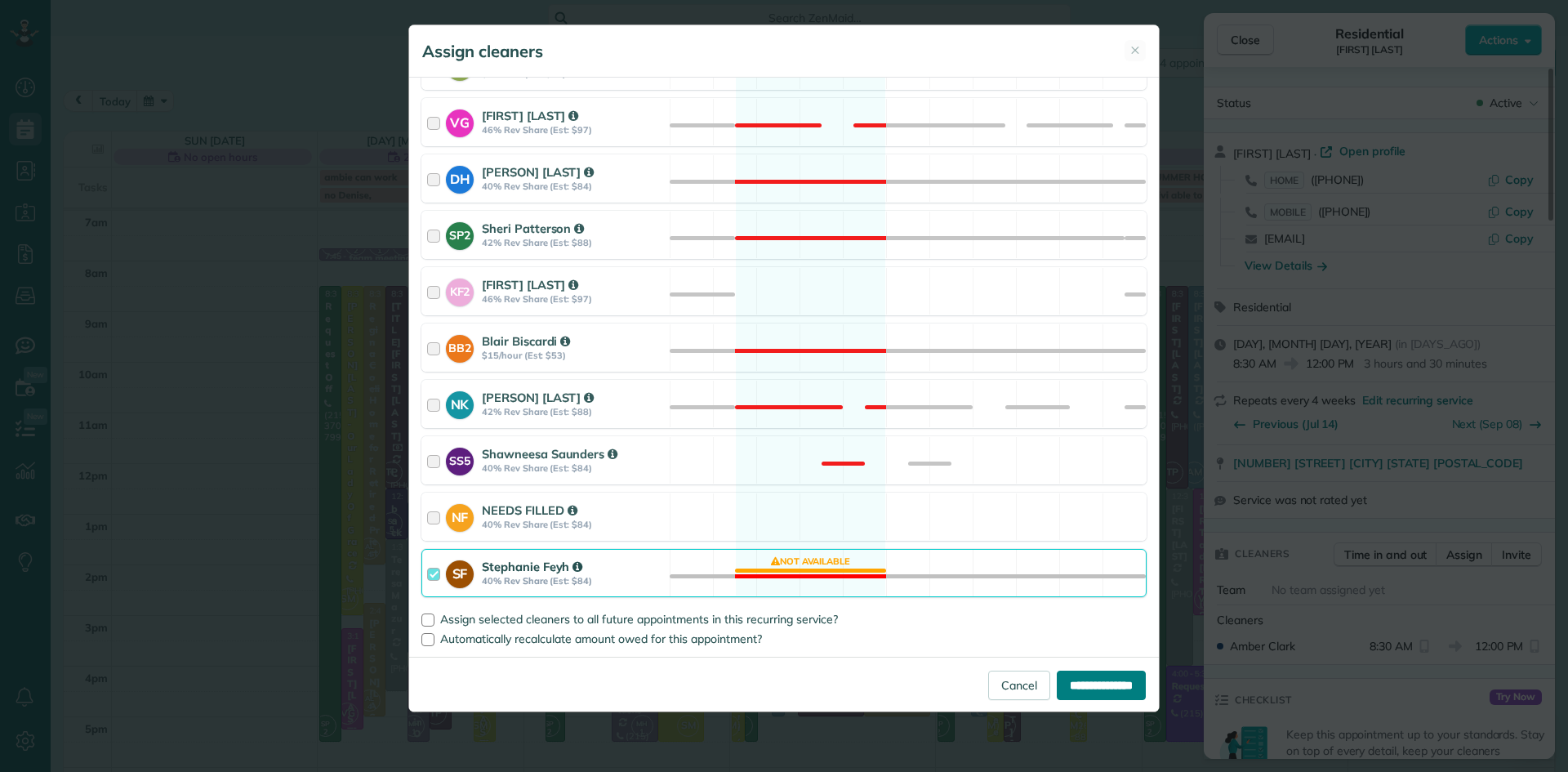 click on "**********" at bounding box center [1101, 685] 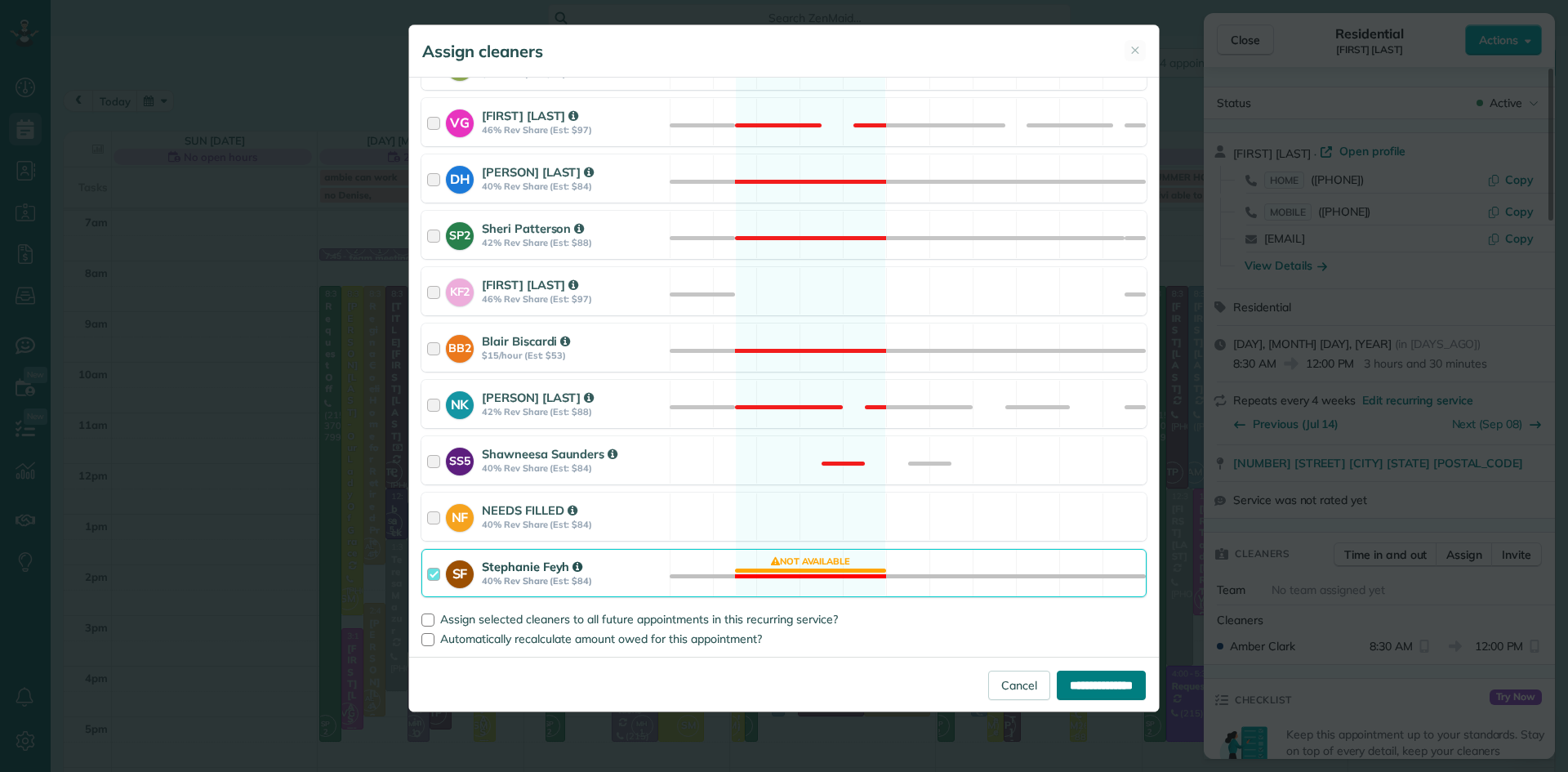 type on "**********" 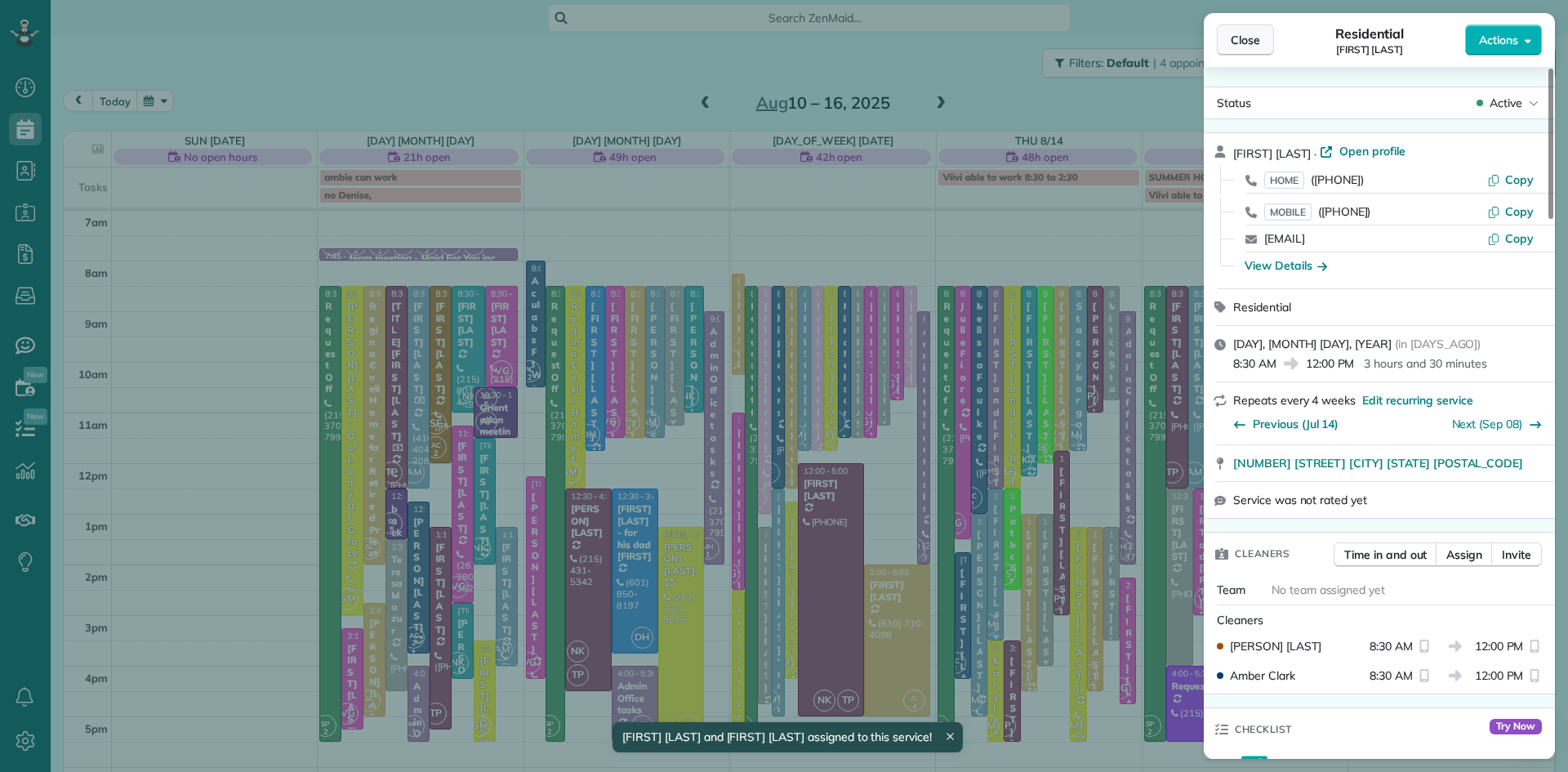 click on "Close" at bounding box center [1245, 40] 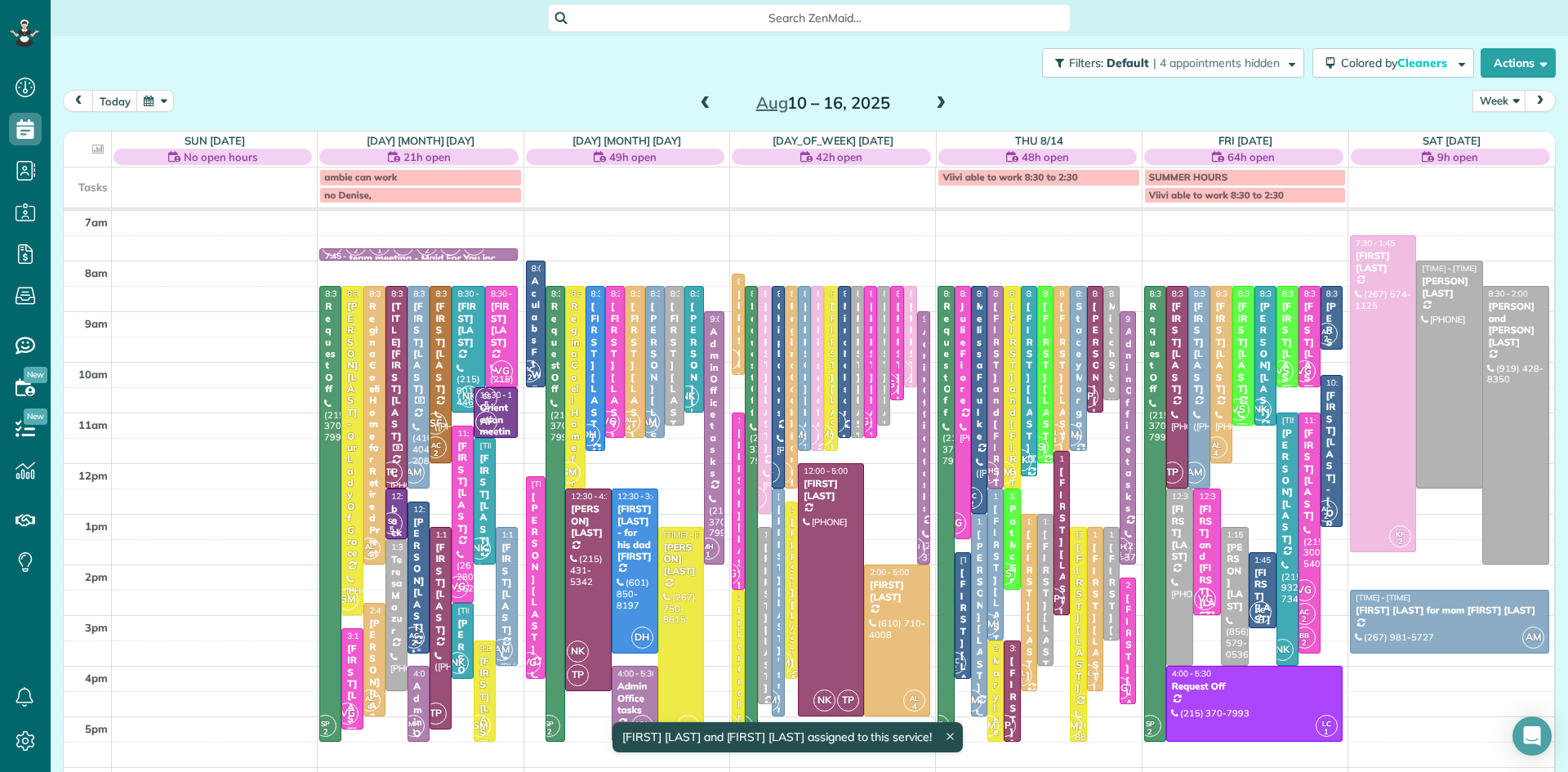 click on "Marie Gaglioti" at bounding box center (418, 575) 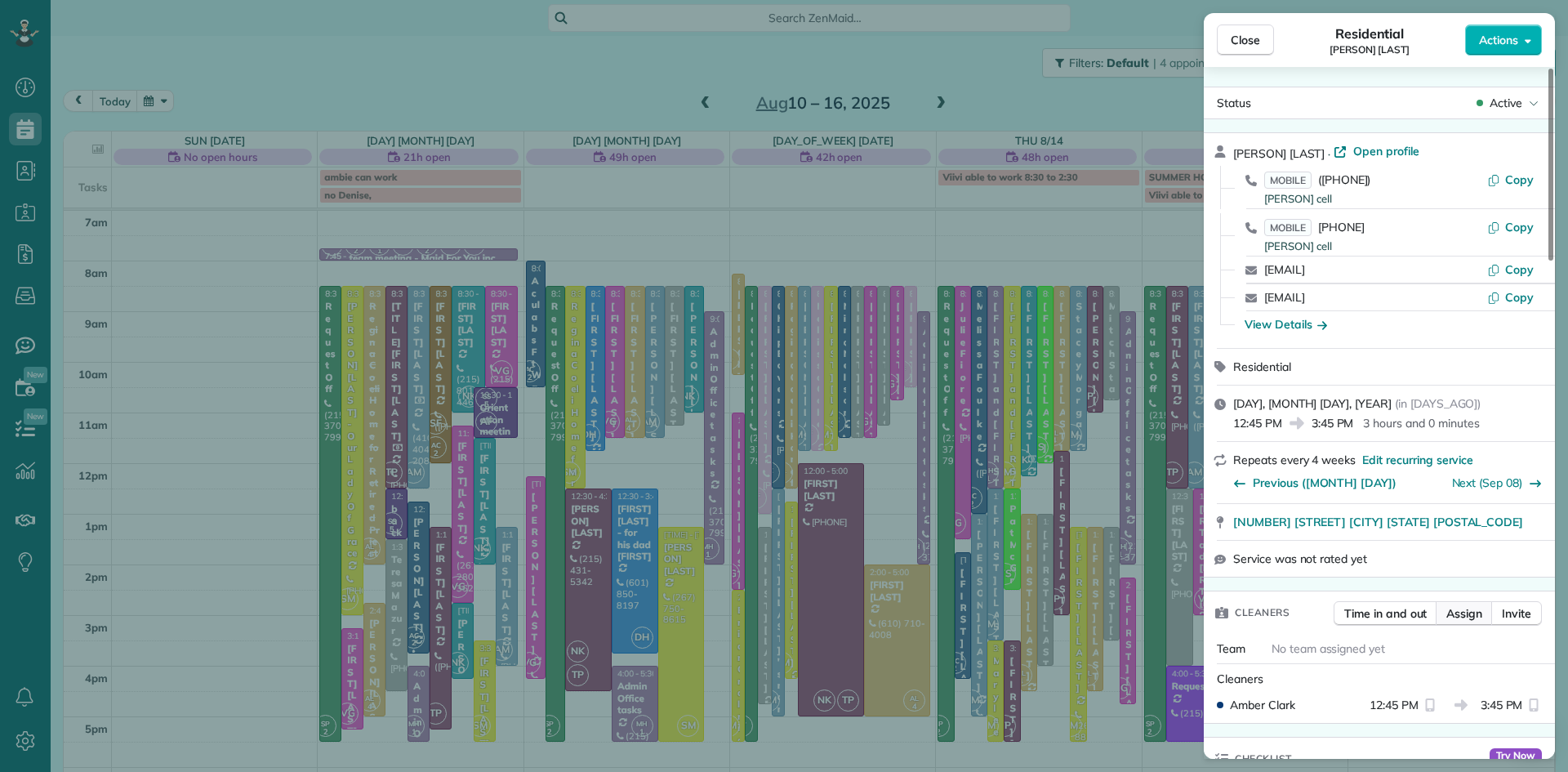 click on "Assign" at bounding box center (1464, 614) 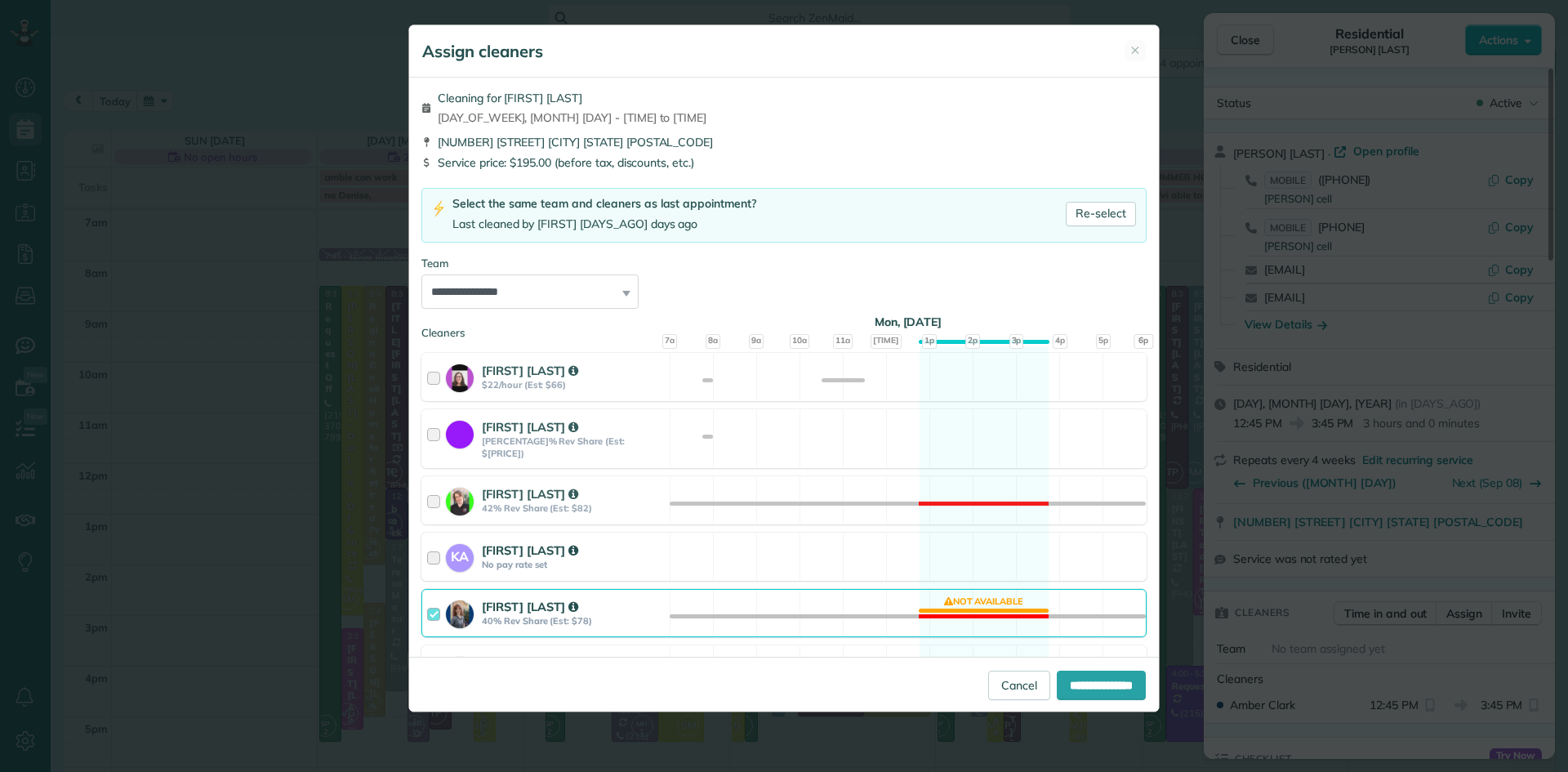 scroll, scrollTop: 931, scrollLeft: 0, axis: vertical 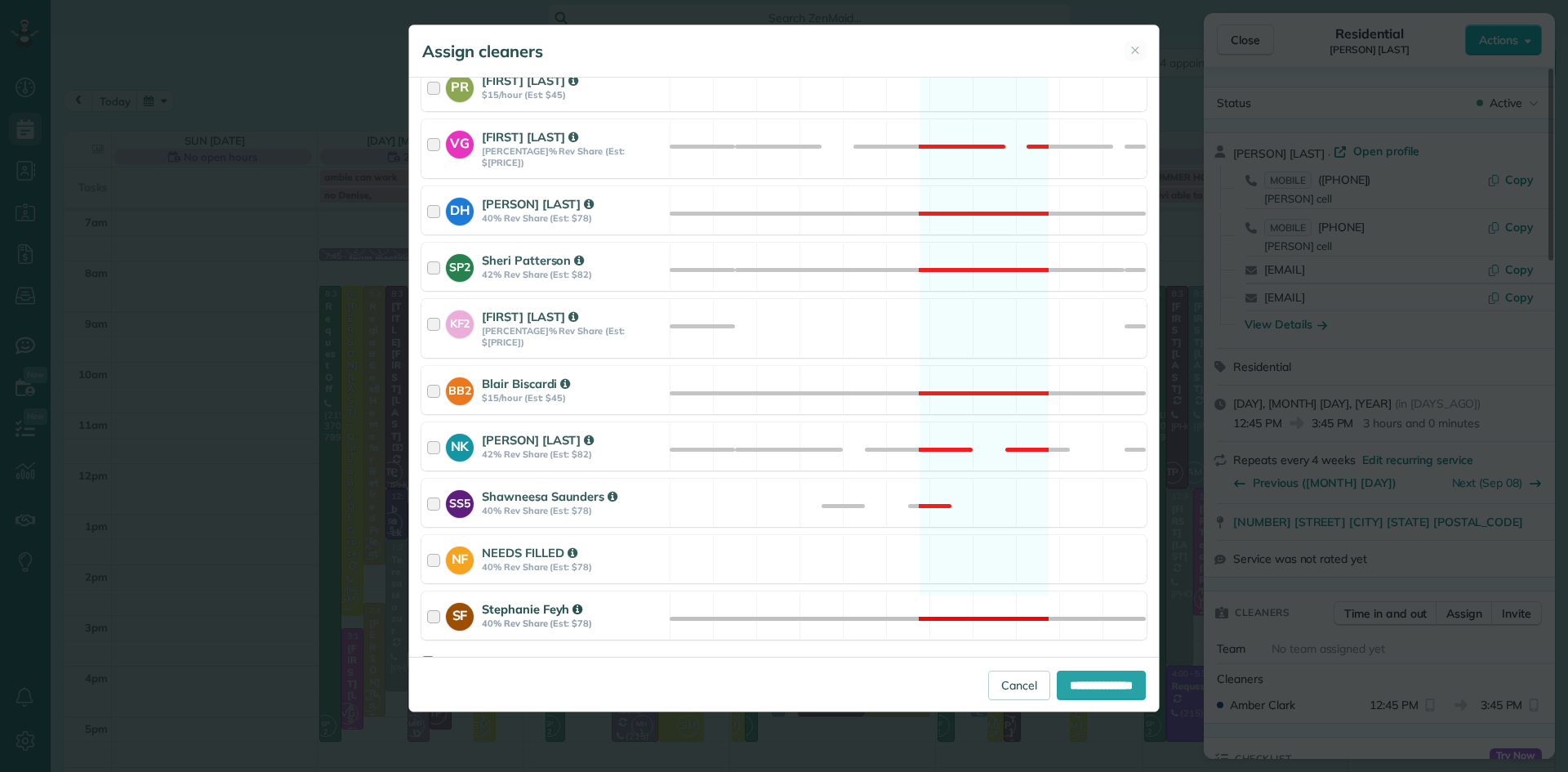 click on "Stephanie Feyh" at bounding box center [532, 609] 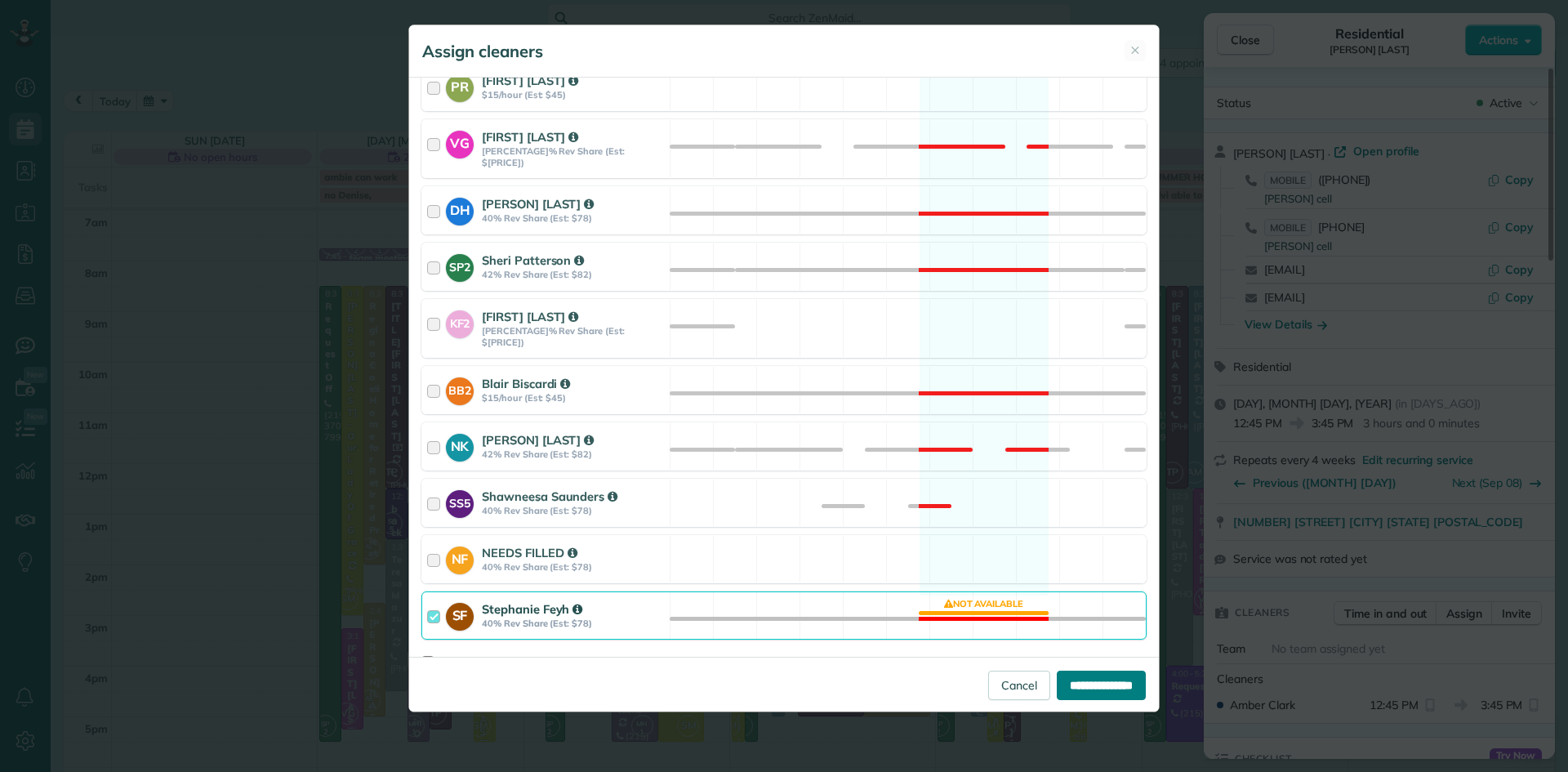 click on "**********" at bounding box center [1101, 685] 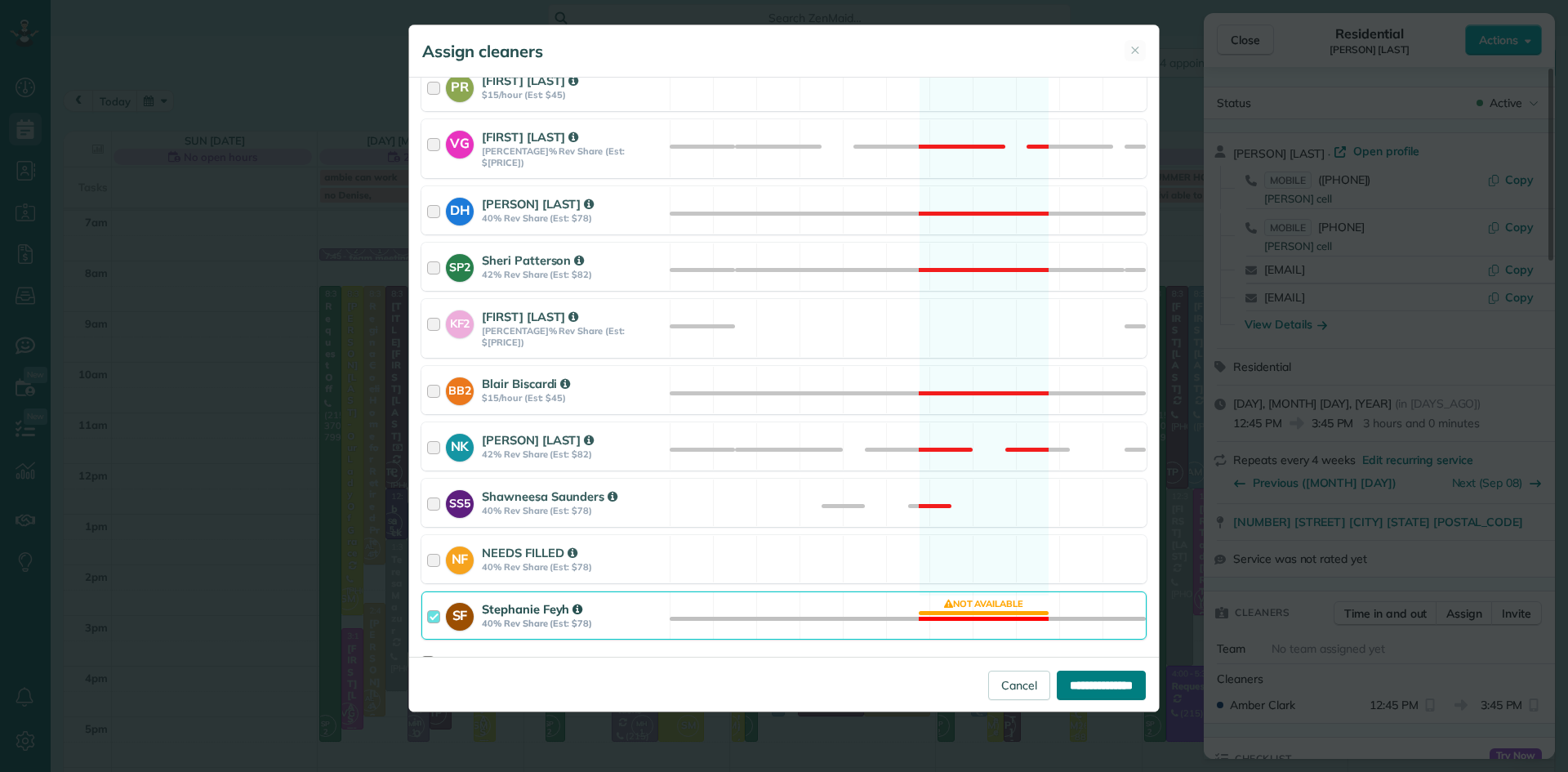 type on "**********" 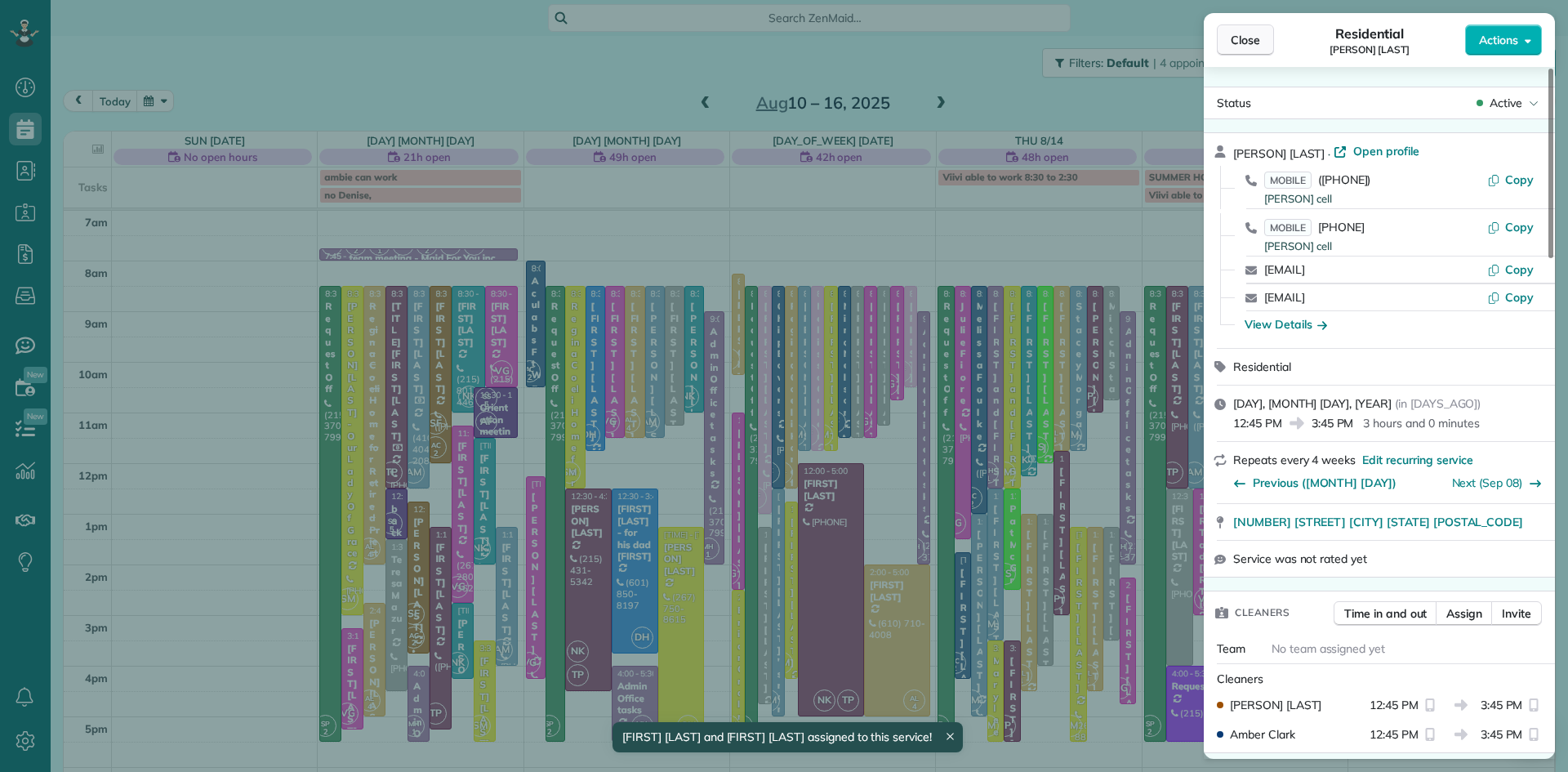 click on "Close" at bounding box center (1245, 40) 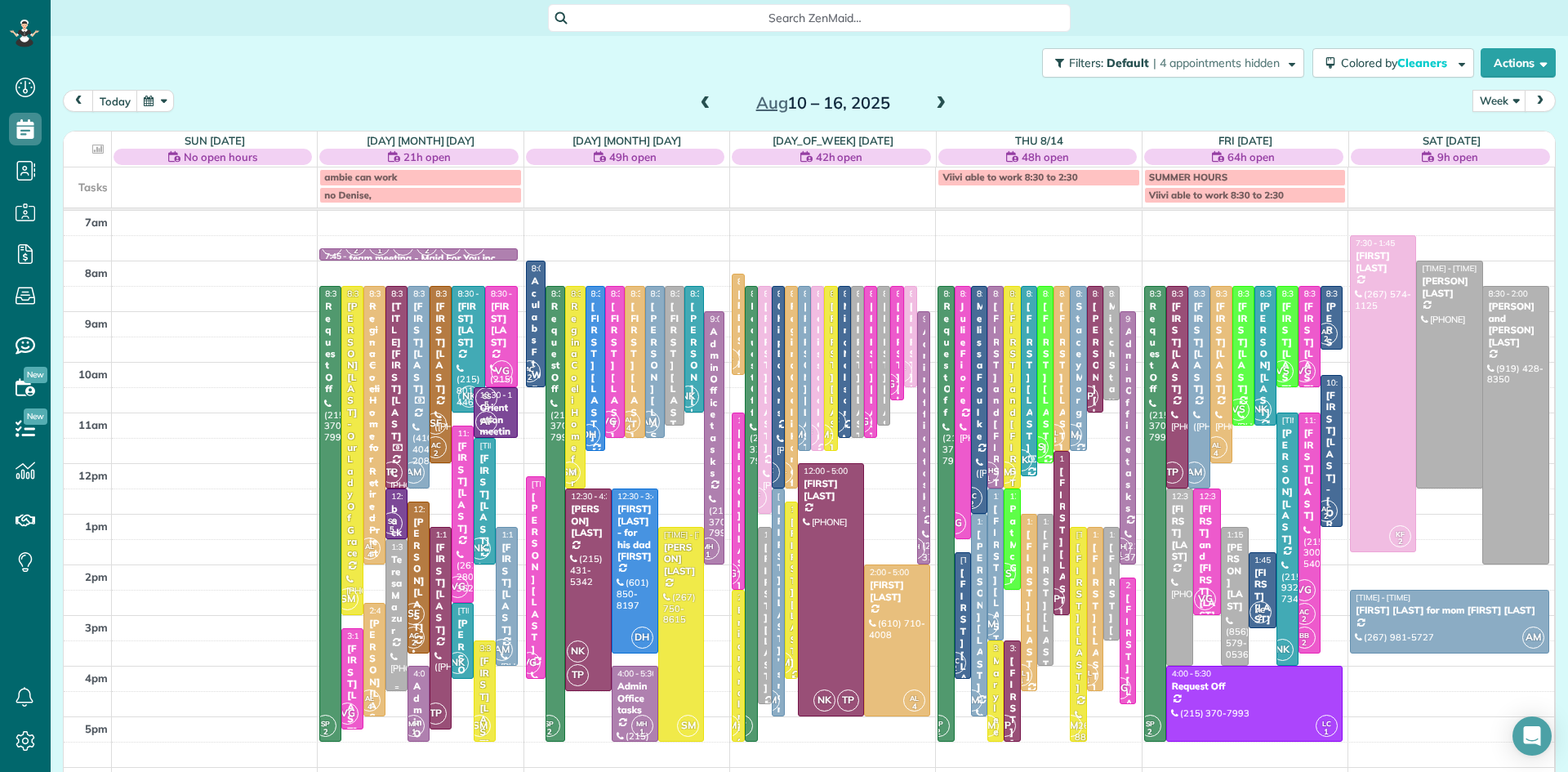 click on "Teresa Mazur" at bounding box center [396, 595] 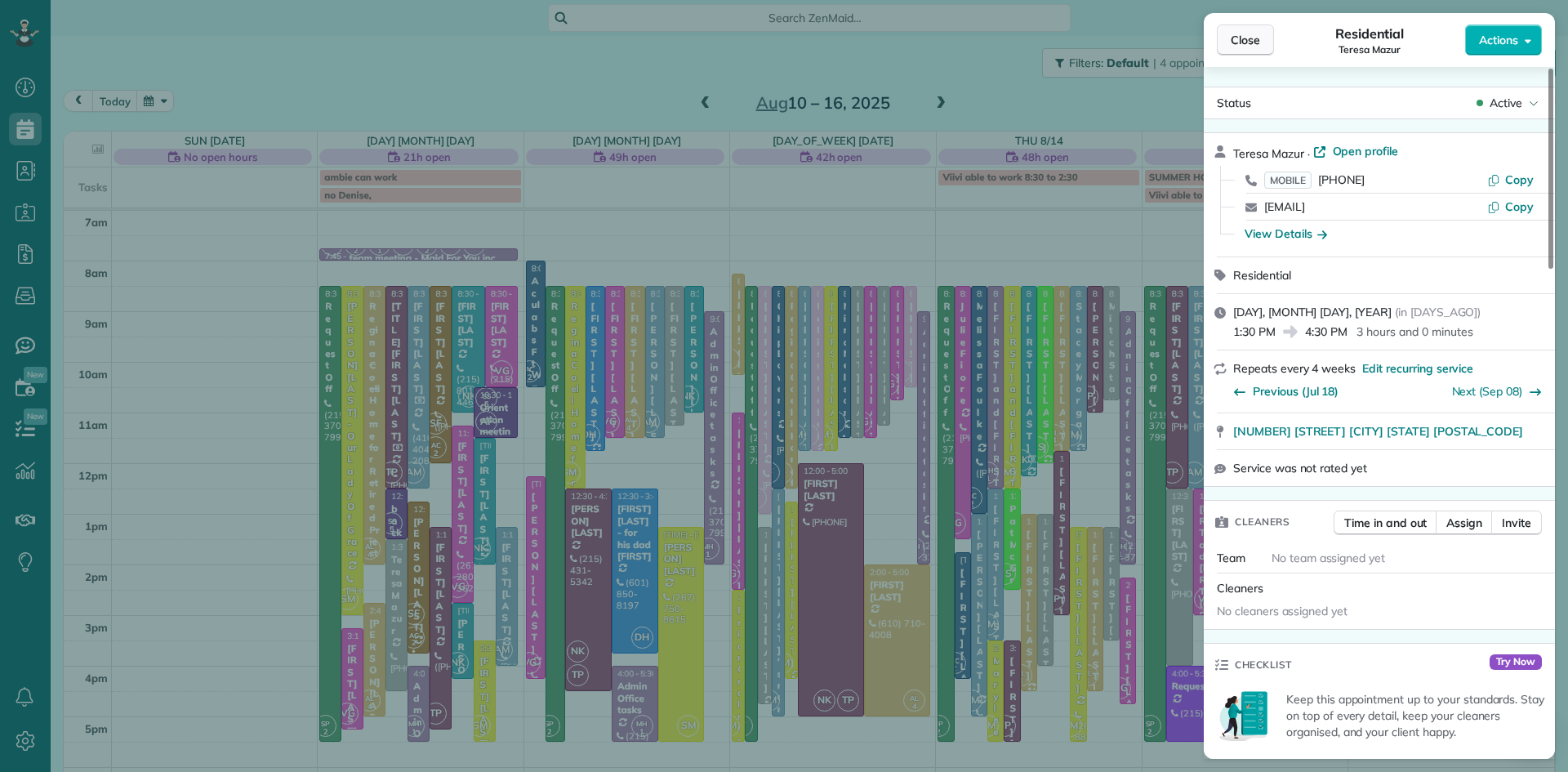 click on "Close" at bounding box center (1245, 40) 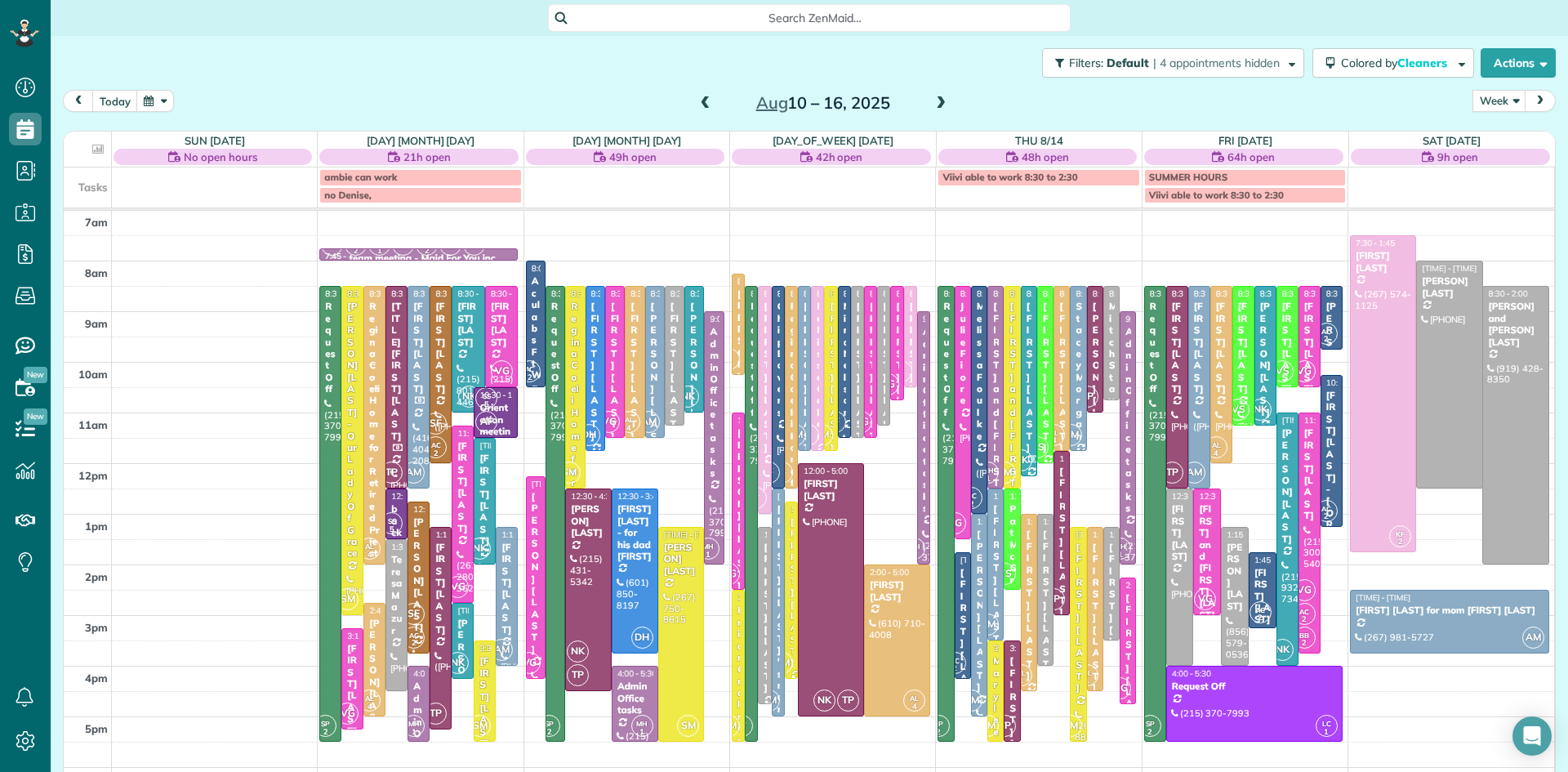 click at bounding box center (706, 104) 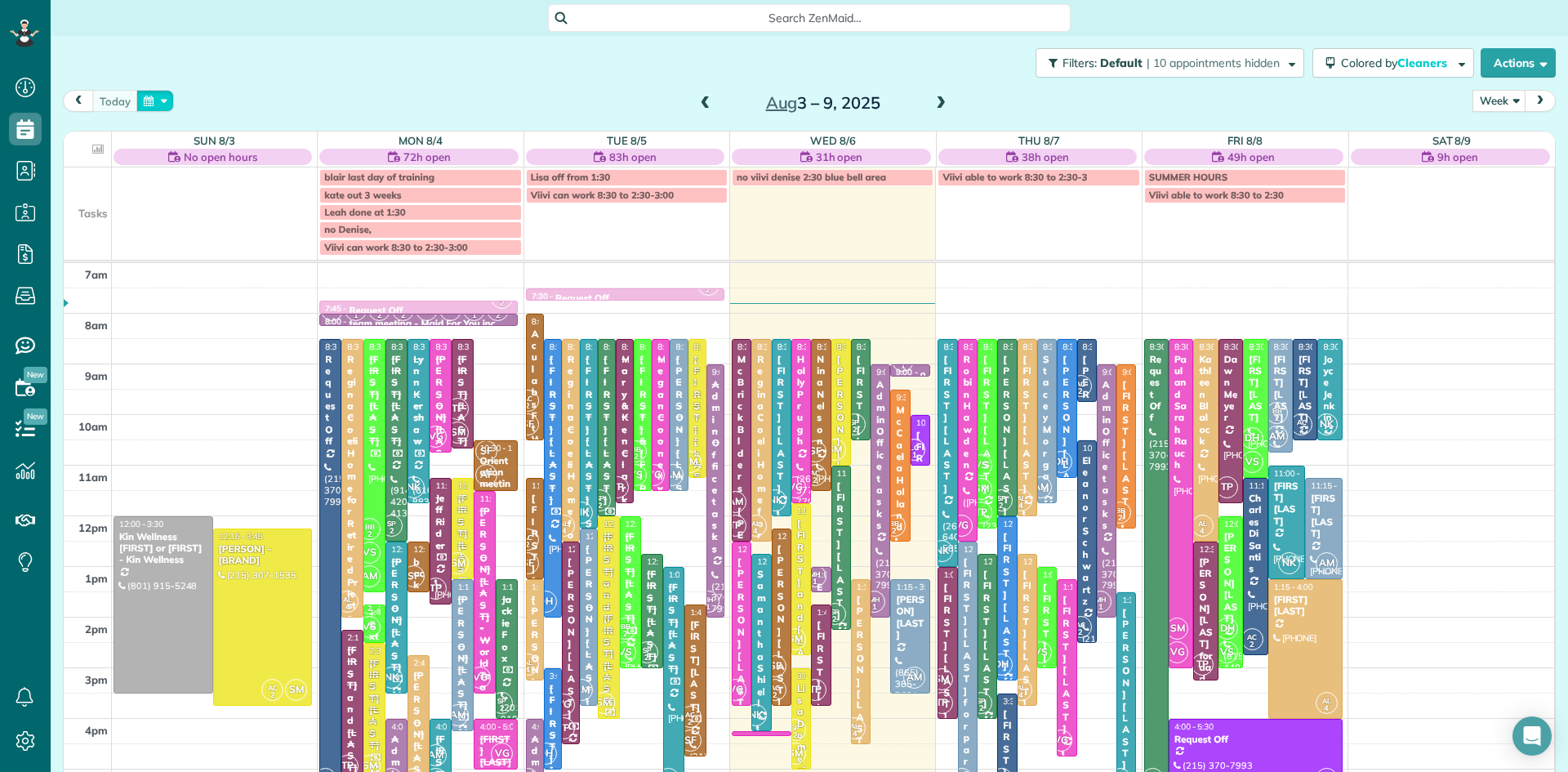 click at bounding box center (155, 100) 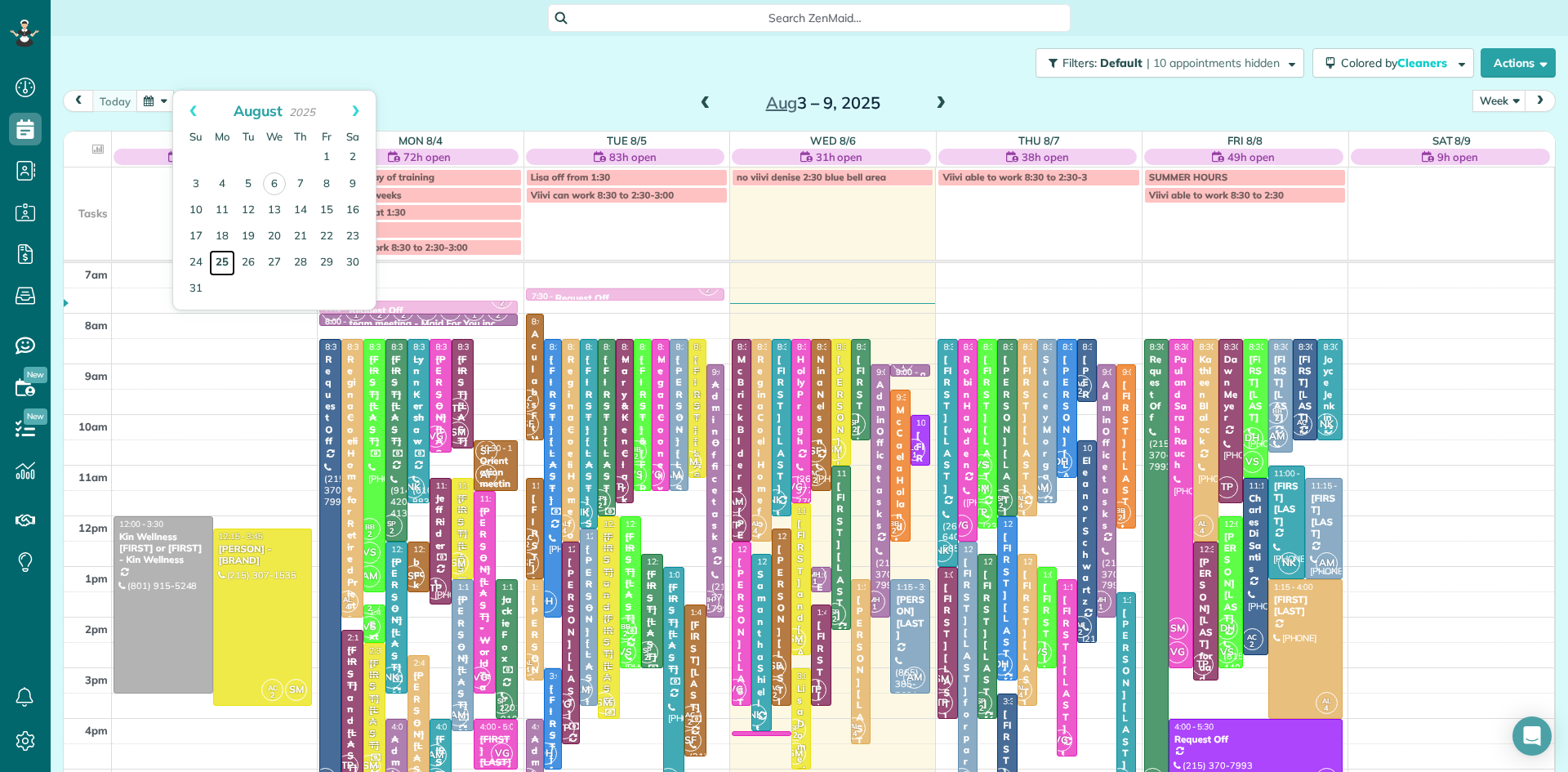 click on "25" at bounding box center [222, 263] 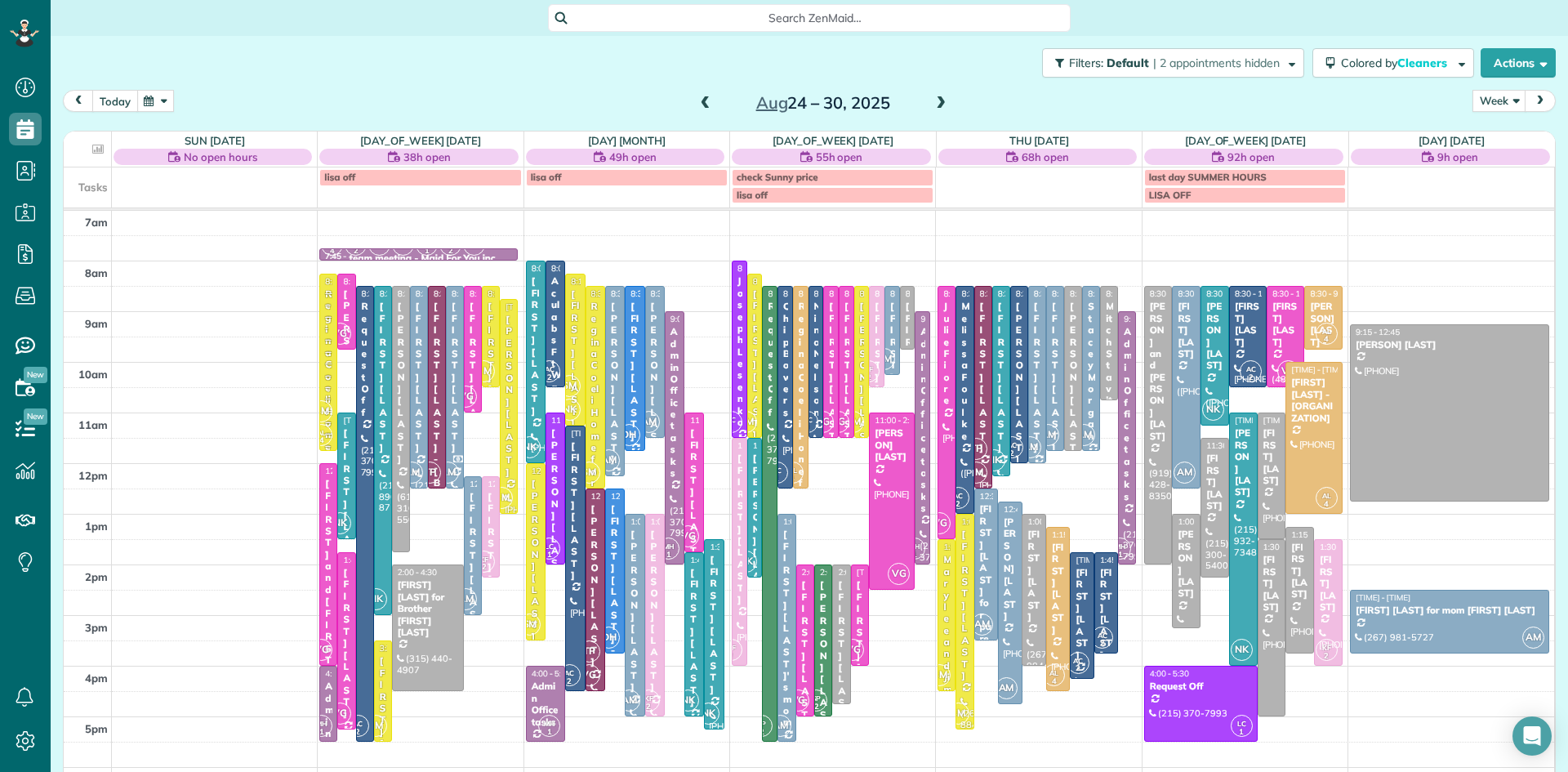 click on "today" at bounding box center (115, 100) 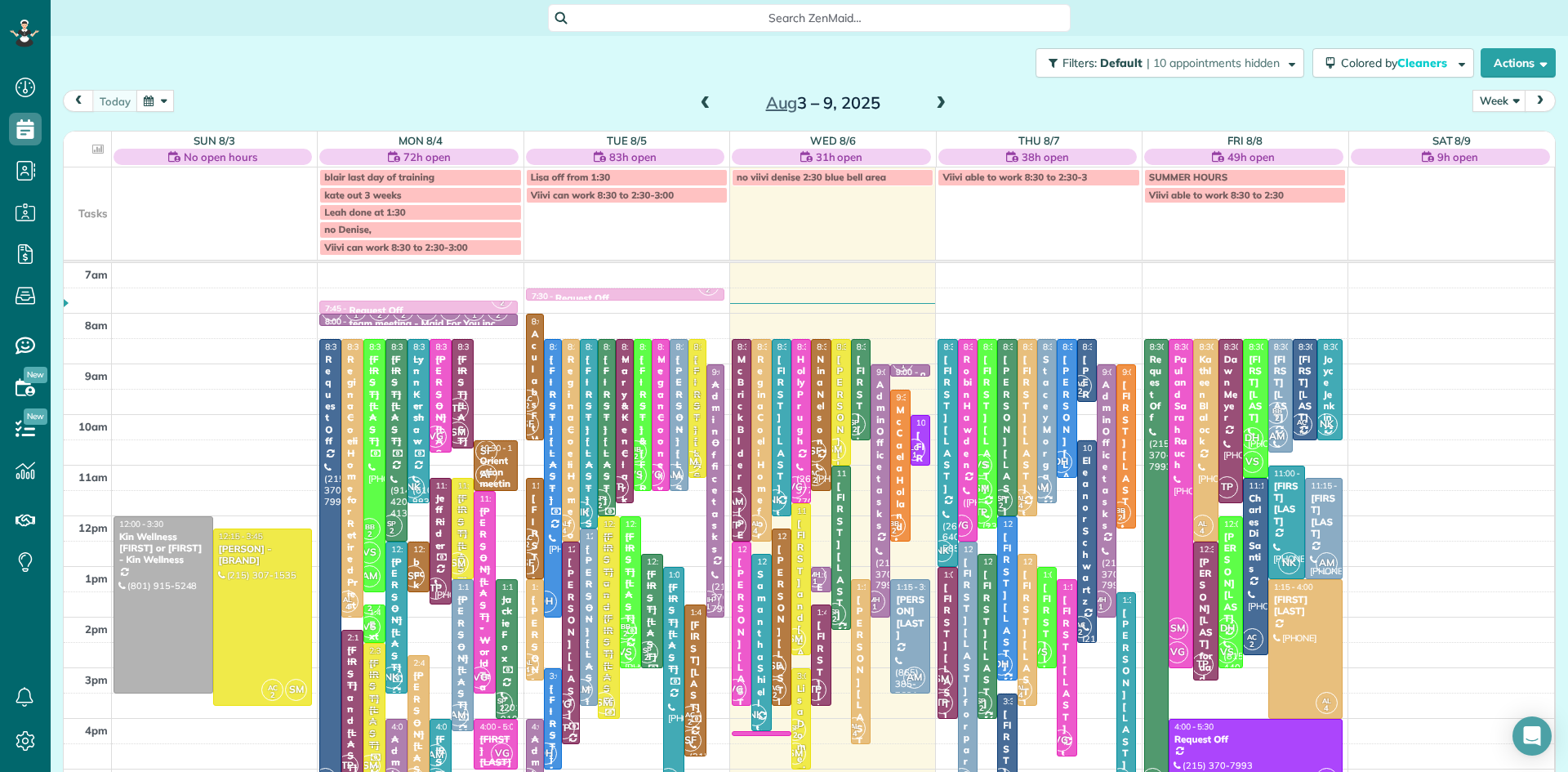 click on "VS SM TP" at bounding box center (981, 489) 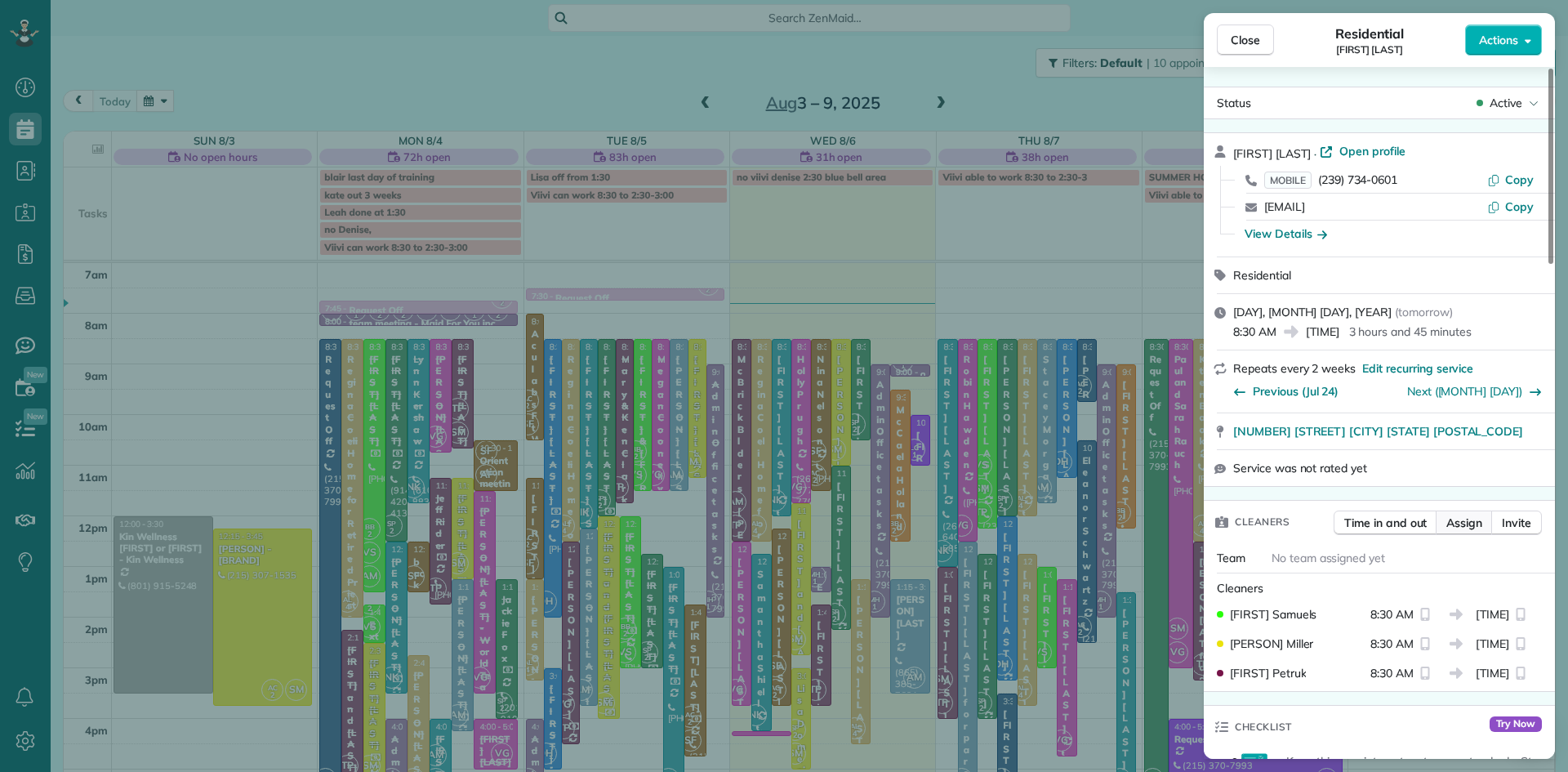 click on "Assign" at bounding box center (1464, 523) 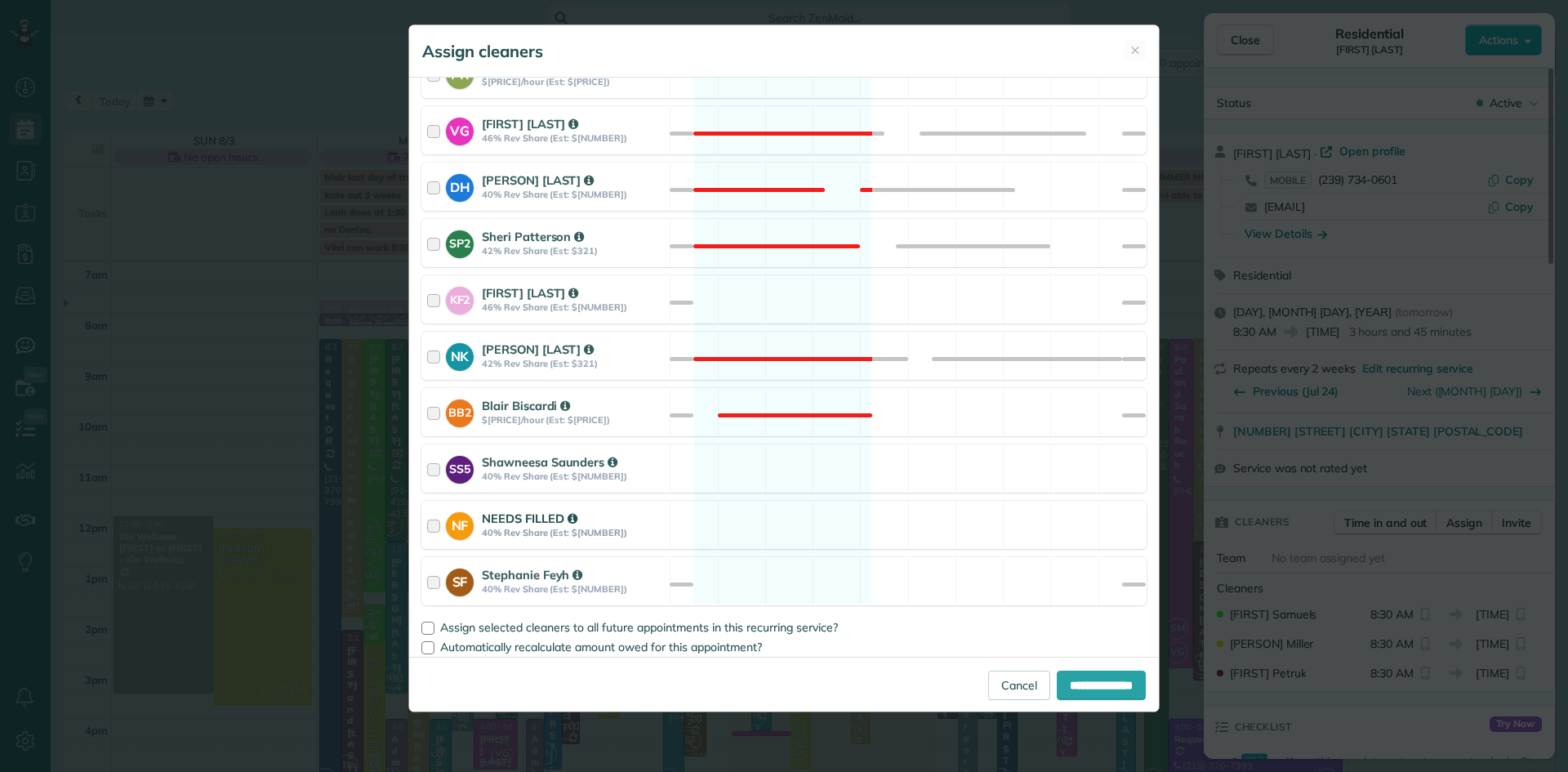 scroll, scrollTop: 915, scrollLeft: 0, axis: vertical 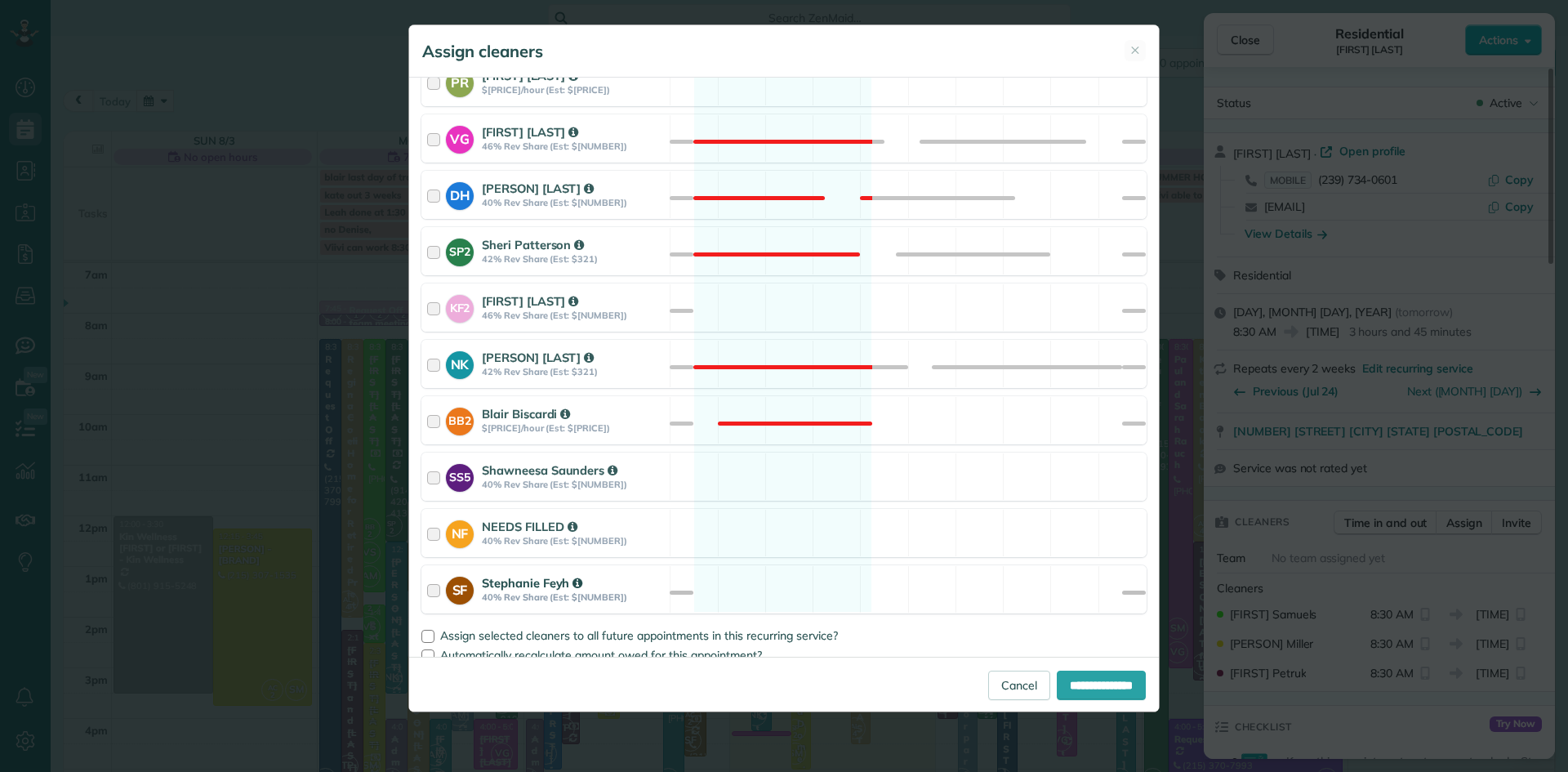 click on "40% Rev Share (Est: $306)" at bounding box center (573, 597) 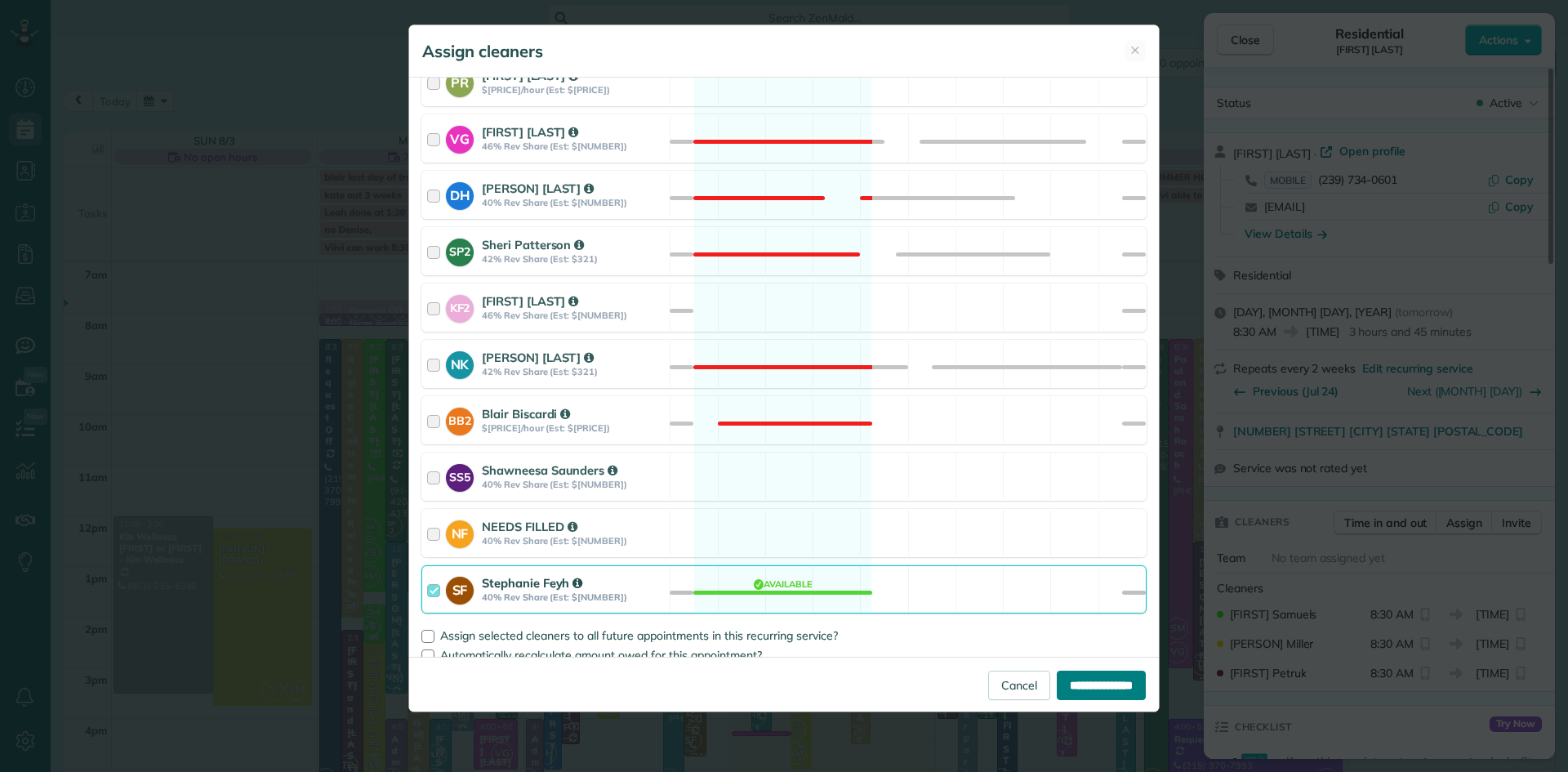 click on "**********" at bounding box center (1101, 685) 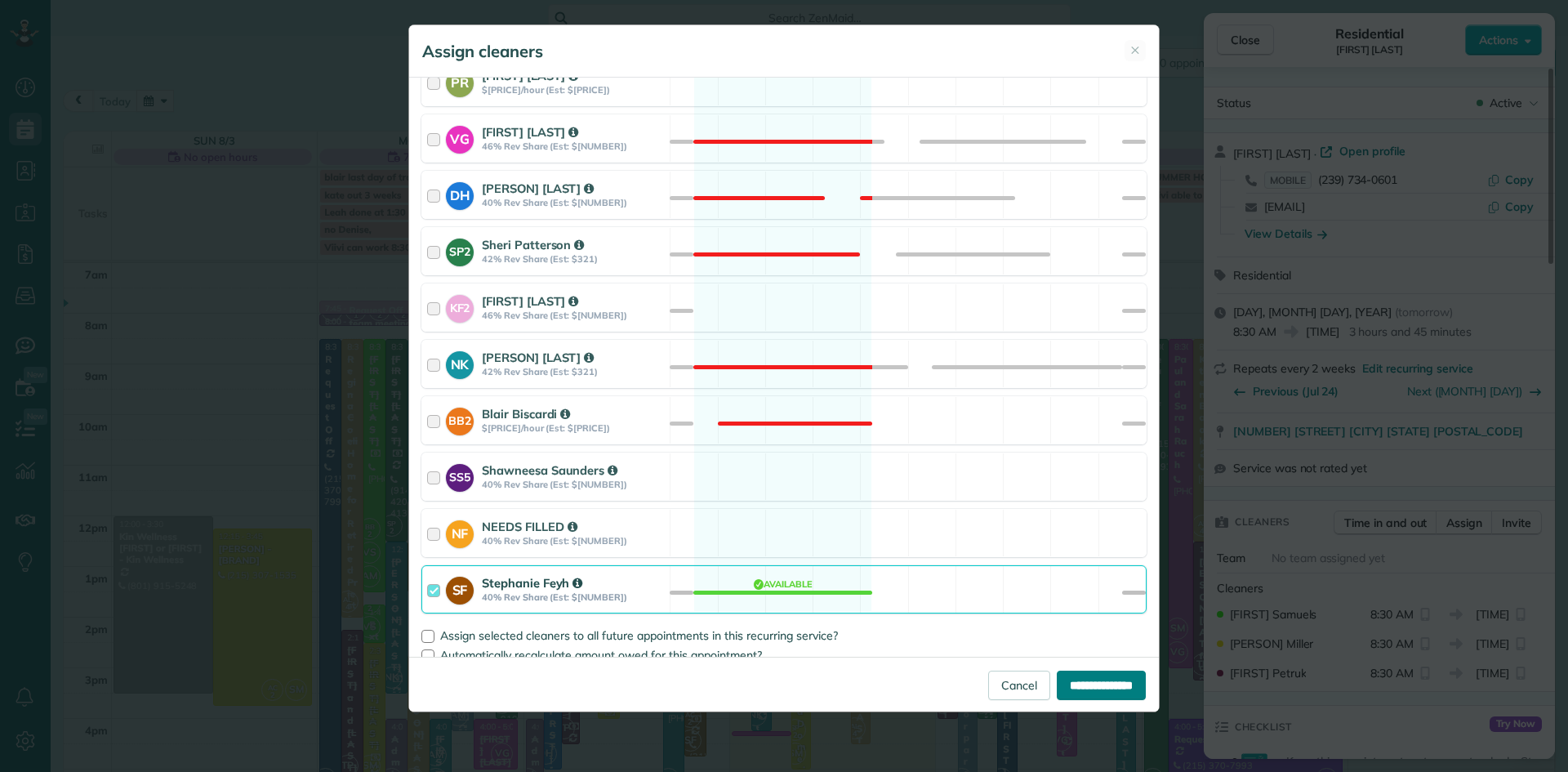 type on "**********" 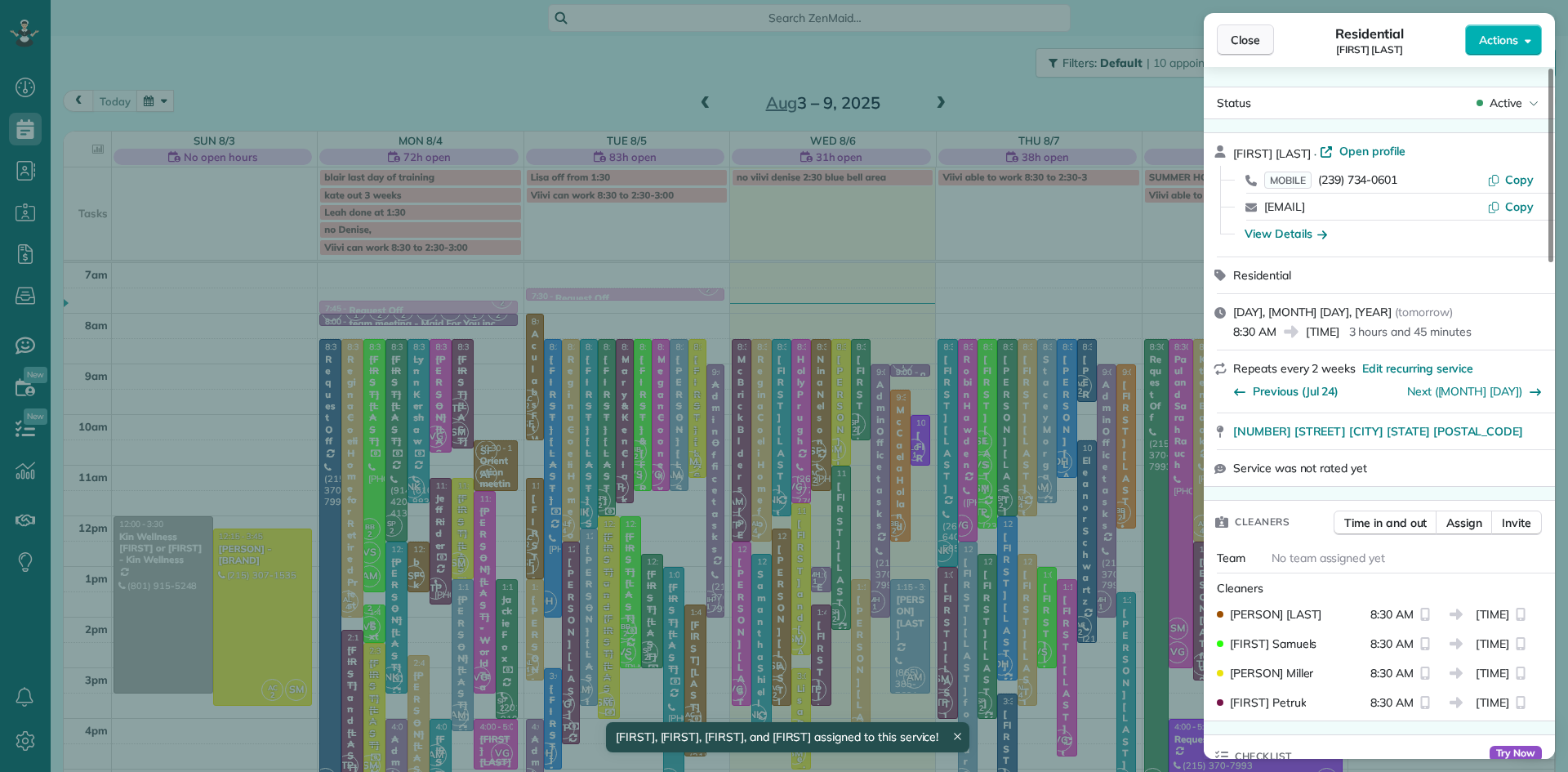 click on "Close" at bounding box center (1245, 40) 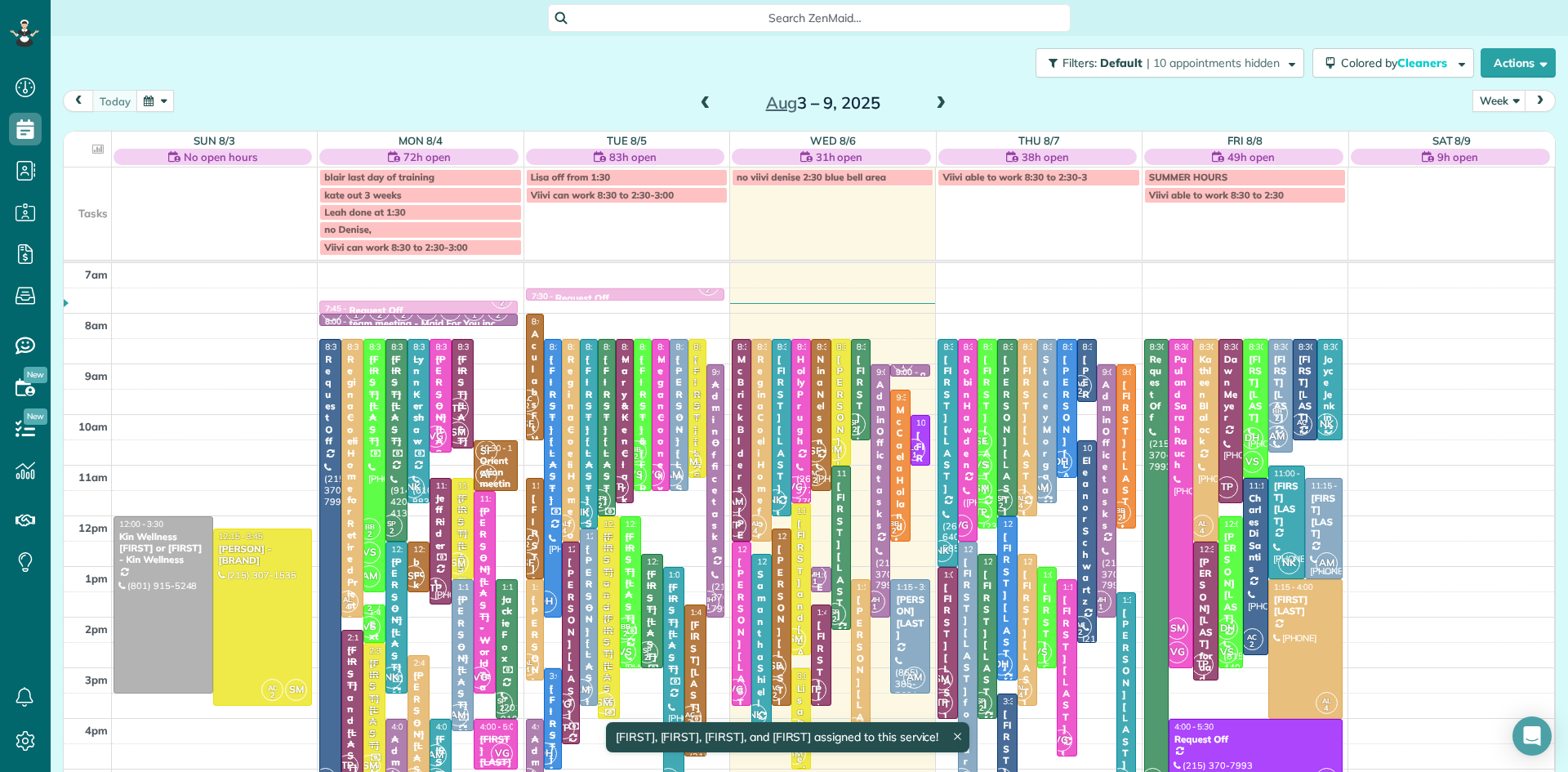 click on "Michael Kochman" at bounding box center (1047, 652) 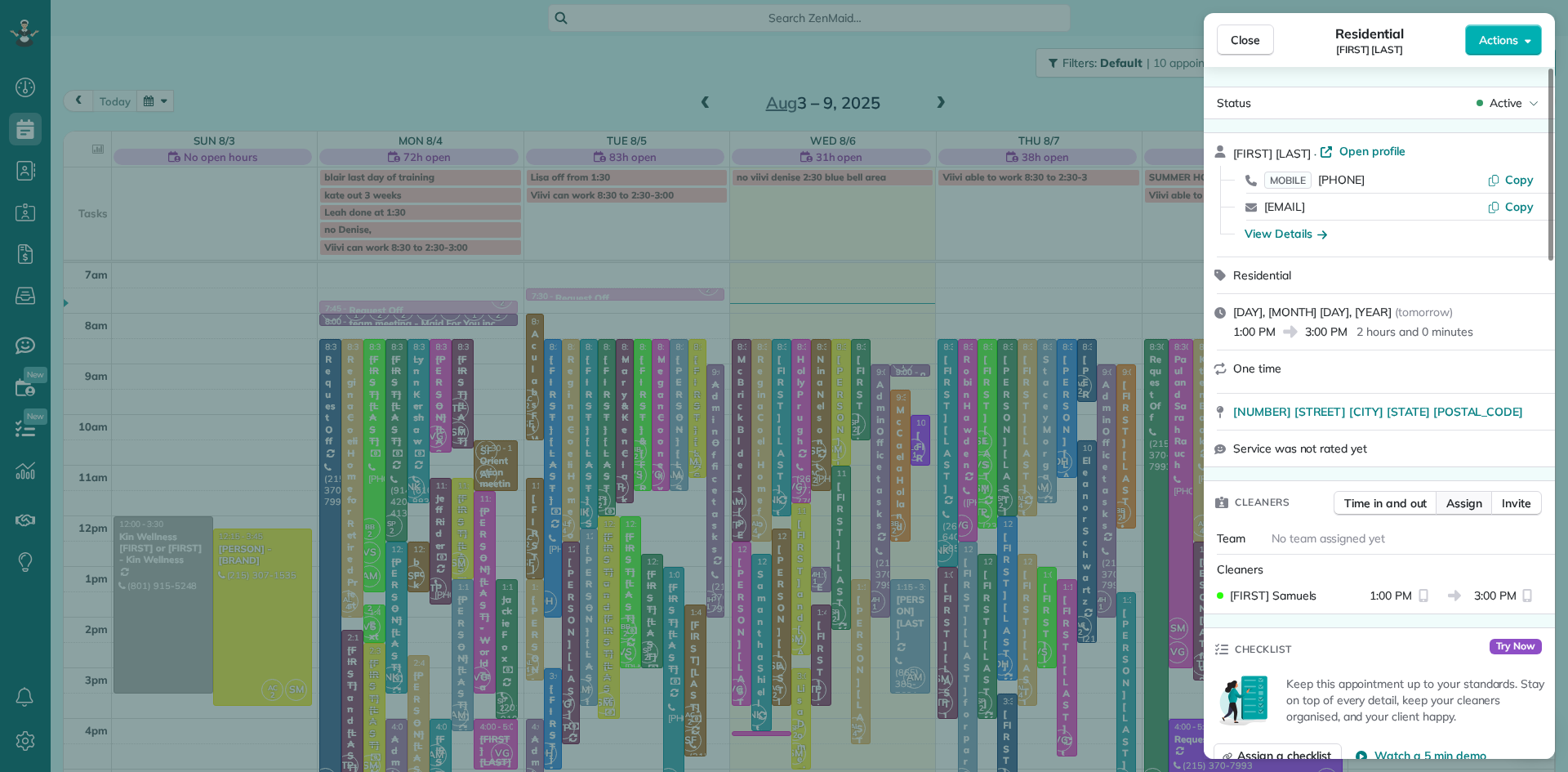 click on "Assign" at bounding box center (1464, 503) 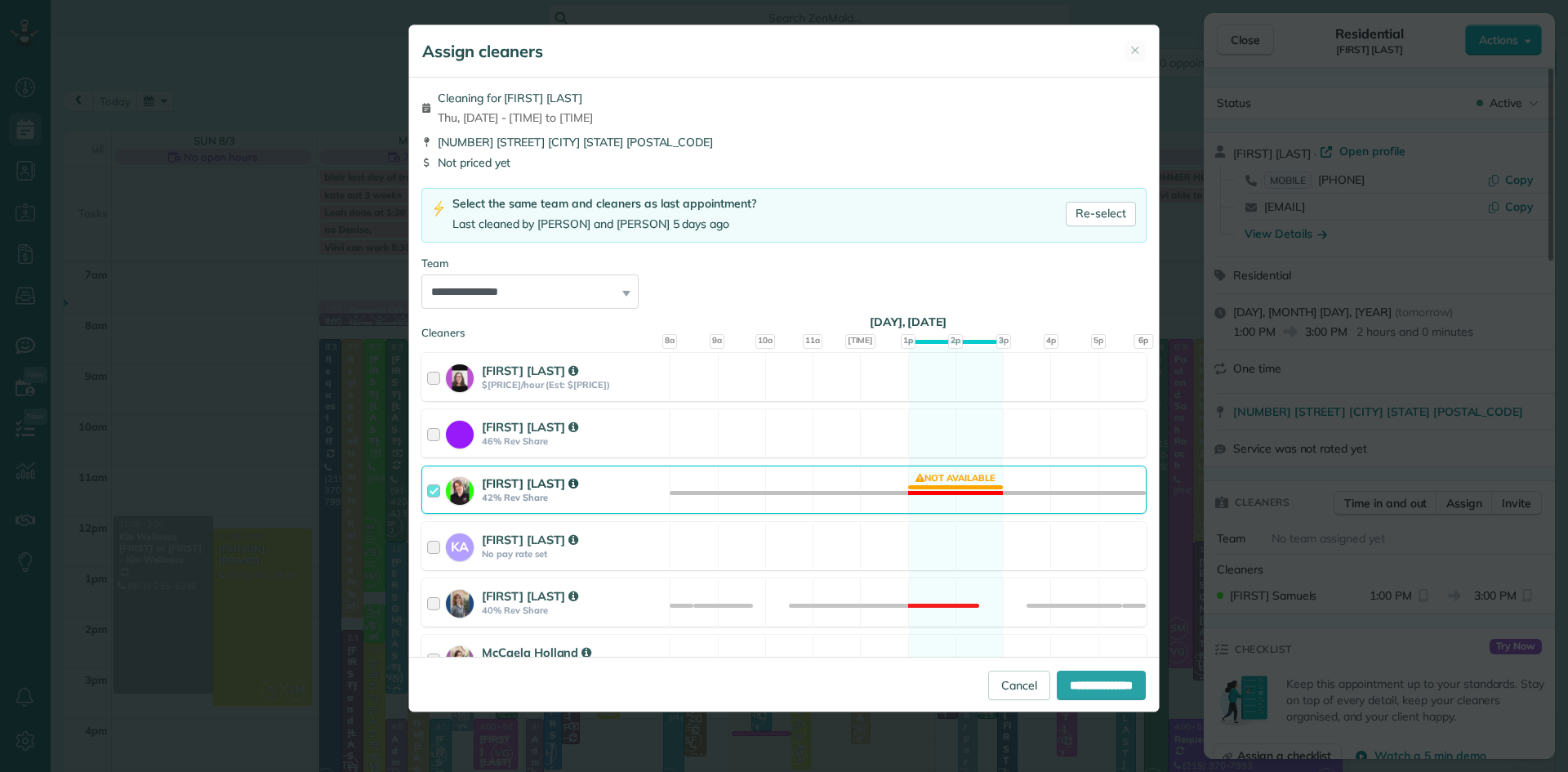 scroll, scrollTop: 912, scrollLeft: 0, axis: vertical 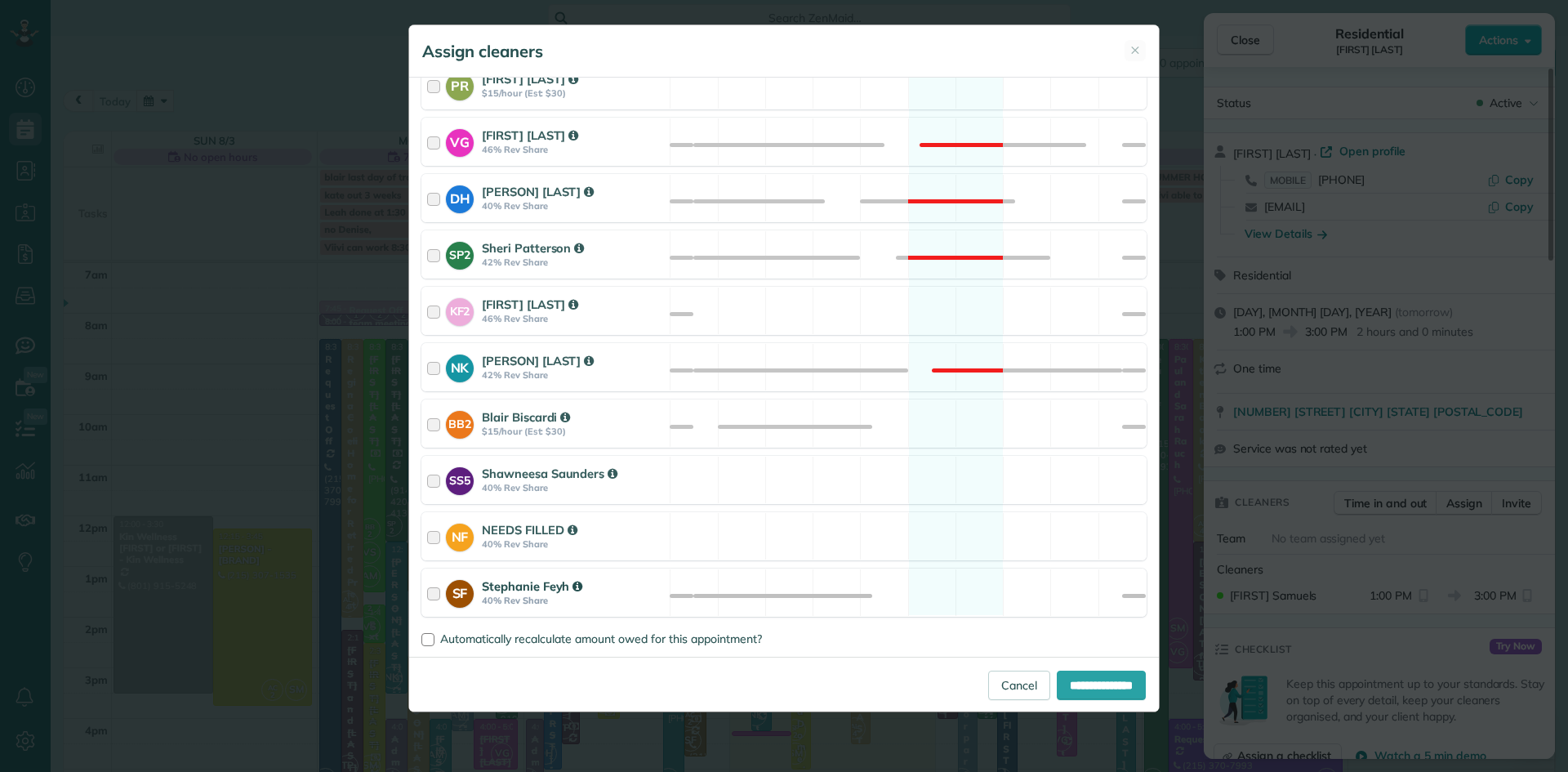 click on "Stephanie Feyh" at bounding box center (532, 586) 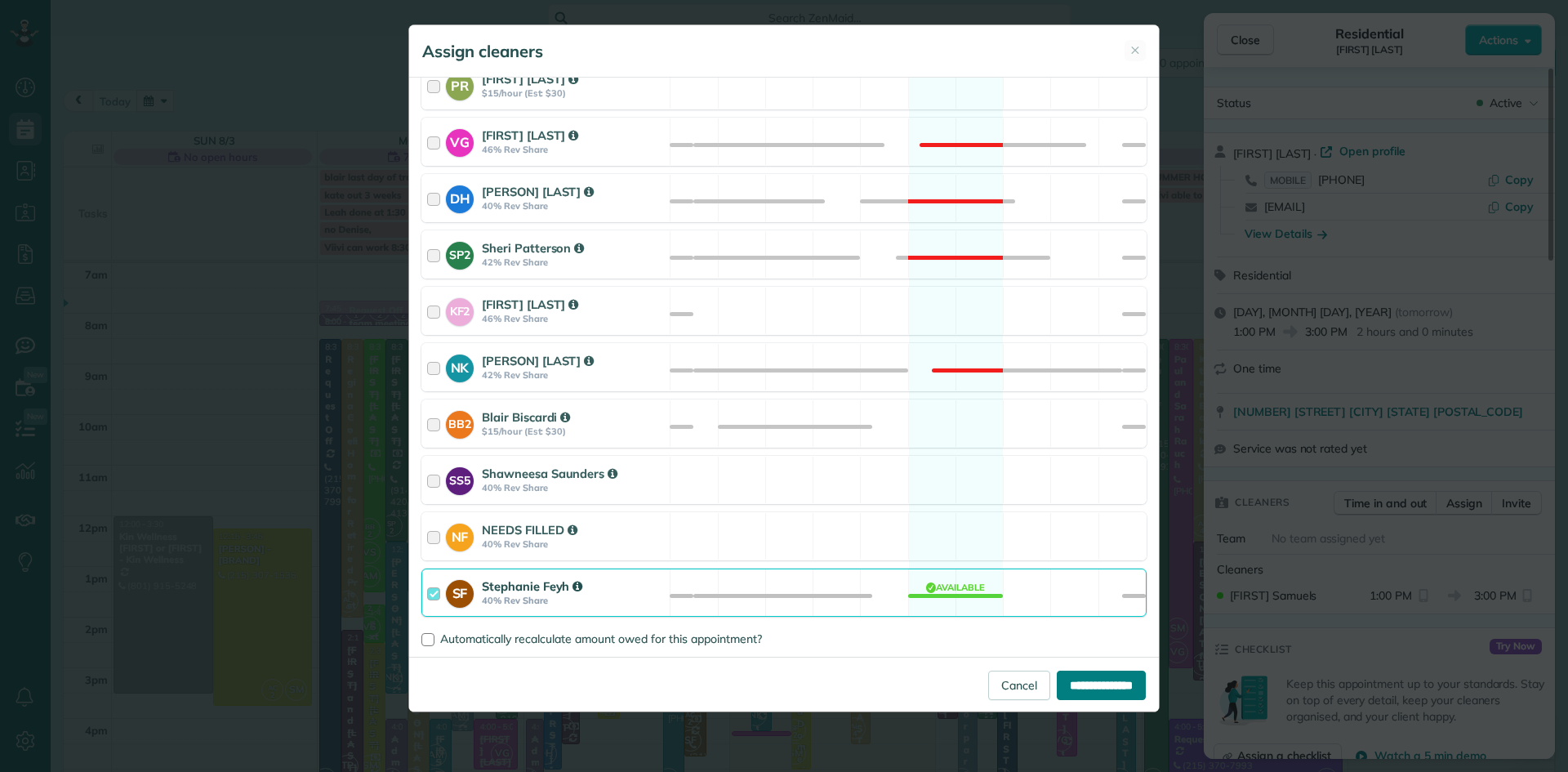 click on "**********" at bounding box center (1101, 685) 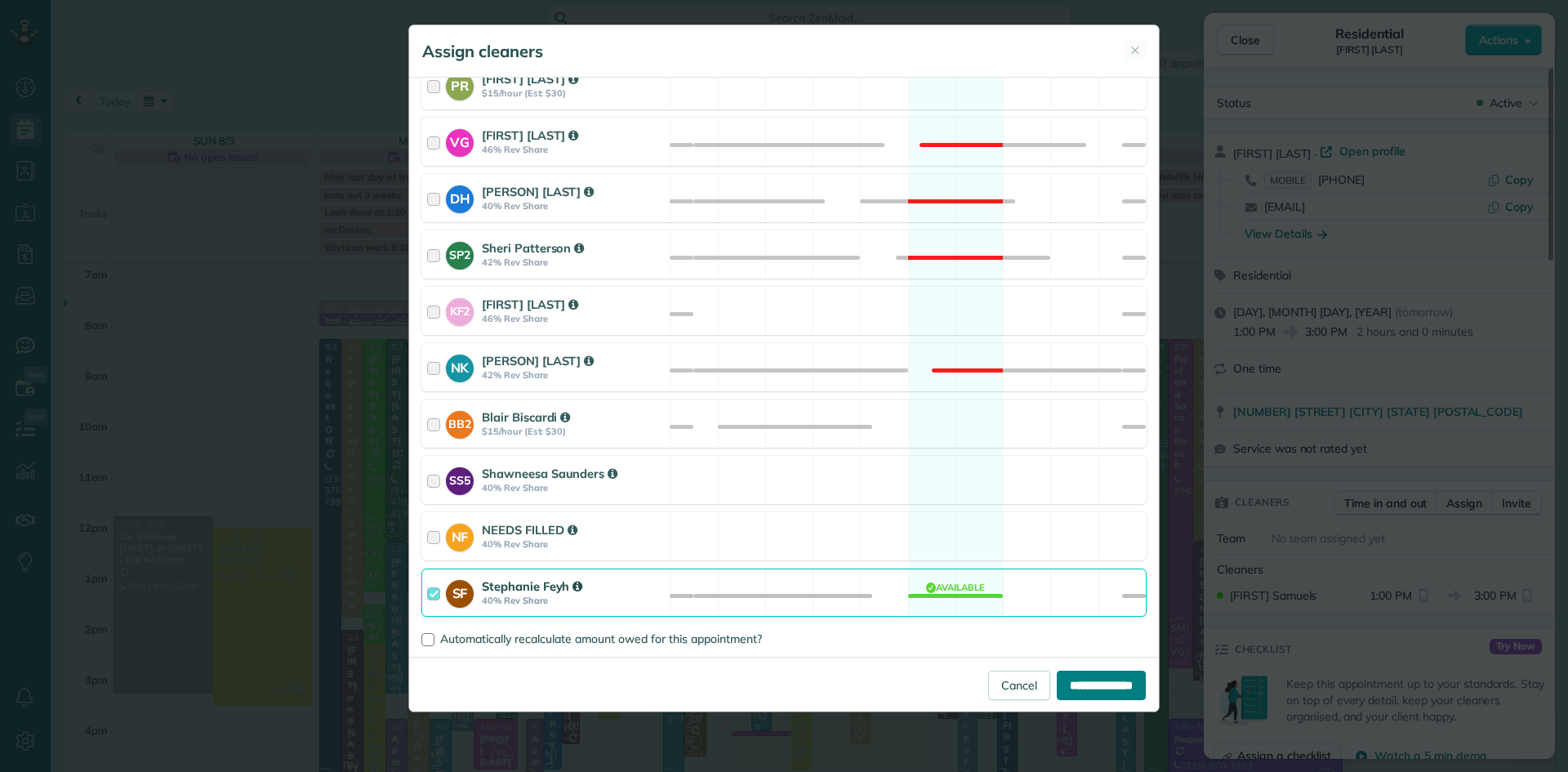 type on "**********" 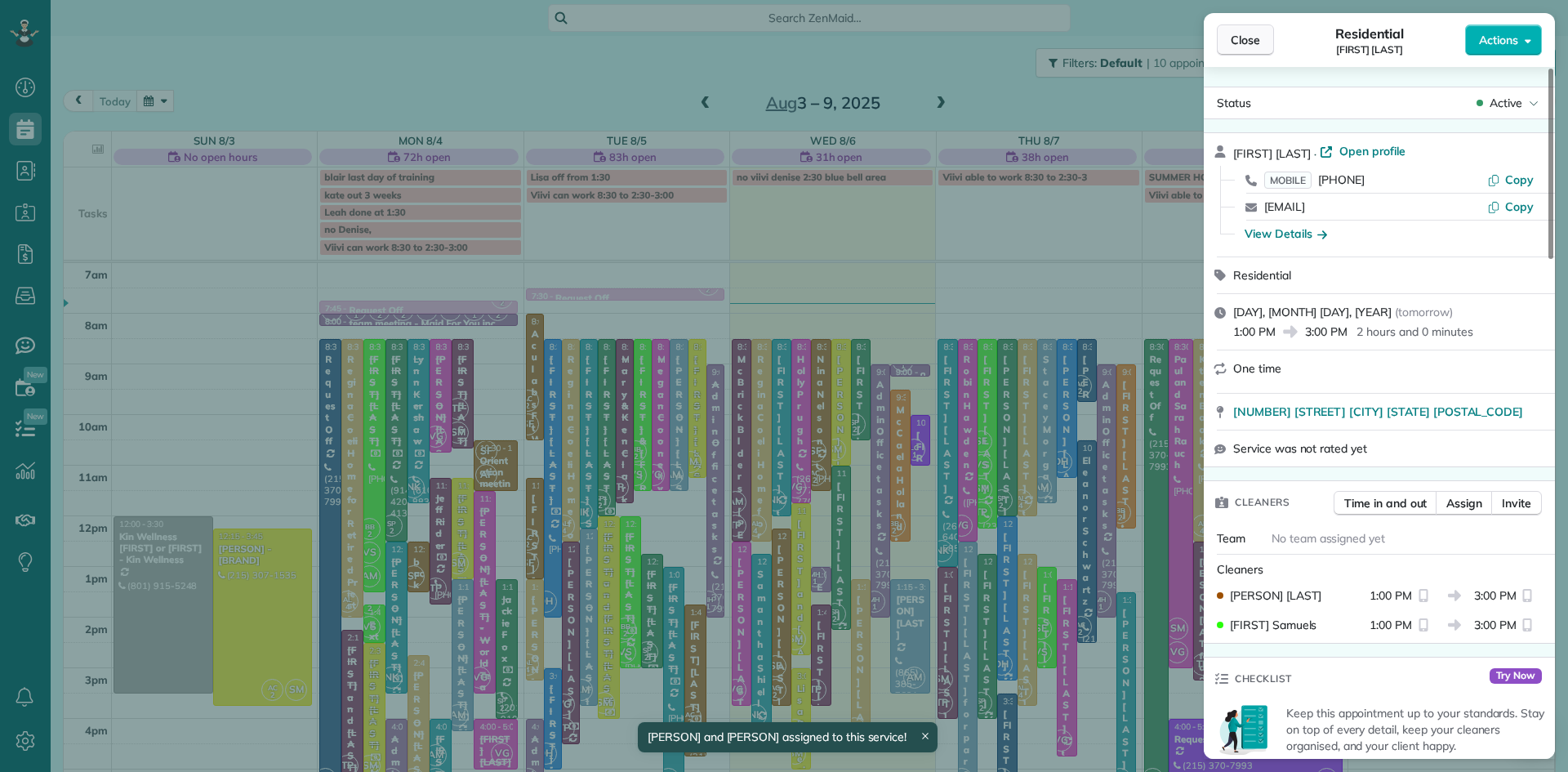 click on "Close" at bounding box center [1245, 40] 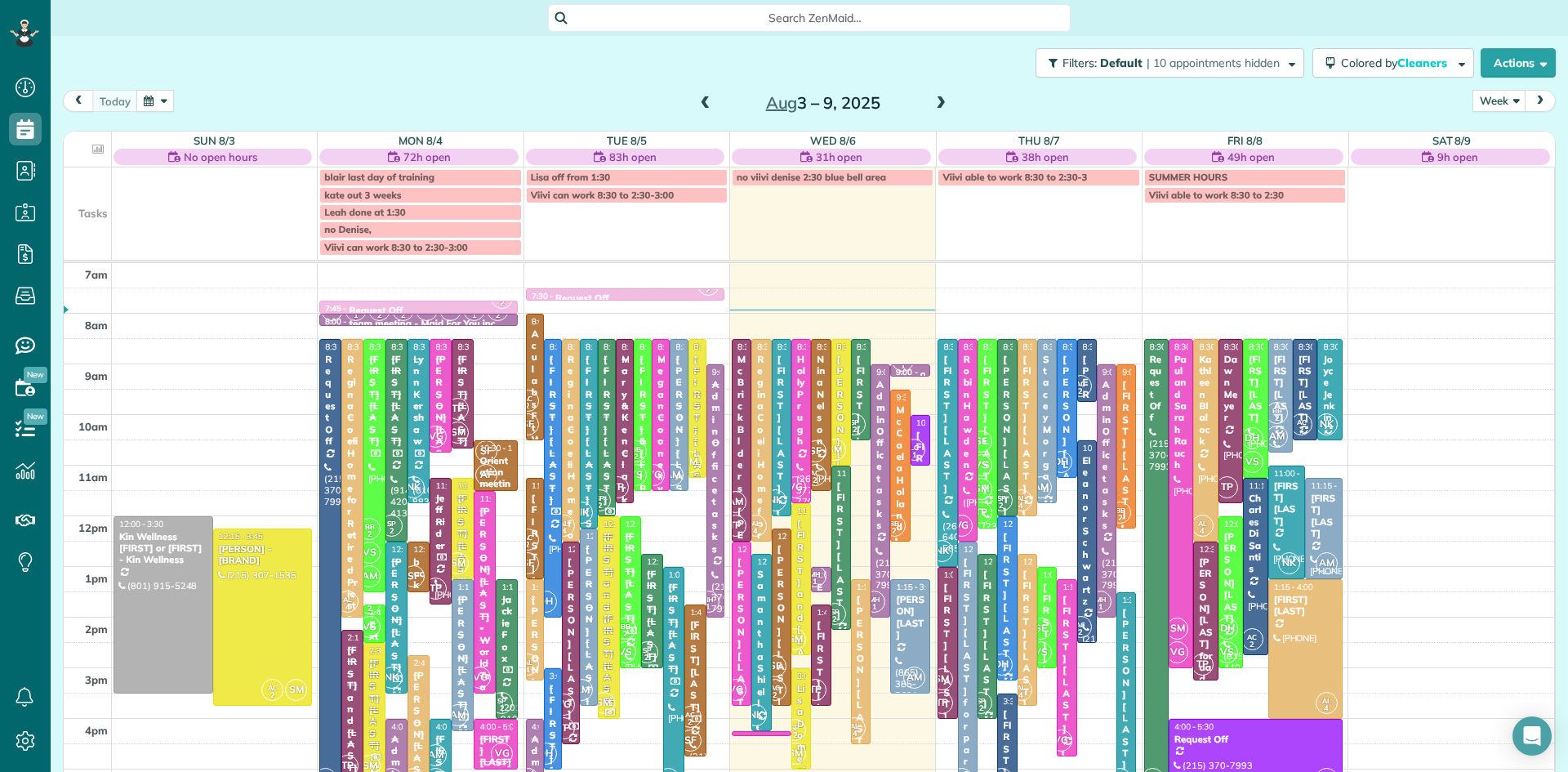 click at bounding box center [941, 104] 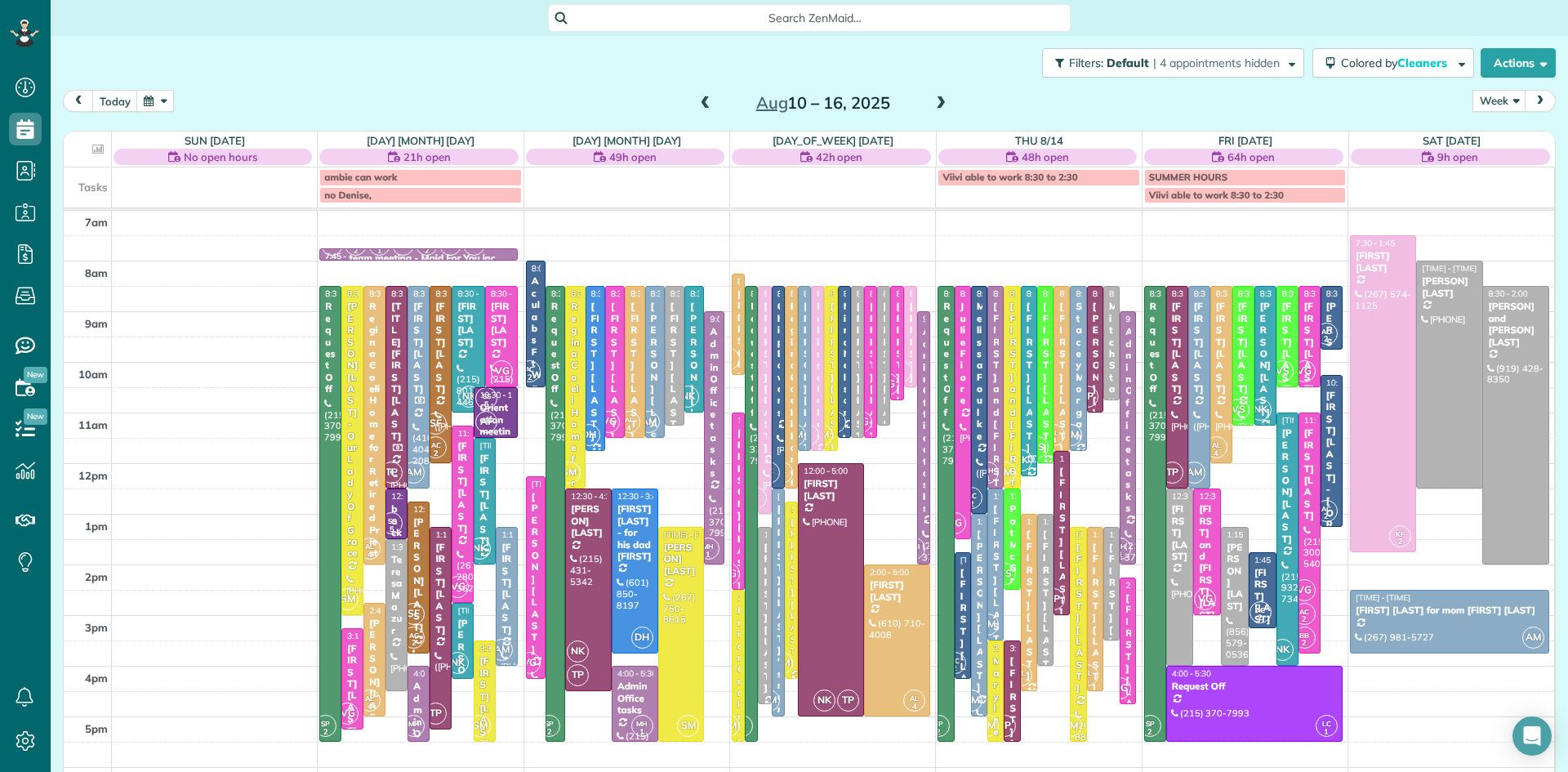 click at bounding box center [706, 104] 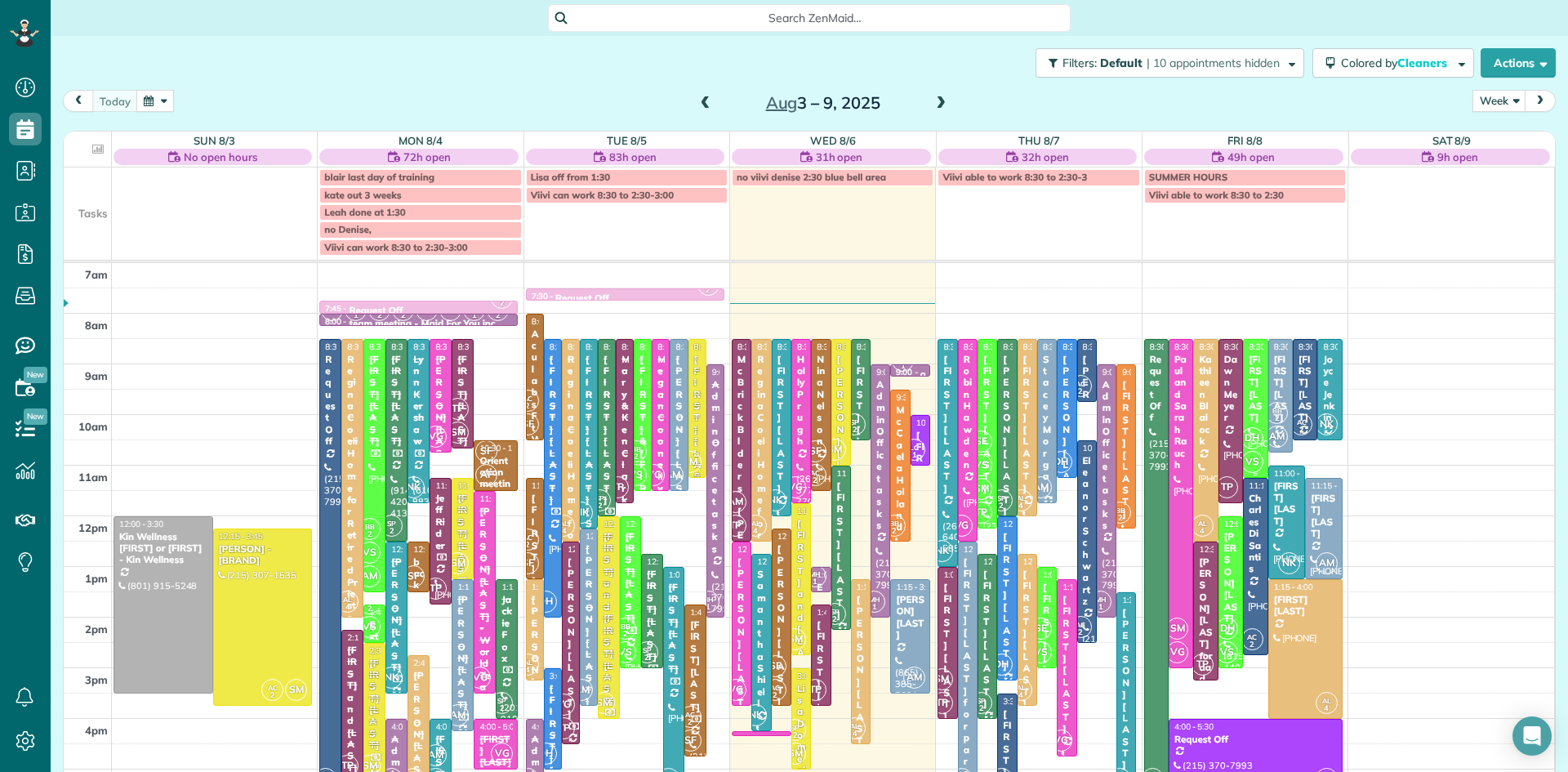 click on "DH VS" at bounding box center (1252, 450) 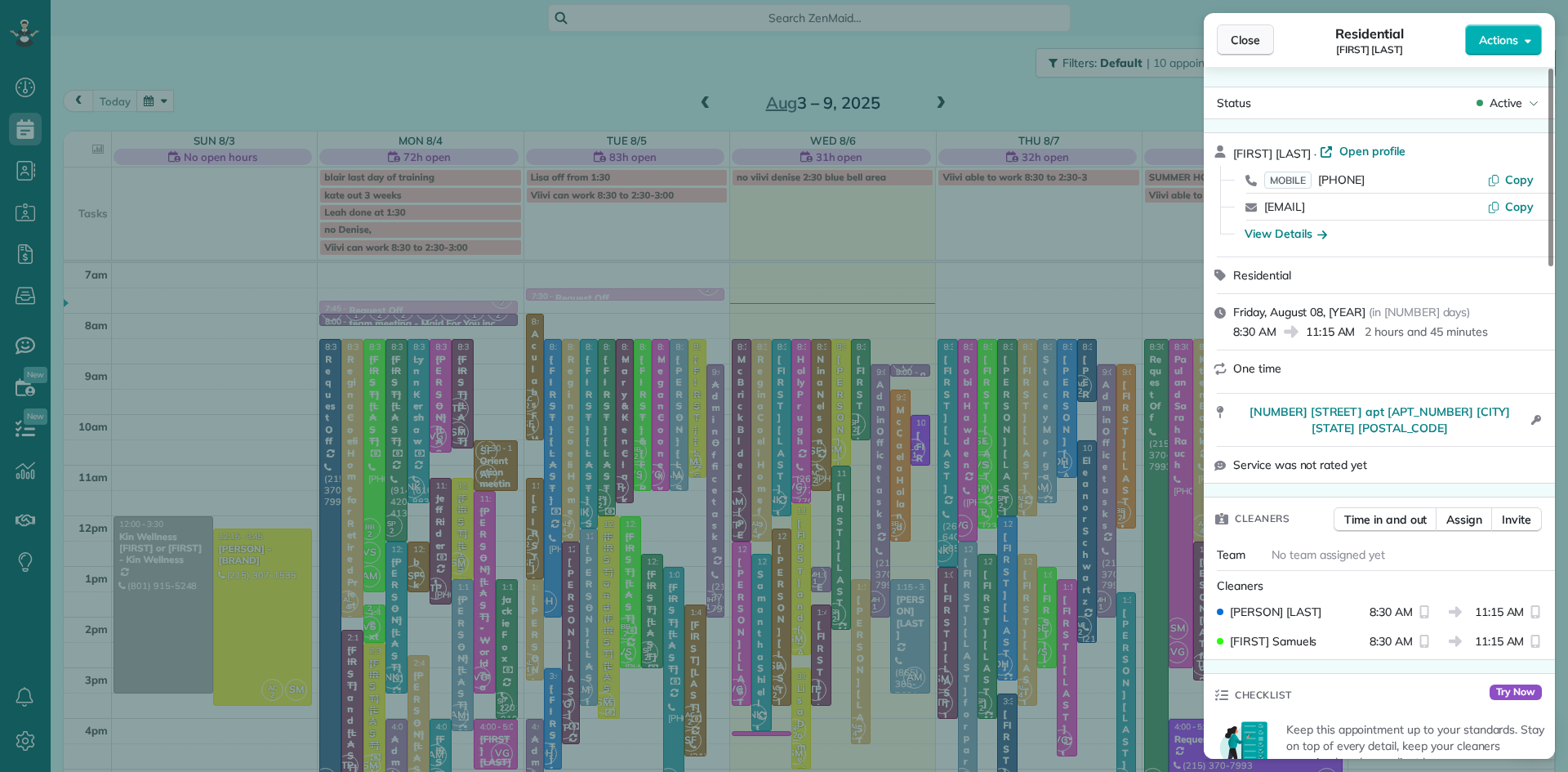 click on "Close" at bounding box center (1245, 40) 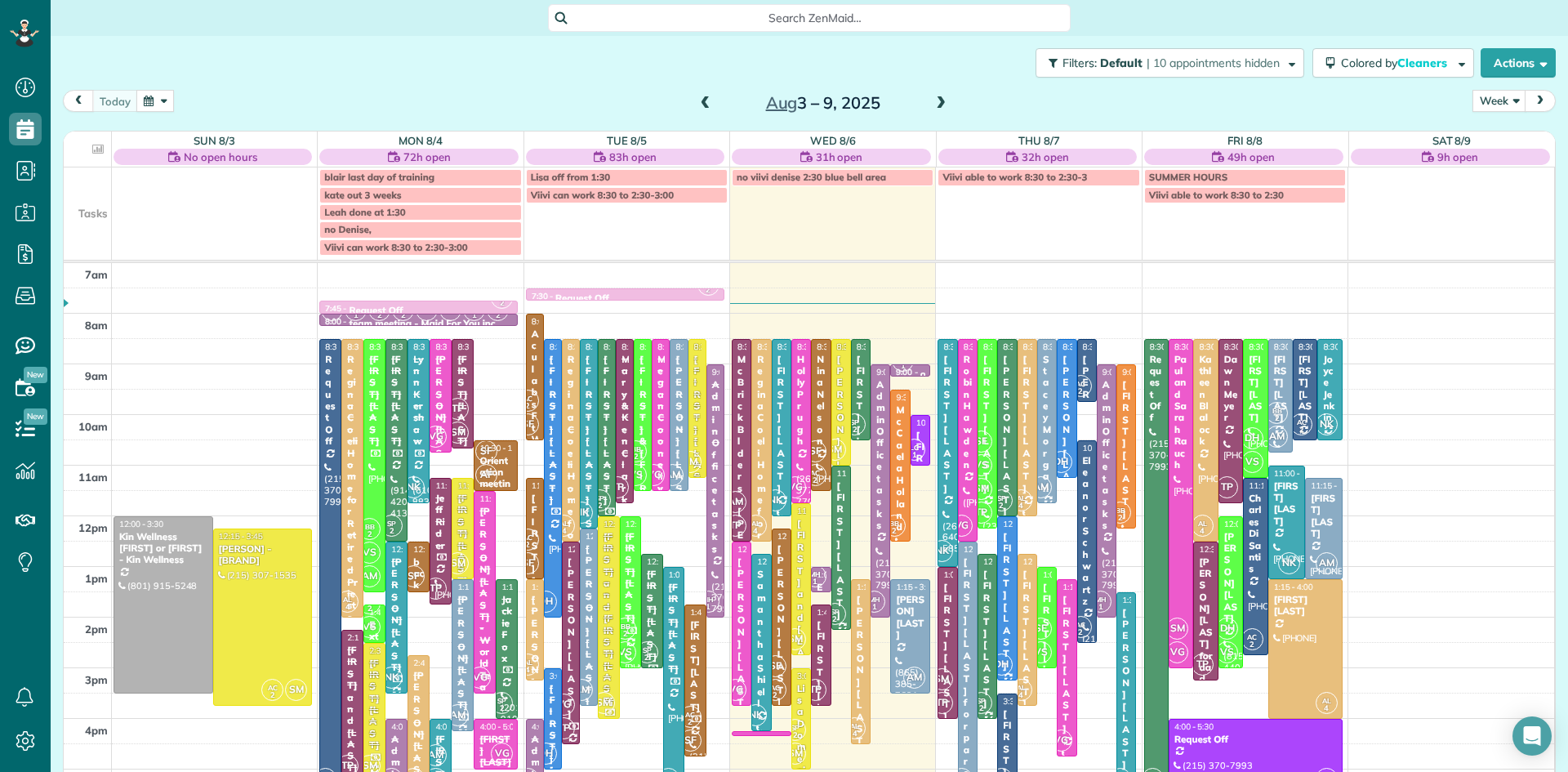 click at bounding box center (941, 104) 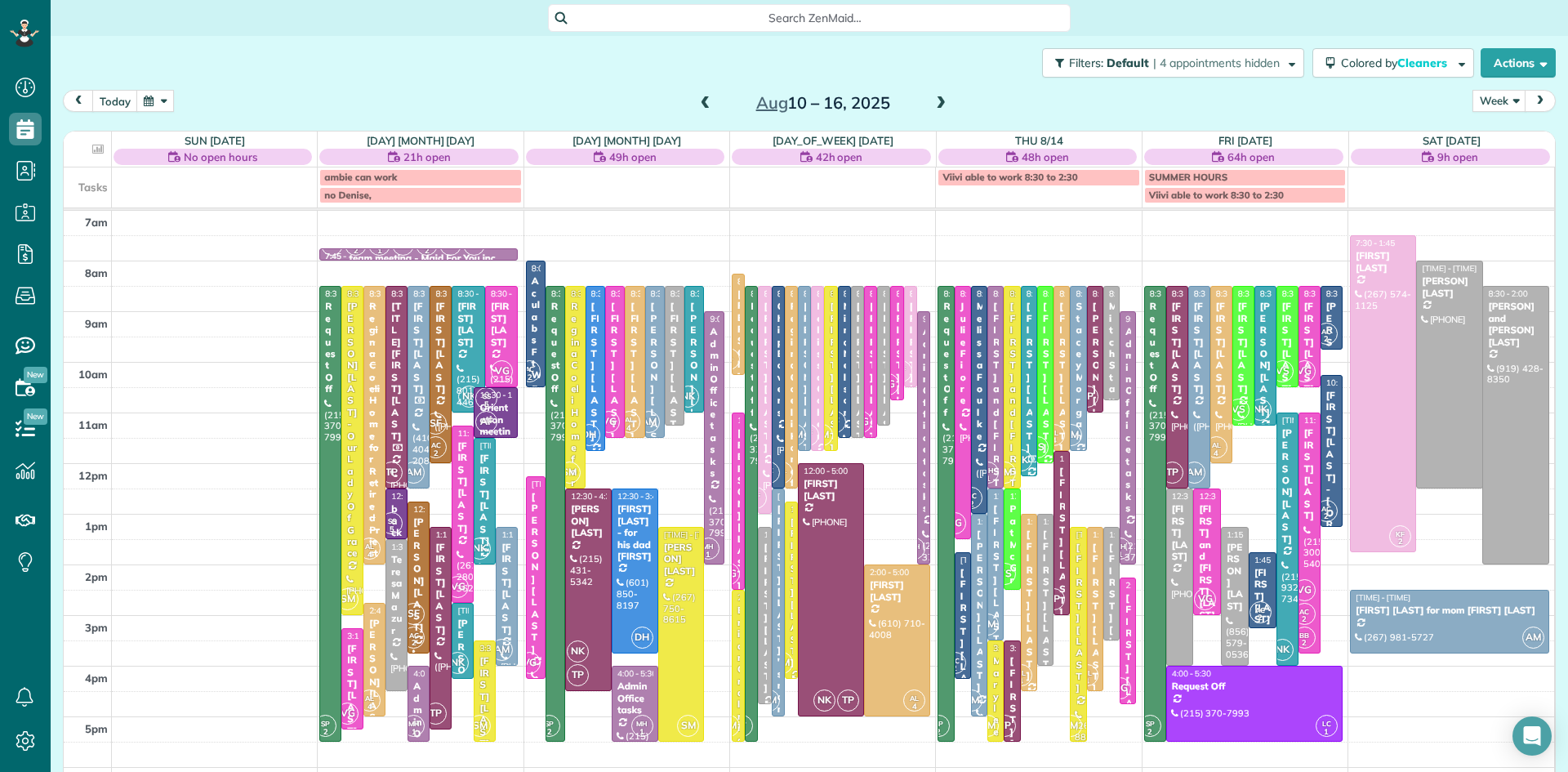 click at bounding box center (706, 104) 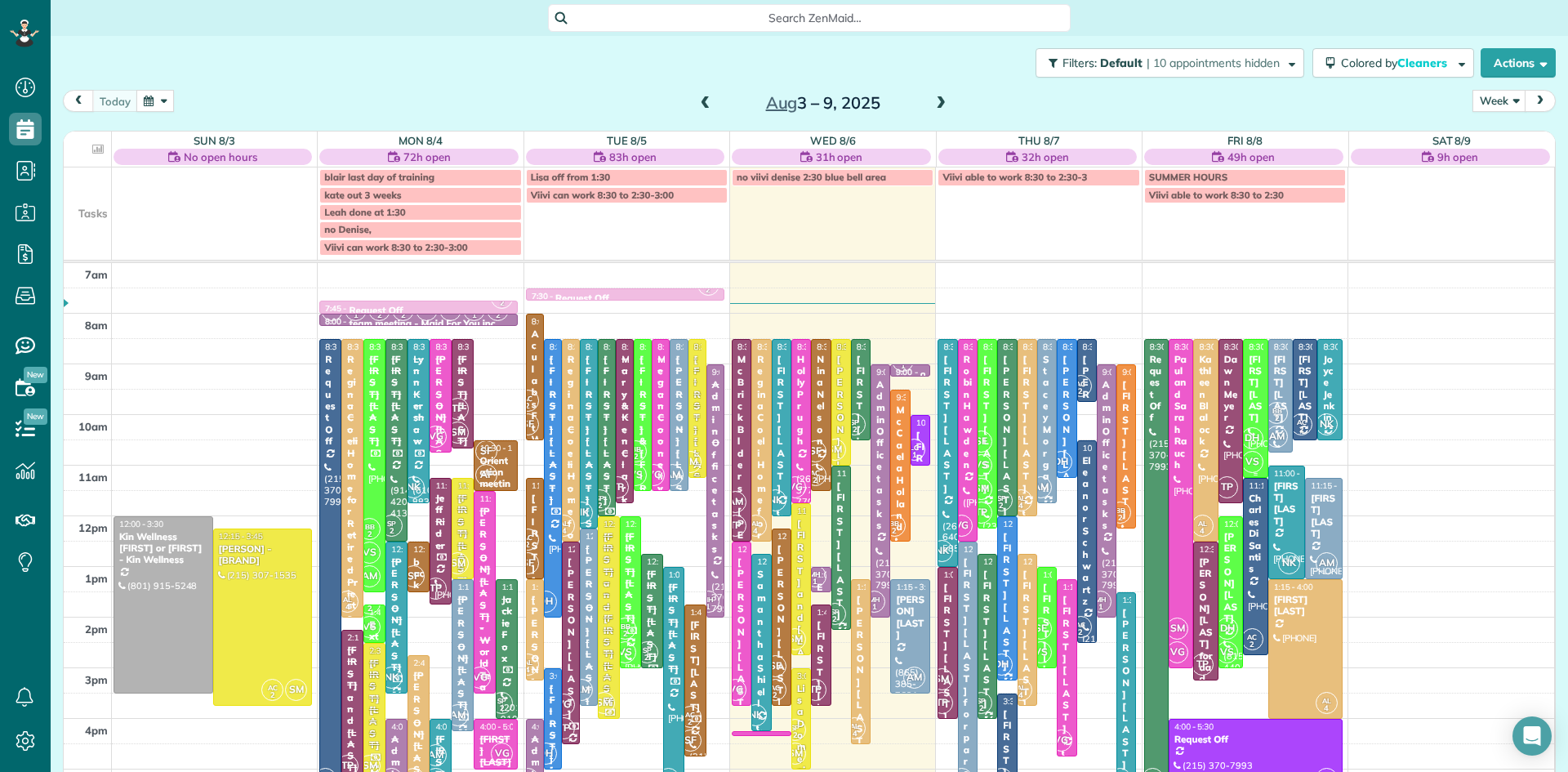 click on "DH" at bounding box center [1252, 438] 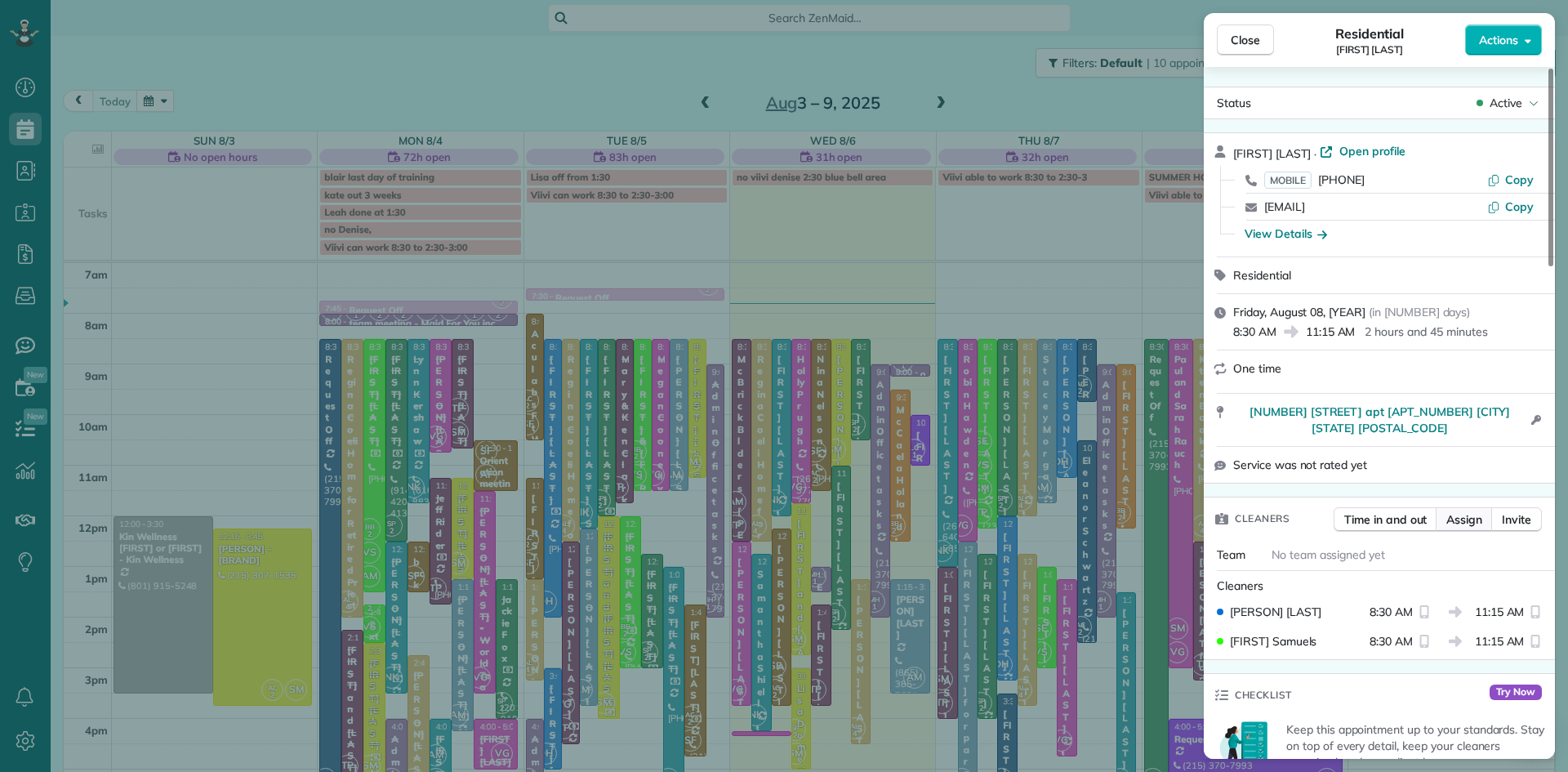 click on "Assign" at bounding box center [1464, 520] 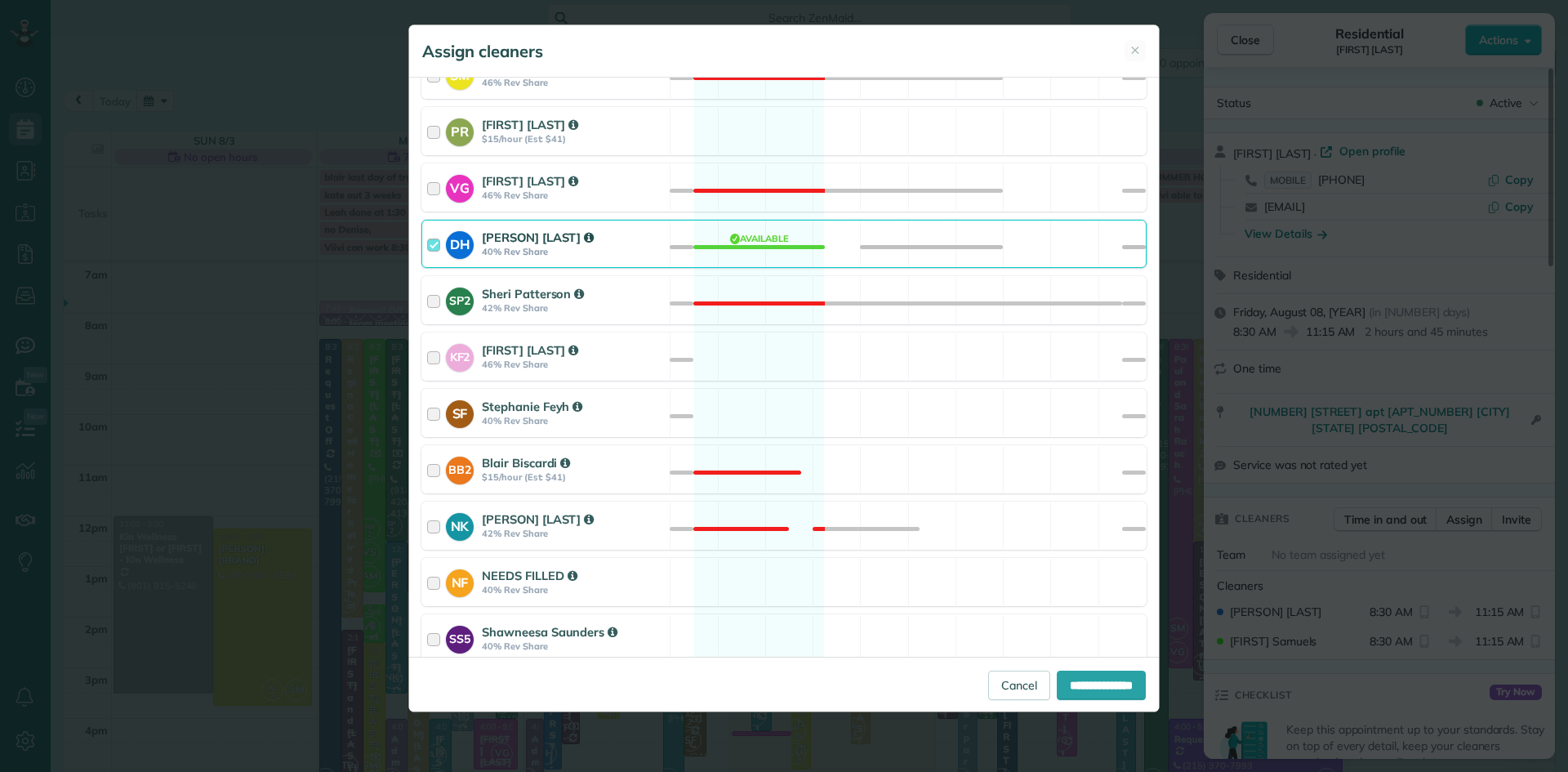 scroll, scrollTop: 844, scrollLeft: 0, axis: vertical 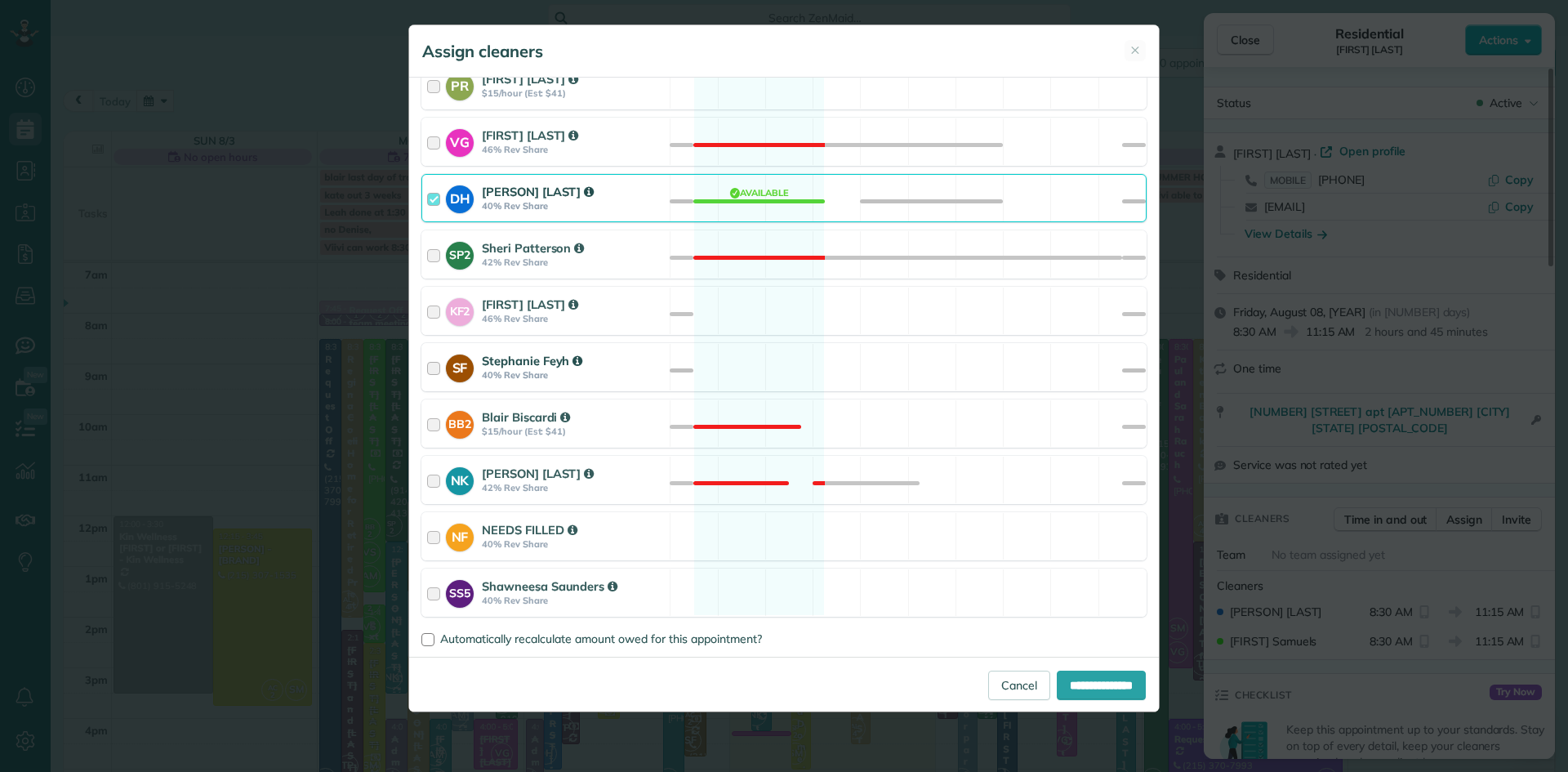 click on "Stephanie Feyh" at bounding box center (532, 360) 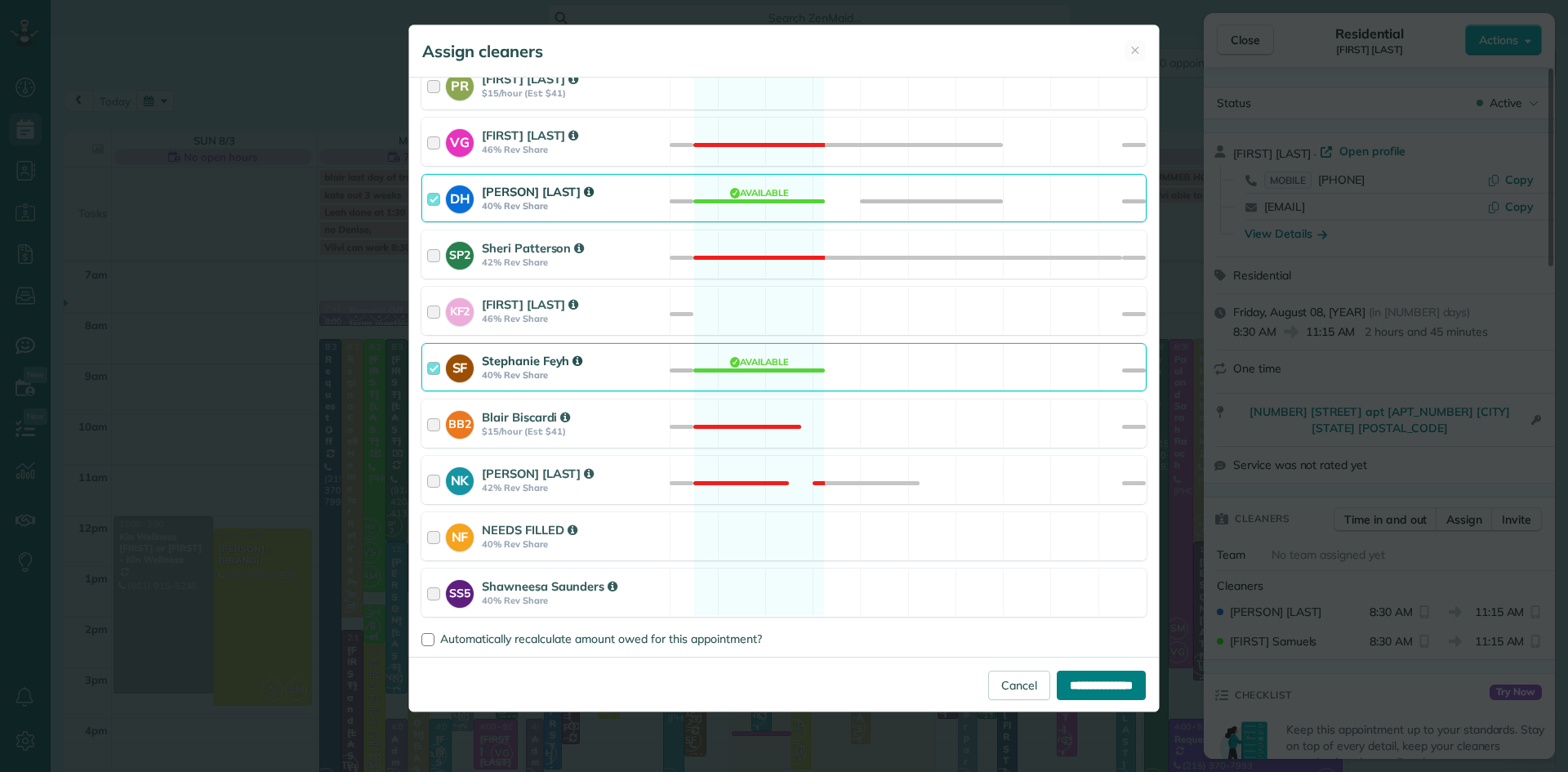 click on "**********" at bounding box center [1101, 685] 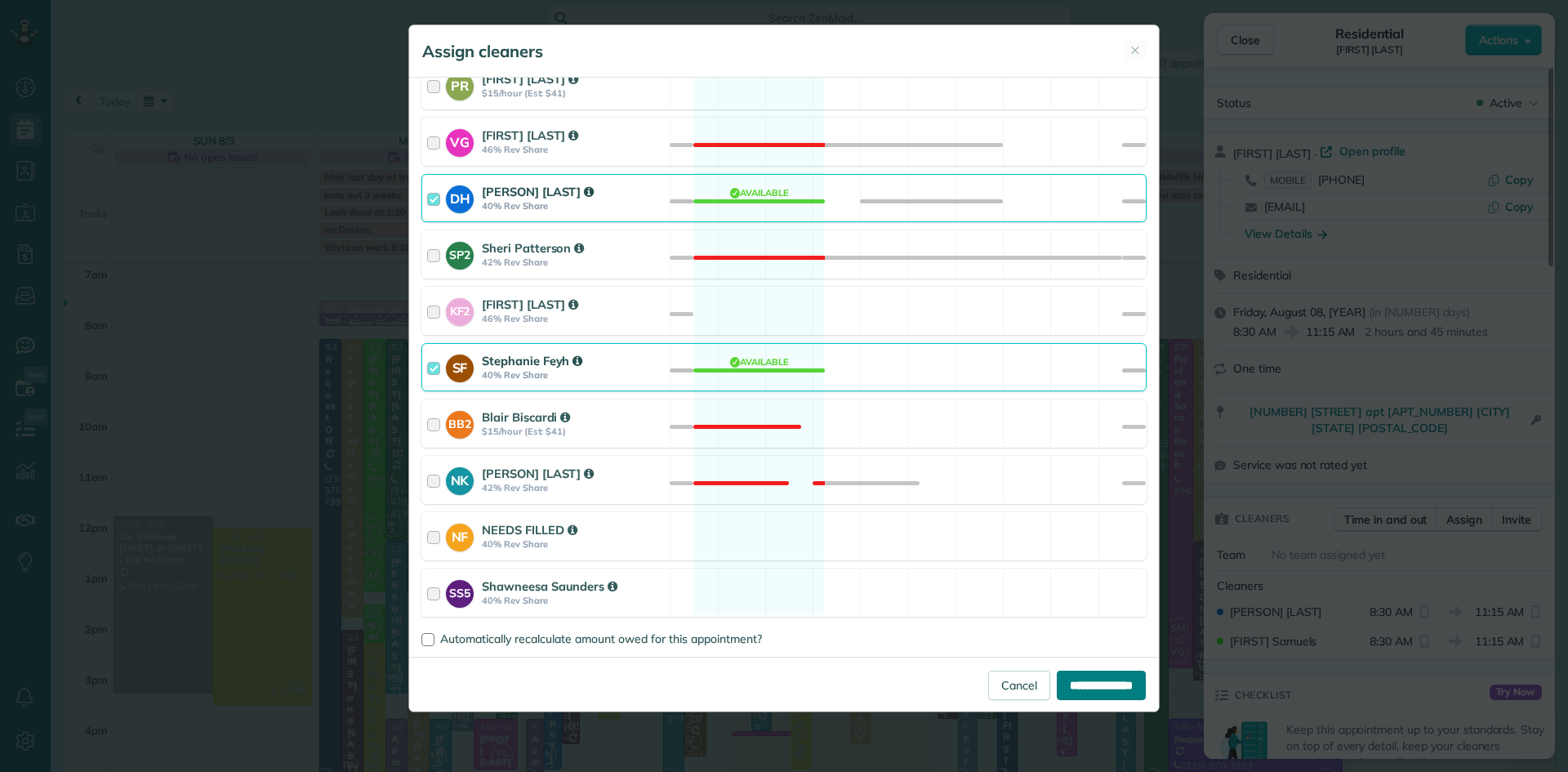 type on "**********" 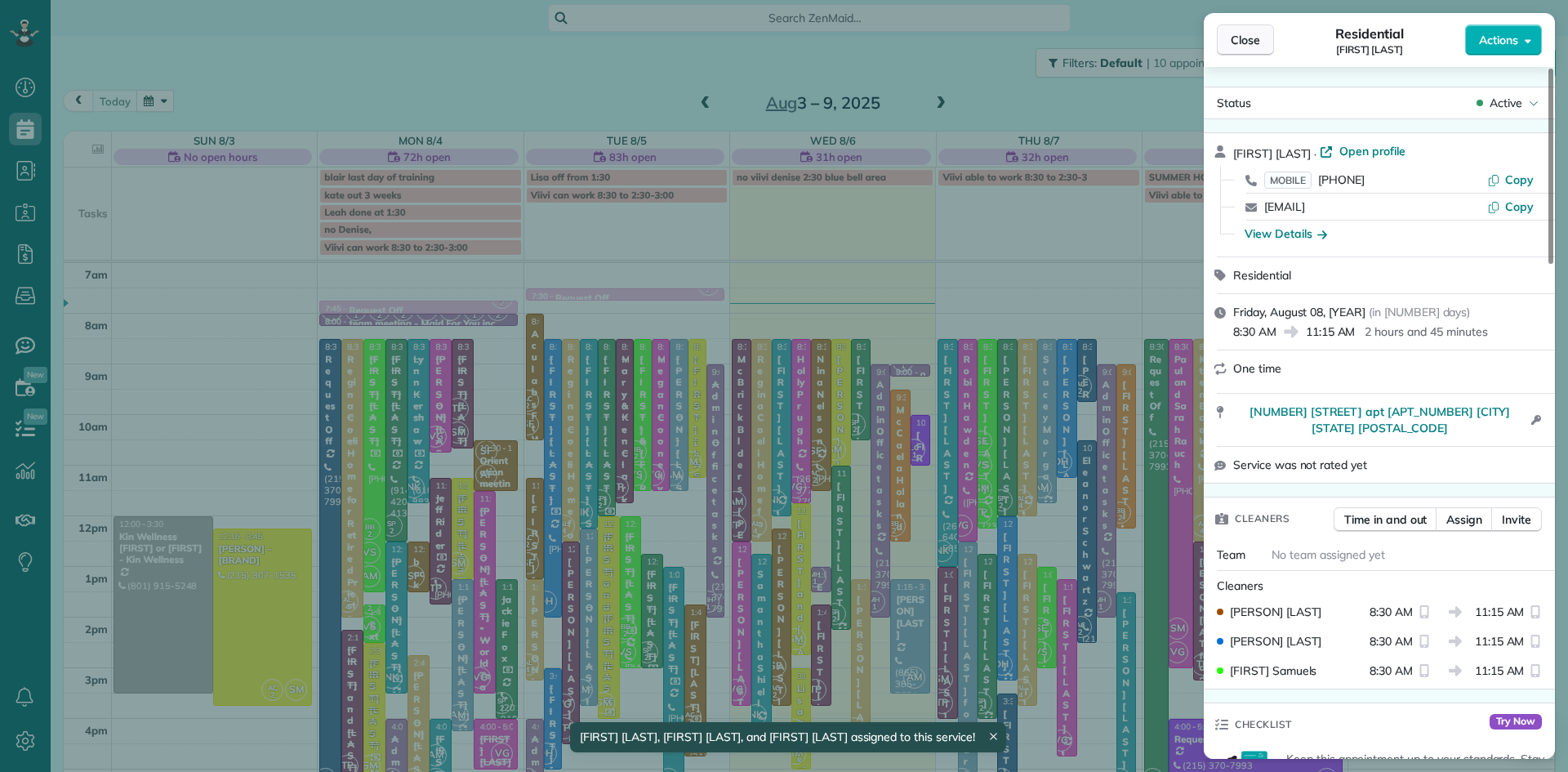 click on "Close" at bounding box center [1245, 40] 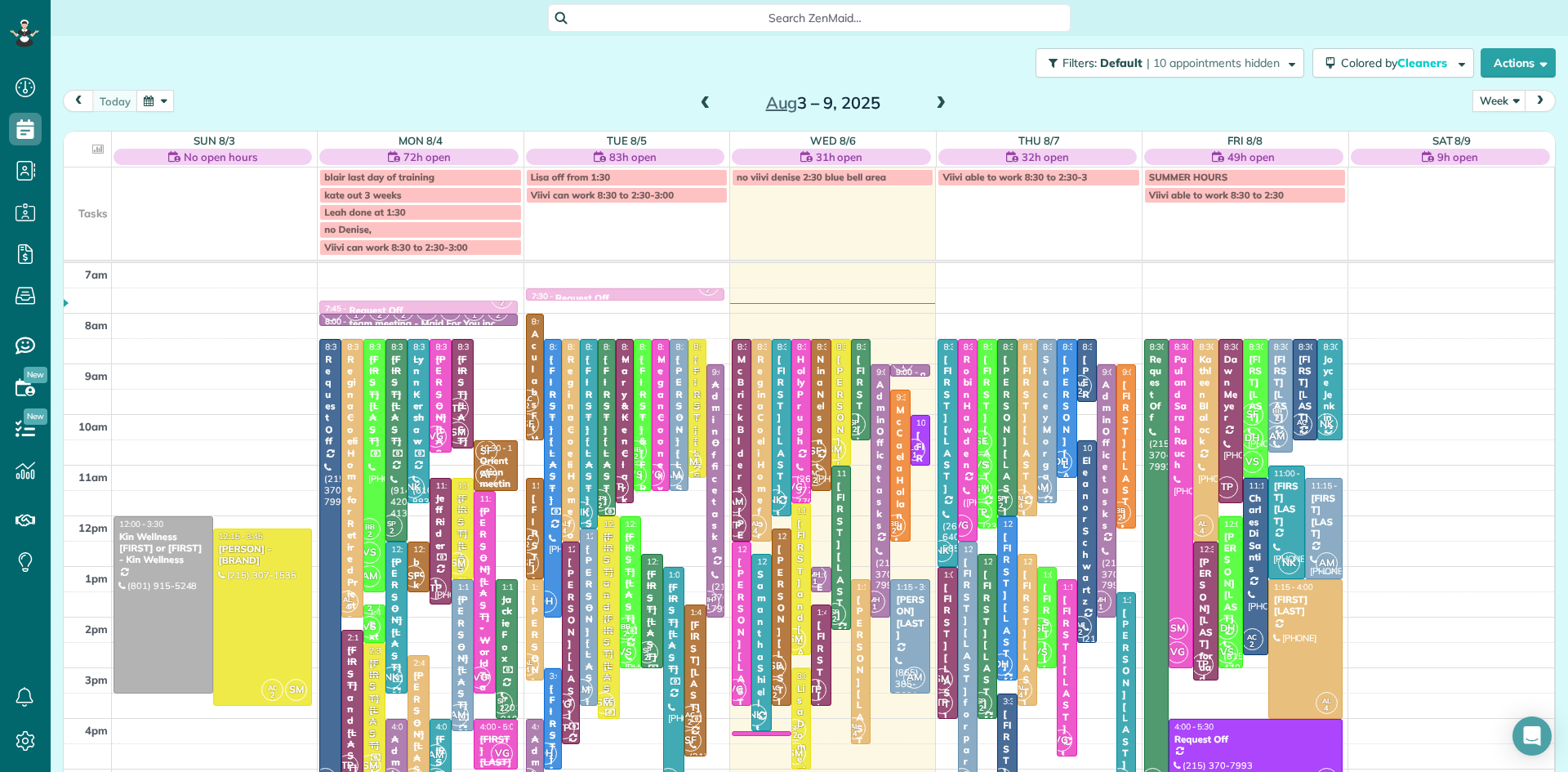 click on "Amanda Pufky" at bounding box center [1231, 578] 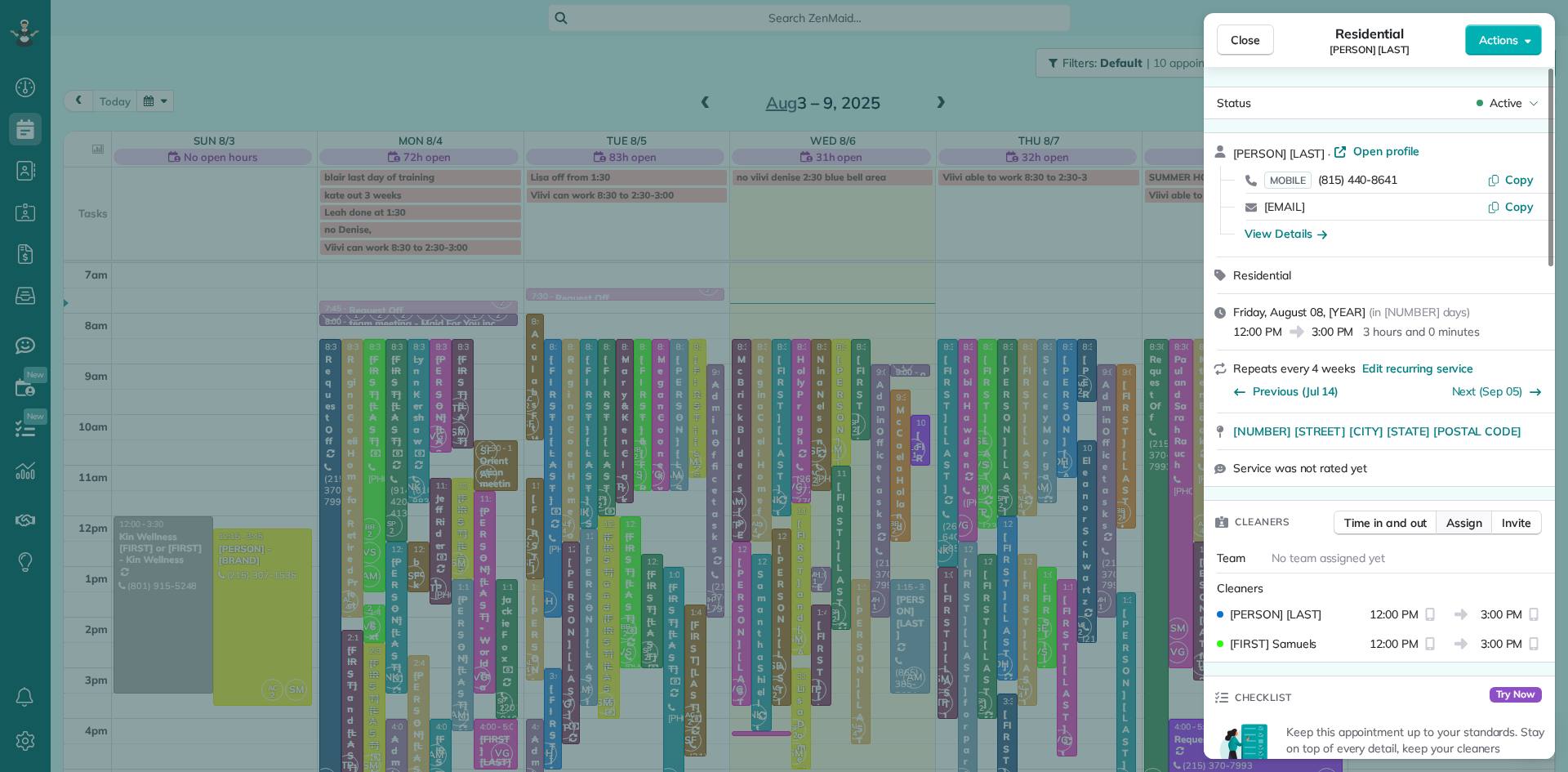 click on "Assign" at bounding box center (1464, 523) 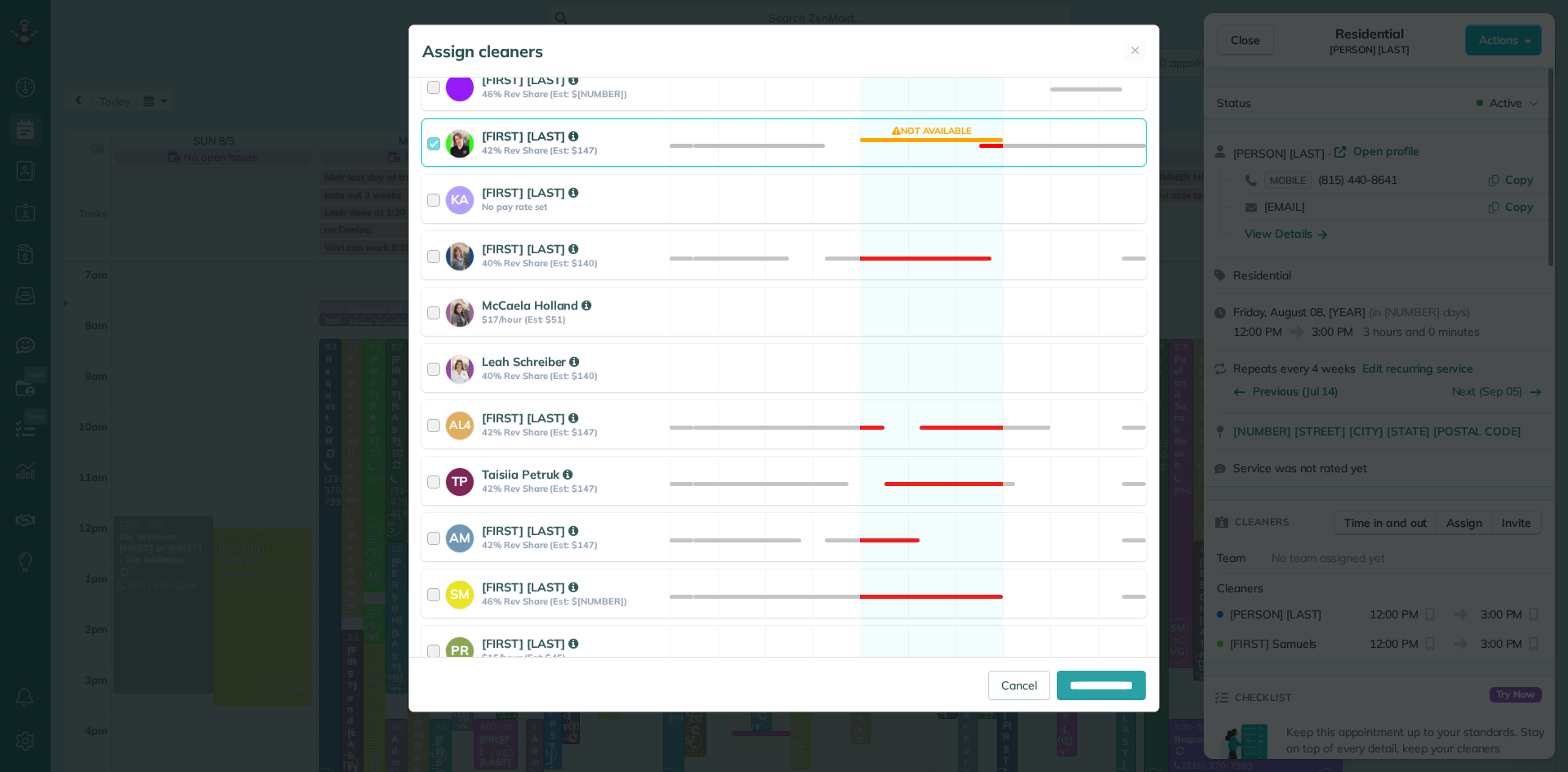 scroll, scrollTop: 823, scrollLeft: 0, axis: vertical 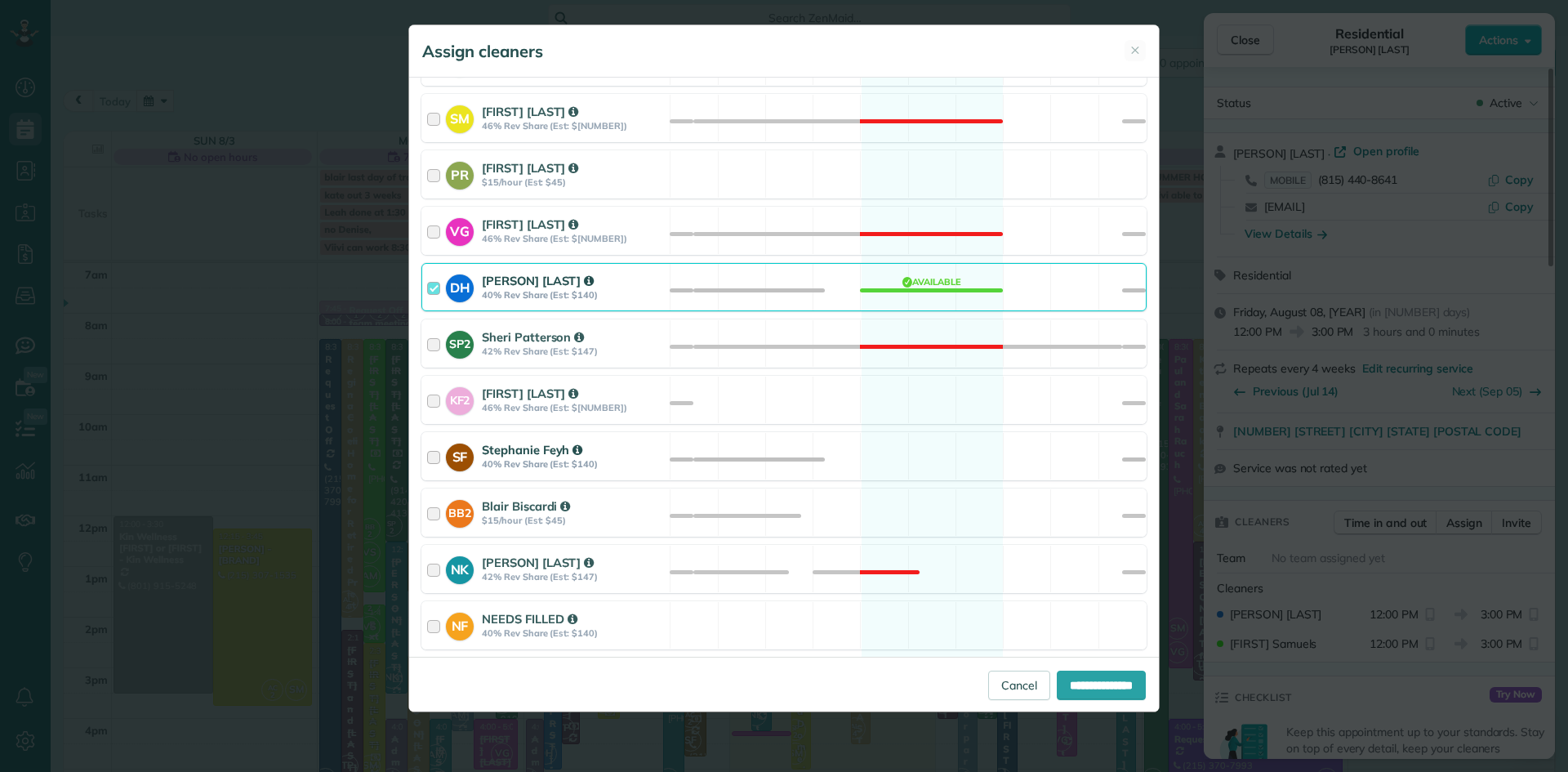 click on "Stephanie Feyh" at bounding box center [532, 449] 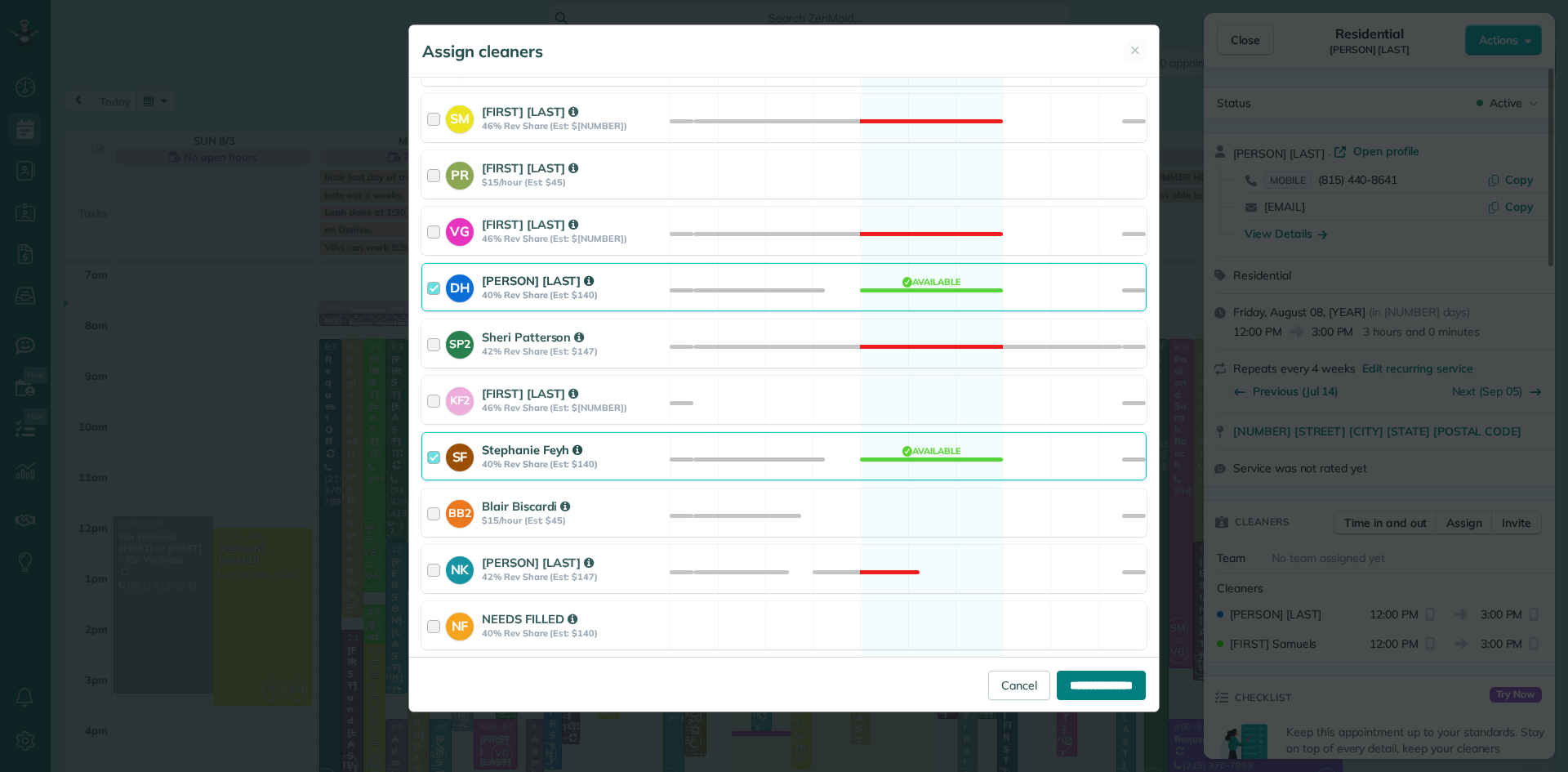 click on "**********" at bounding box center (1101, 685) 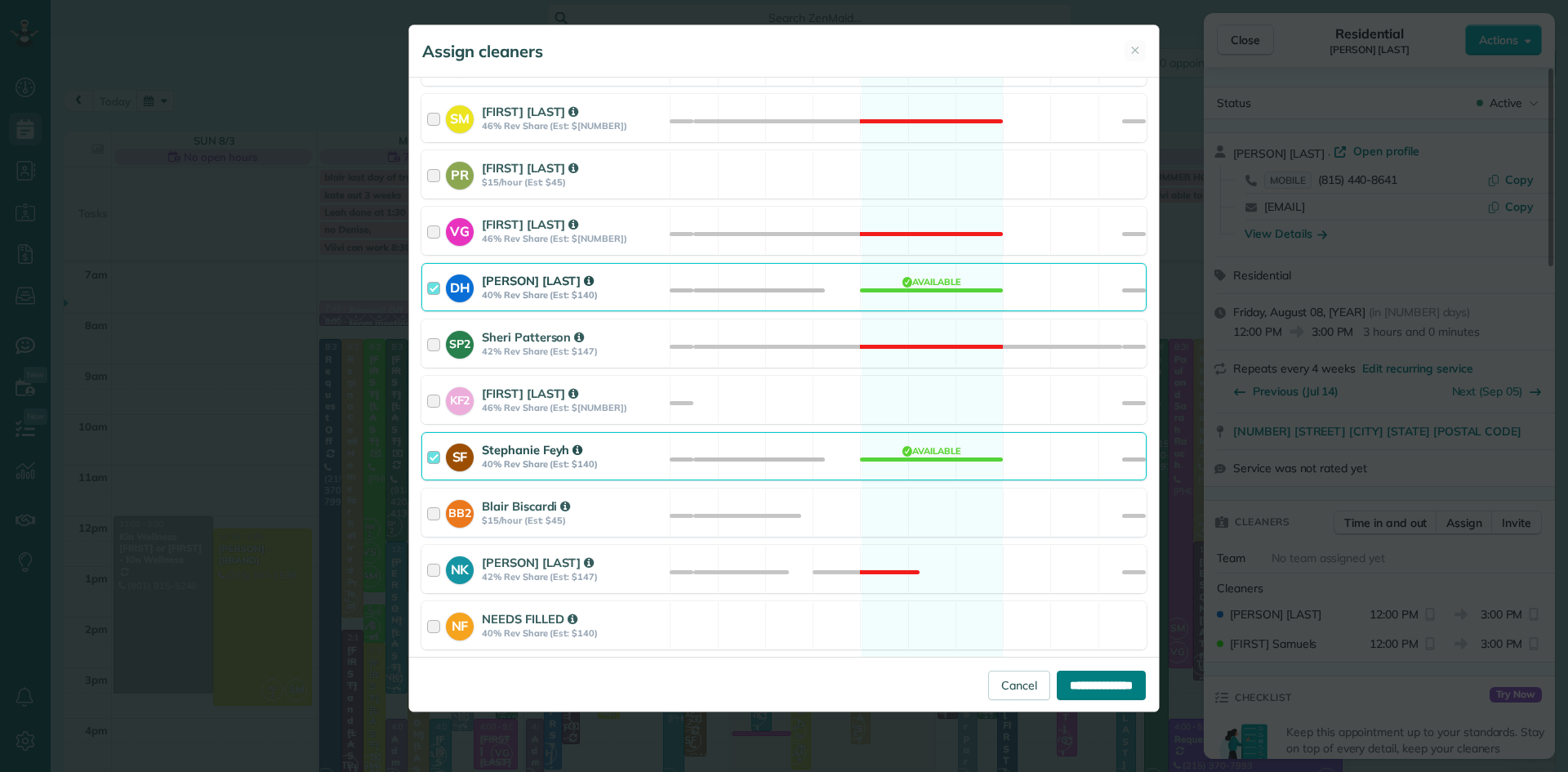 type on "**********" 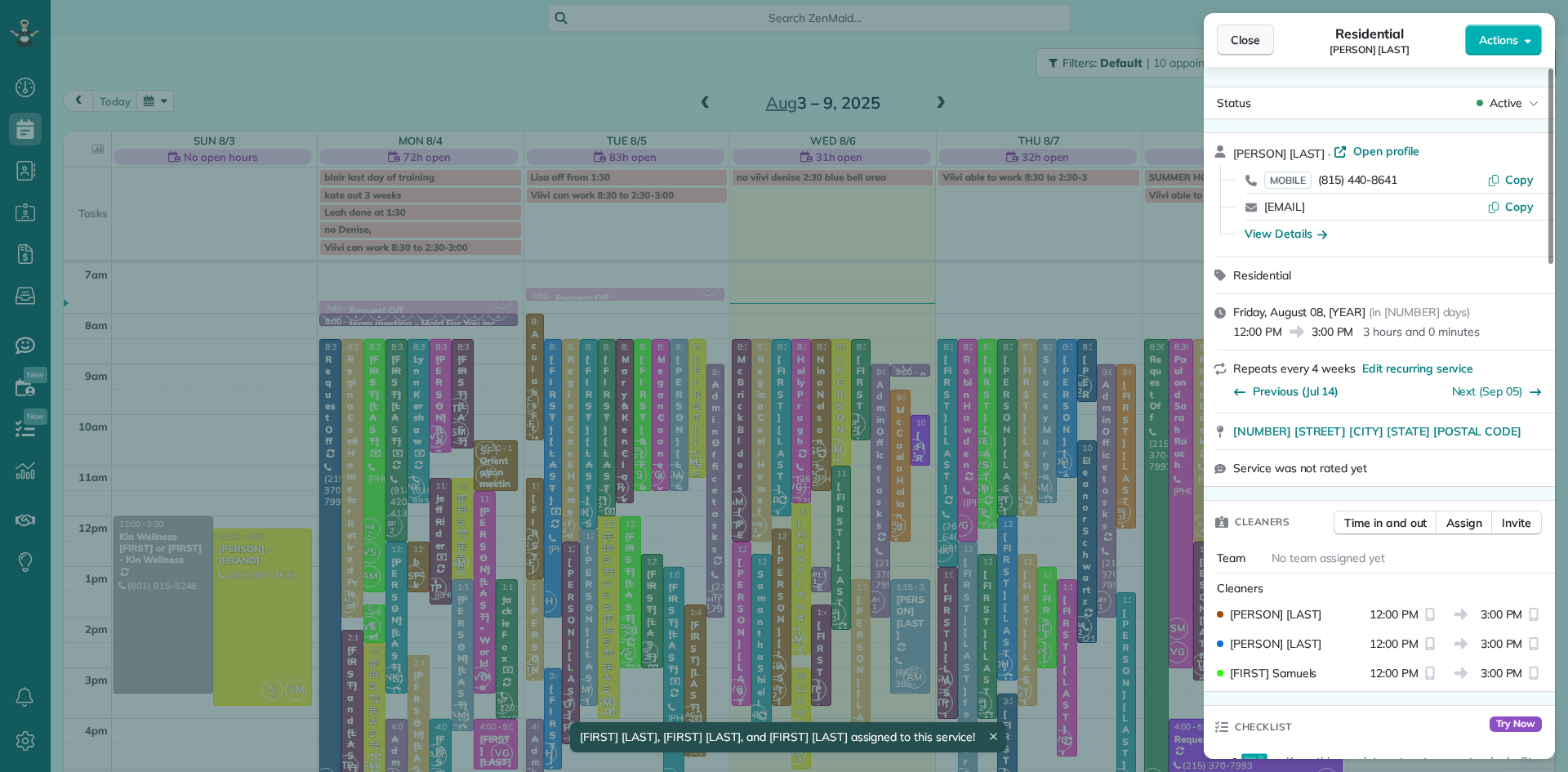 click on "Close" at bounding box center [1245, 40] 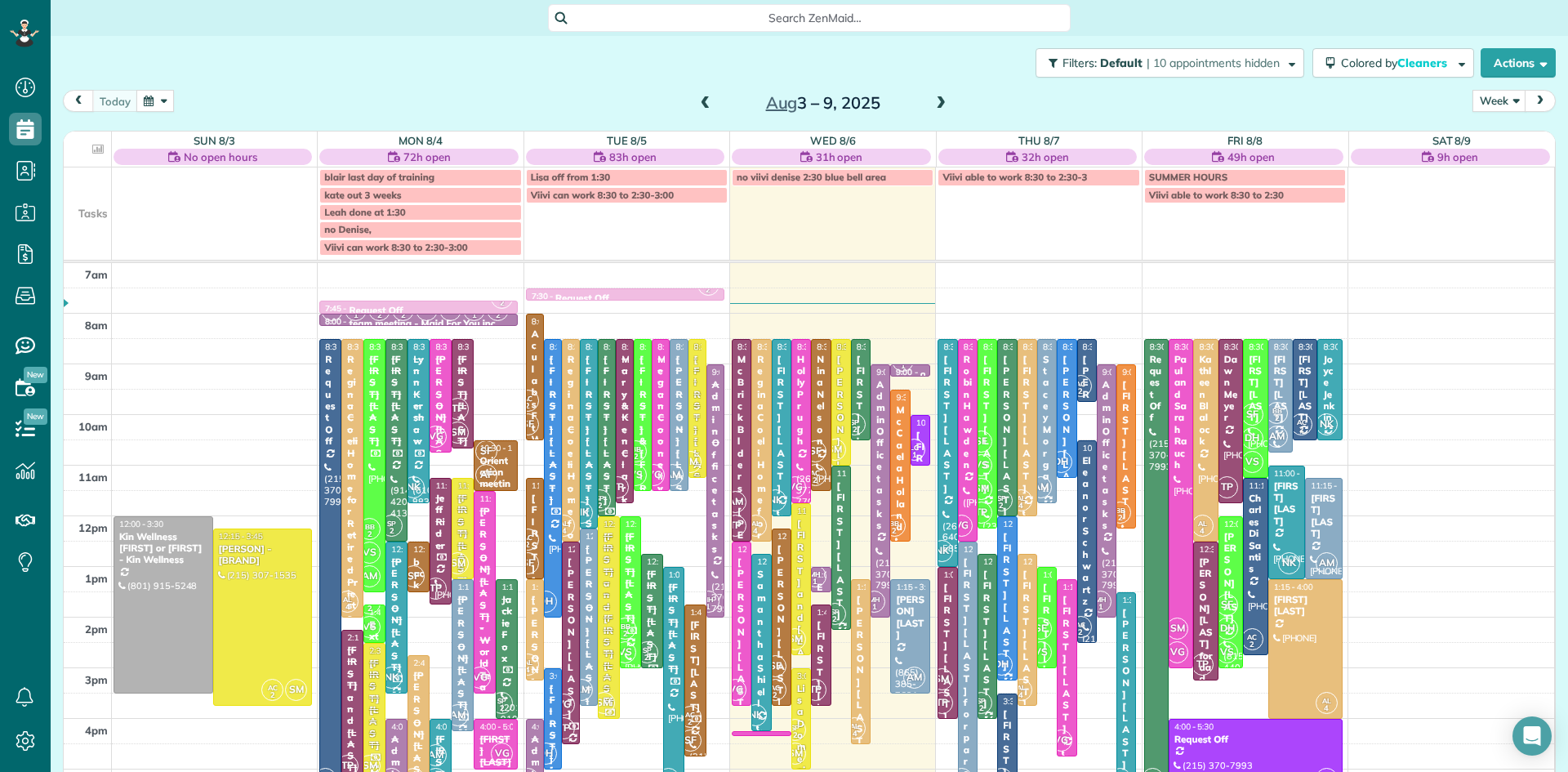click at bounding box center (941, 104) 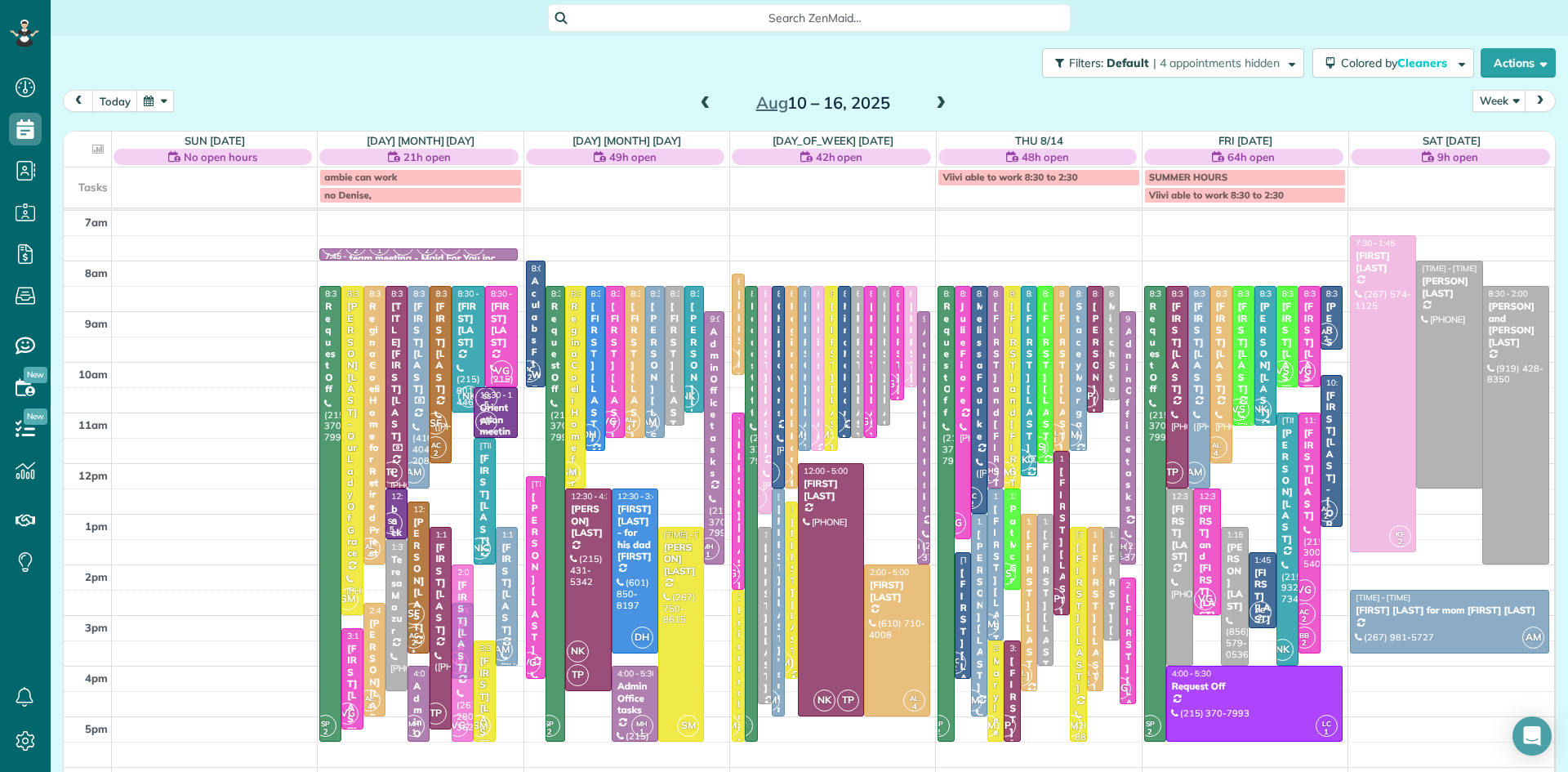 drag, startPoint x: 462, startPoint y: 508, endPoint x: 465, endPoint y: 641, distance: 133.0338 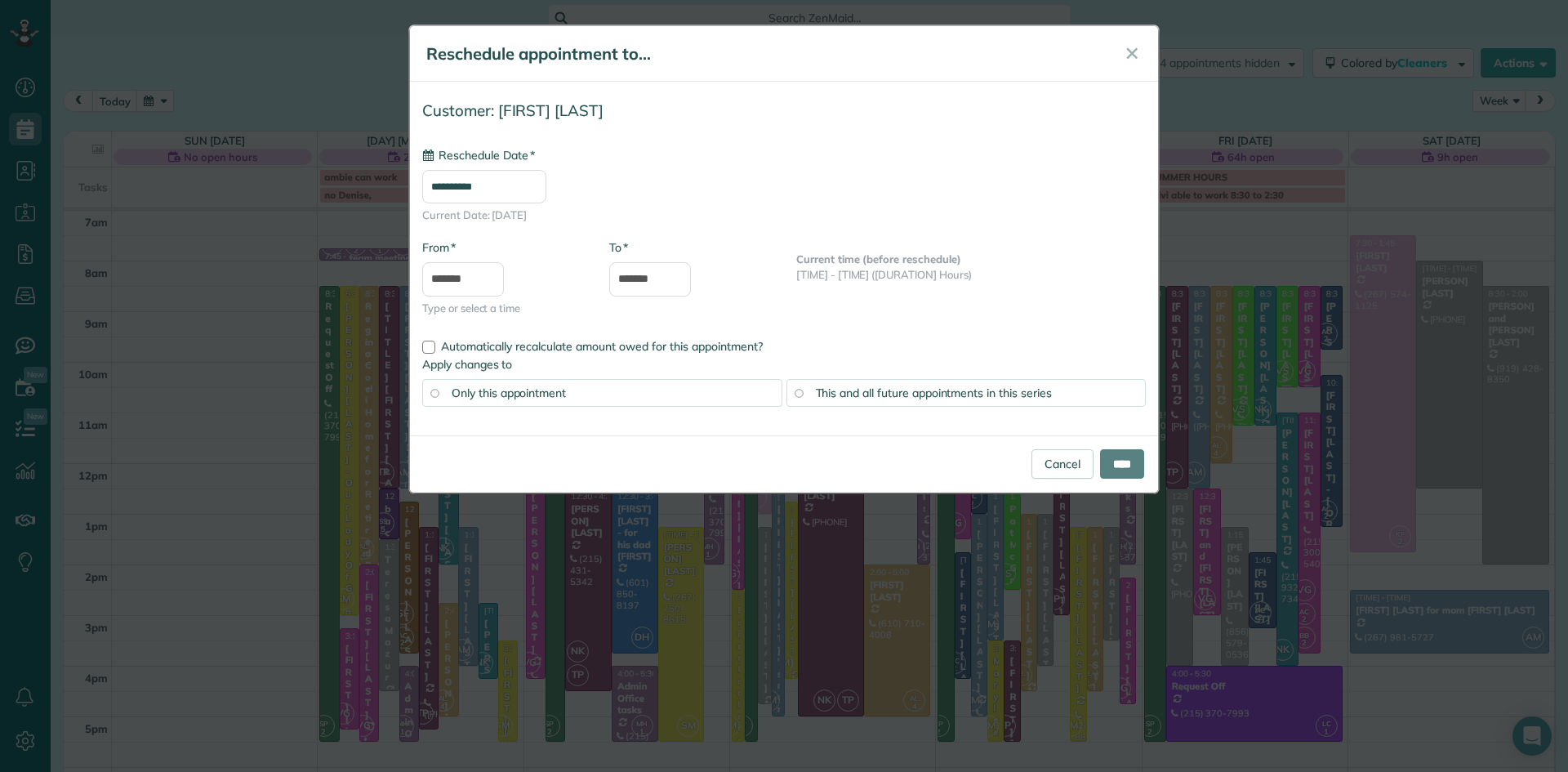 type on "**********" 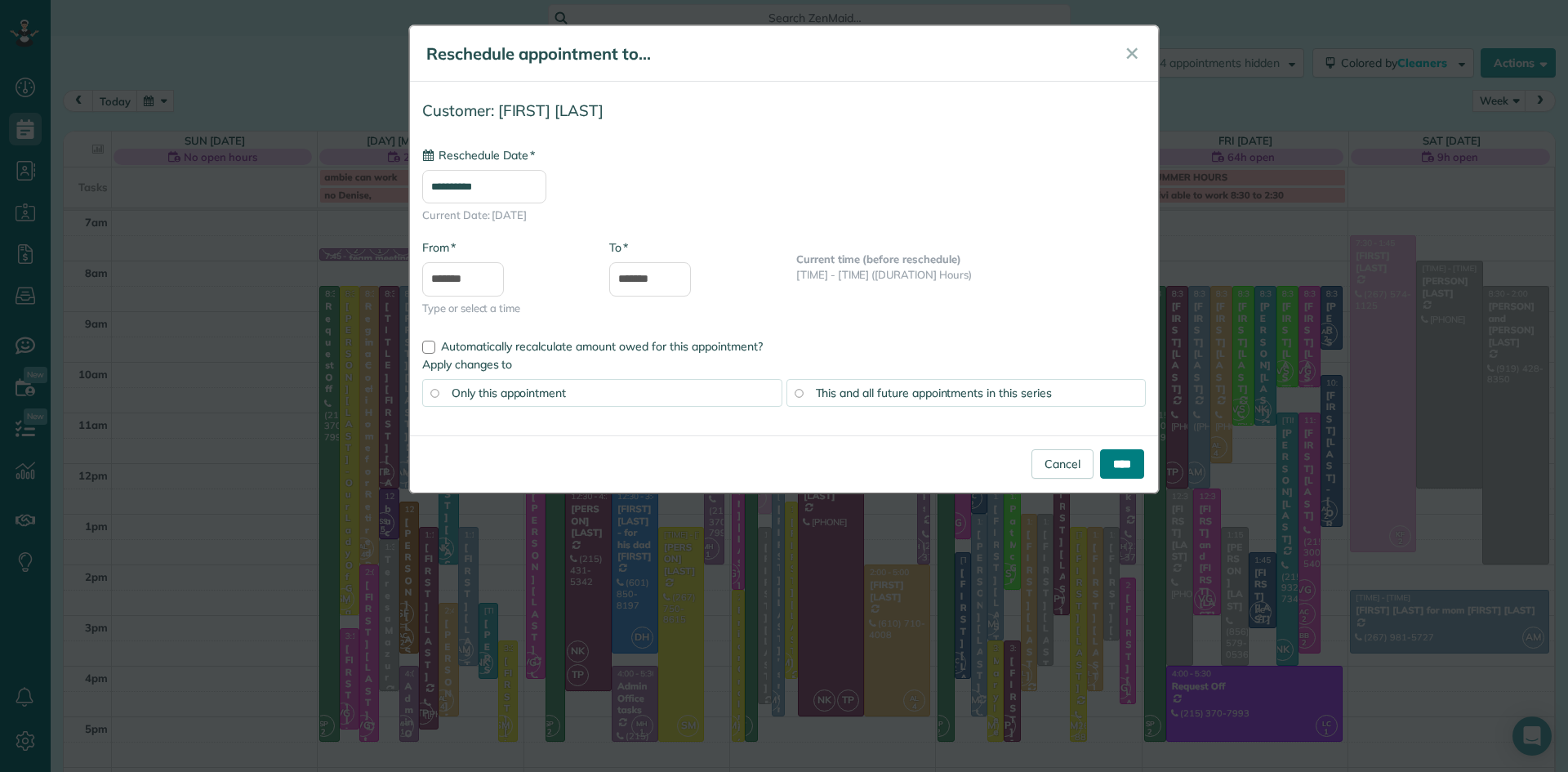 click on "****" at bounding box center [1122, 464] 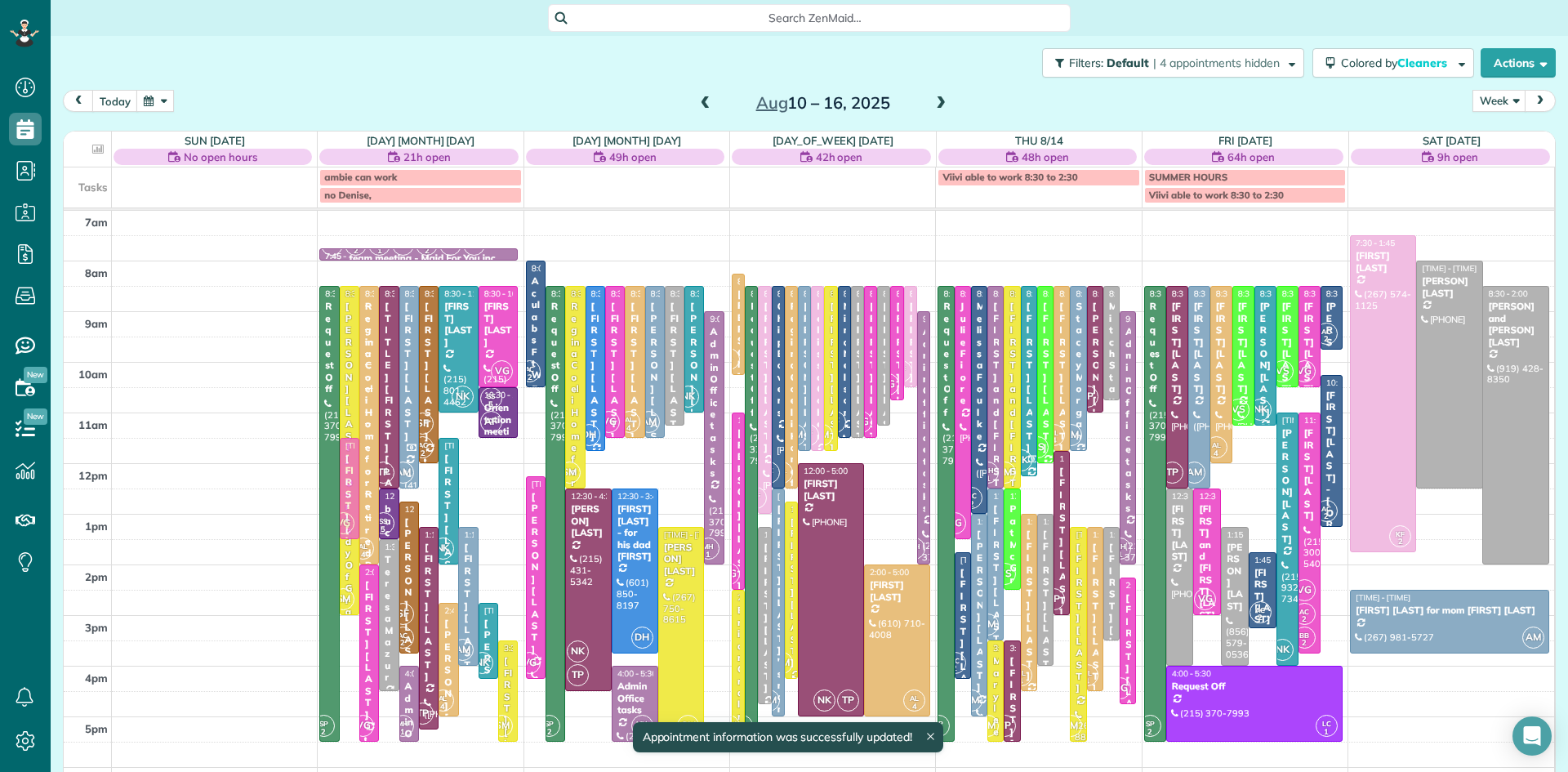 drag, startPoint x: 345, startPoint y: 682, endPoint x: 368, endPoint y: 495, distance: 188.40913 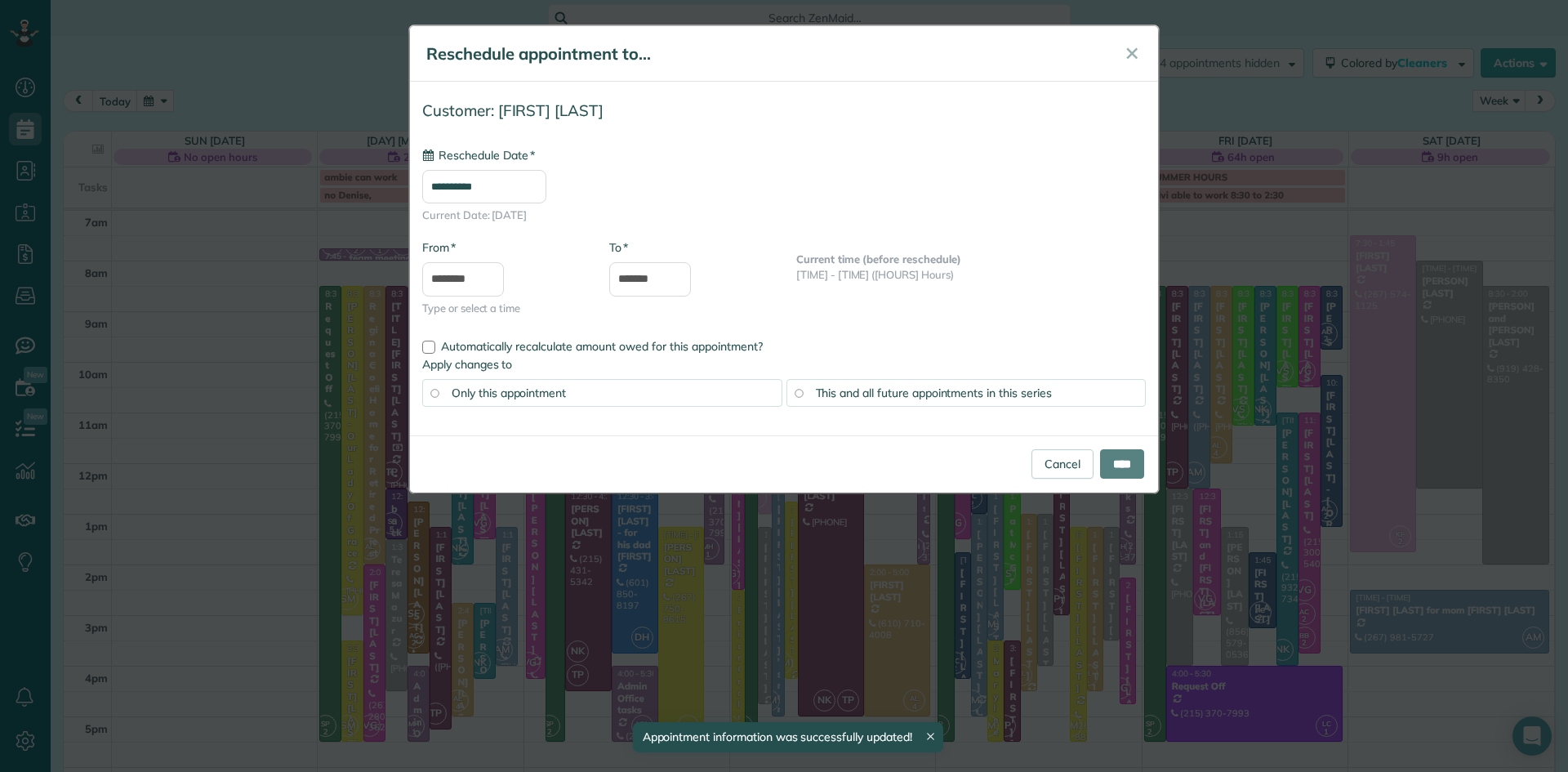 type on "**********" 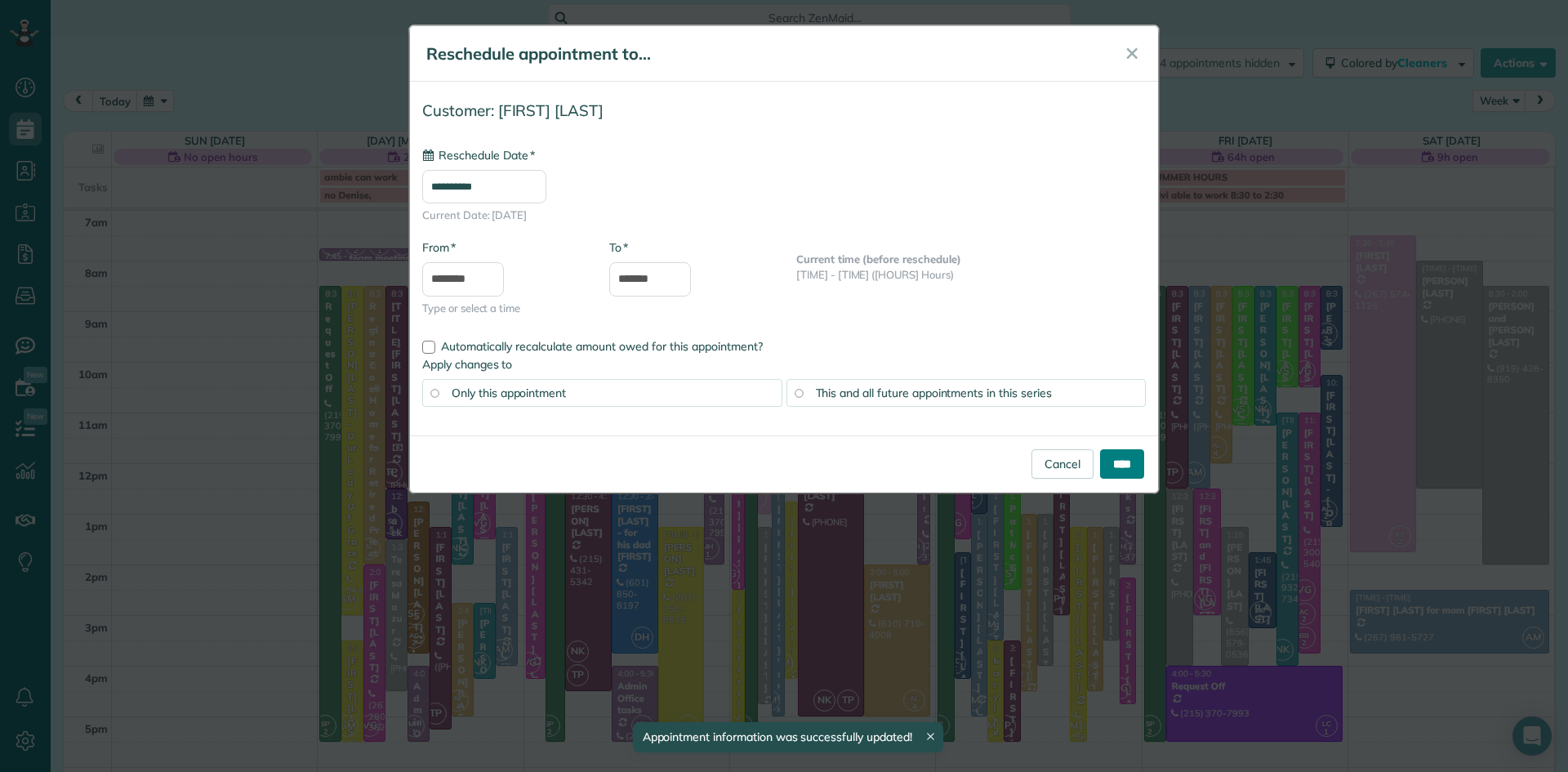 click on "****" at bounding box center (1122, 464) 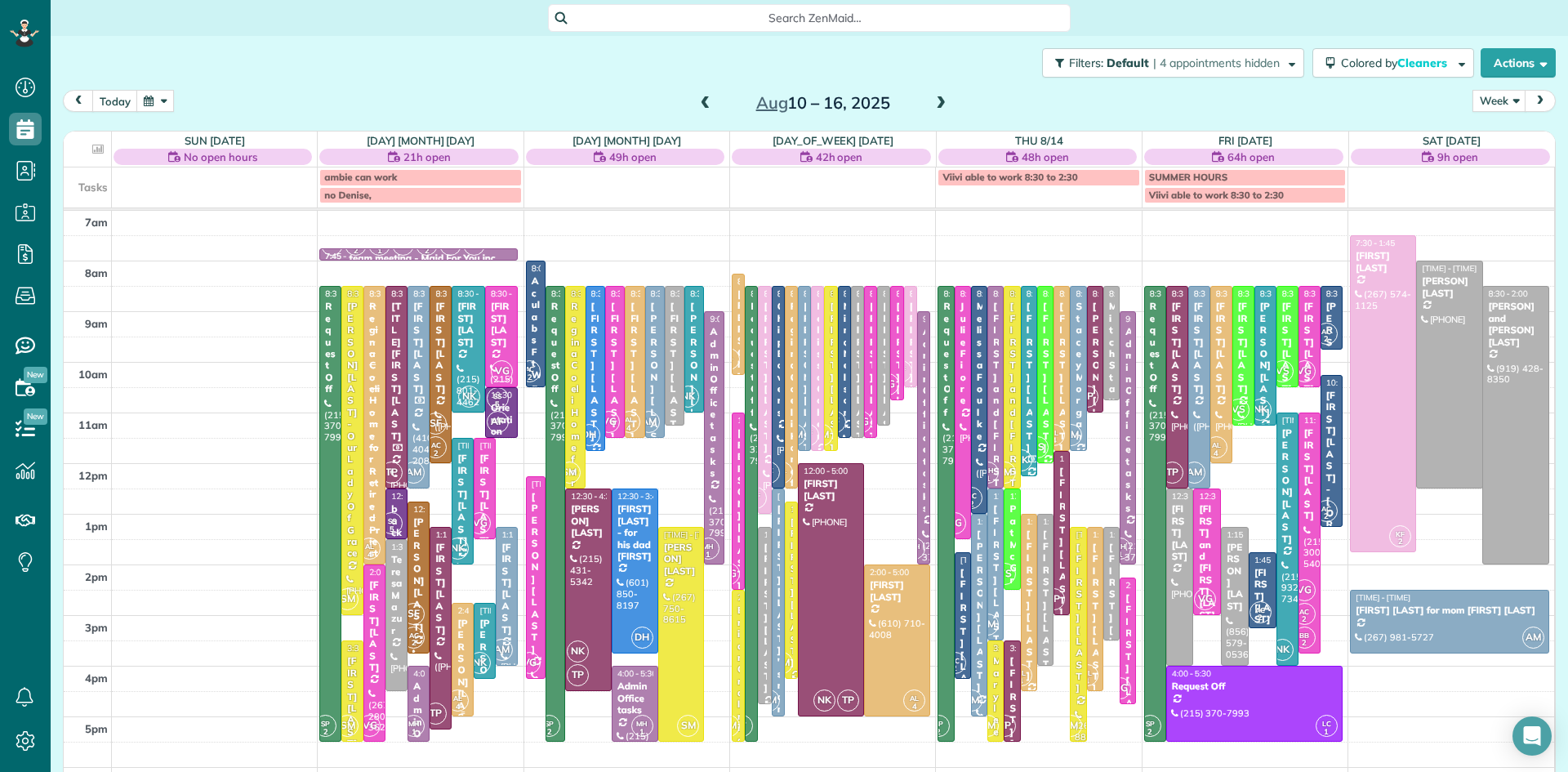 click on "AL 4" at bounding box center [457, 700] 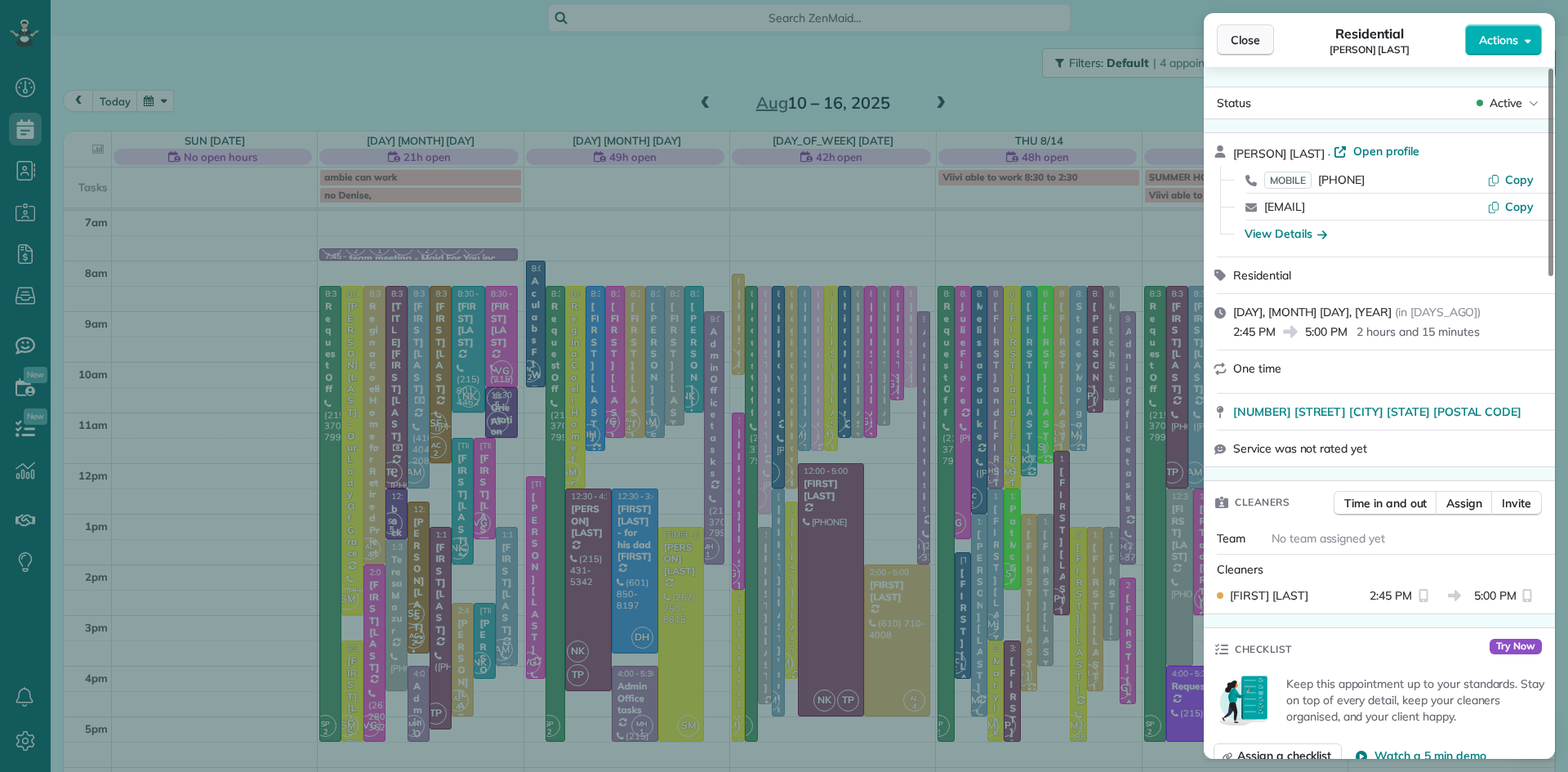 click on "Close" at bounding box center [1245, 40] 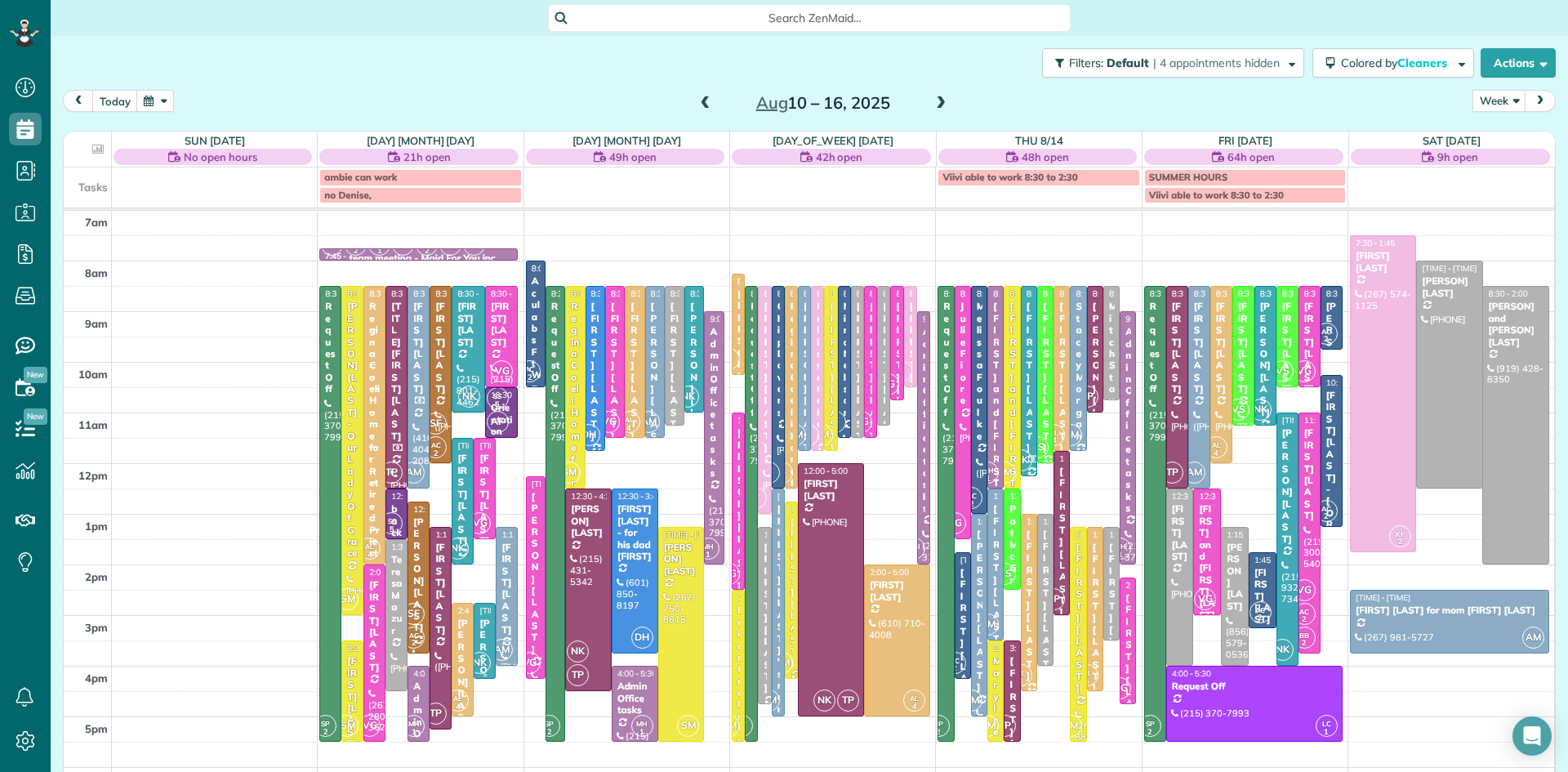 click on "NK" at bounding box center (479, 663) 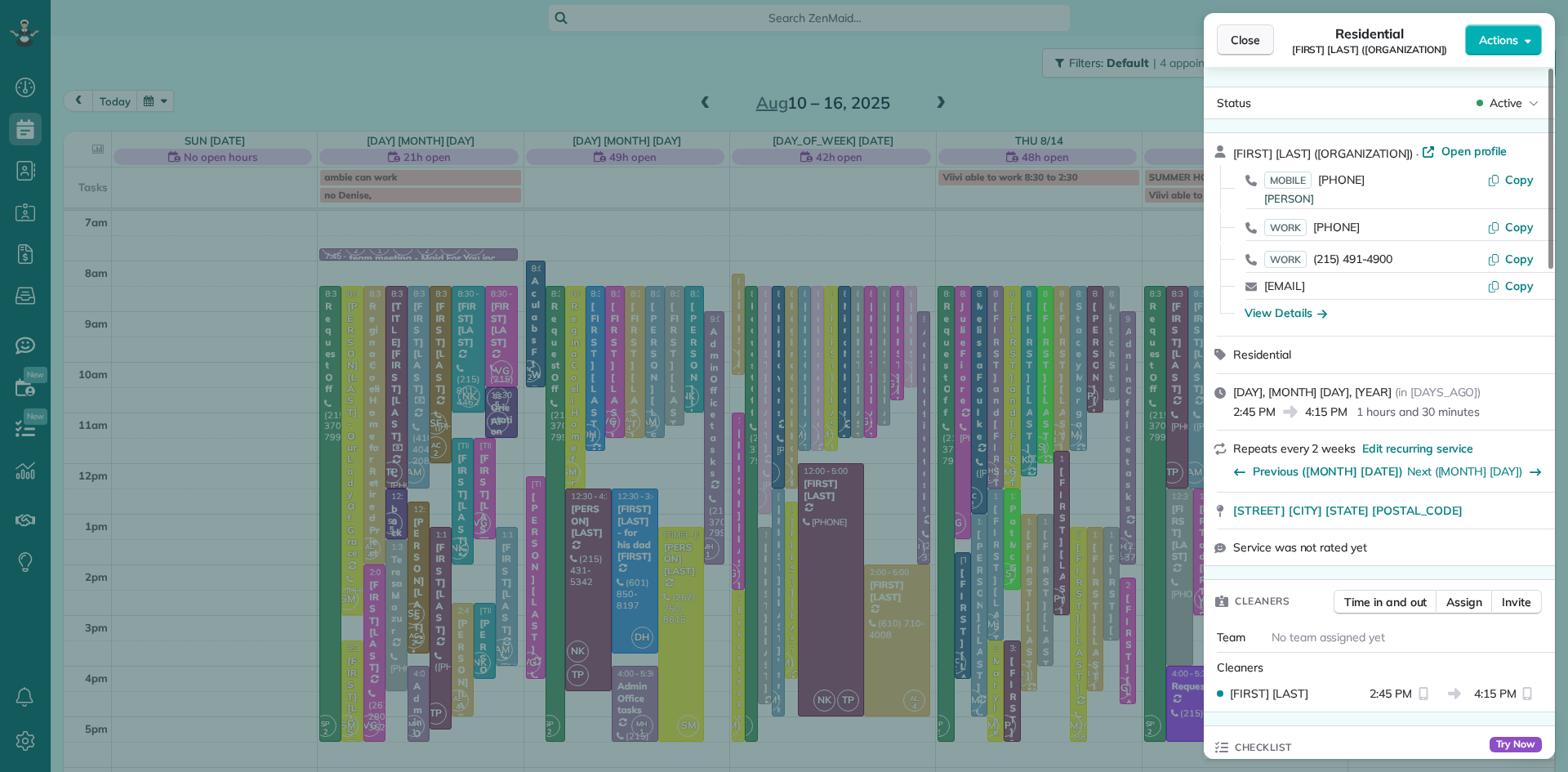 click on "Close" at bounding box center [1245, 40] 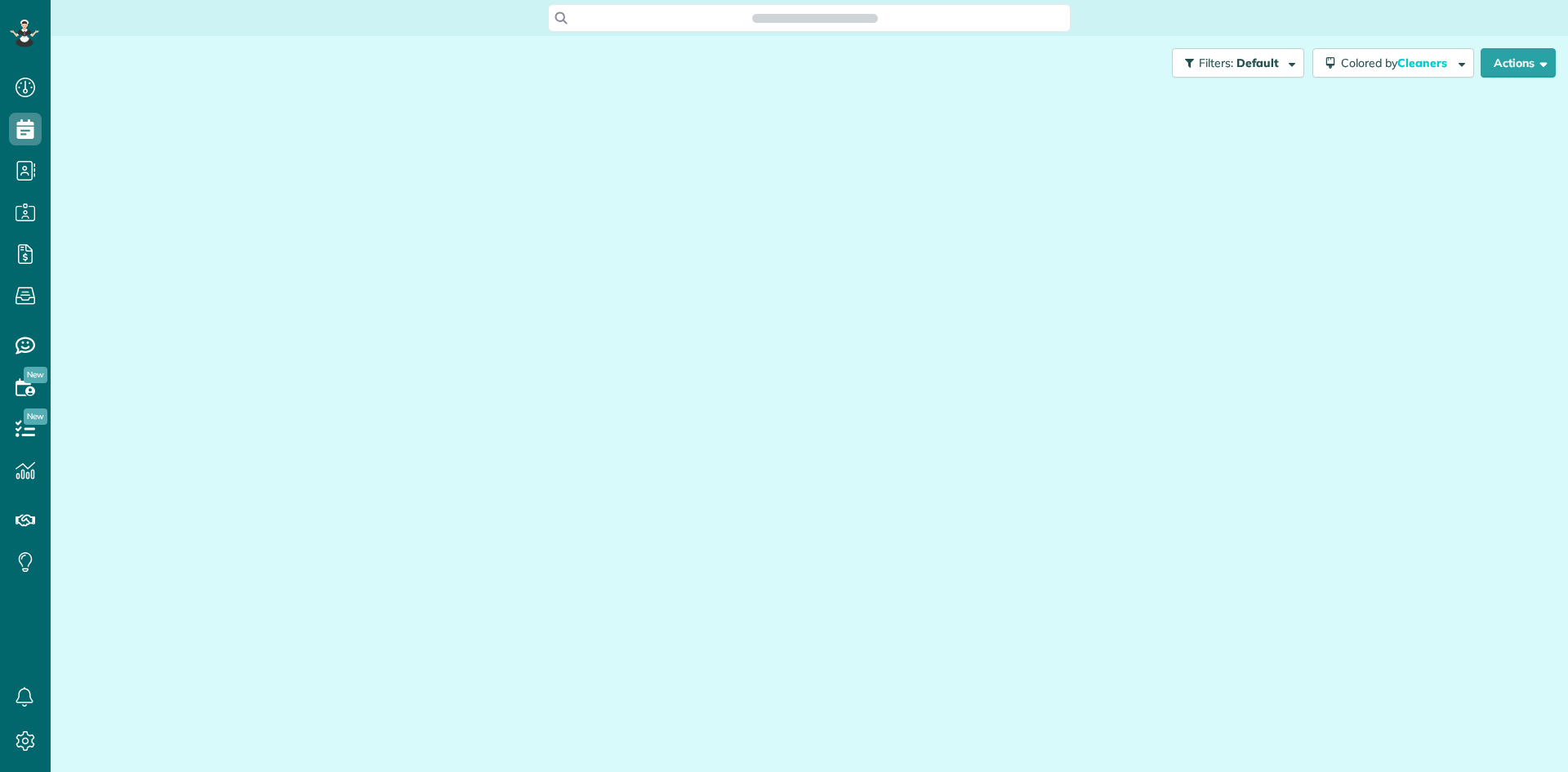 scroll, scrollTop: 0, scrollLeft: 0, axis: both 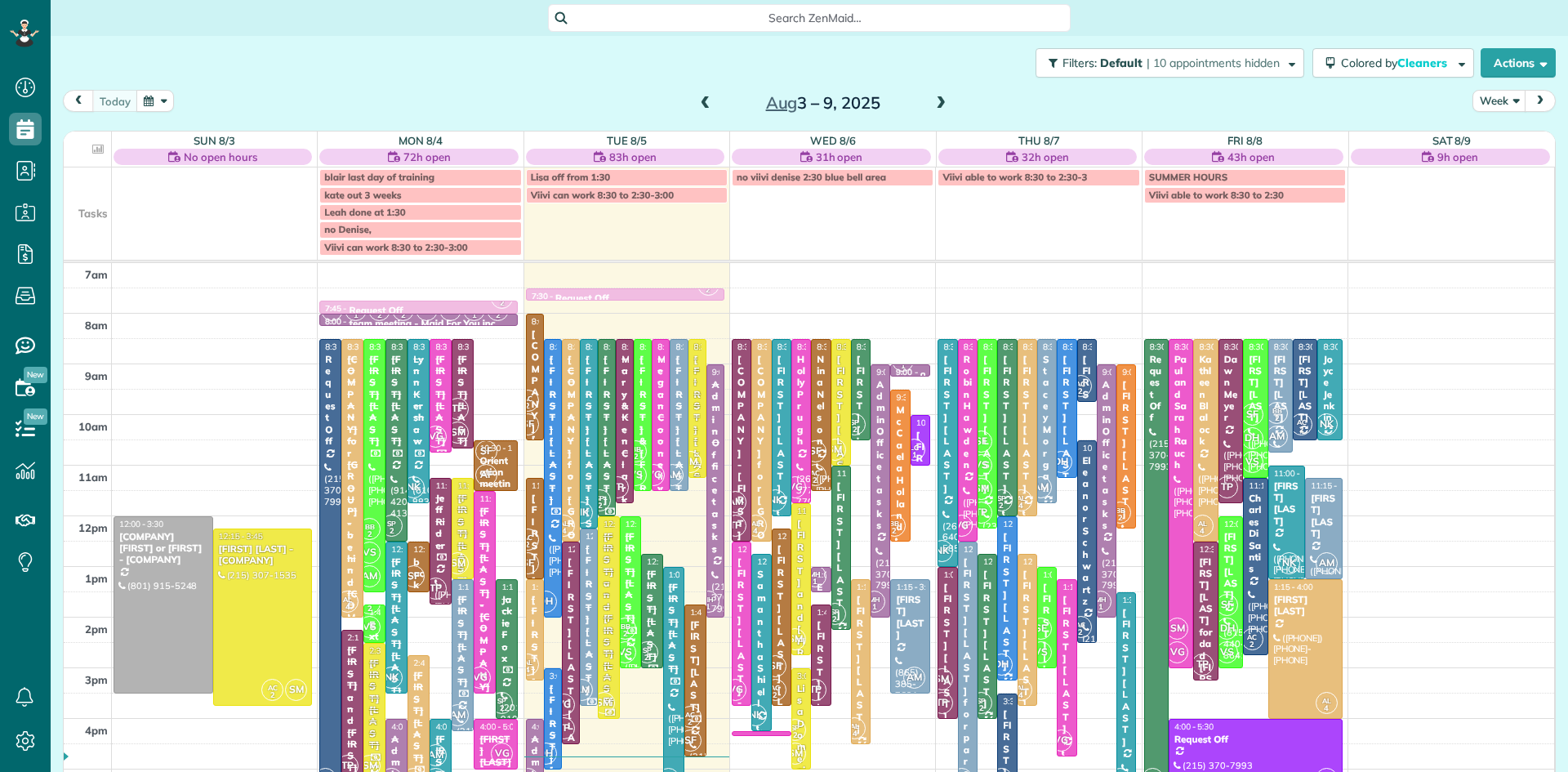 click on "[PERSON] [LAST]" at bounding box center [841, 424] 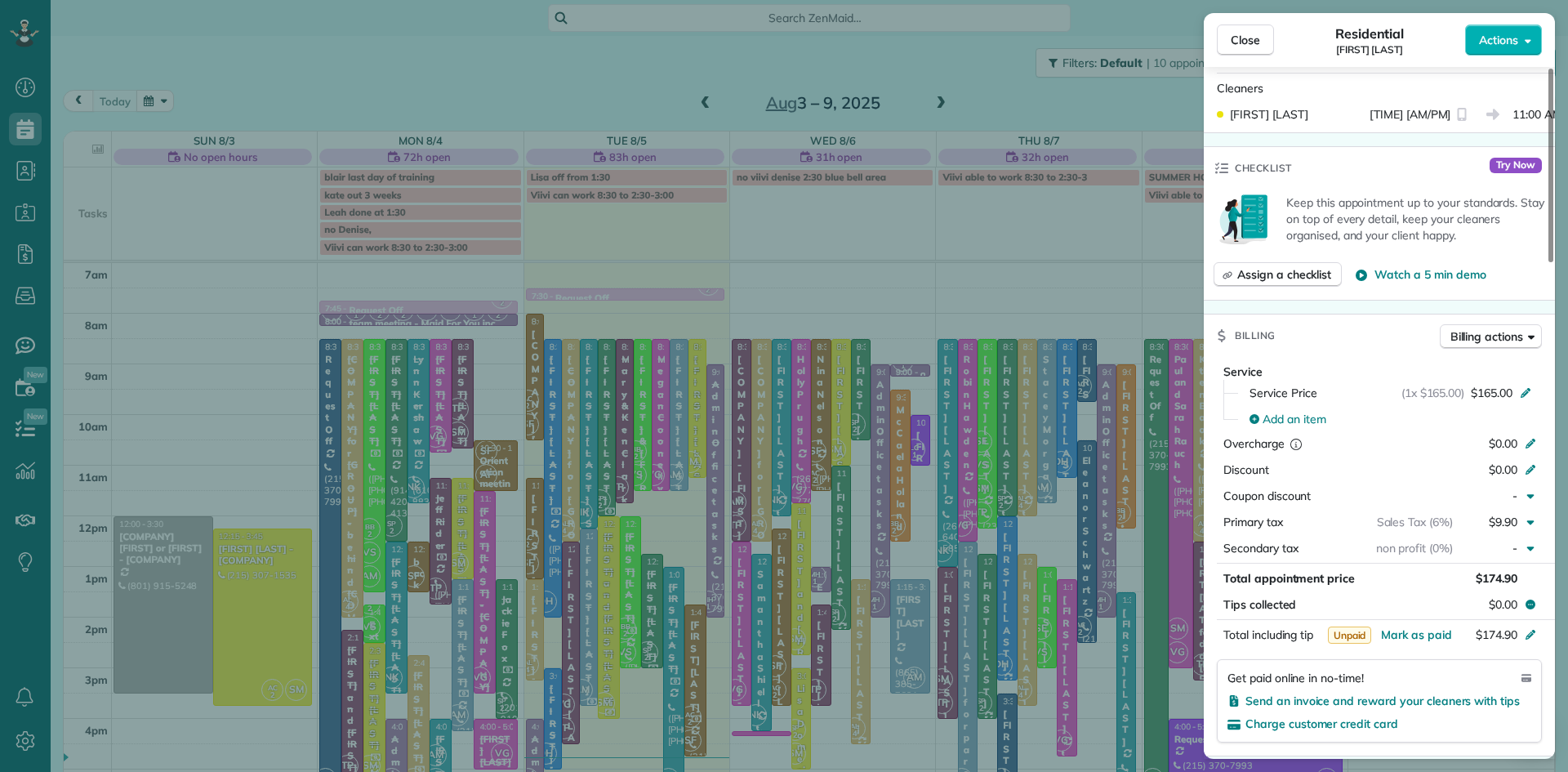 scroll, scrollTop: 1765, scrollLeft: 0, axis: vertical 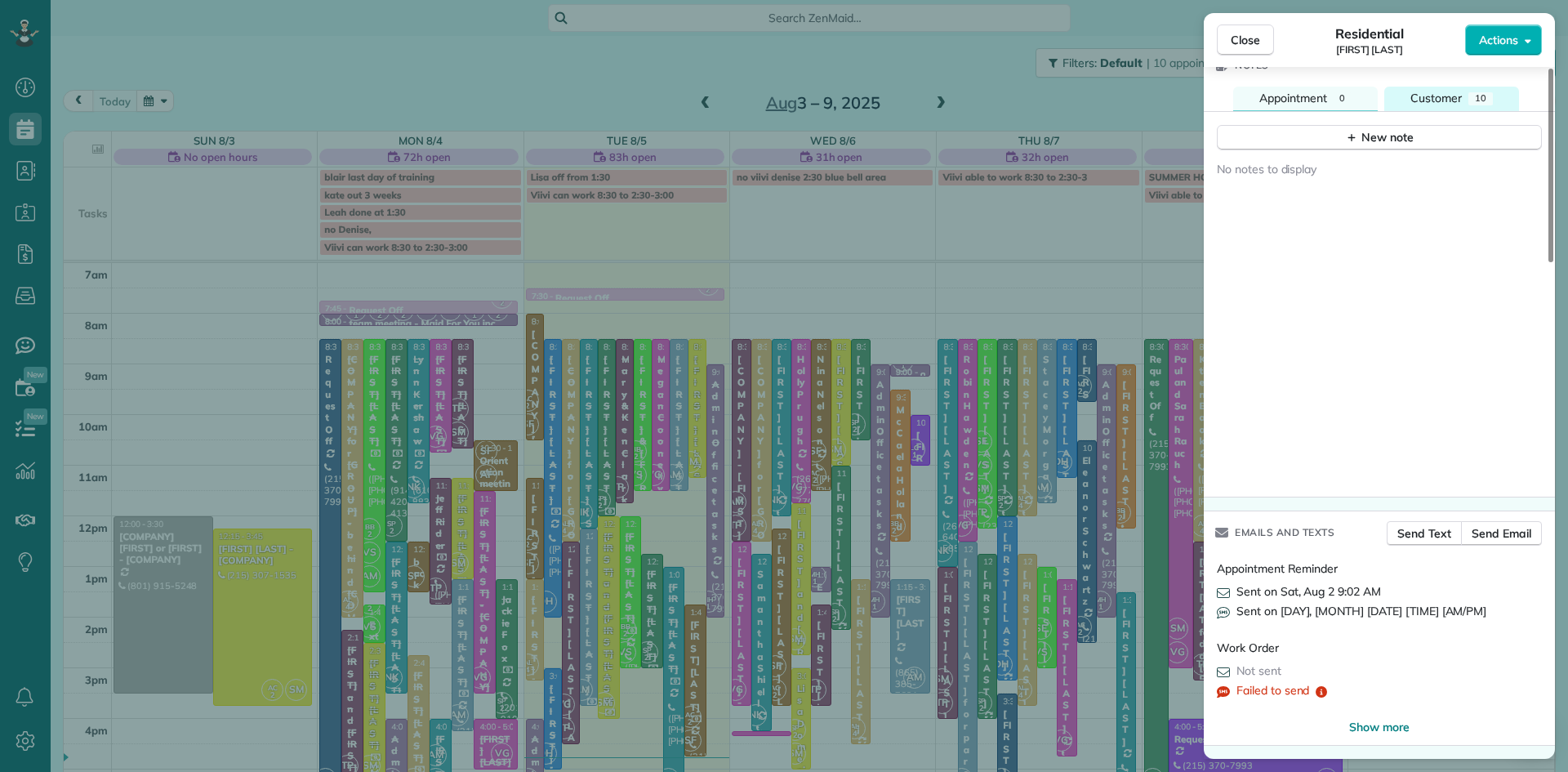 click on "Customer" at bounding box center [1436, 98] 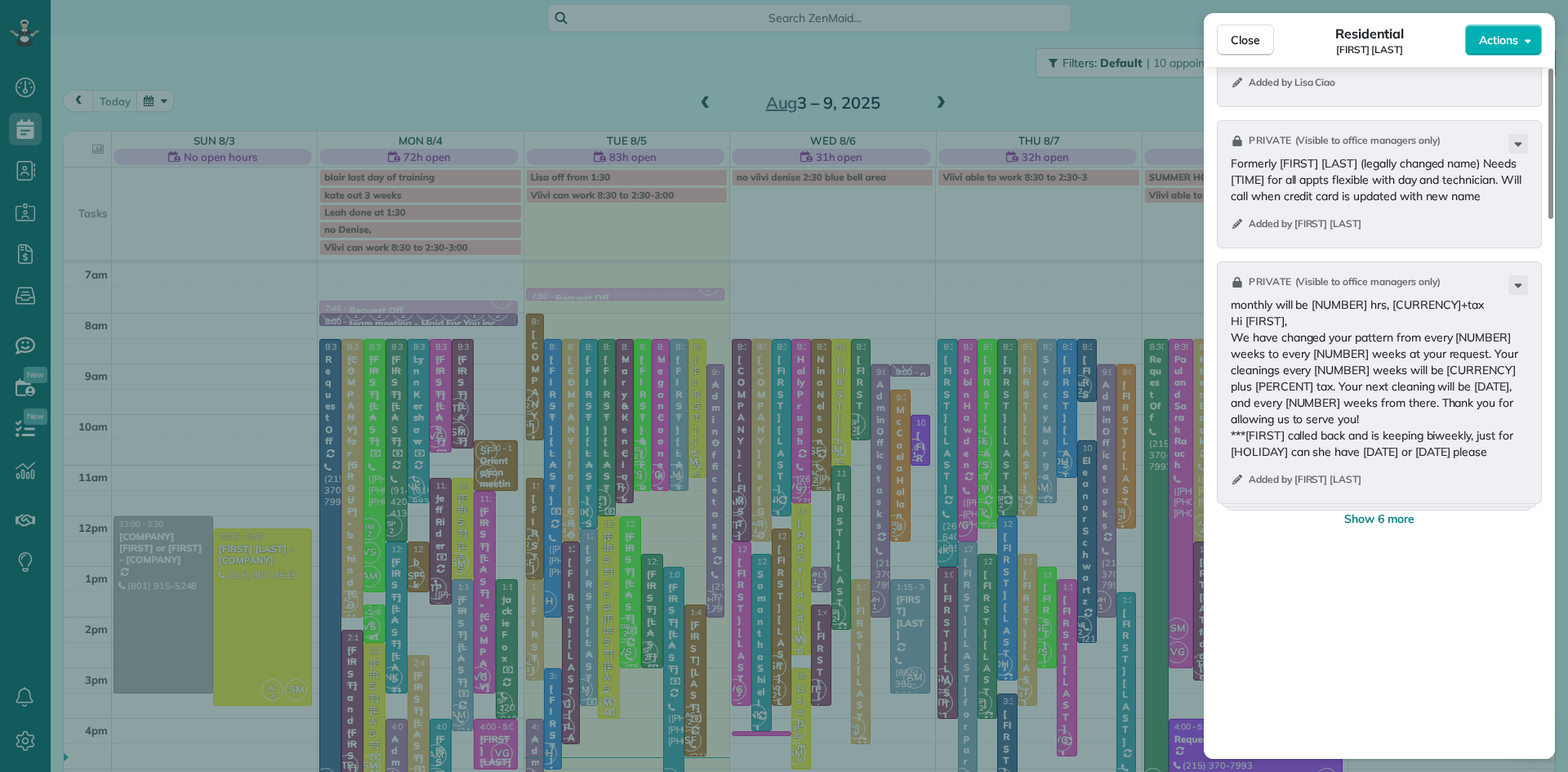 scroll, scrollTop: 2133, scrollLeft: 0, axis: vertical 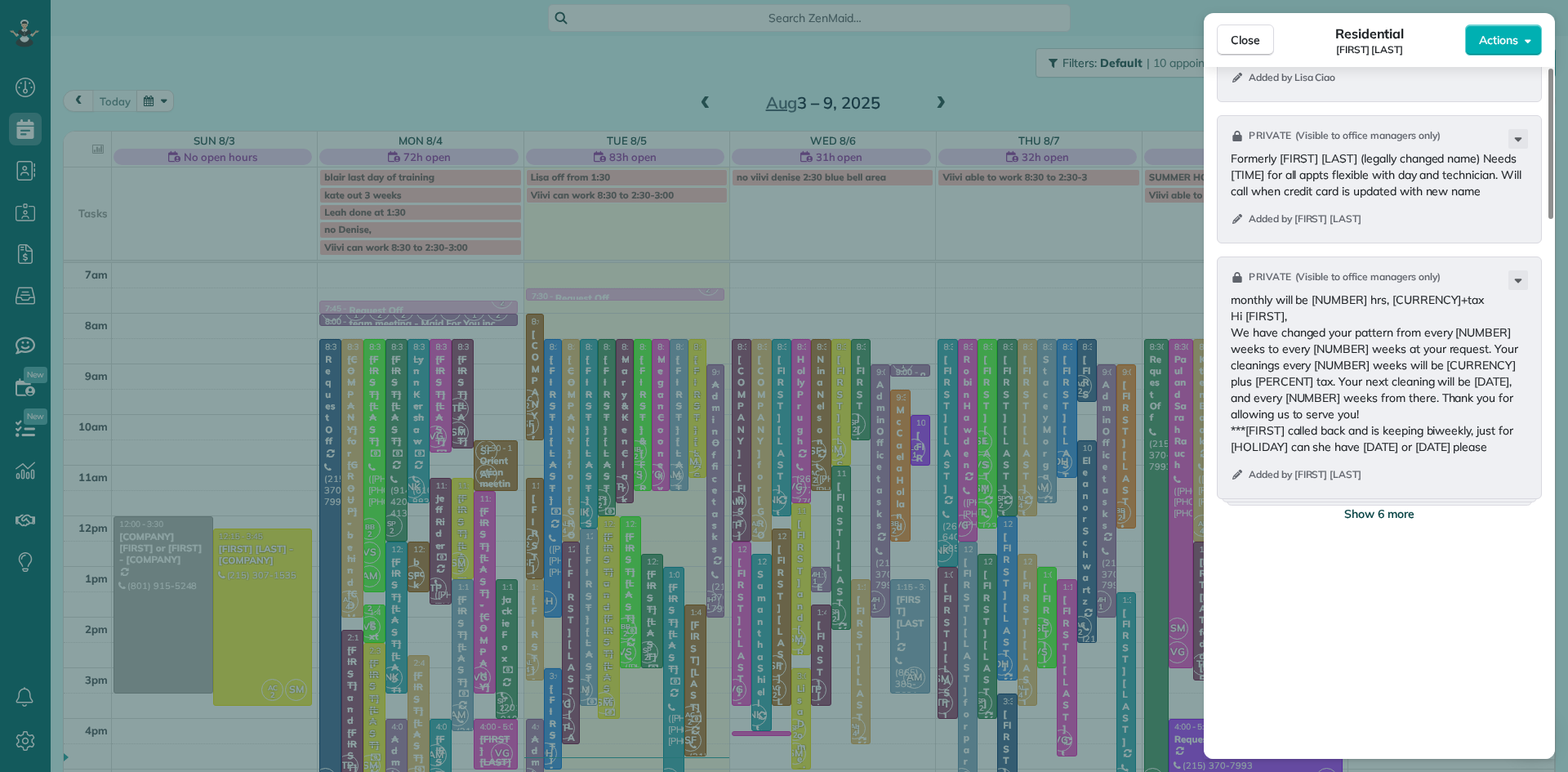 click on "Show 6 more" at bounding box center [1379, 514] 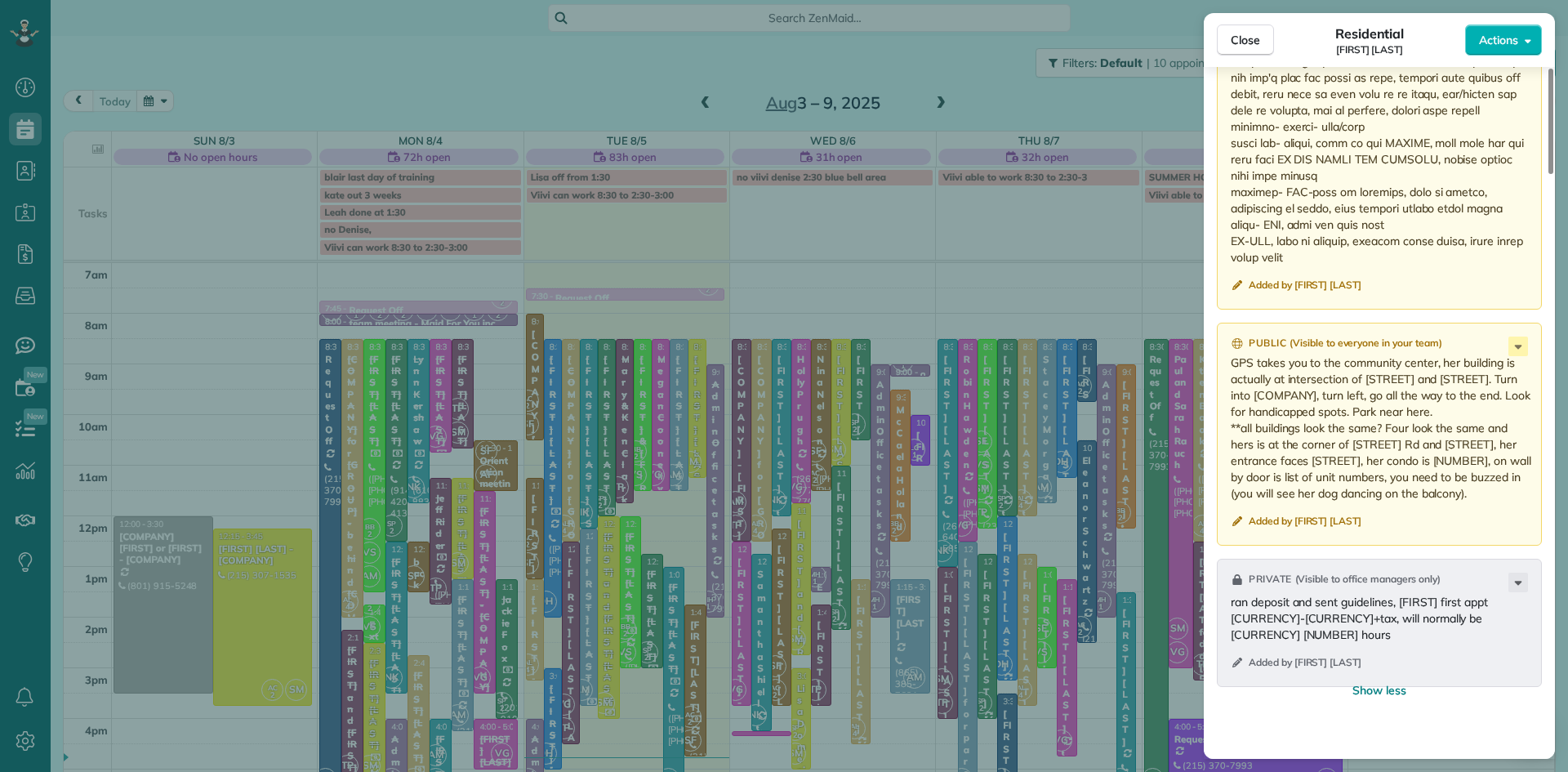 scroll, scrollTop: 3303, scrollLeft: 0, axis: vertical 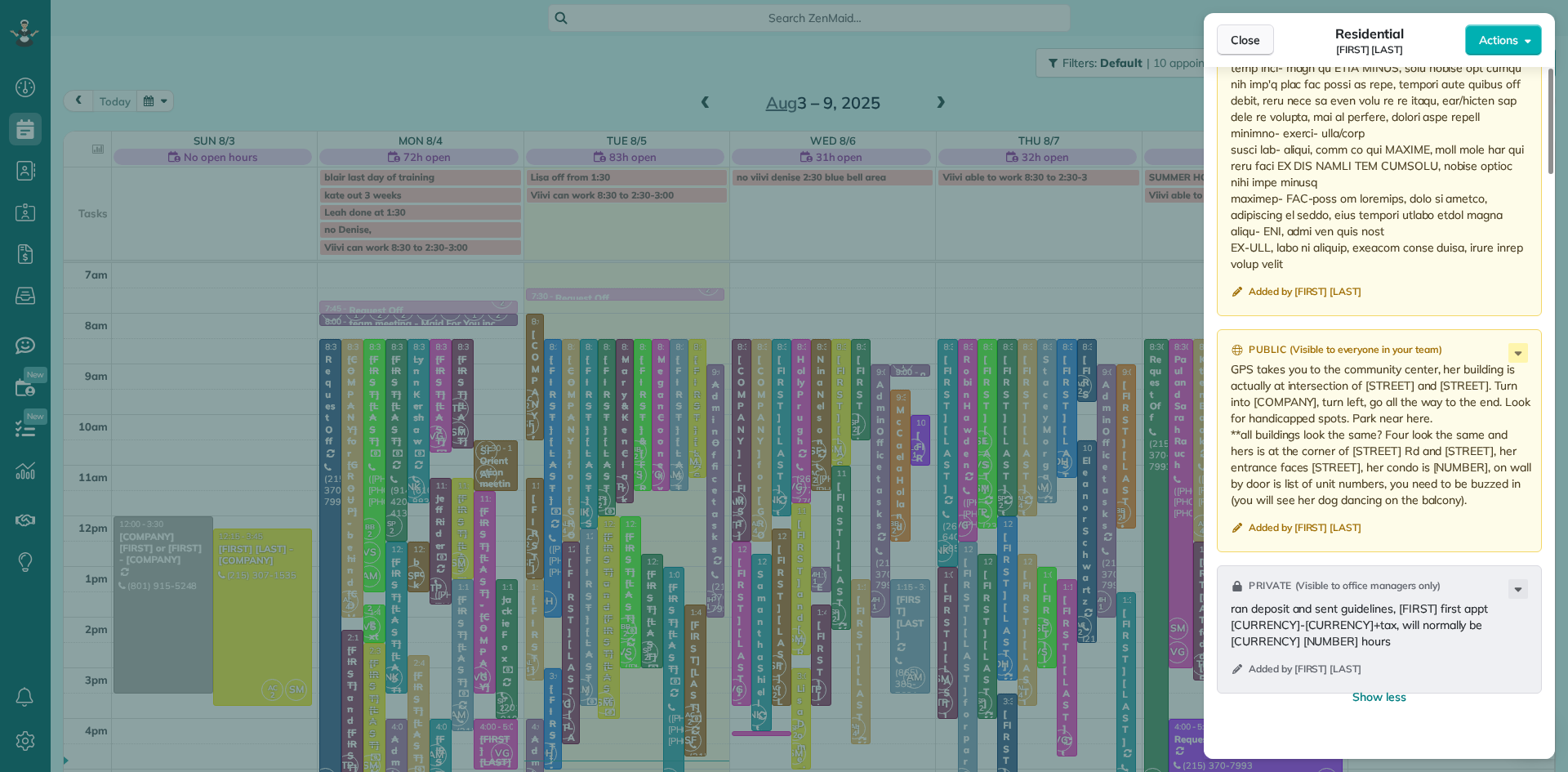 click on "Close" at bounding box center [1245, 40] 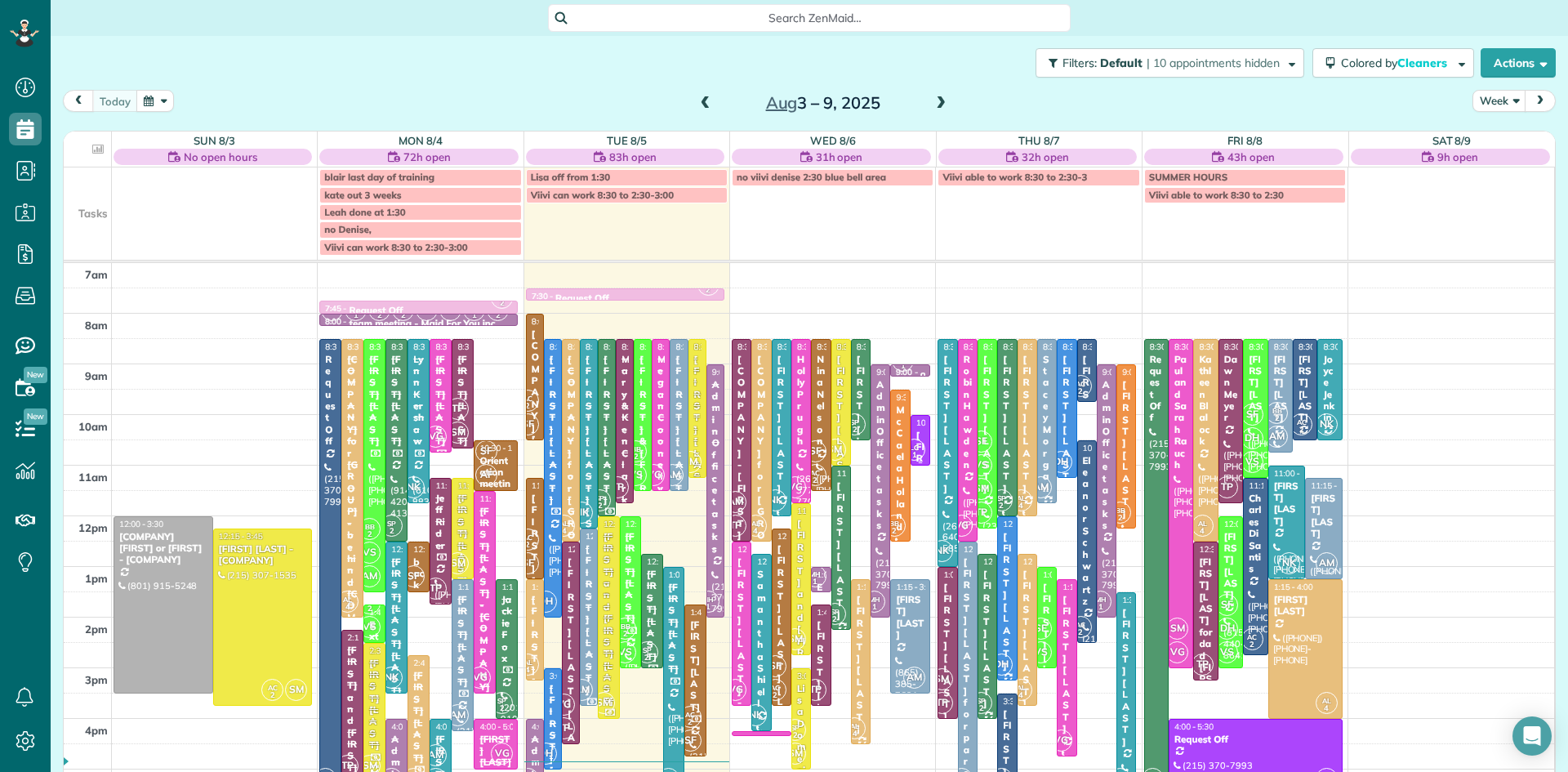 click on "LC 1" at bounding box center [914, 449] 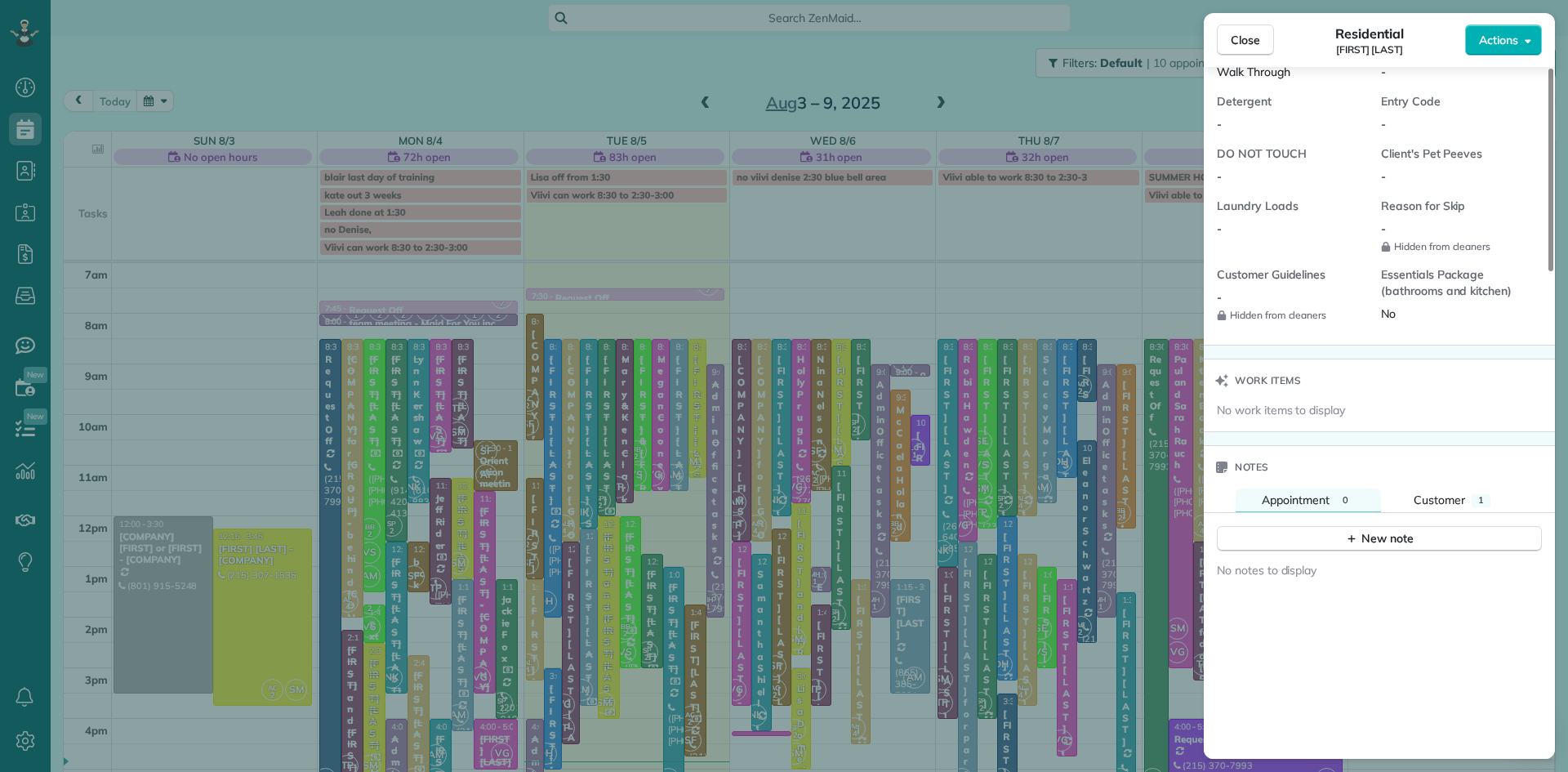 scroll, scrollTop: 1498, scrollLeft: 0, axis: vertical 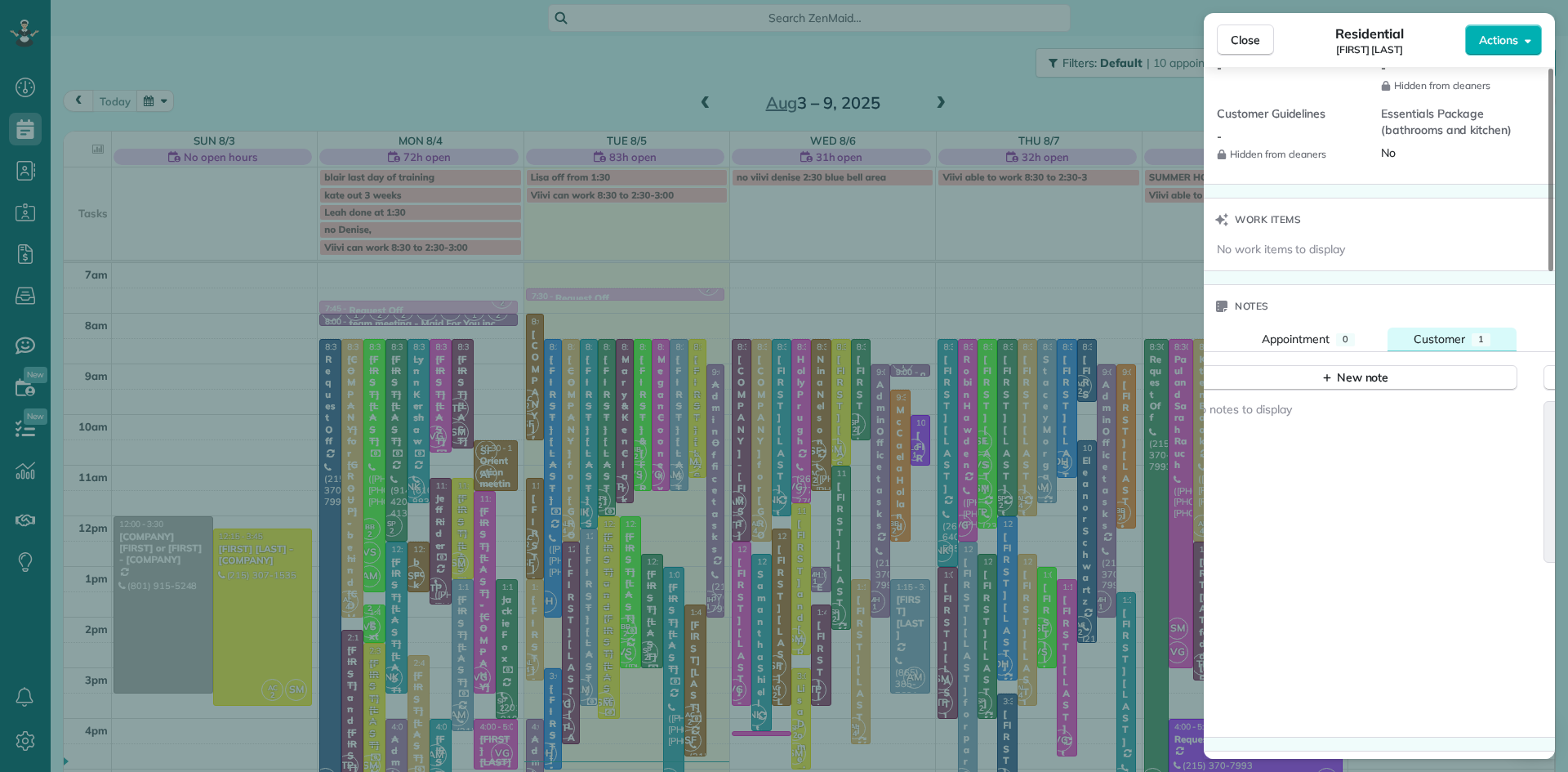 click on "Customer" at bounding box center (1439, 339) 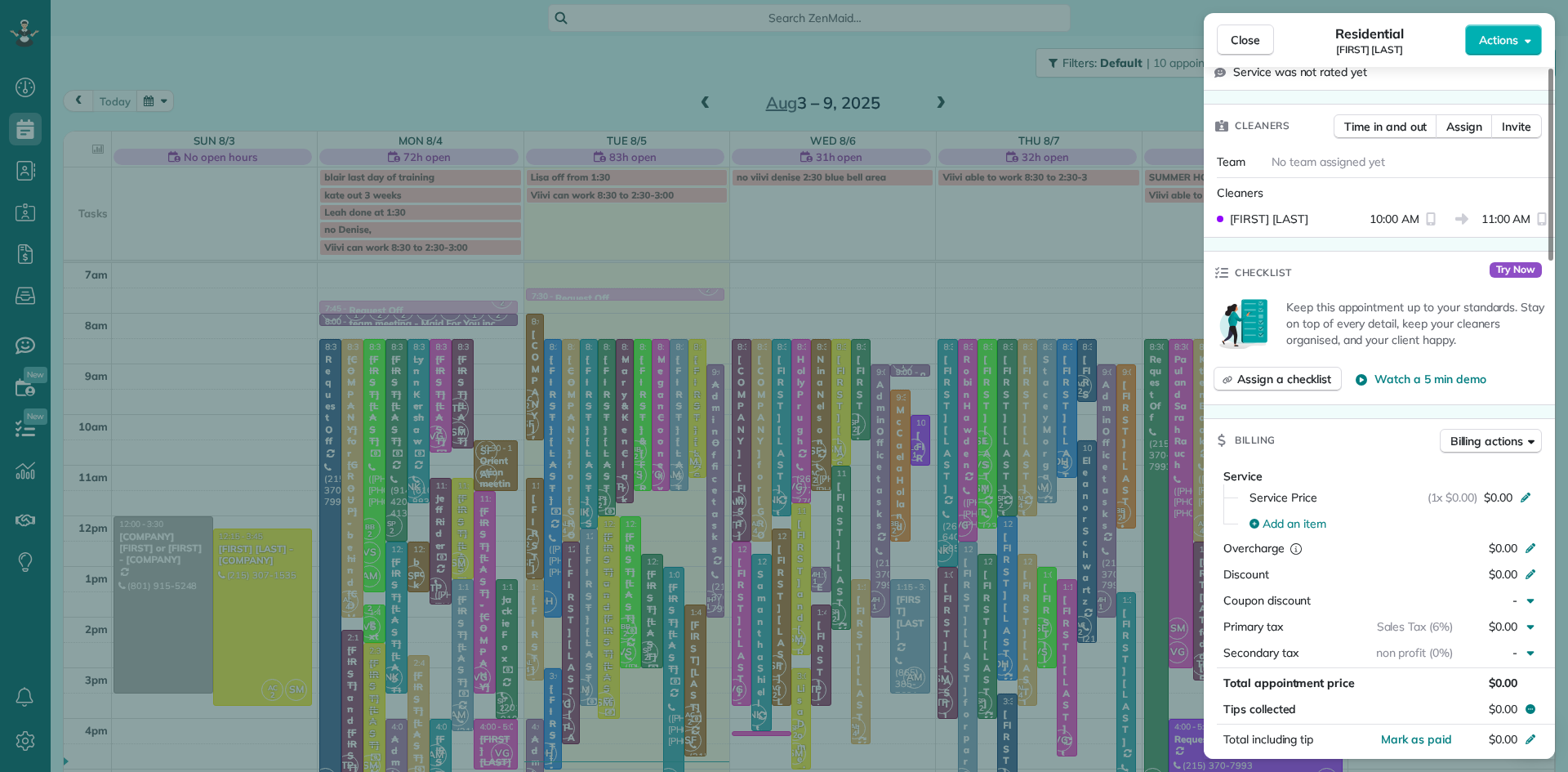 scroll, scrollTop: 0, scrollLeft: 0, axis: both 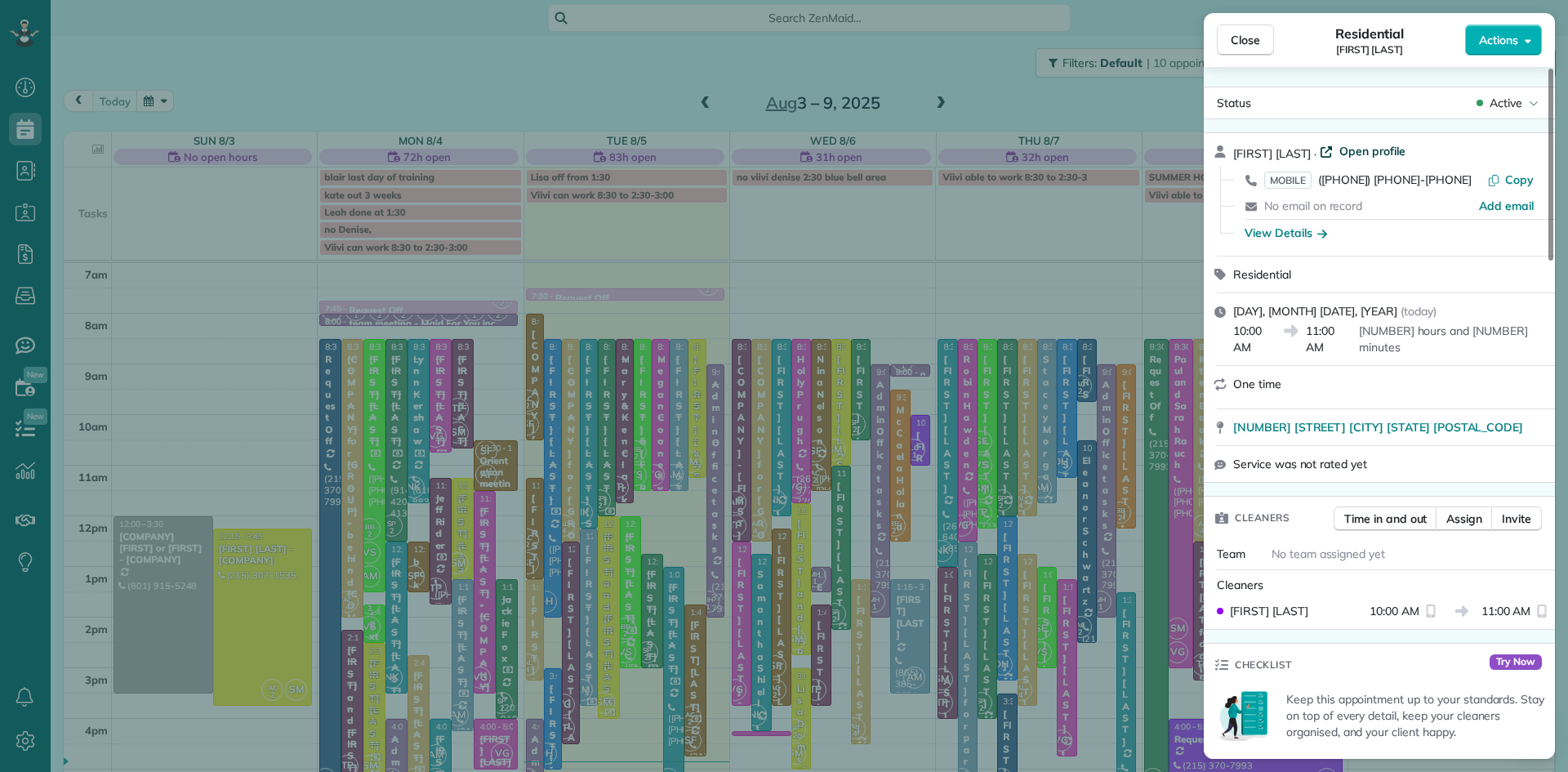 click on "Open profile" at bounding box center [1372, 151] 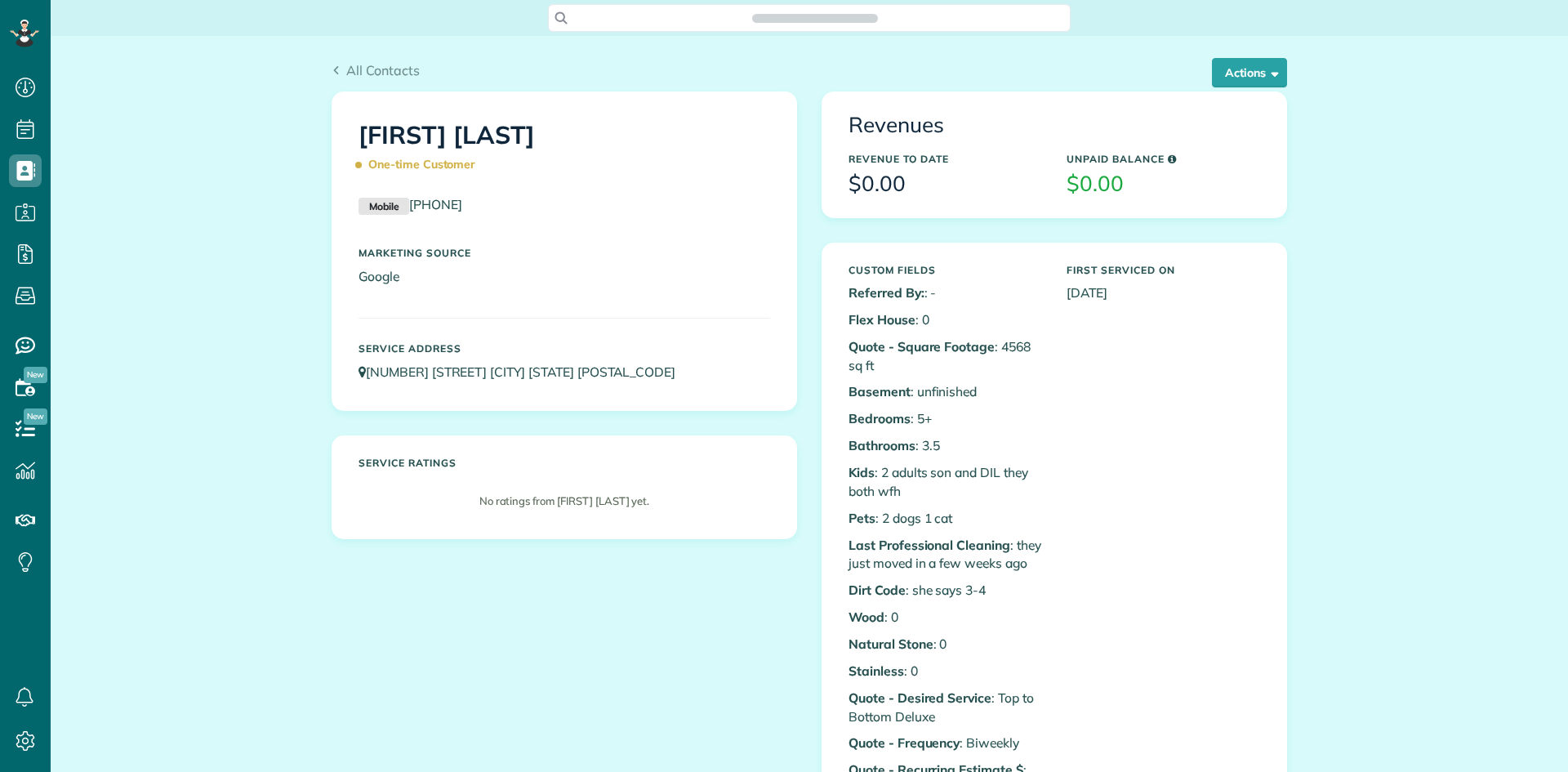scroll, scrollTop: 0, scrollLeft: 0, axis: both 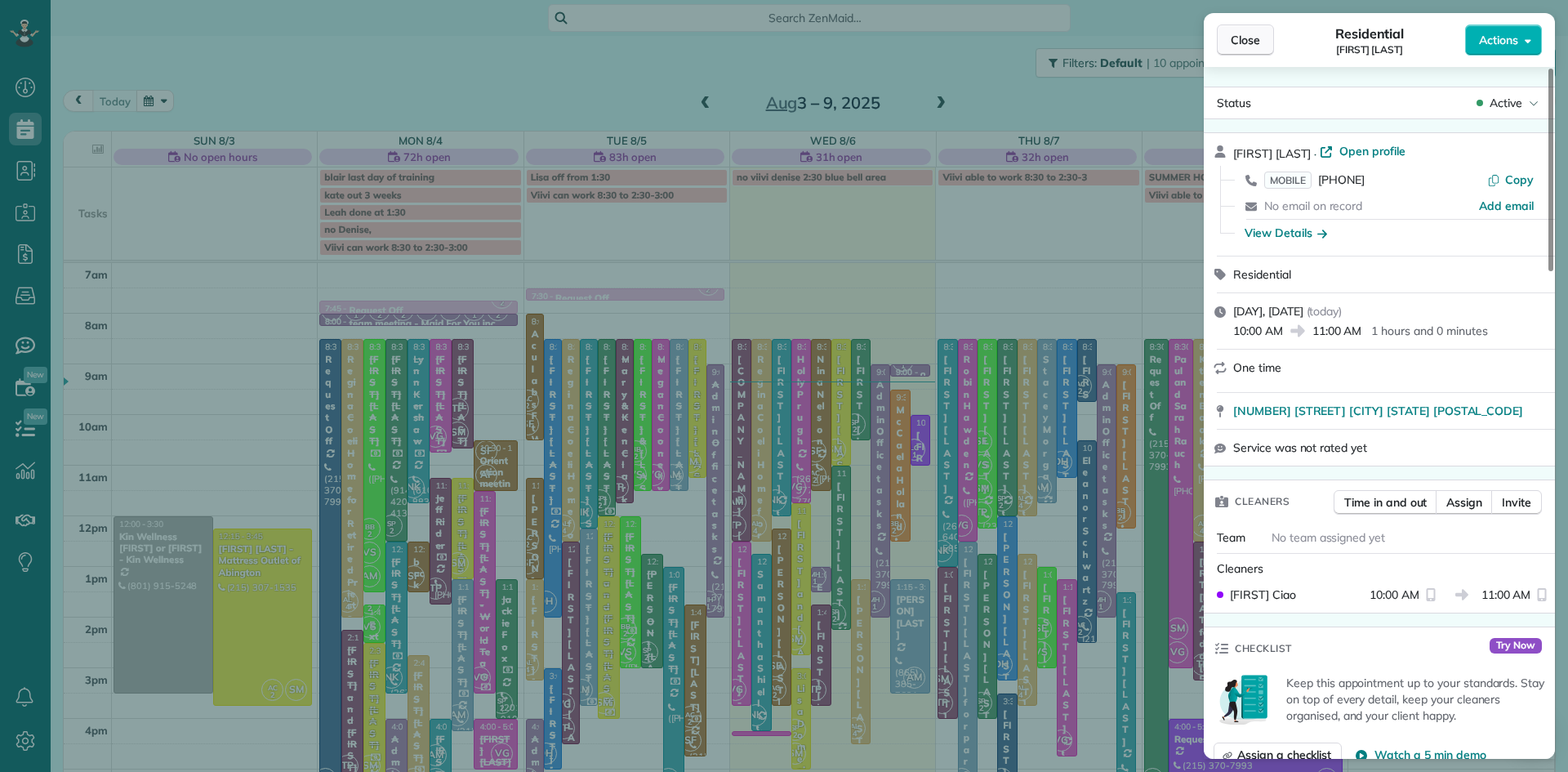 click on "Close" at bounding box center (1245, 40) 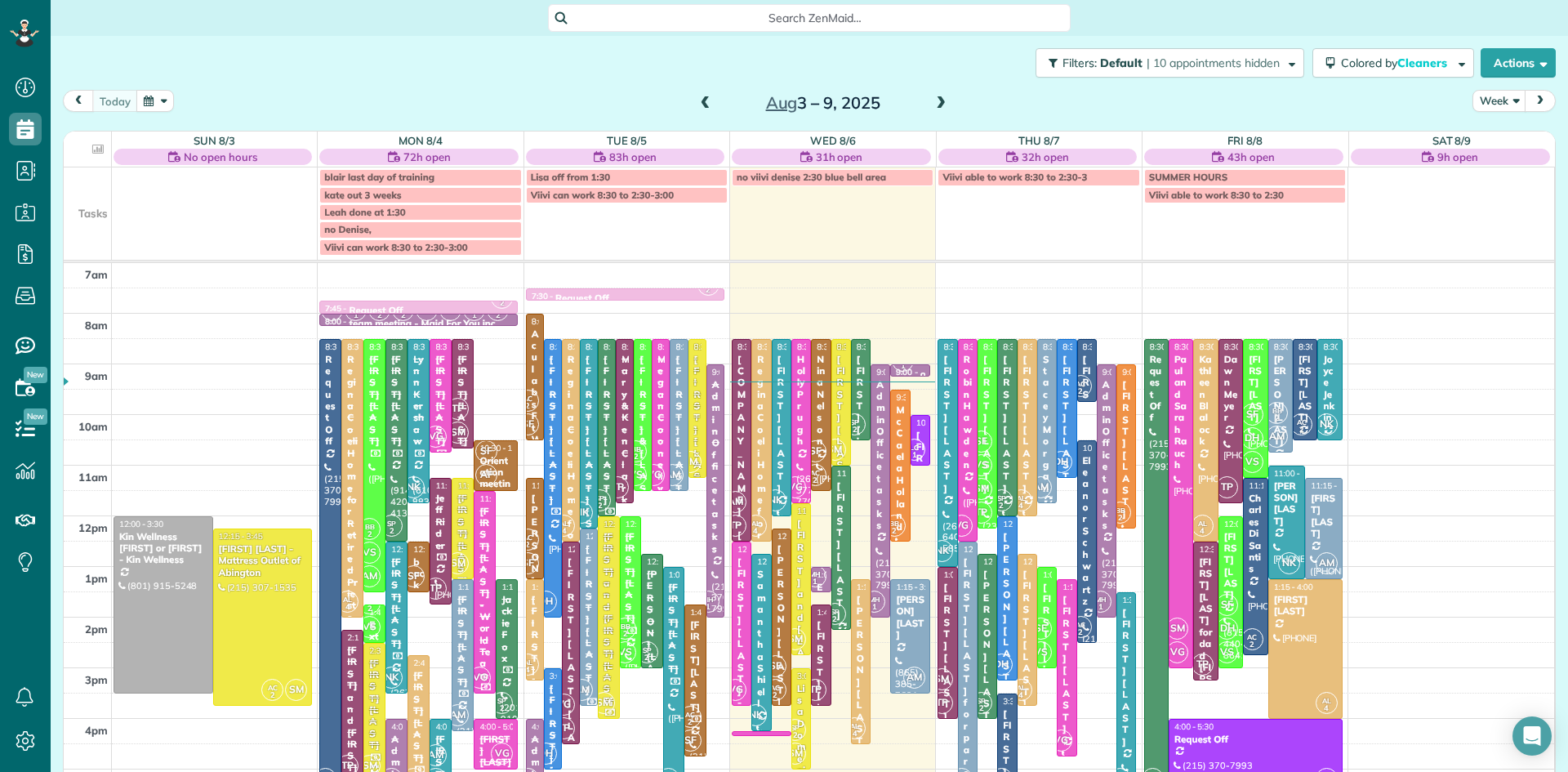 click on "TP SM" at bounding box center [457, 421] 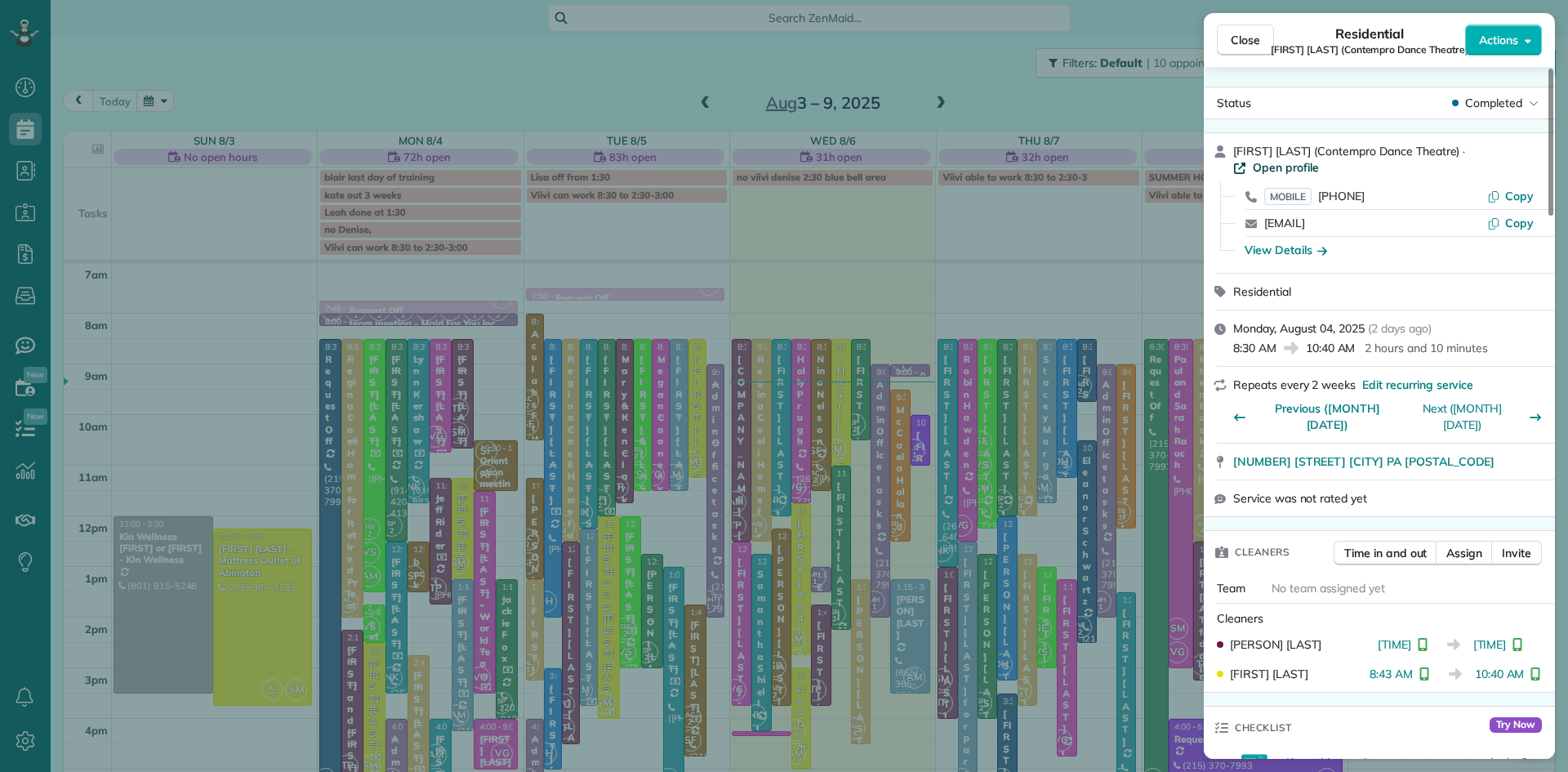 click on "Open profile" at bounding box center [1285, 167] 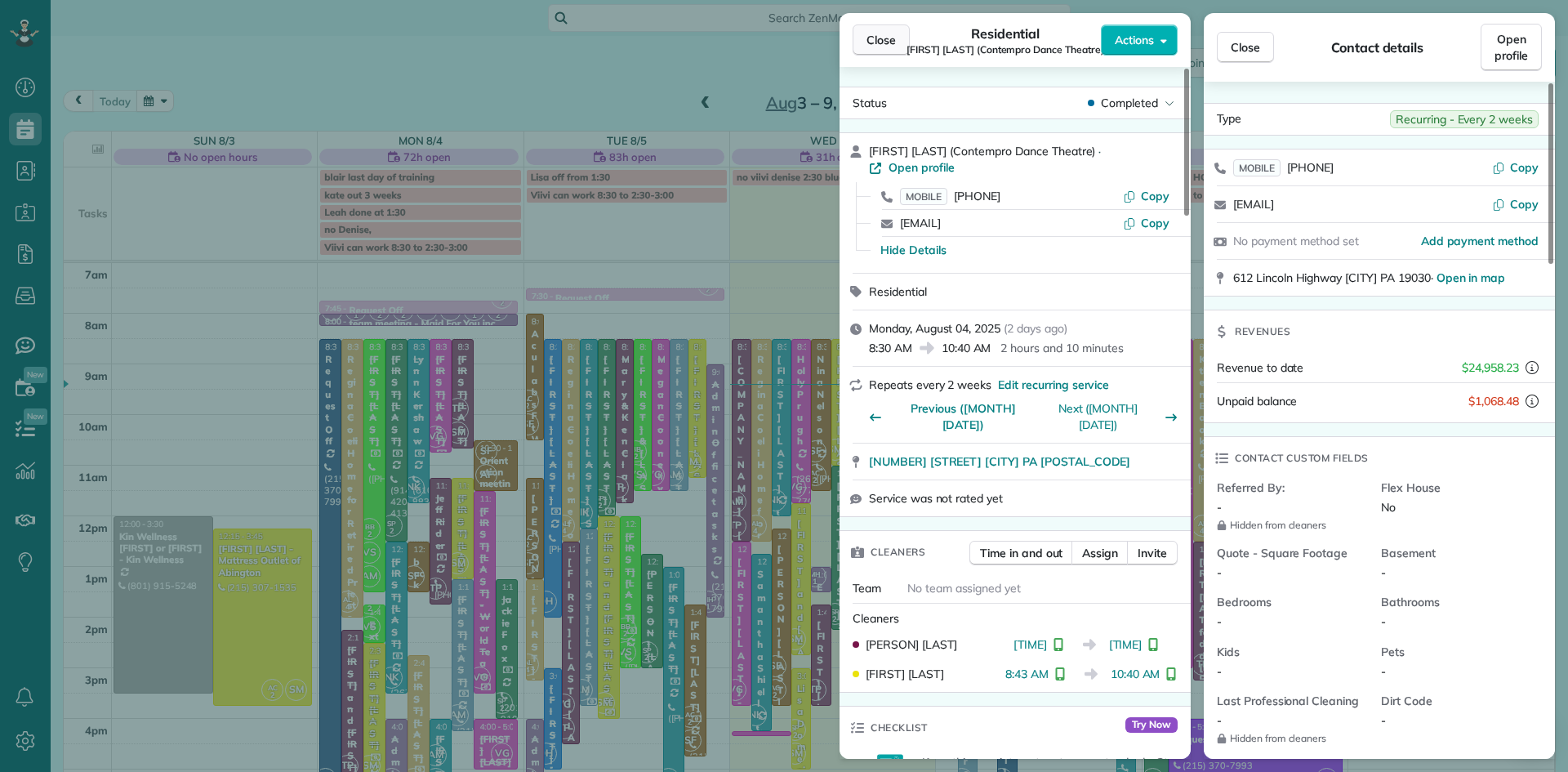 click on "Close" at bounding box center [881, 40] 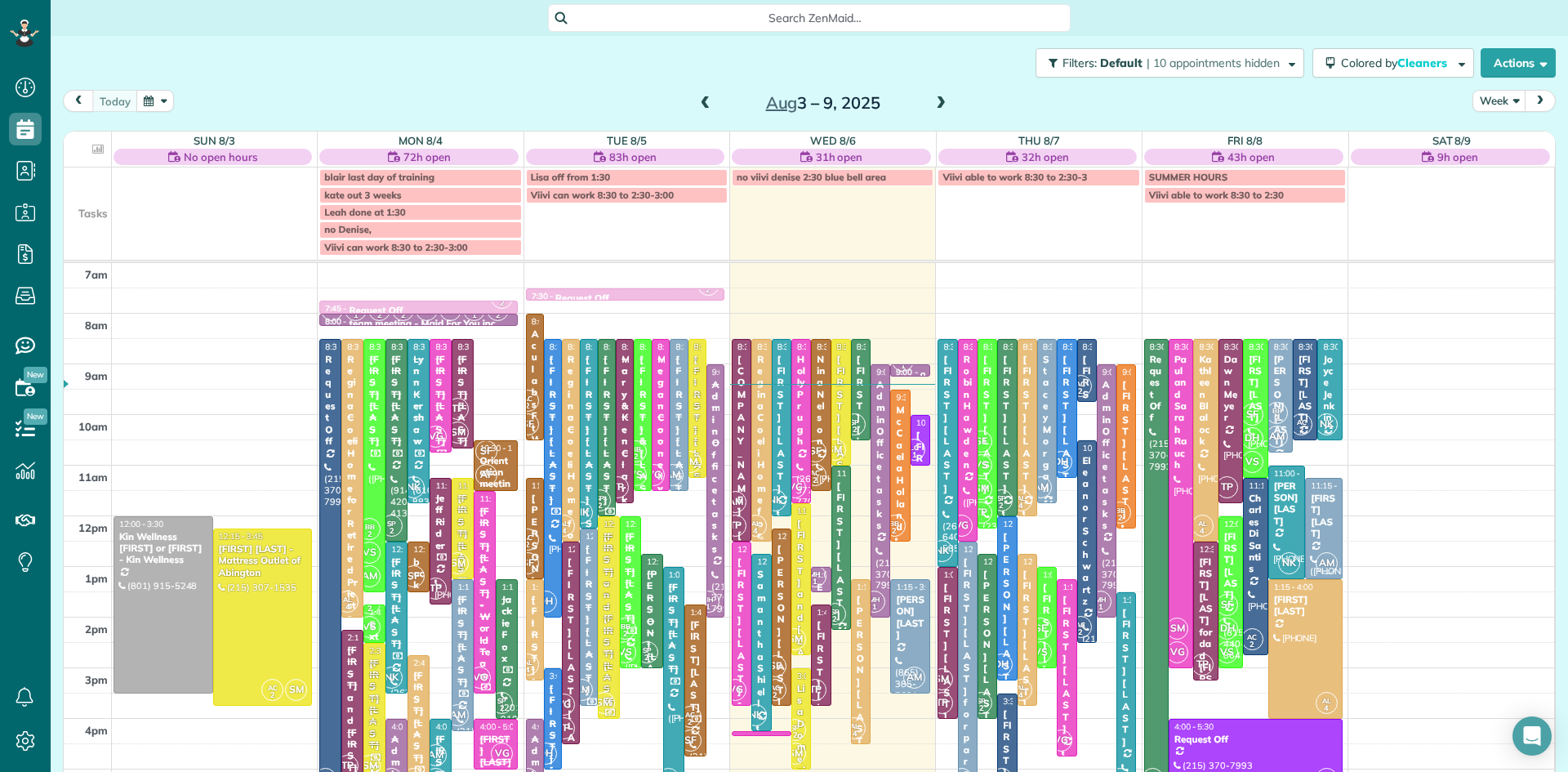 click on "Regina Coeli Home for Retired Priests - behind Archbishop Wood" at bounding box center [761, 623] 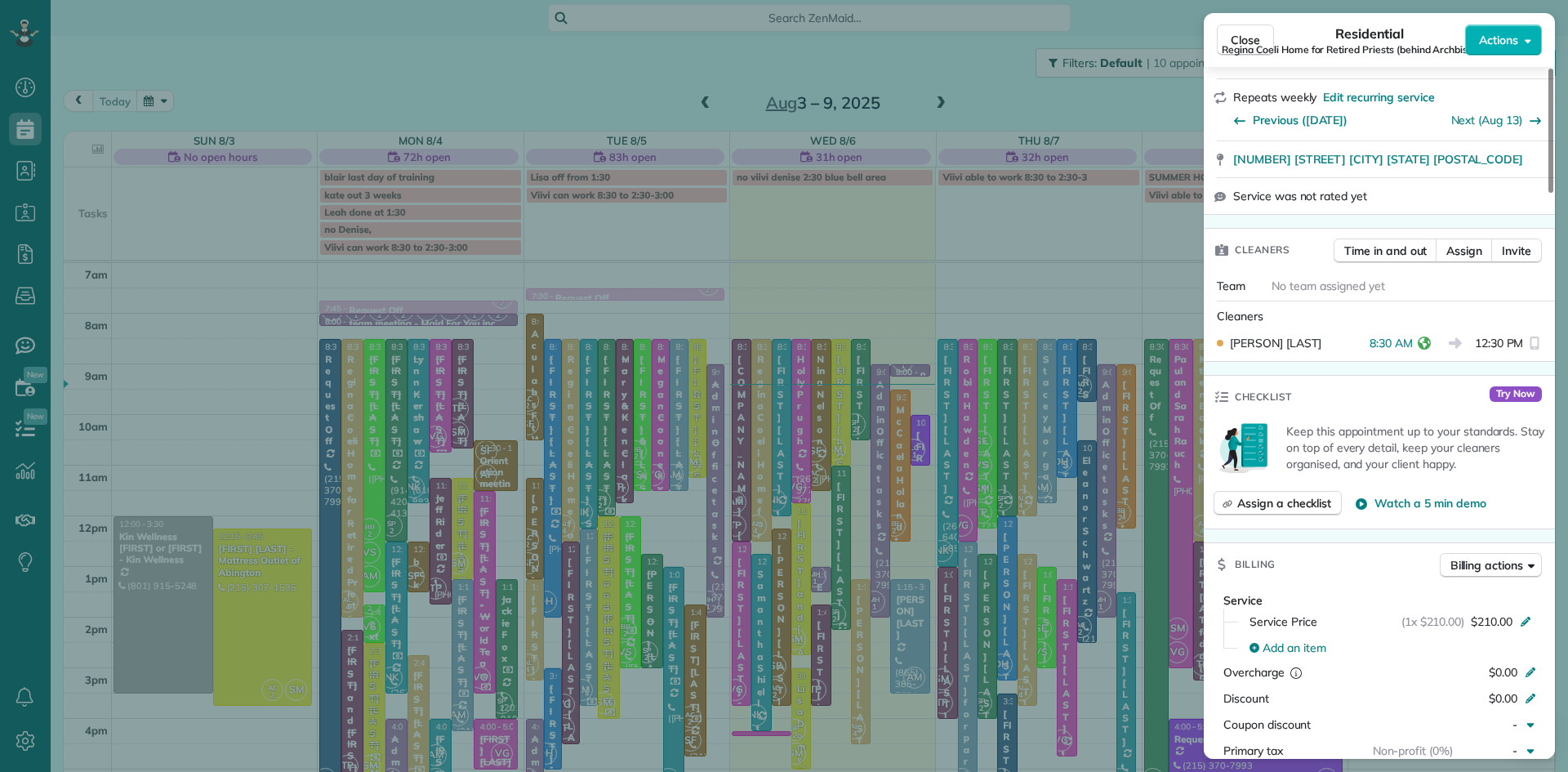scroll, scrollTop: 865, scrollLeft: 0, axis: vertical 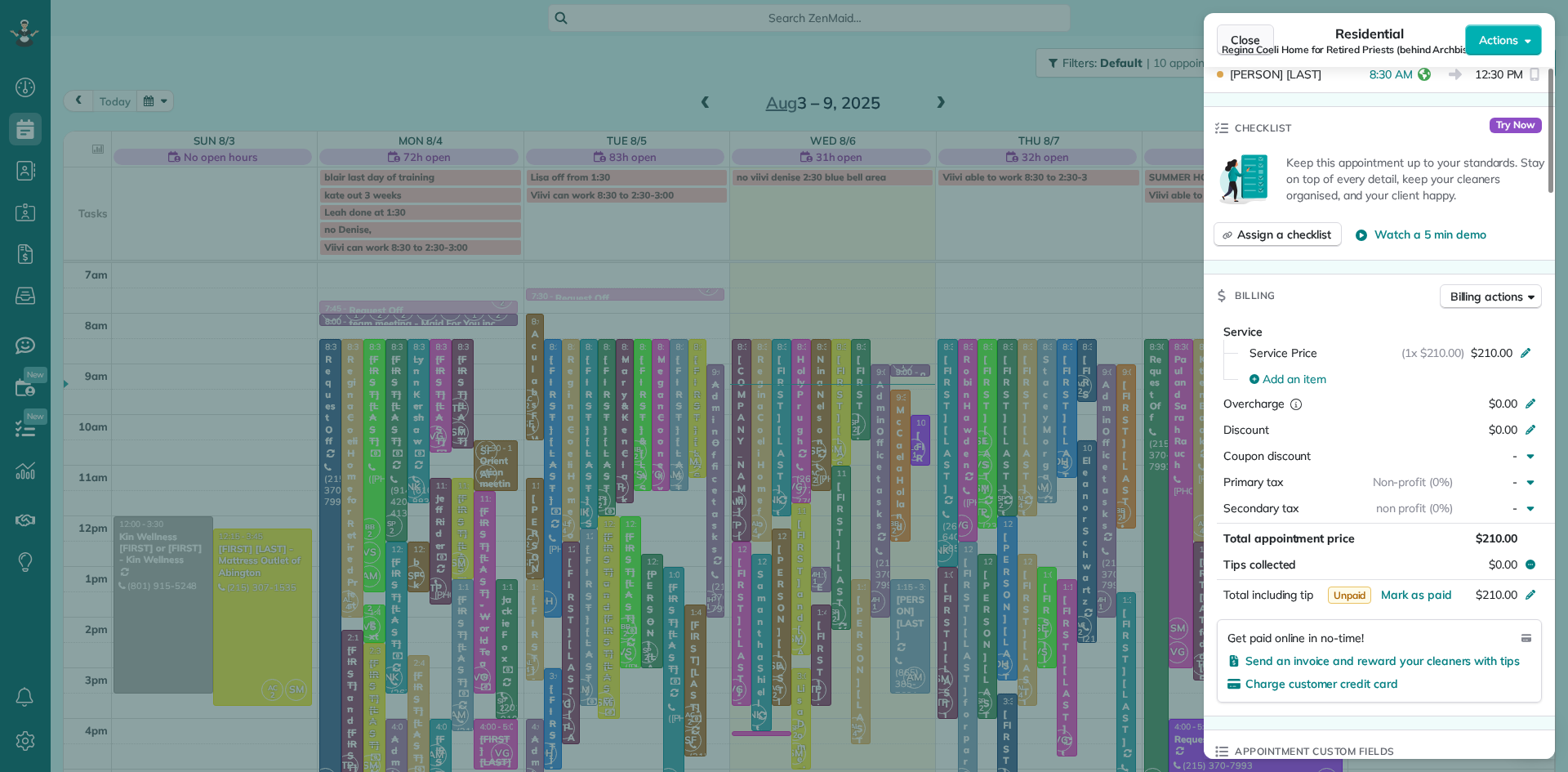 click on "Close" at bounding box center [1245, 40] 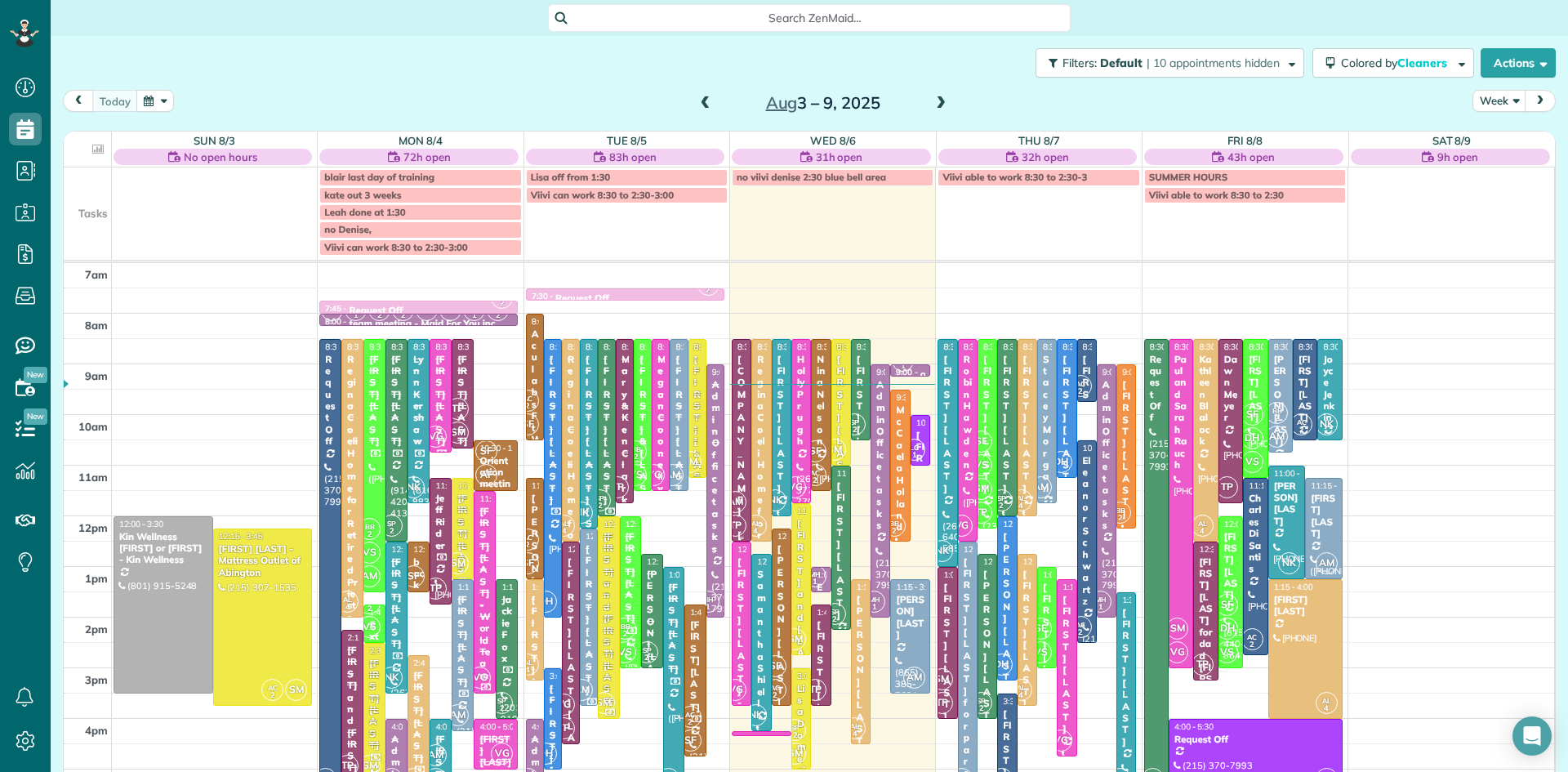 click on "AM" at bounding box center [735, 502] 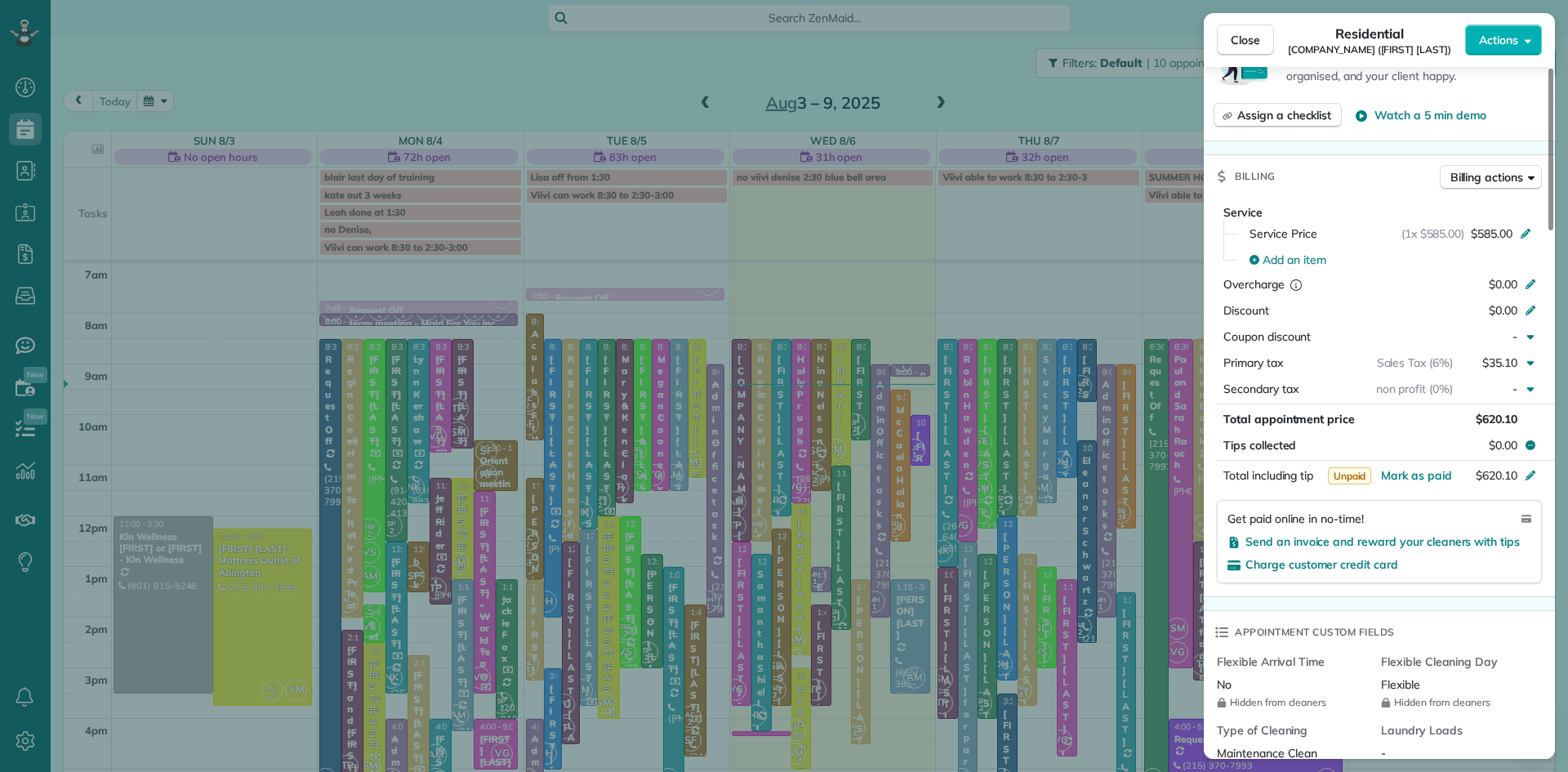 scroll, scrollTop: 729, scrollLeft: 0, axis: vertical 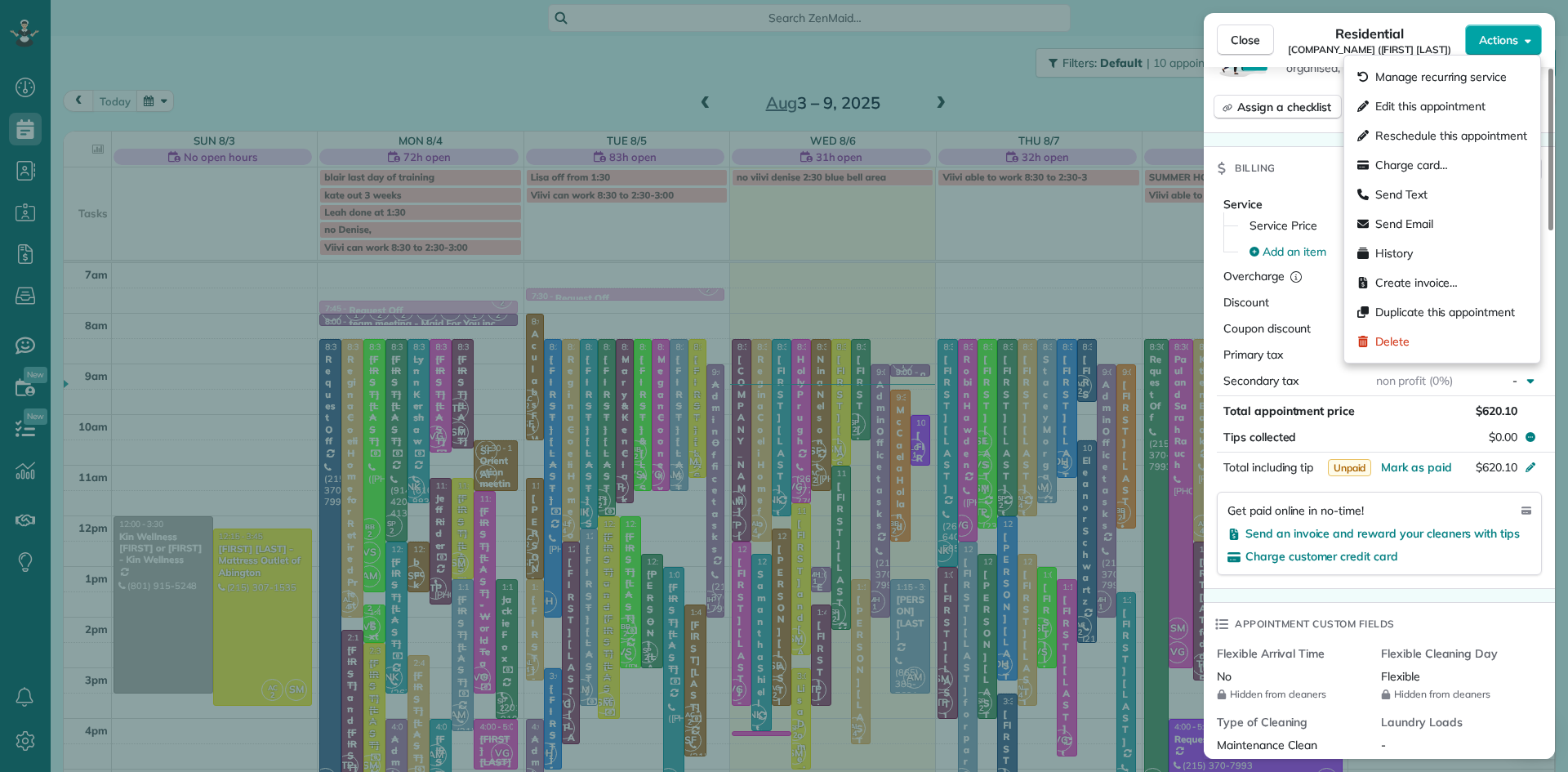 click on "Actions" at bounding box center [1499, 40] 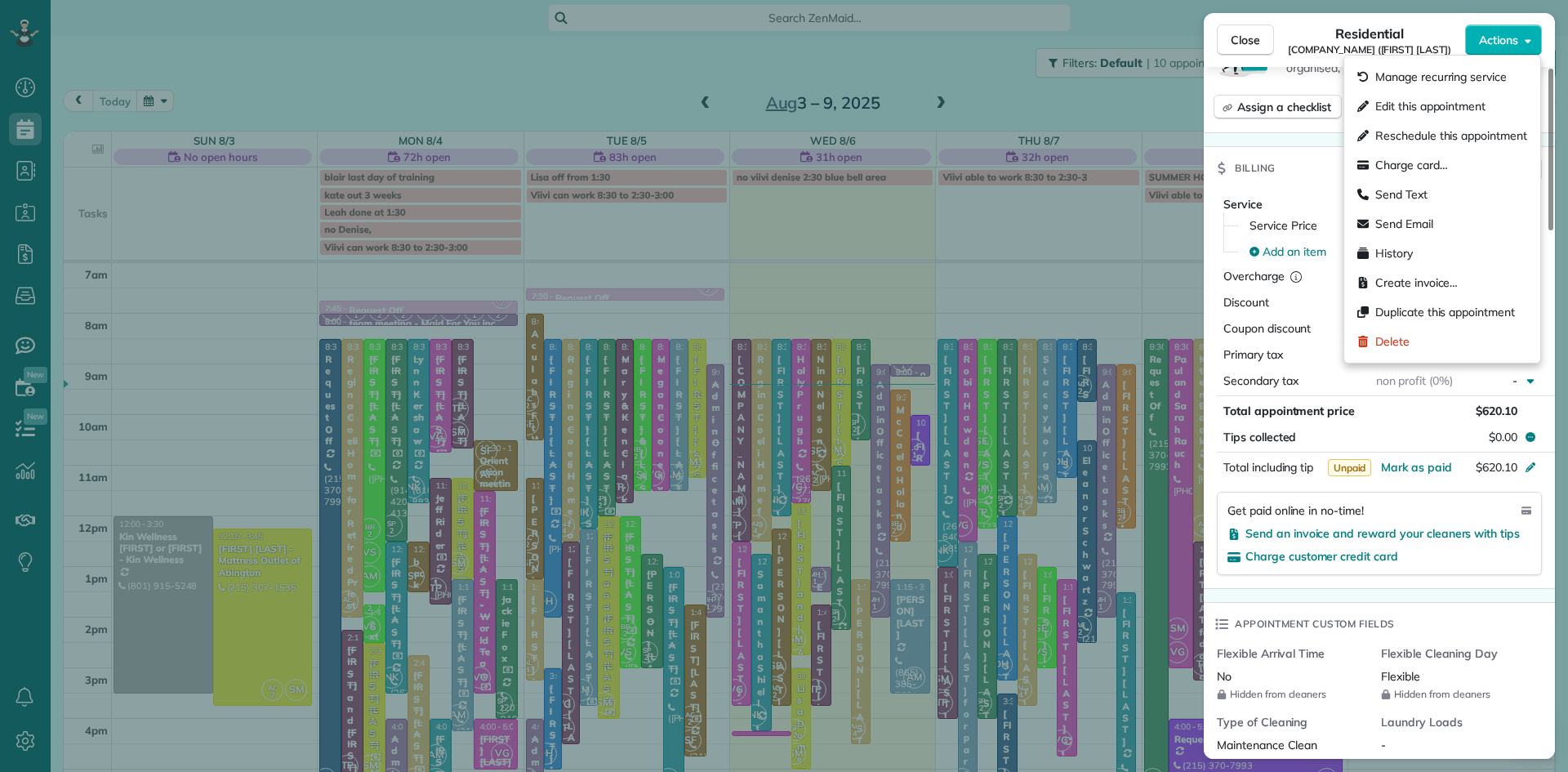 click on "Service Service Price (1x $585.00) $585.00 Add an item Overcharge $0.00 Discount $0.00 Coupon discount - Primary tax Sales Tax (6%) $35.10 Secondary tax non profit (0%) - Total appointment price $620.10 Tips collected $0.00 Unpaid Mark as paid Total including tip $620.10 Get paid online in no-time! Send an invoice and reward your cleaners with tips Charge customer credit card" at bounding box center (1379, 389) 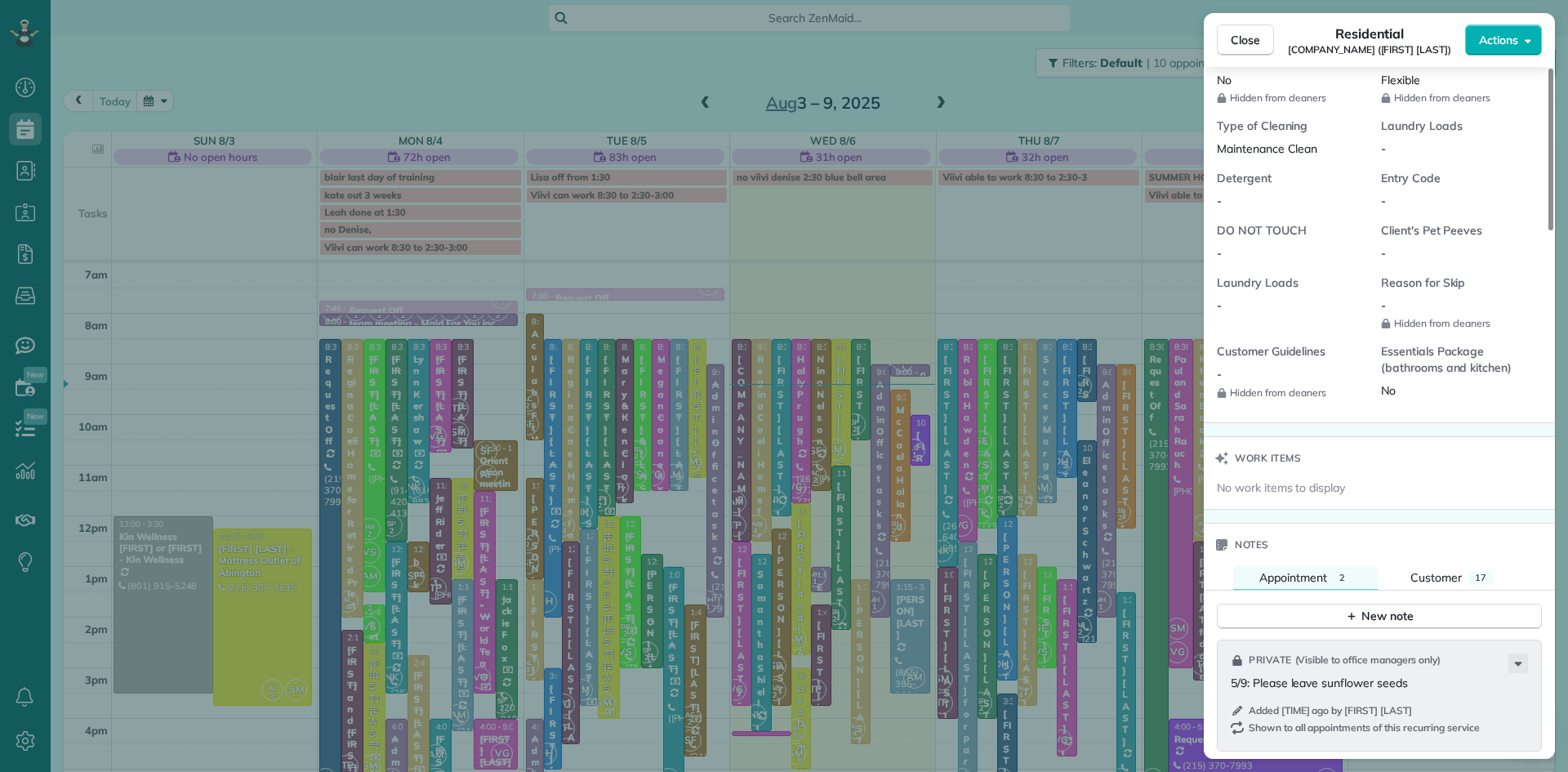 scroll, scrollTop: 1430, scrollLeft: 0, axis: vertical 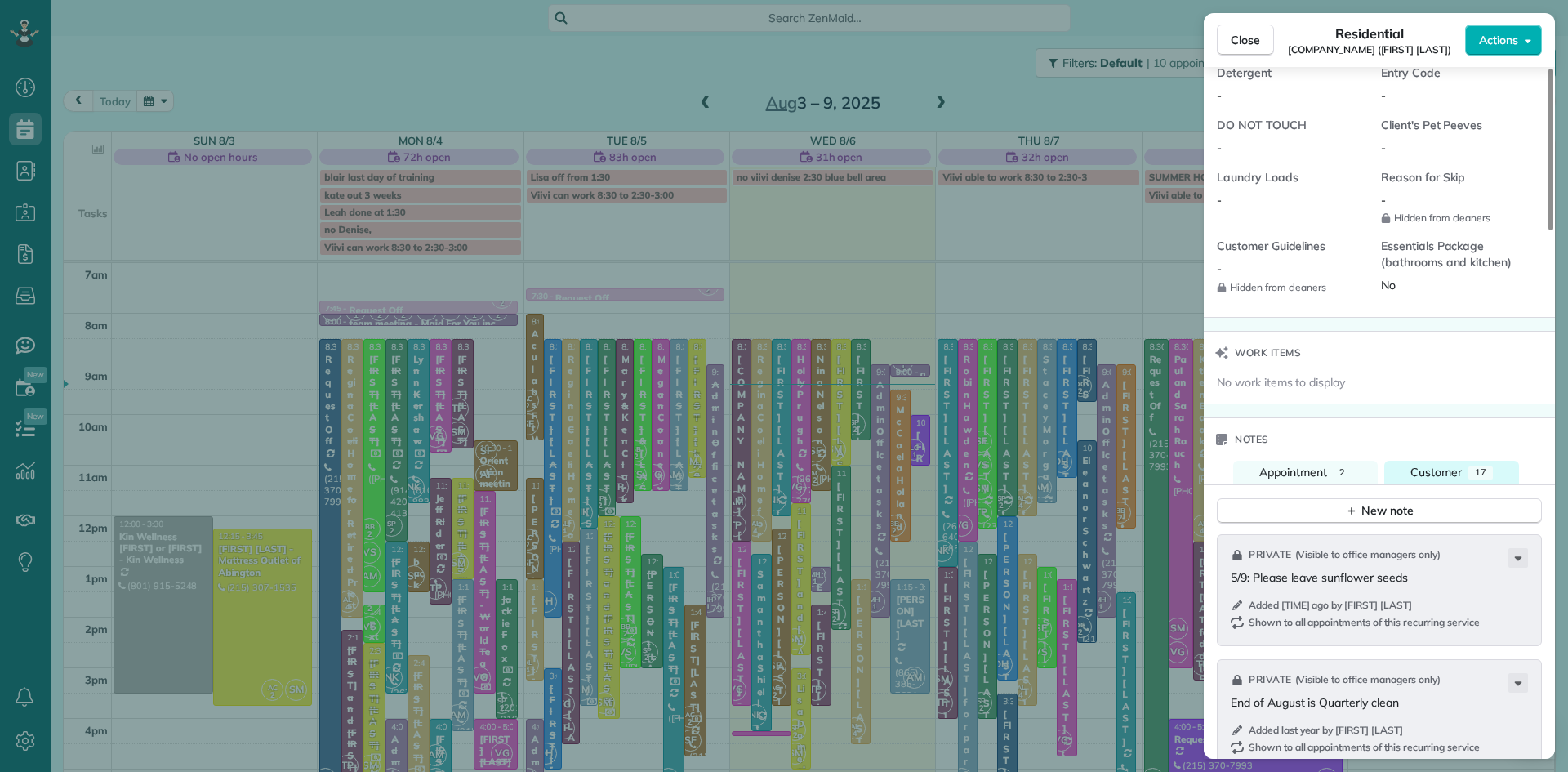 click on "Customer 17" at bounding box center (1451, 472) 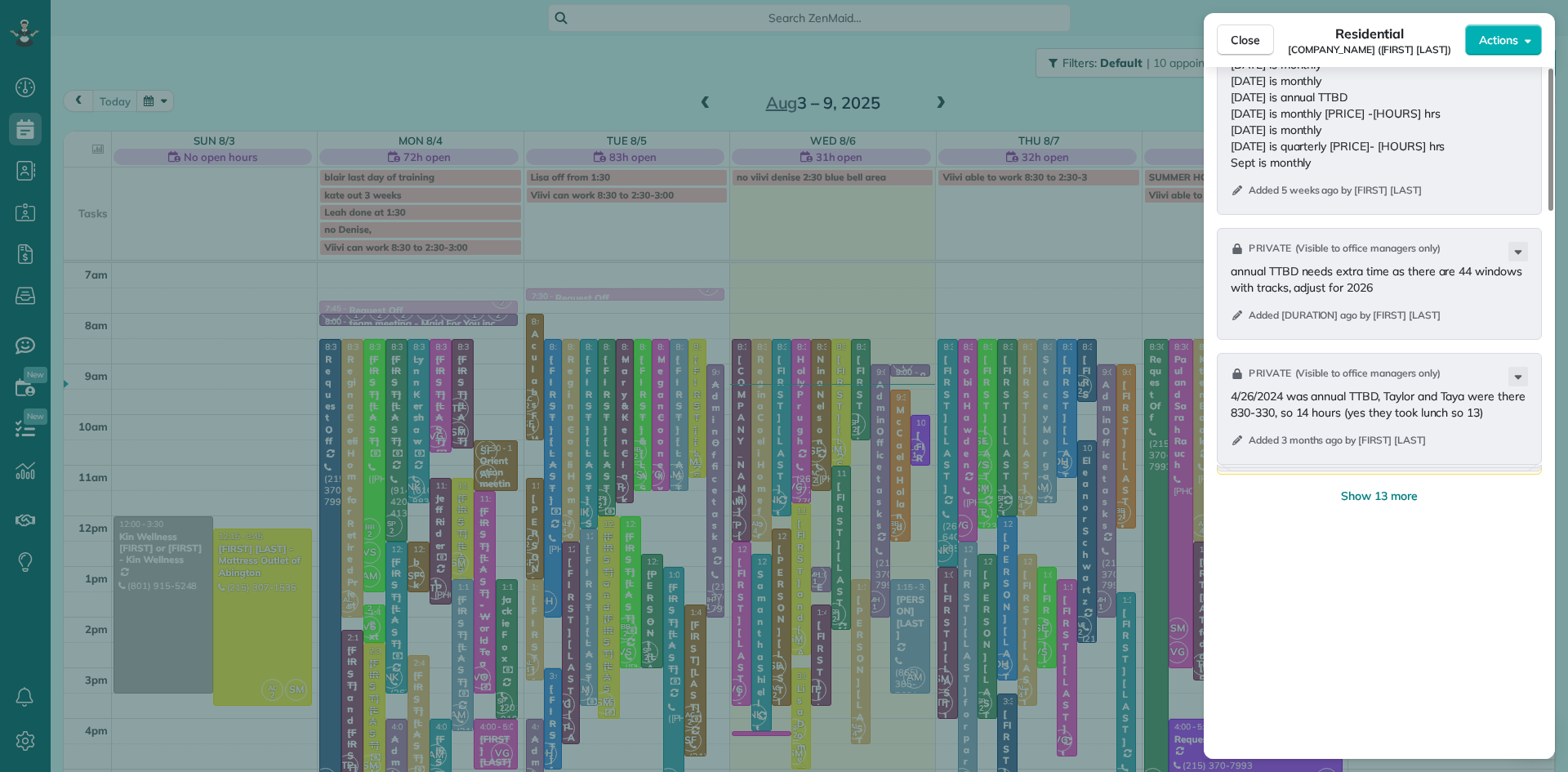 scroll, scrollTop: 2395, scrollLeft: 0, axis: vertical 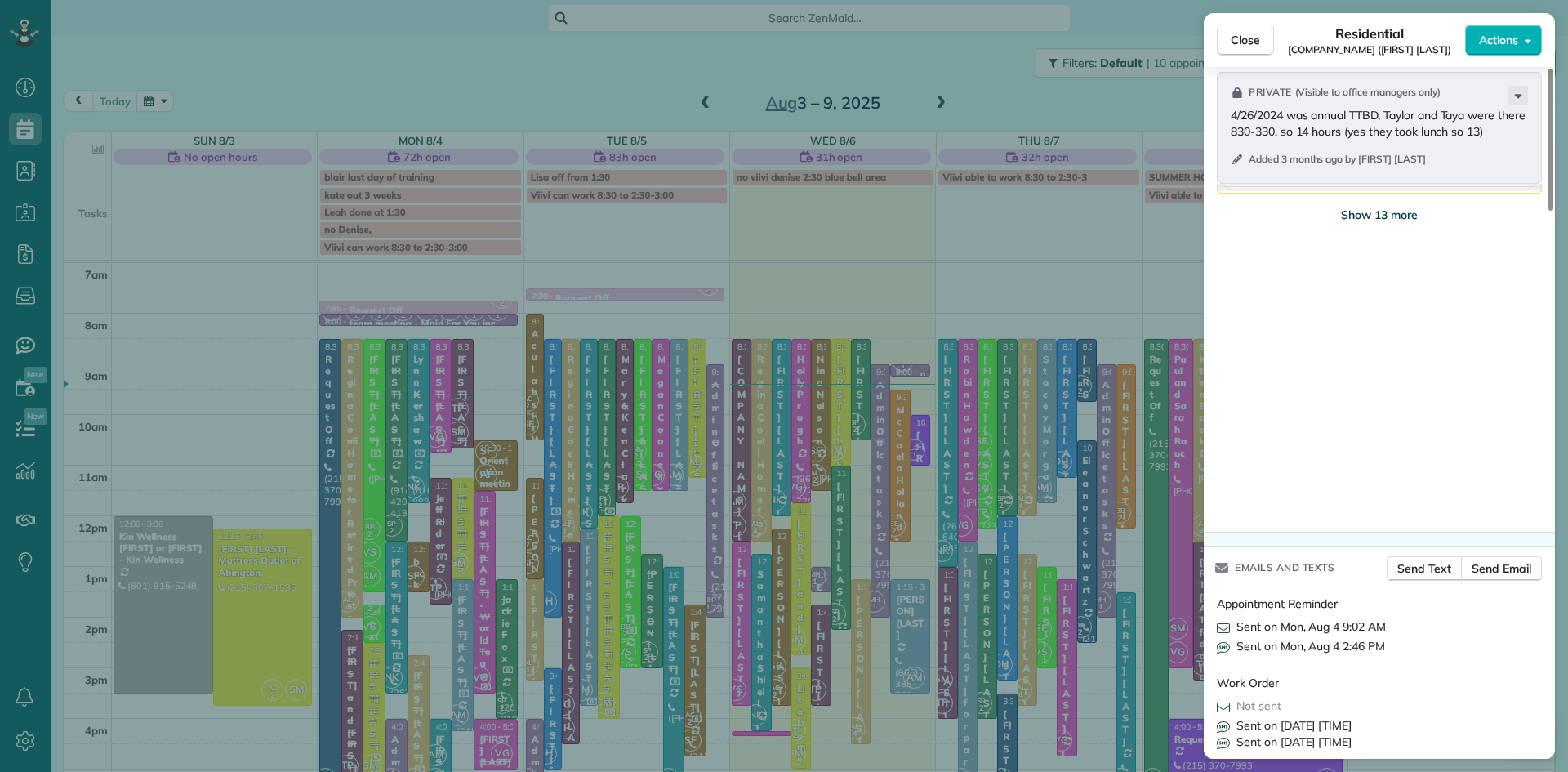 click on "Show 13 more" at bounding box center [1379, 215] 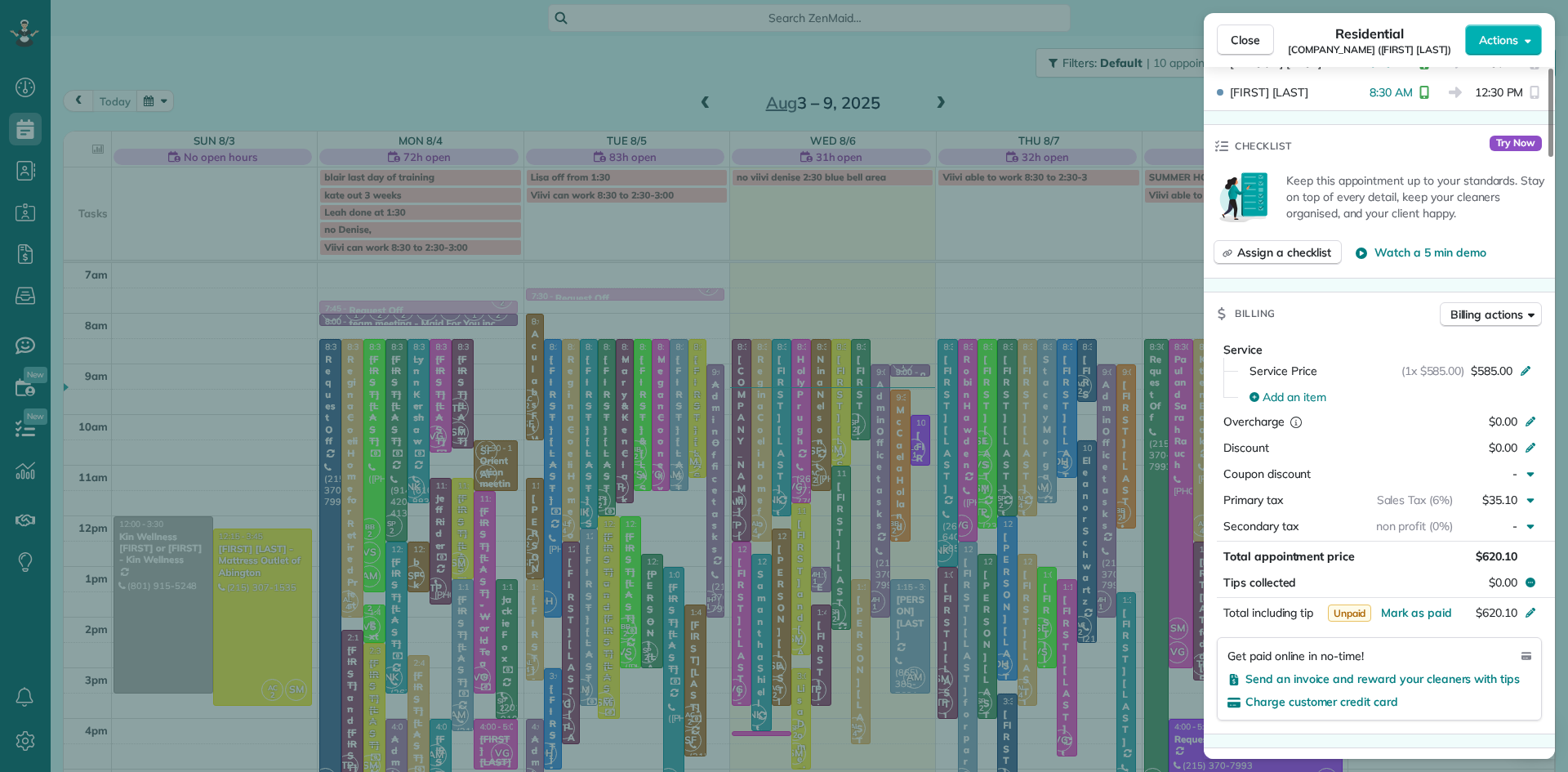 scroll, scrollTop: 608, scrollLeft: 0, axis: vertical 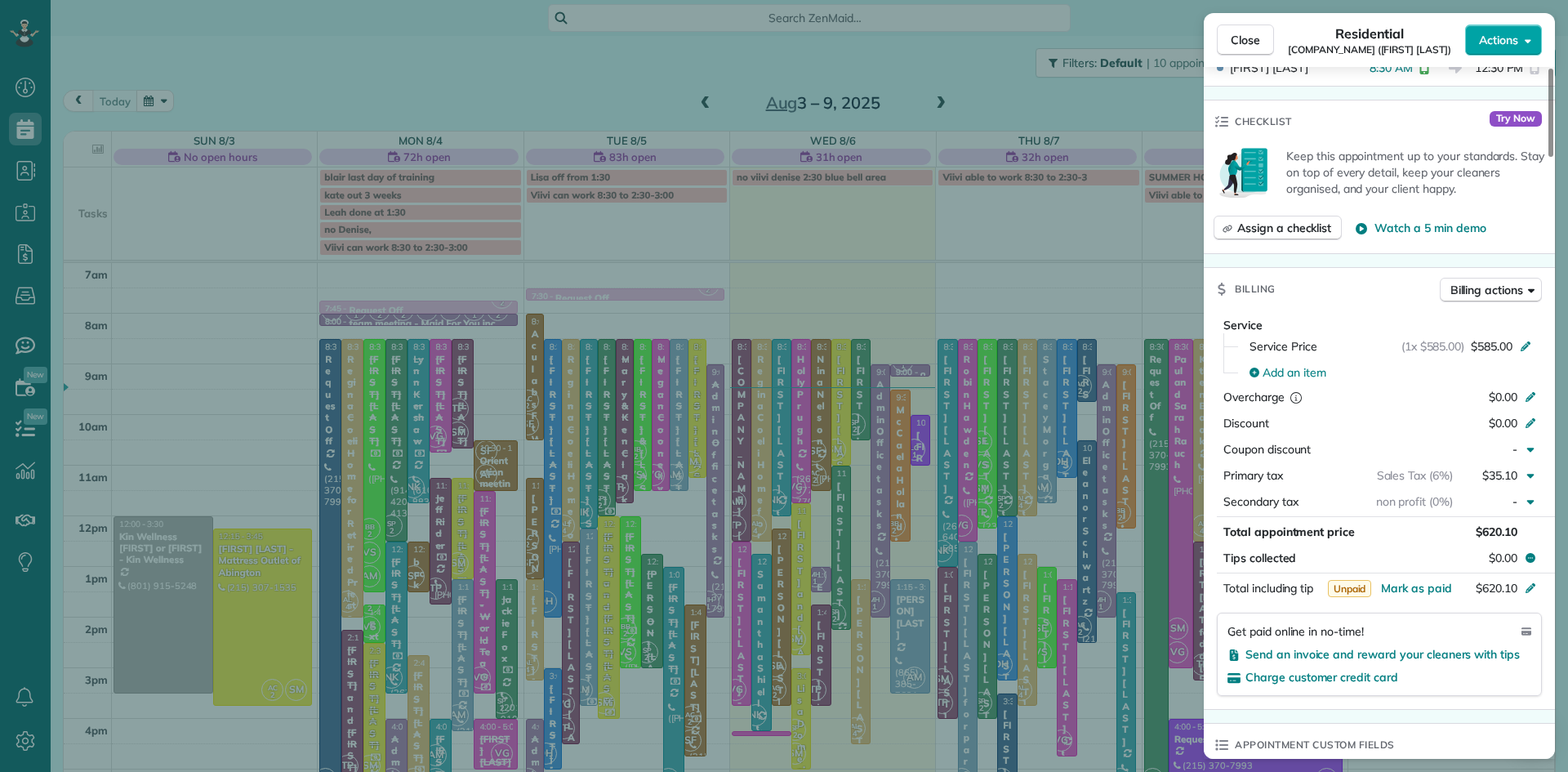 click on "Actions" at bounding box center (1499, 40) 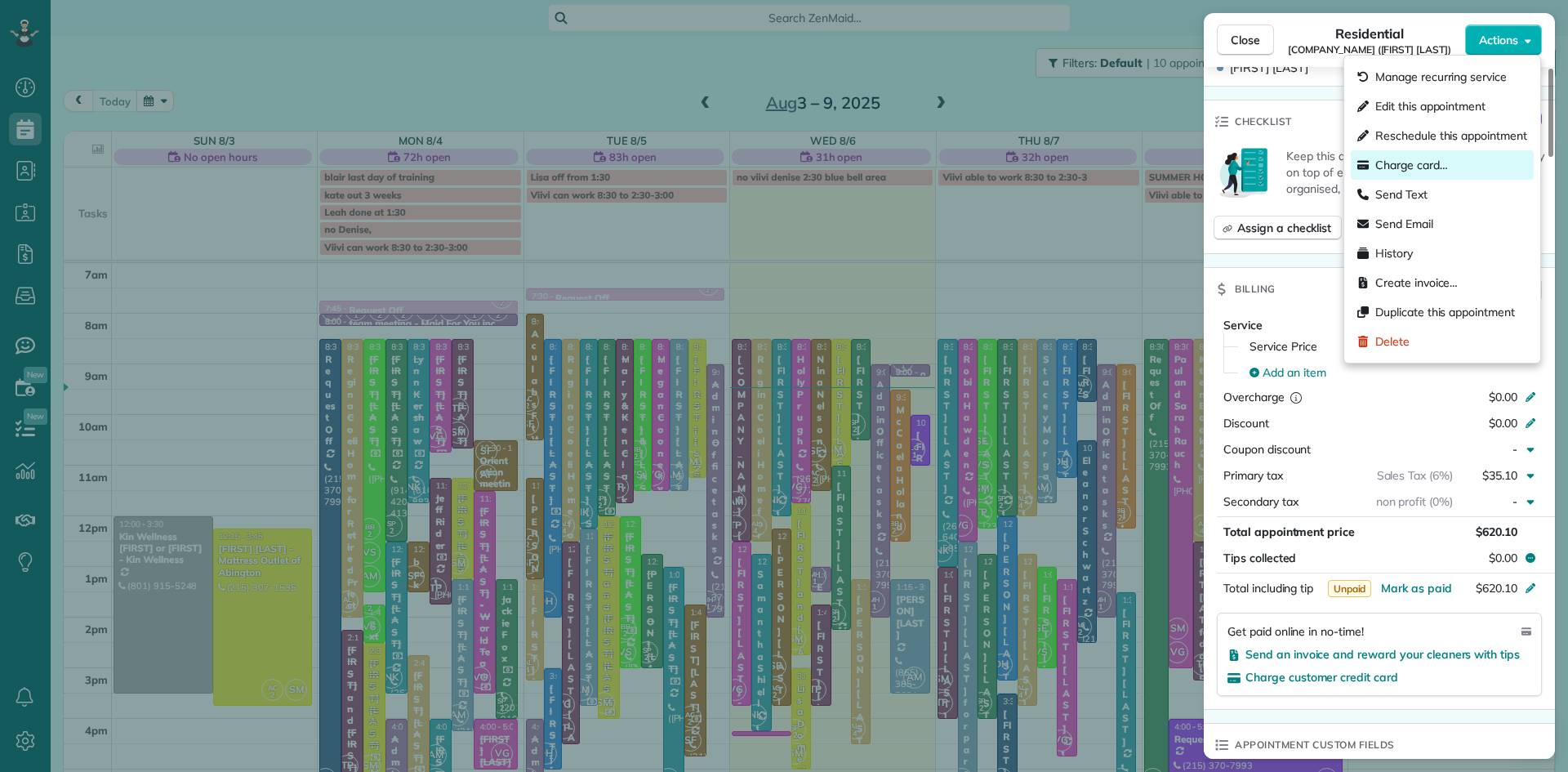 click on "Charge card…" at bounding box center (1411, 165) 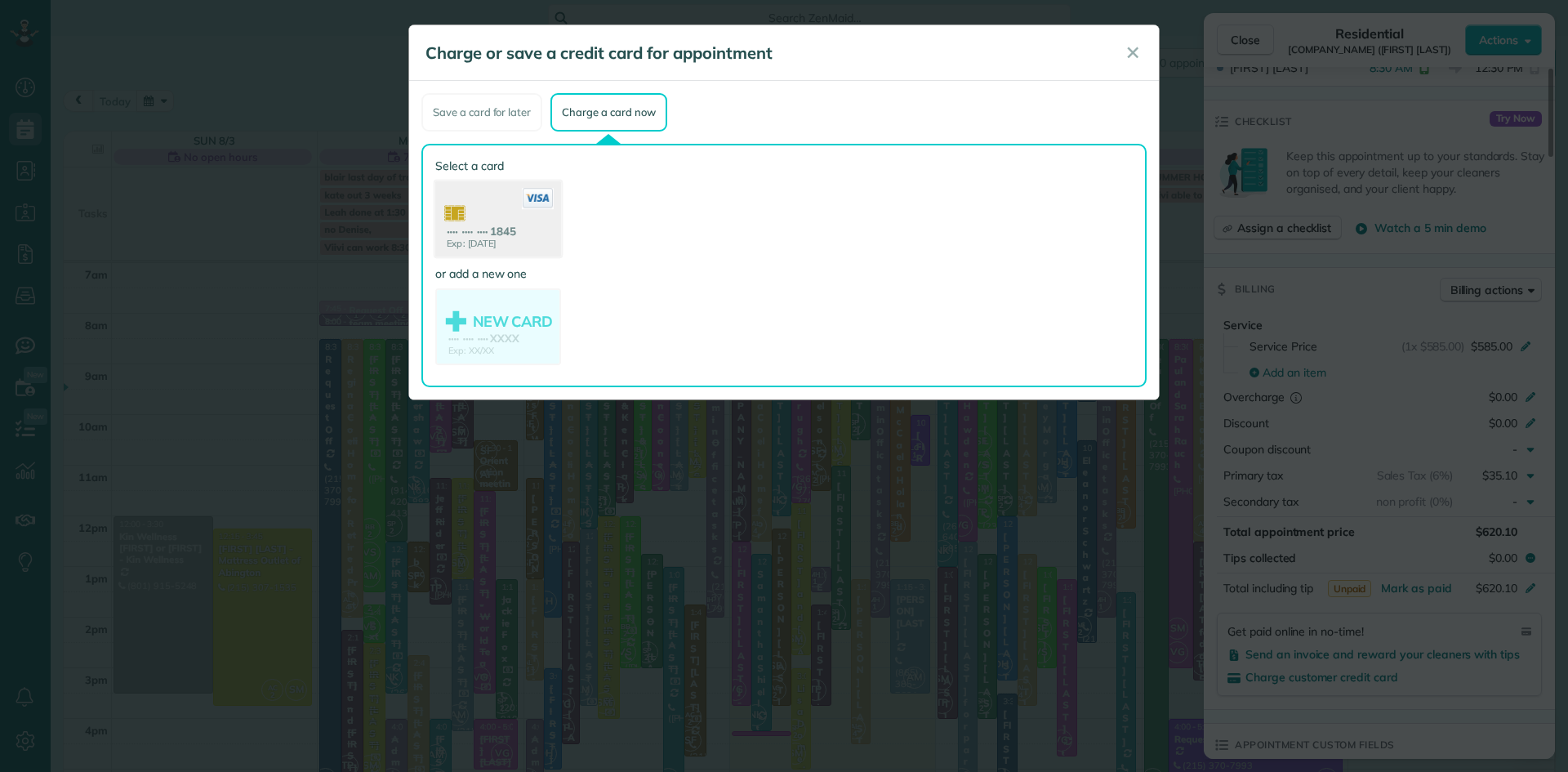 click 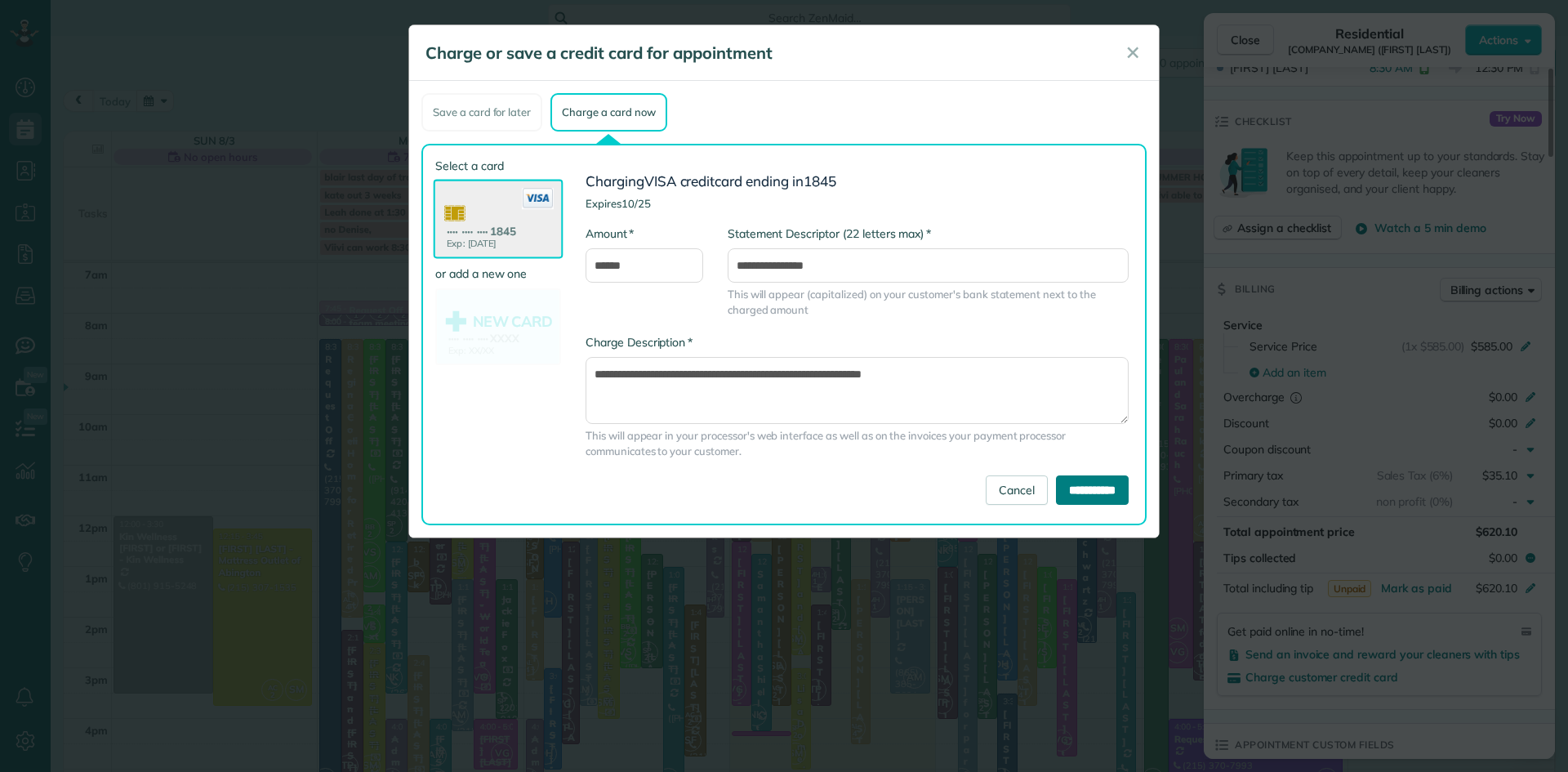 drag, startPoint x: 1076, startPoint y: 484, endPoint x: 1059, endPoint y: 462, distance: 27.80288 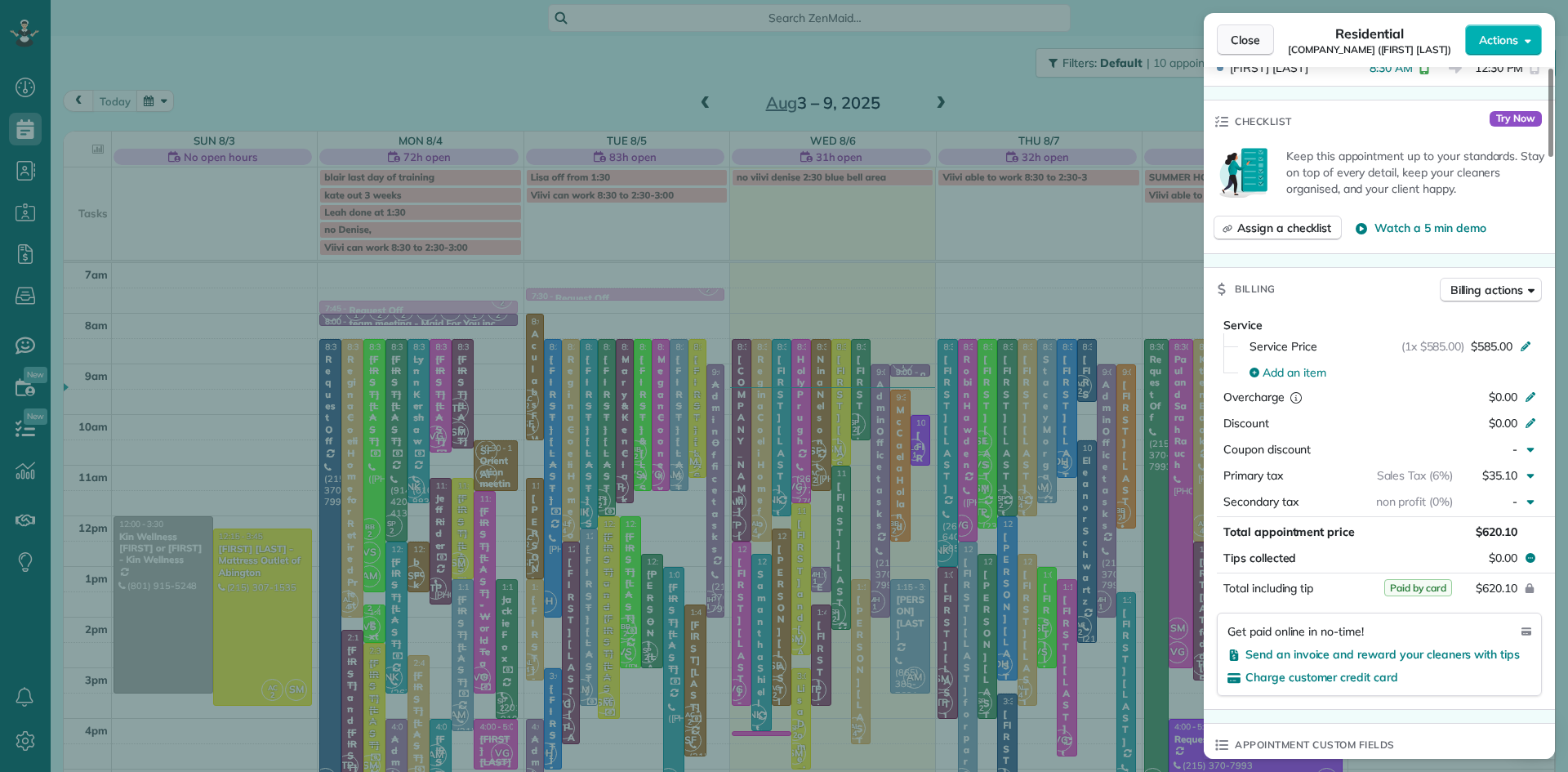 click on "Close" at bounding box center (1245, 40) 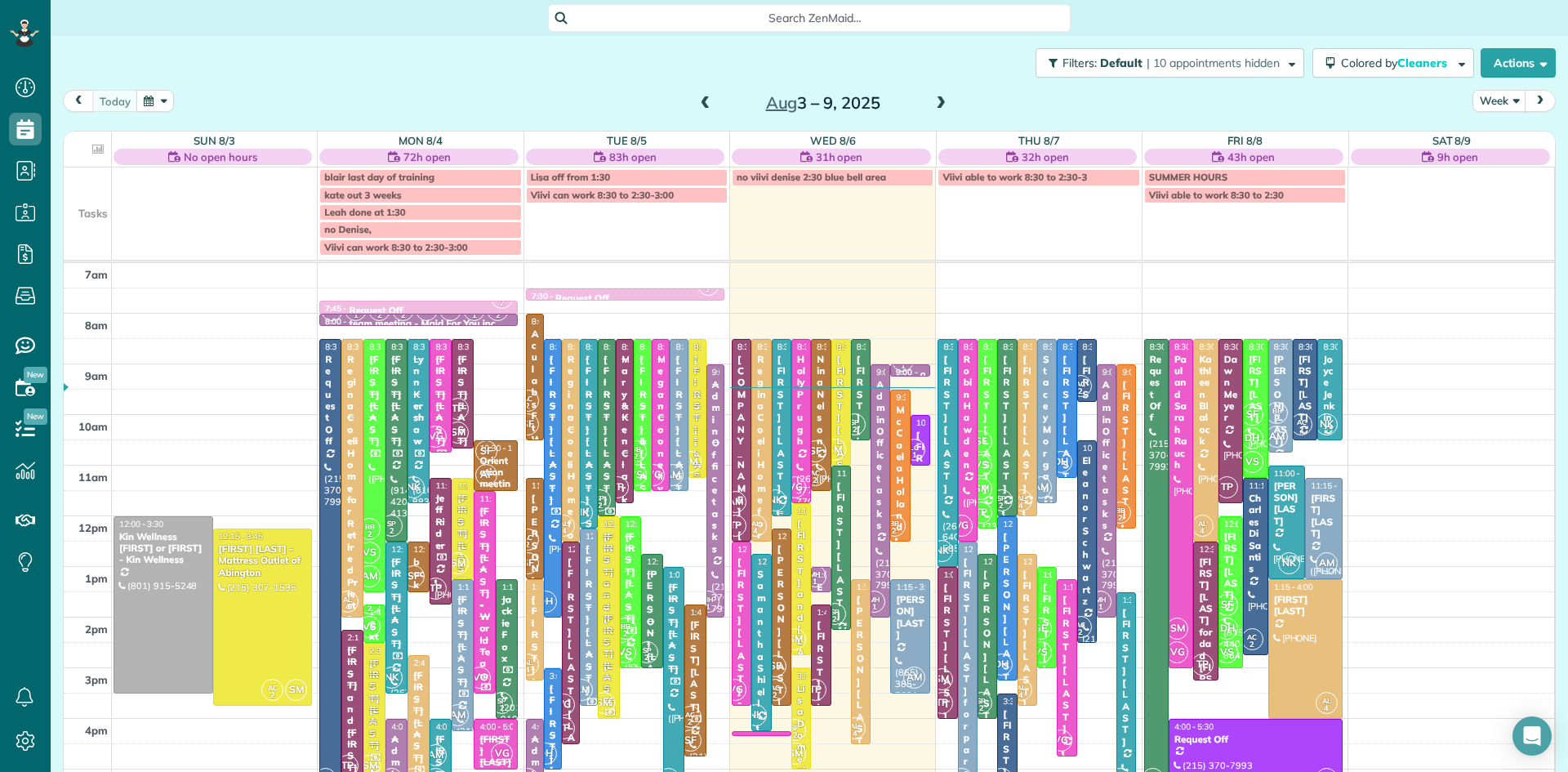 click on "WENDY SCHOENEWALD" at bounding box center (782, 424) 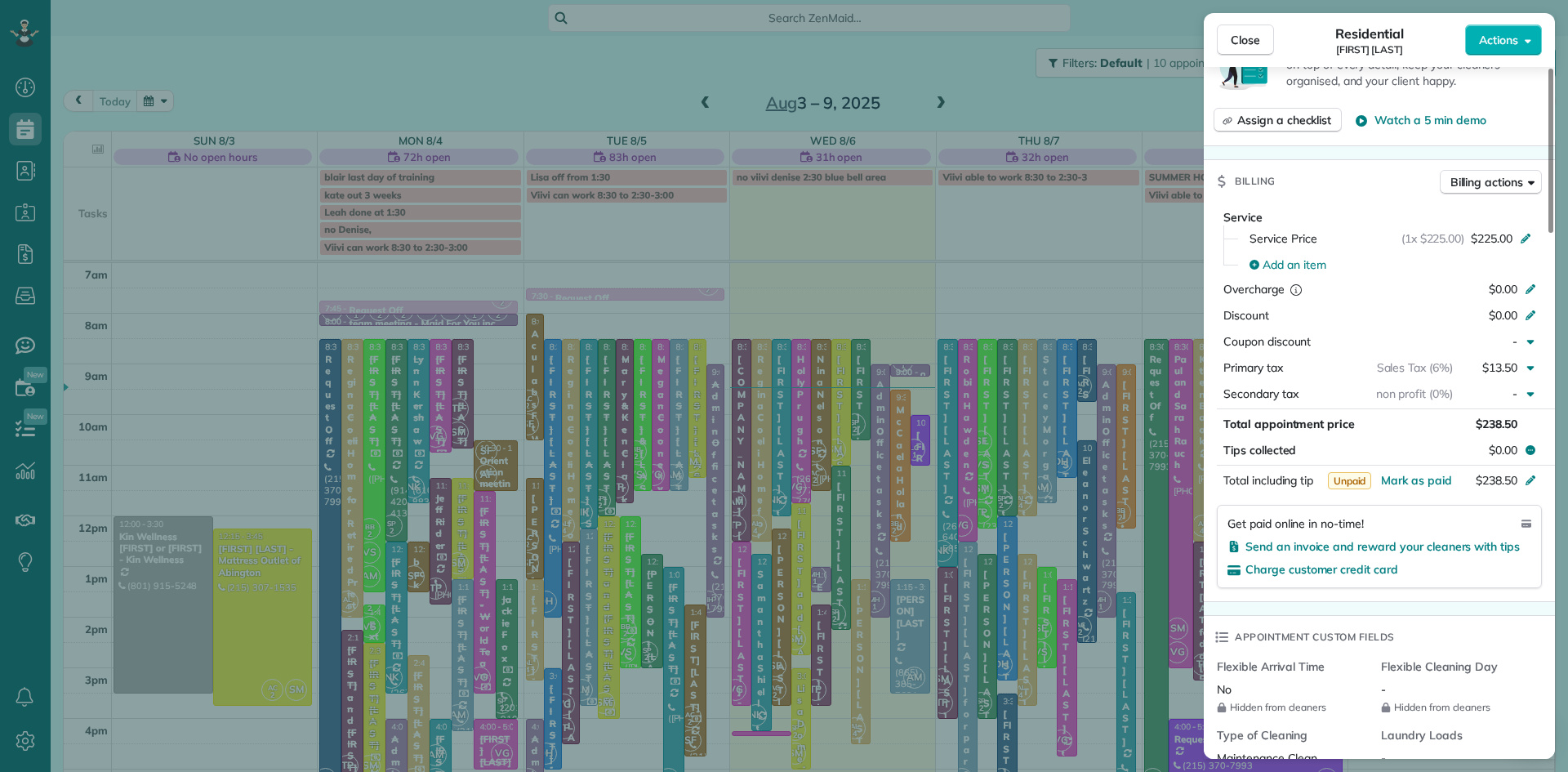 scroll, scrollTop: 665, scrollLeft: 0, axis: vertical 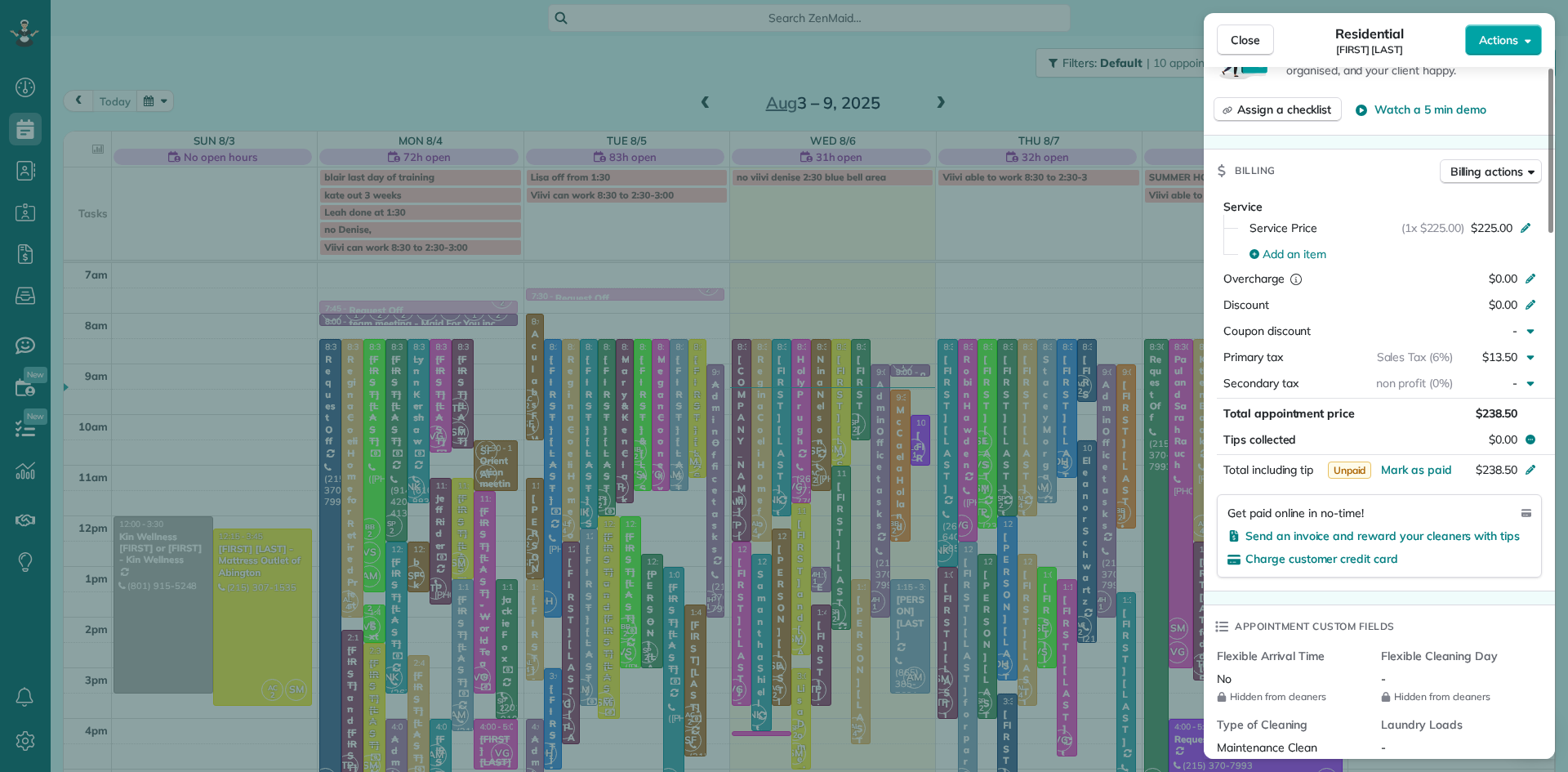click on "Actions" at bounding box center (1499, 40) 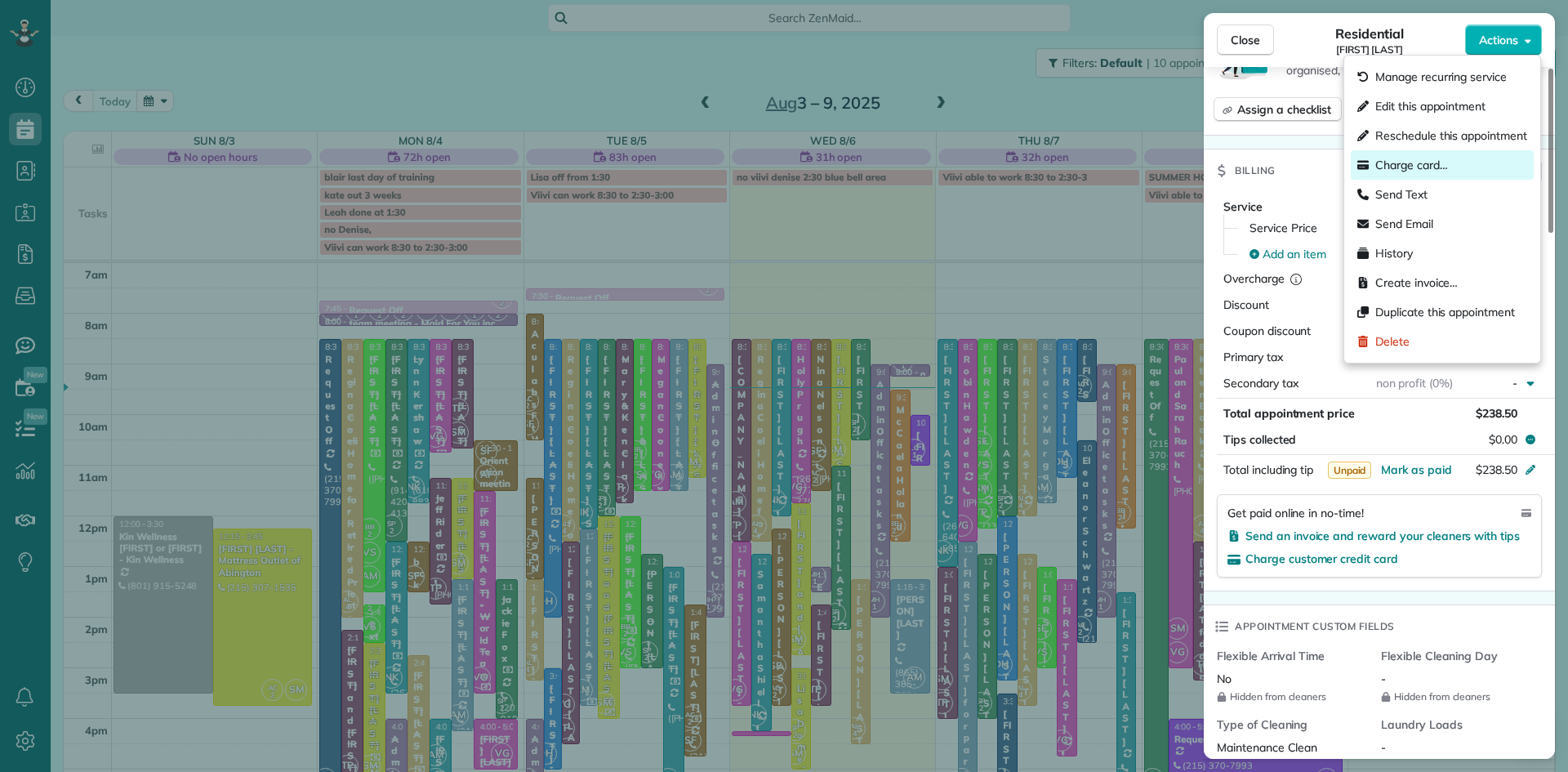 click on "Charge card…" at bounding box center [1411, 165] 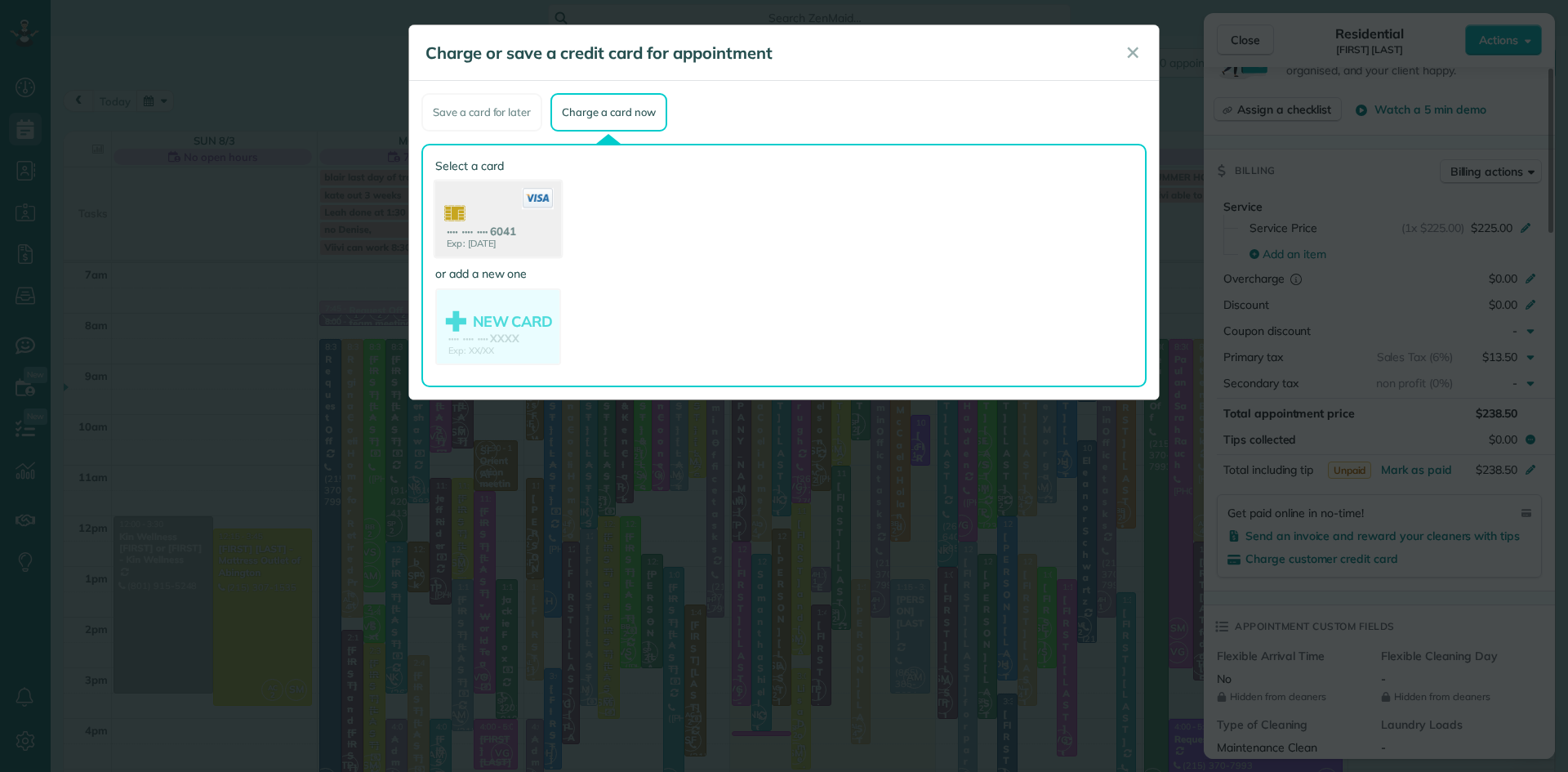 click 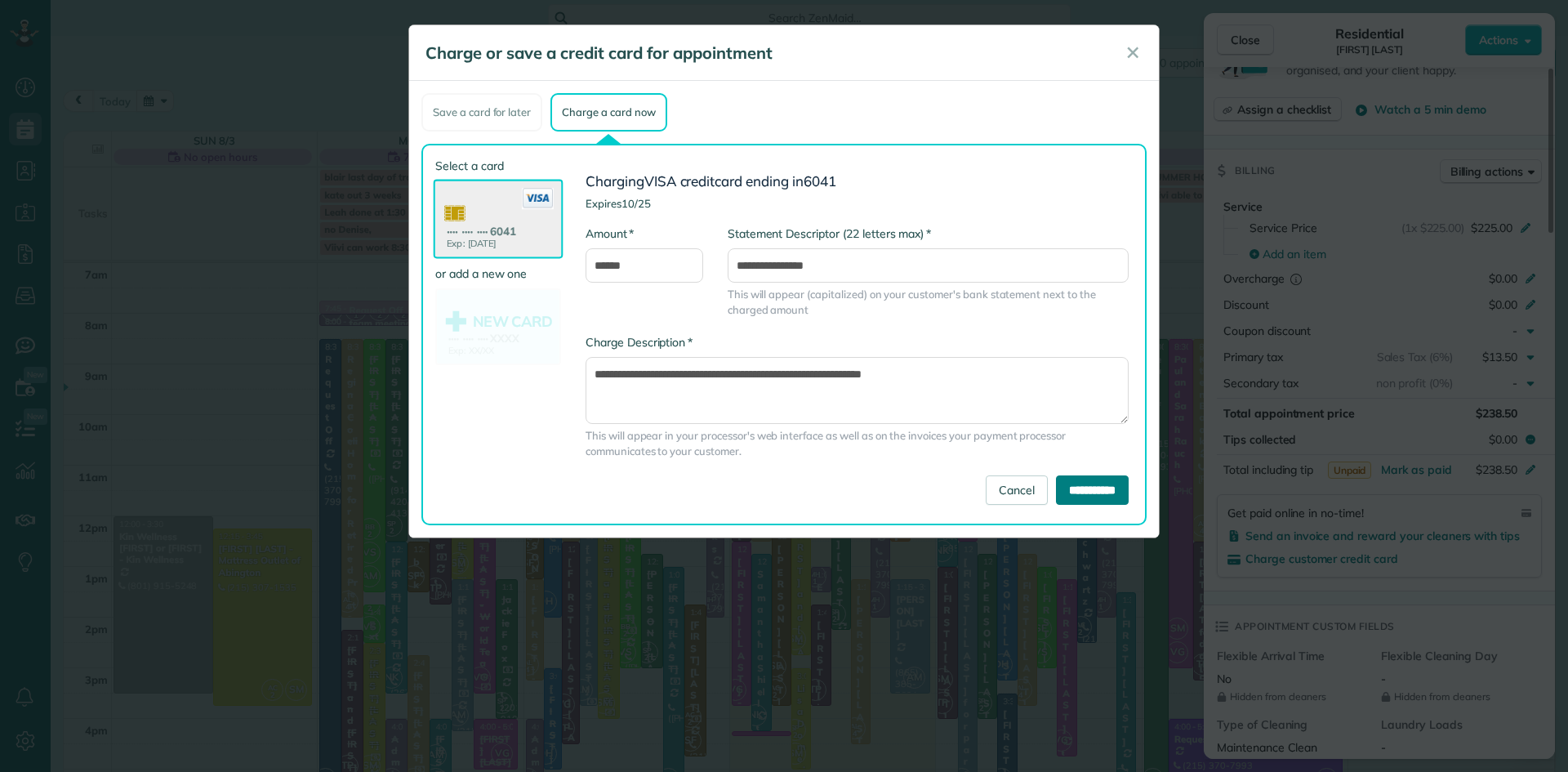 click on "**********" at bounding box center [1092, 490] 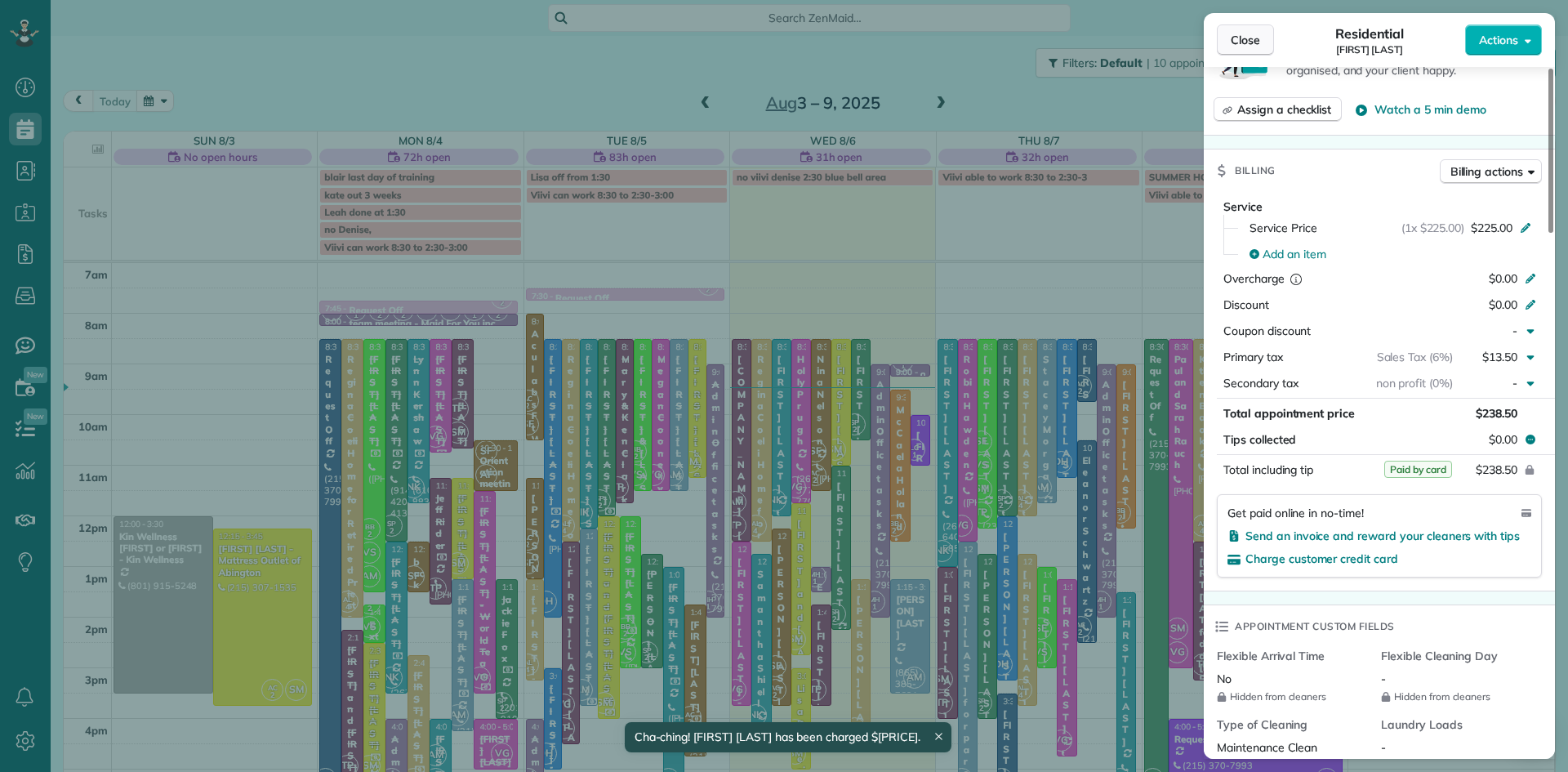 click on "Close" at bounding box center (1245, 40) 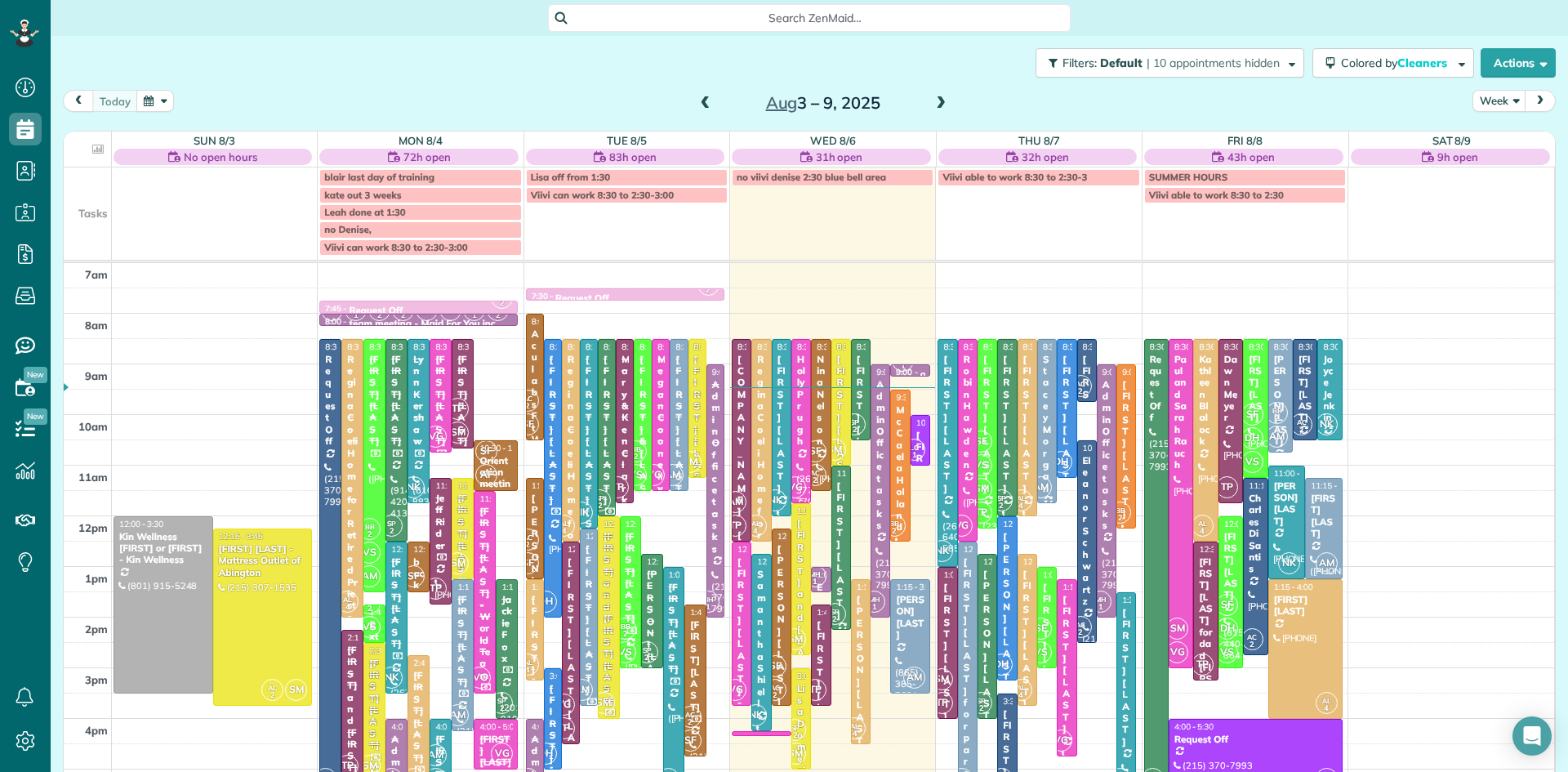 click on "VG" at bounding box center (795, 487) 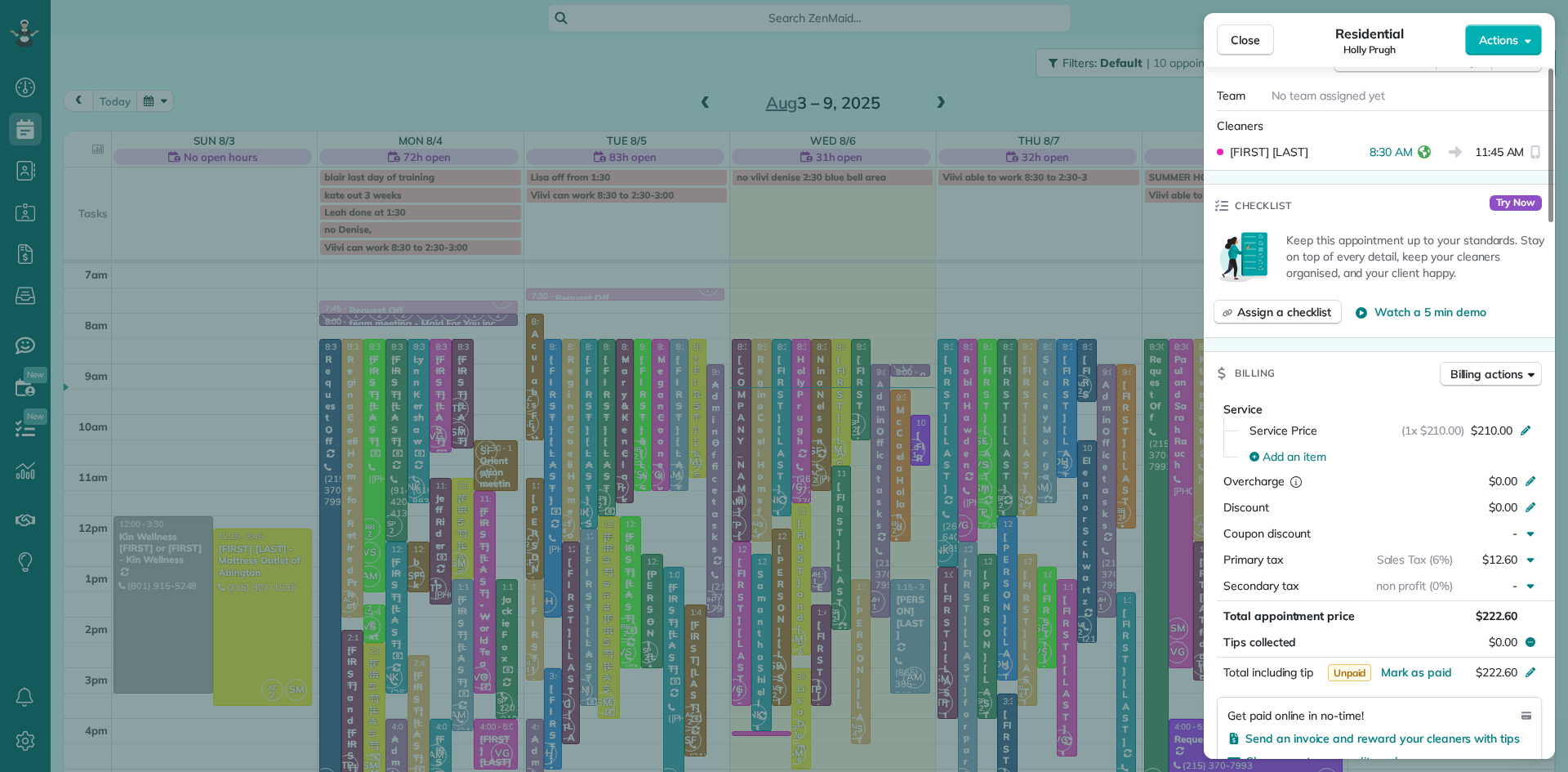 scroll, scrollTop: 623, scrollLeft: 0, axis: vertical 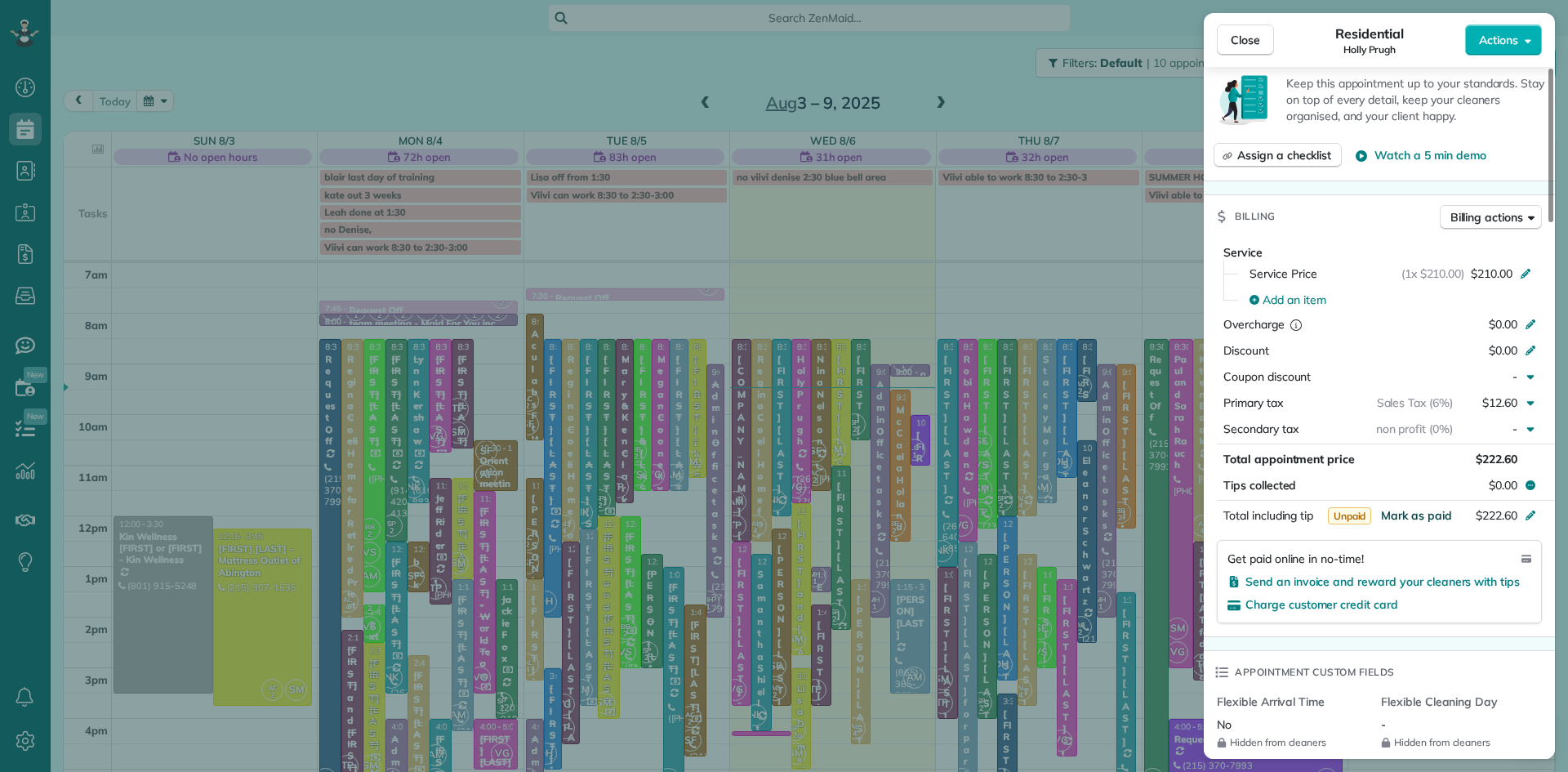 click on "Mark as paid" at bounding box center (1416, 515) 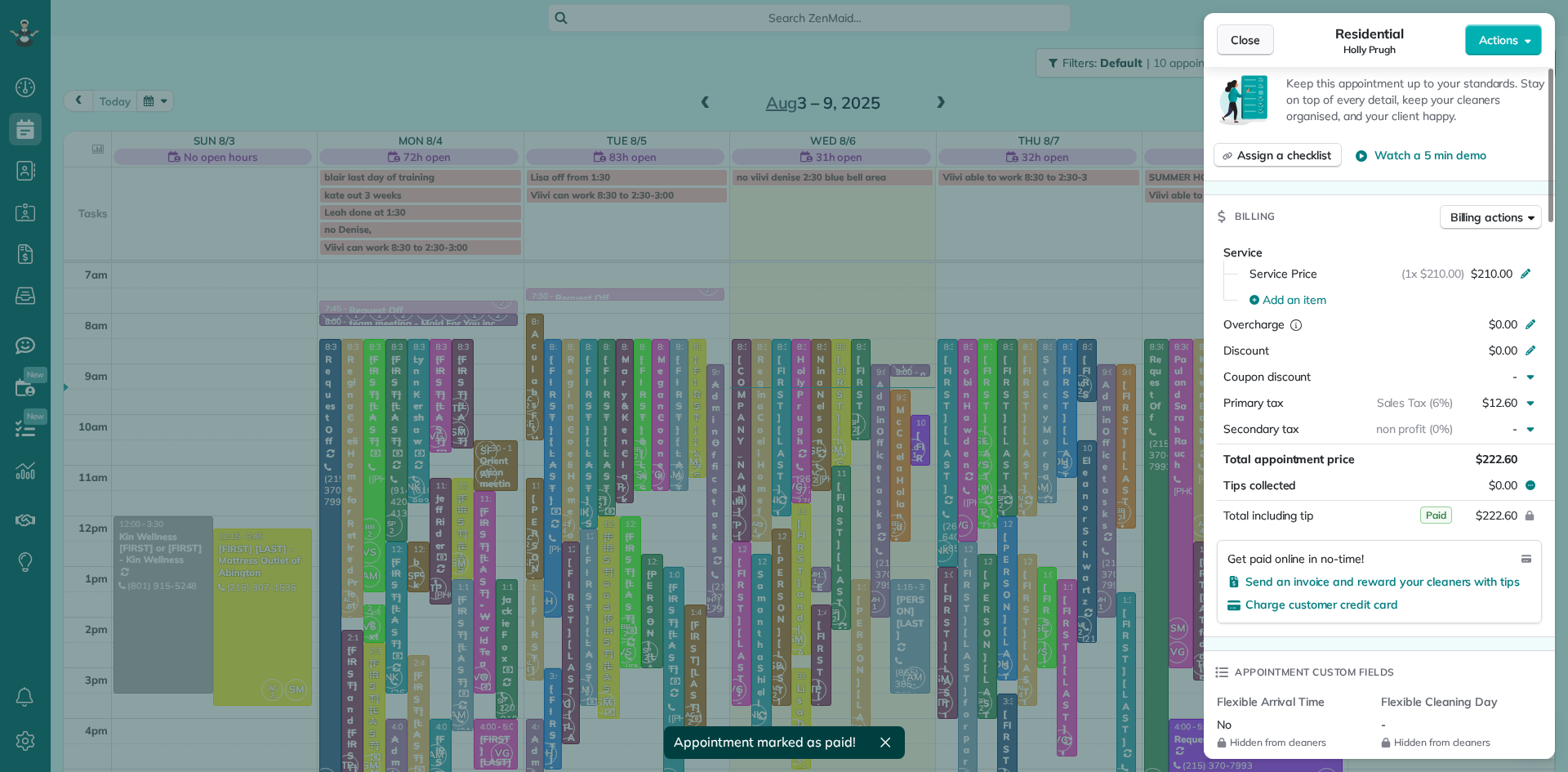 click on "Close" at bounding box center [1245, 40] 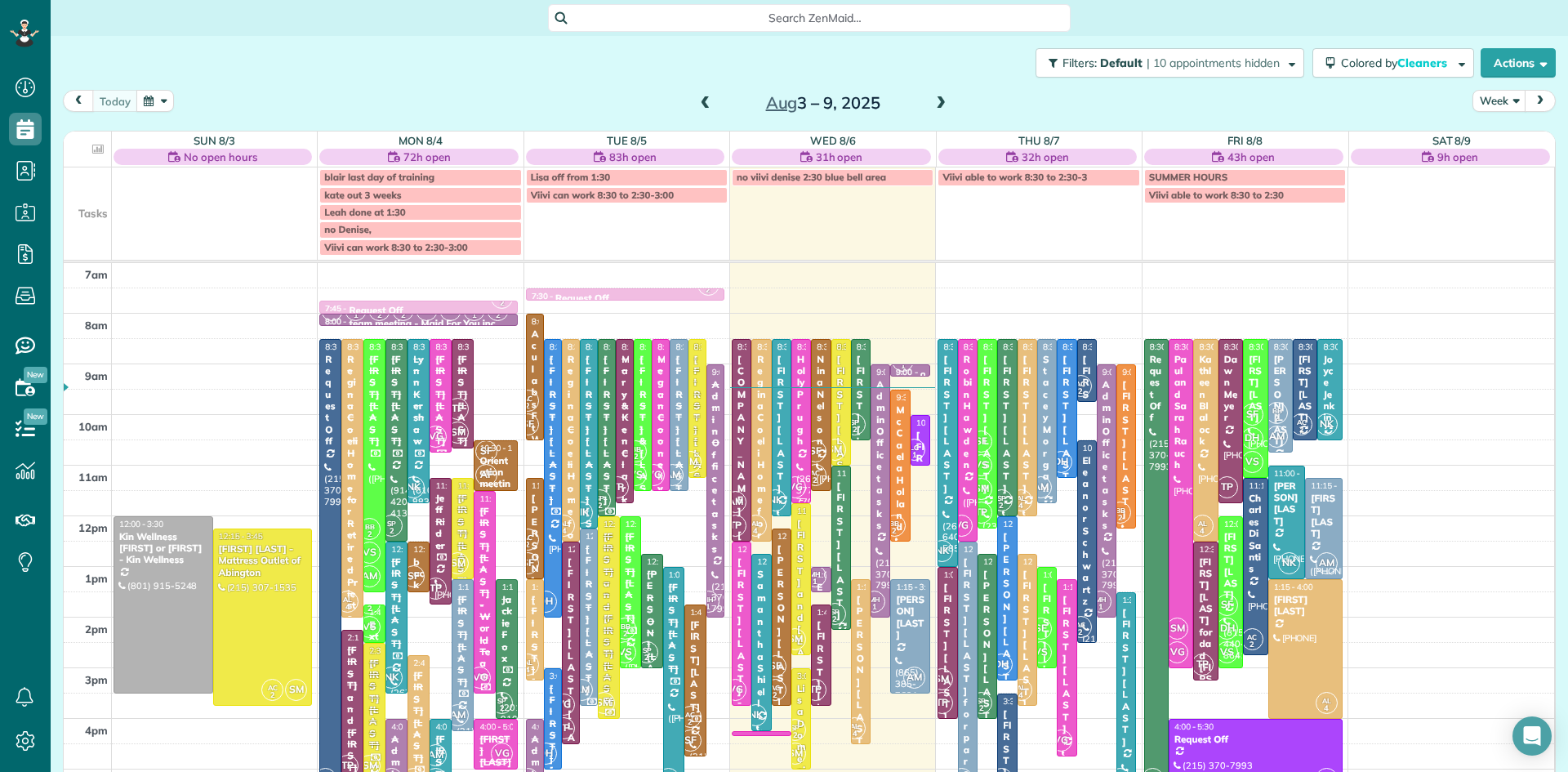 click at bounding box center [801, 422] 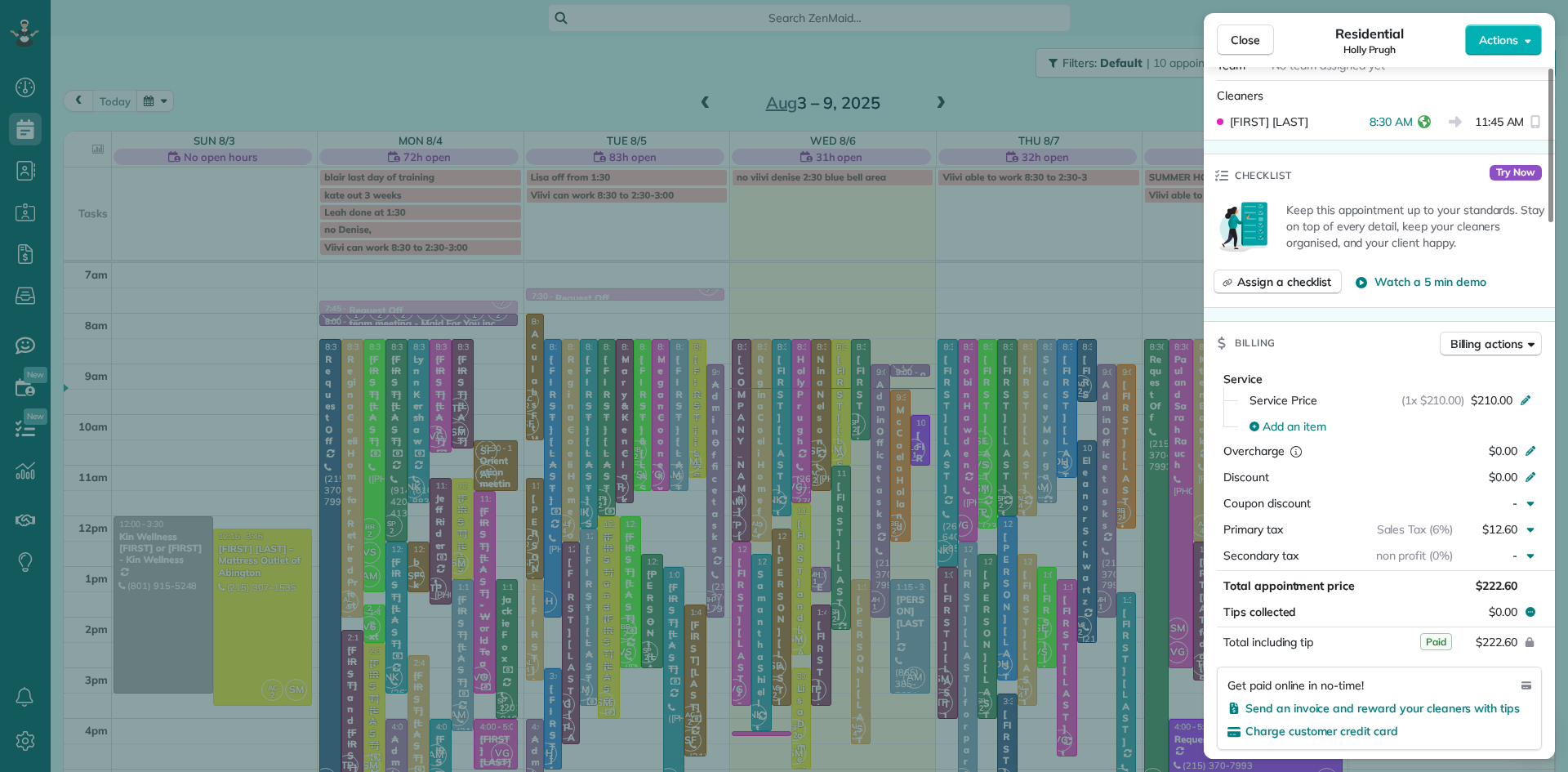 scroll, scrollTop: 845, scrollLeft: 0, axis: vertical 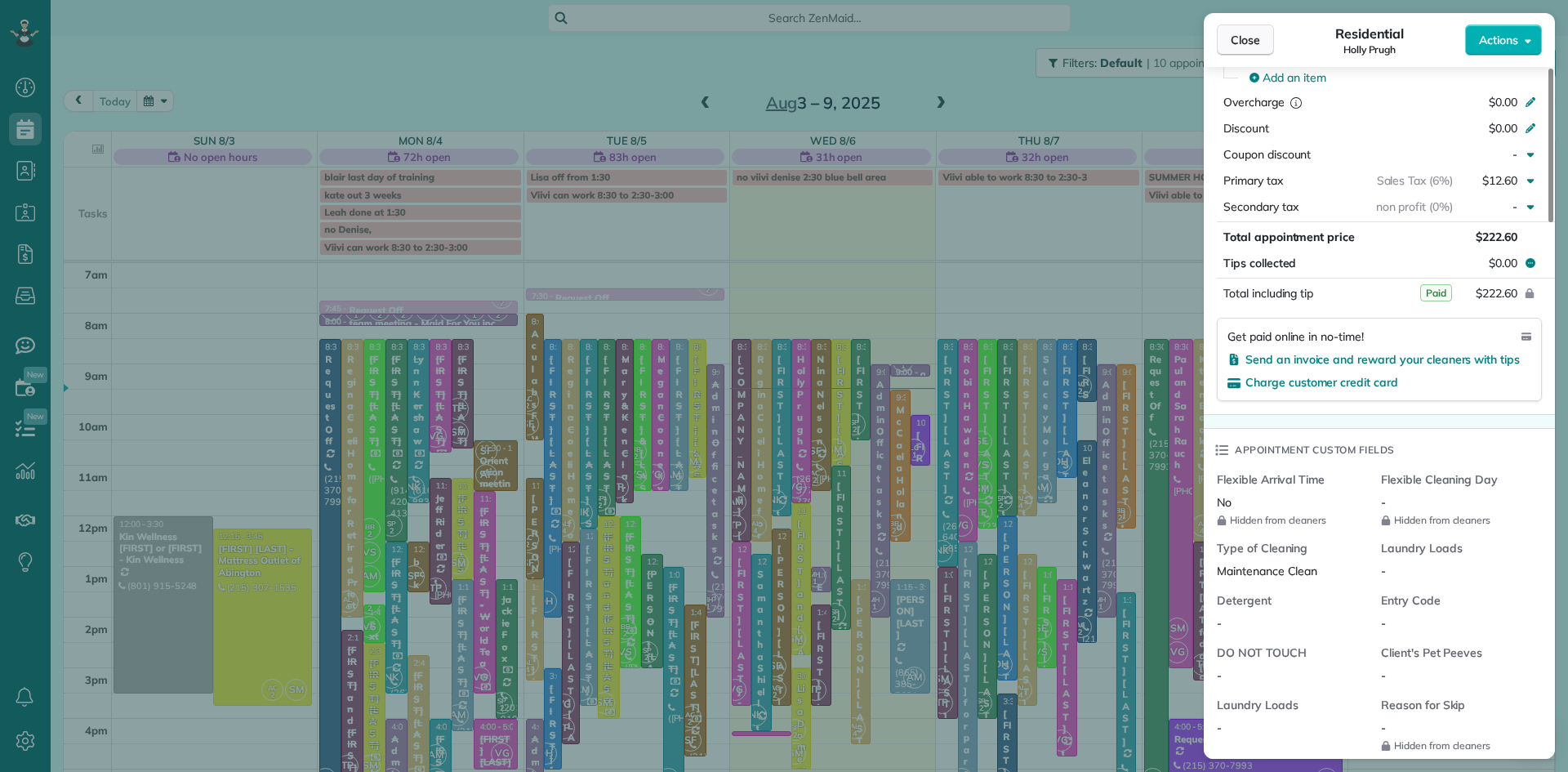 click on "Close" at bounding box center (1245, 40) 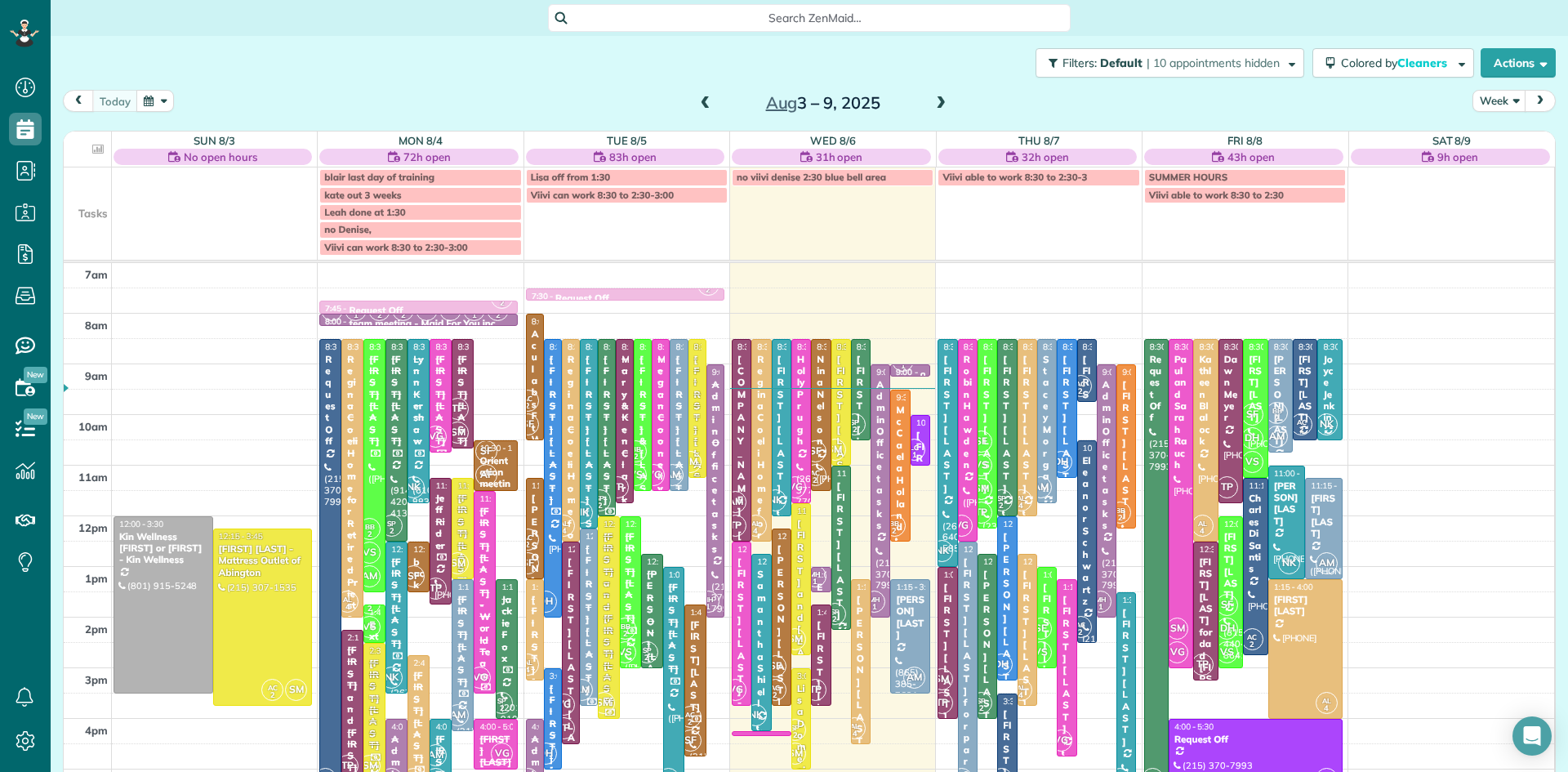 click at bounding box center (941, 104) 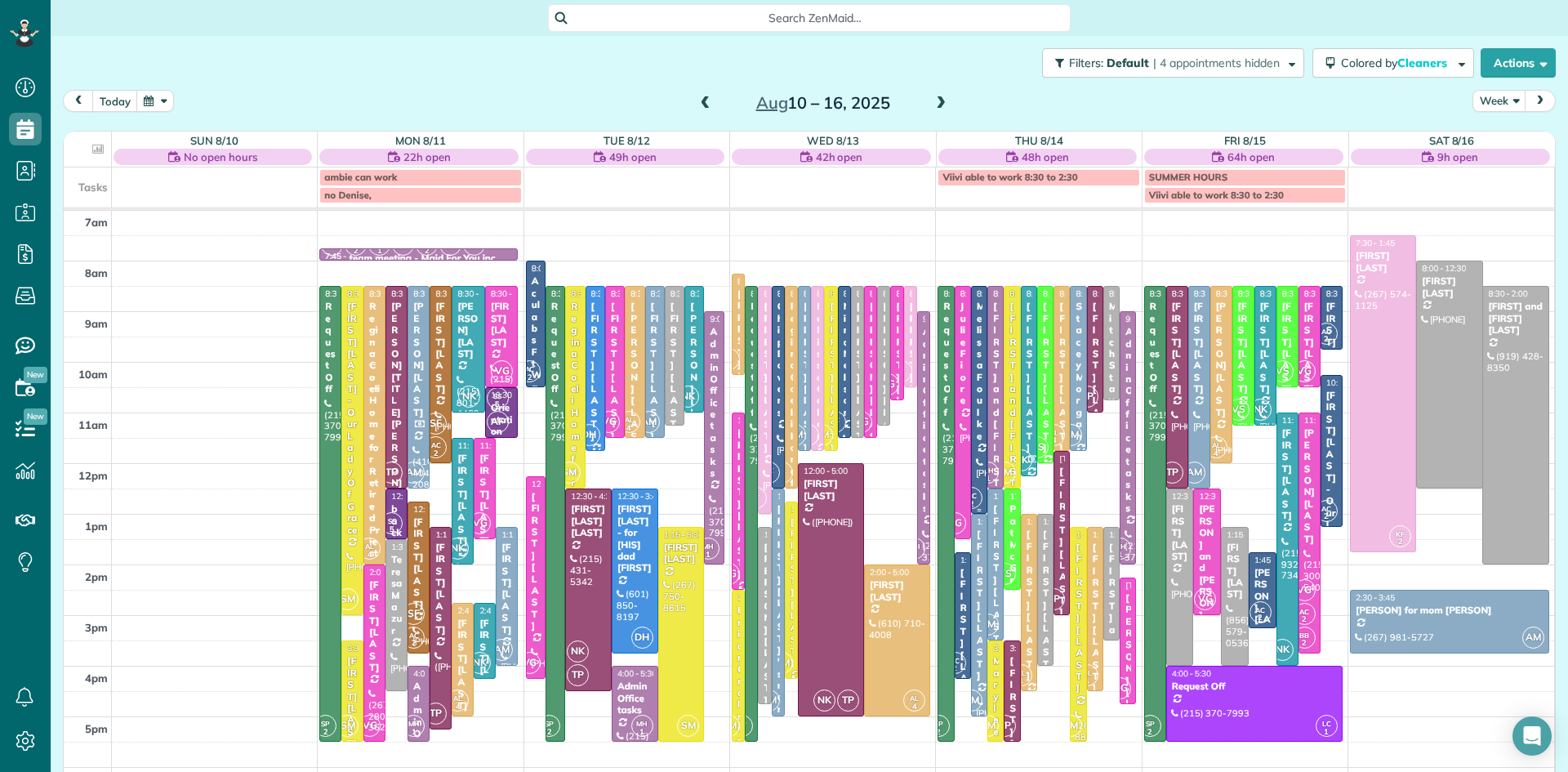 click at bounding box center [979, 399] 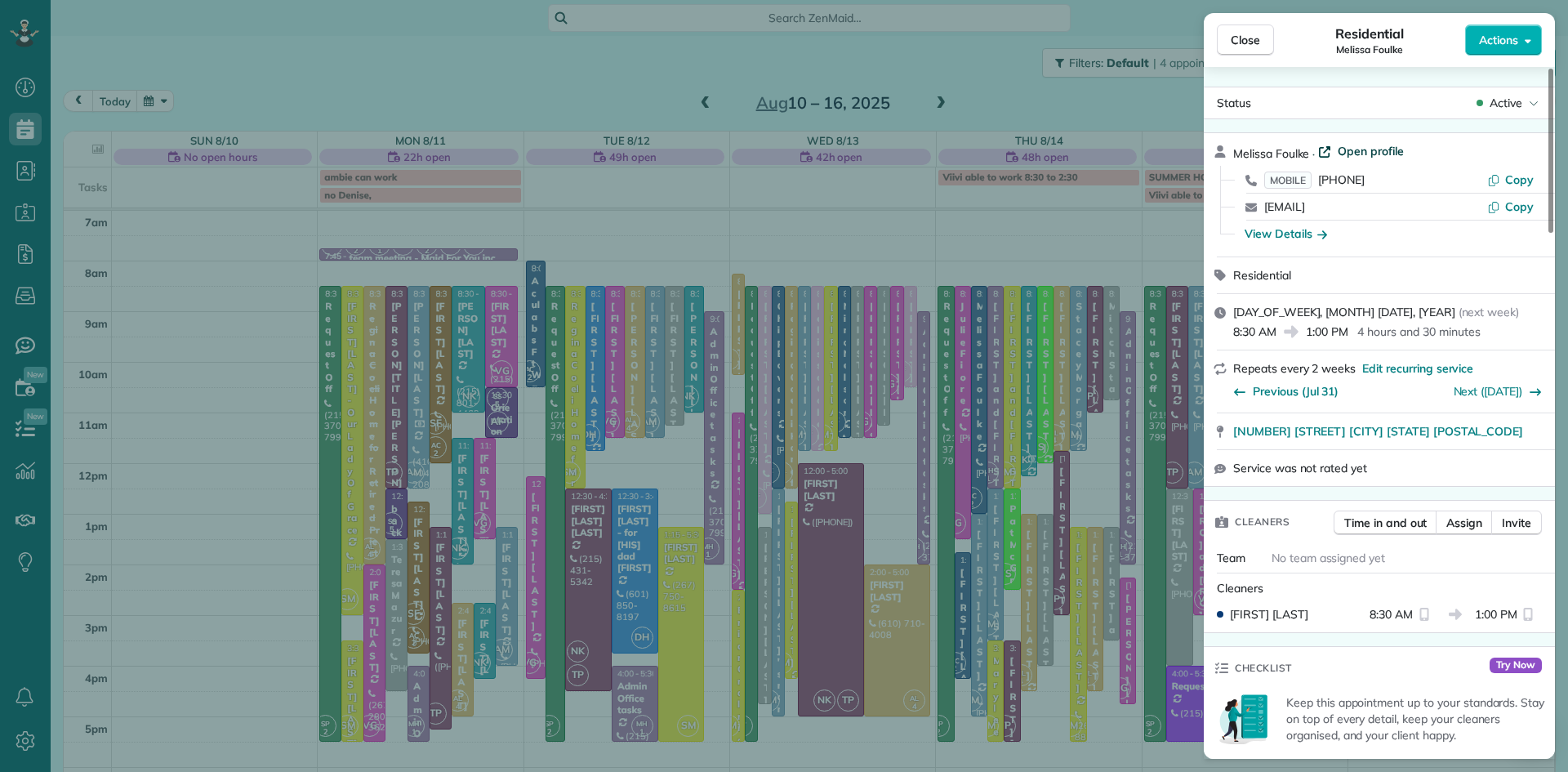 click on "Open profile" at bounding box center [1370, 151] 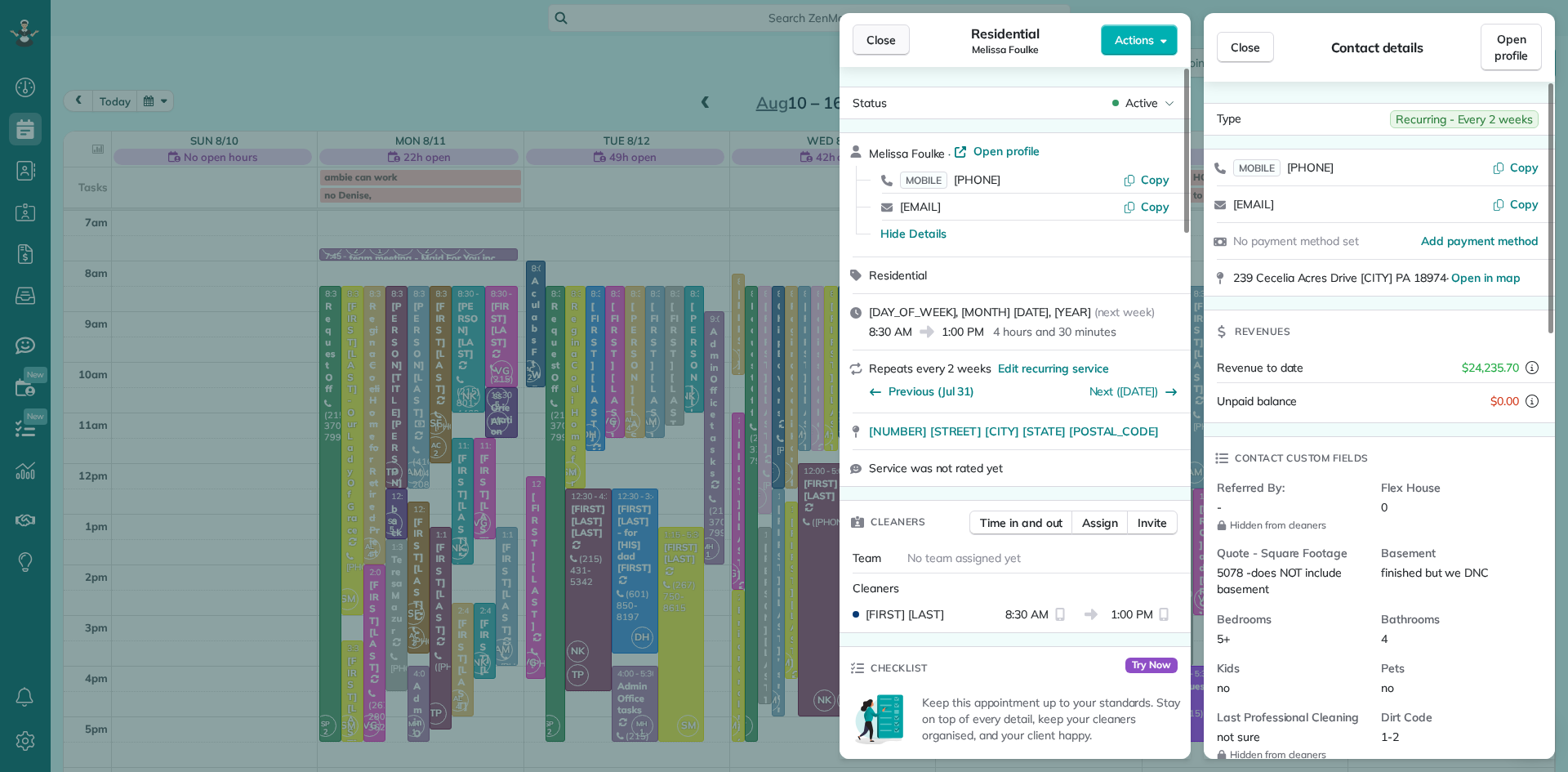 click on "Close" at bounding box center (881, 40) 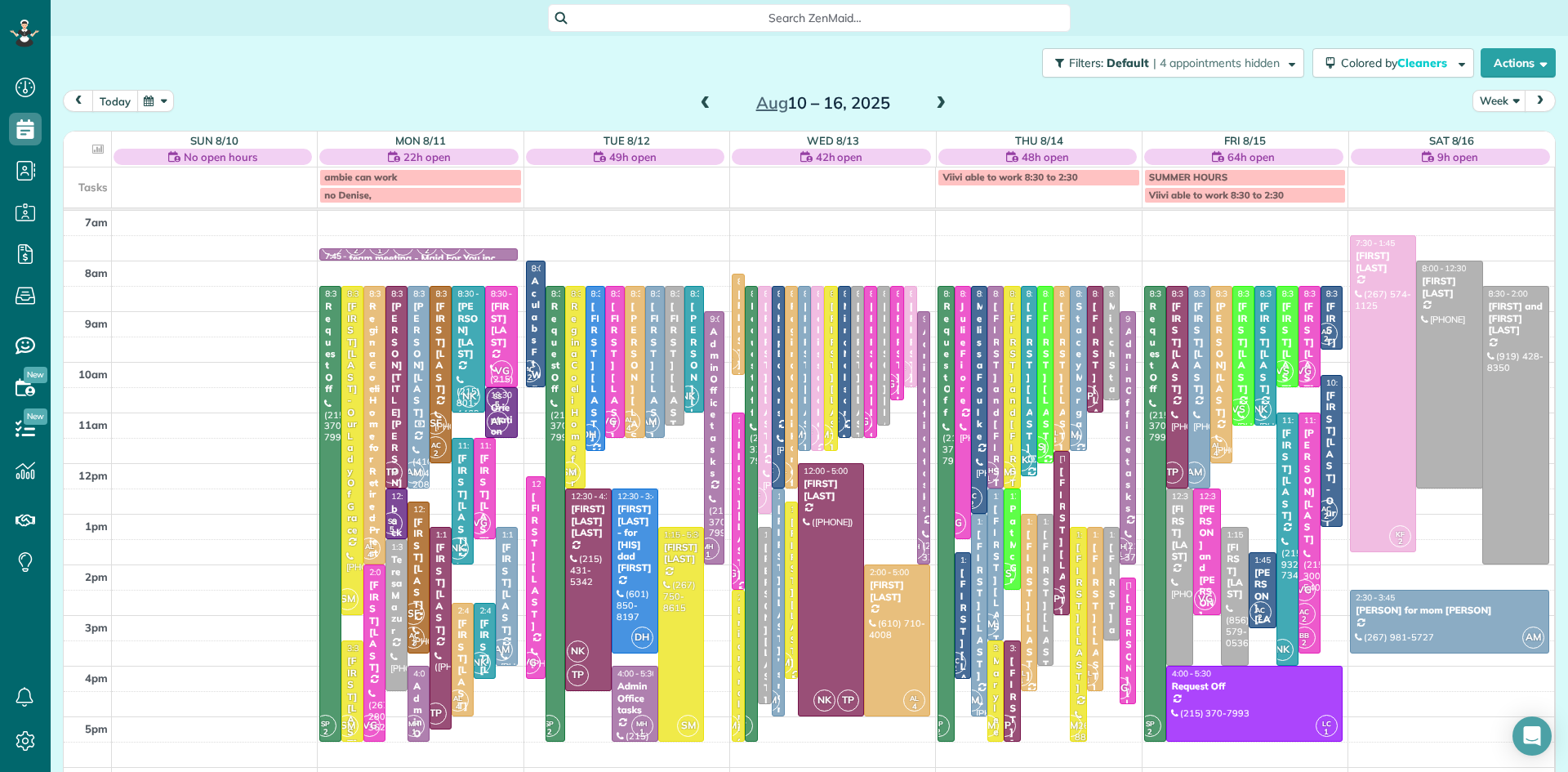 click on "today" at bounding box center (115, 100) 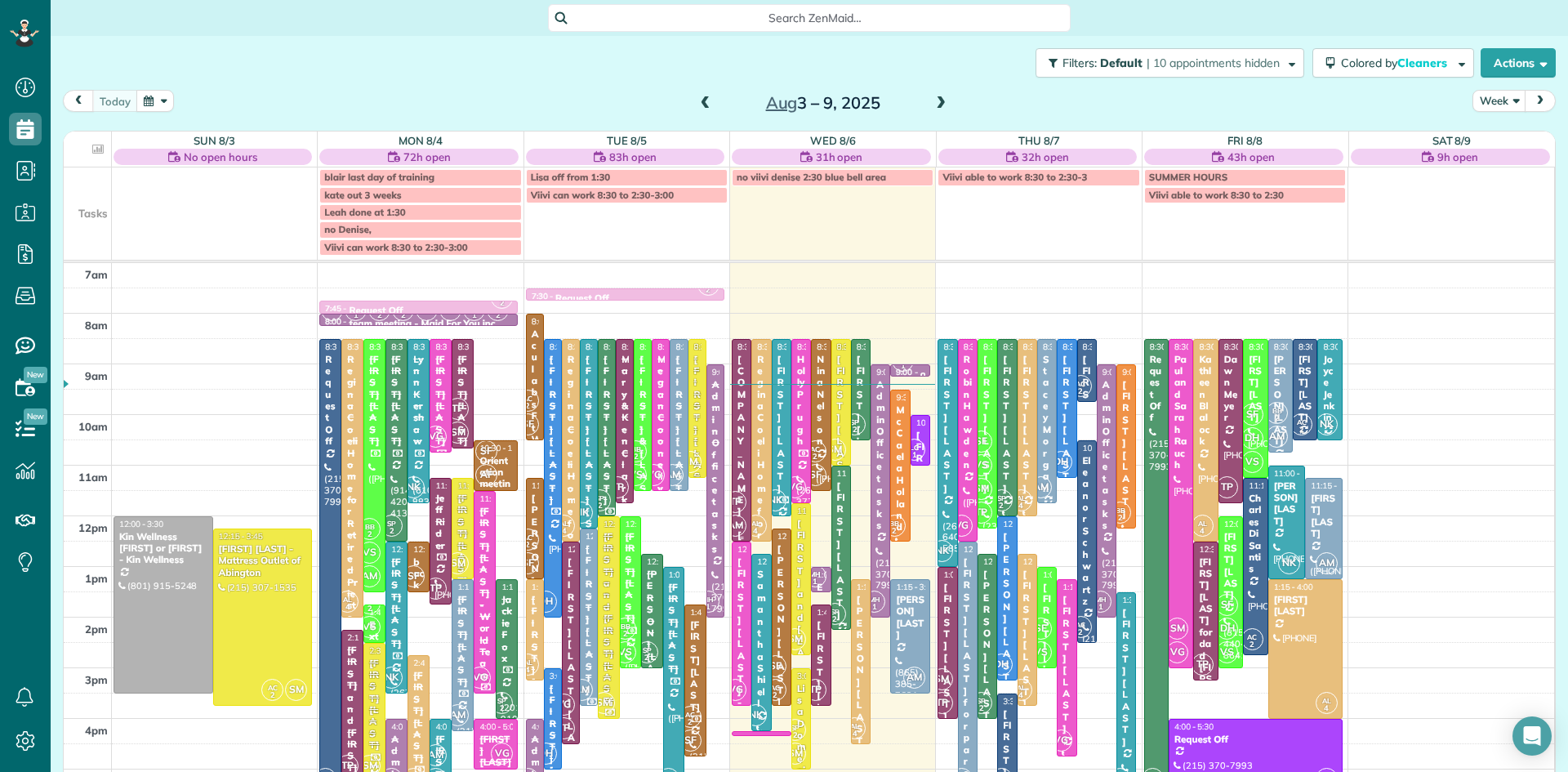 click on "TP AM" at bounding box center (735, 514) 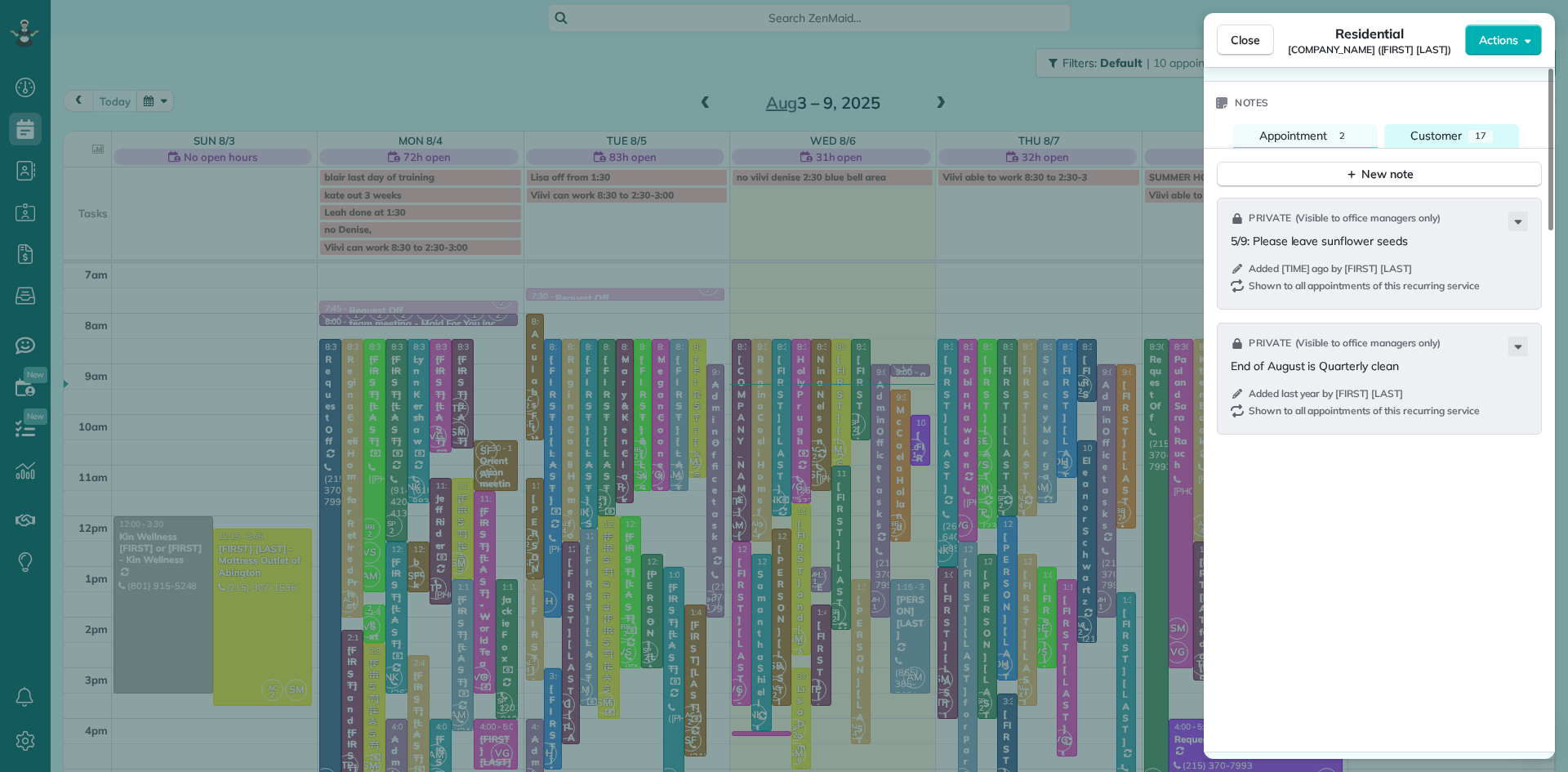 scroll, scrollTop: 1787, scrollLeft: 0, axis: vertical 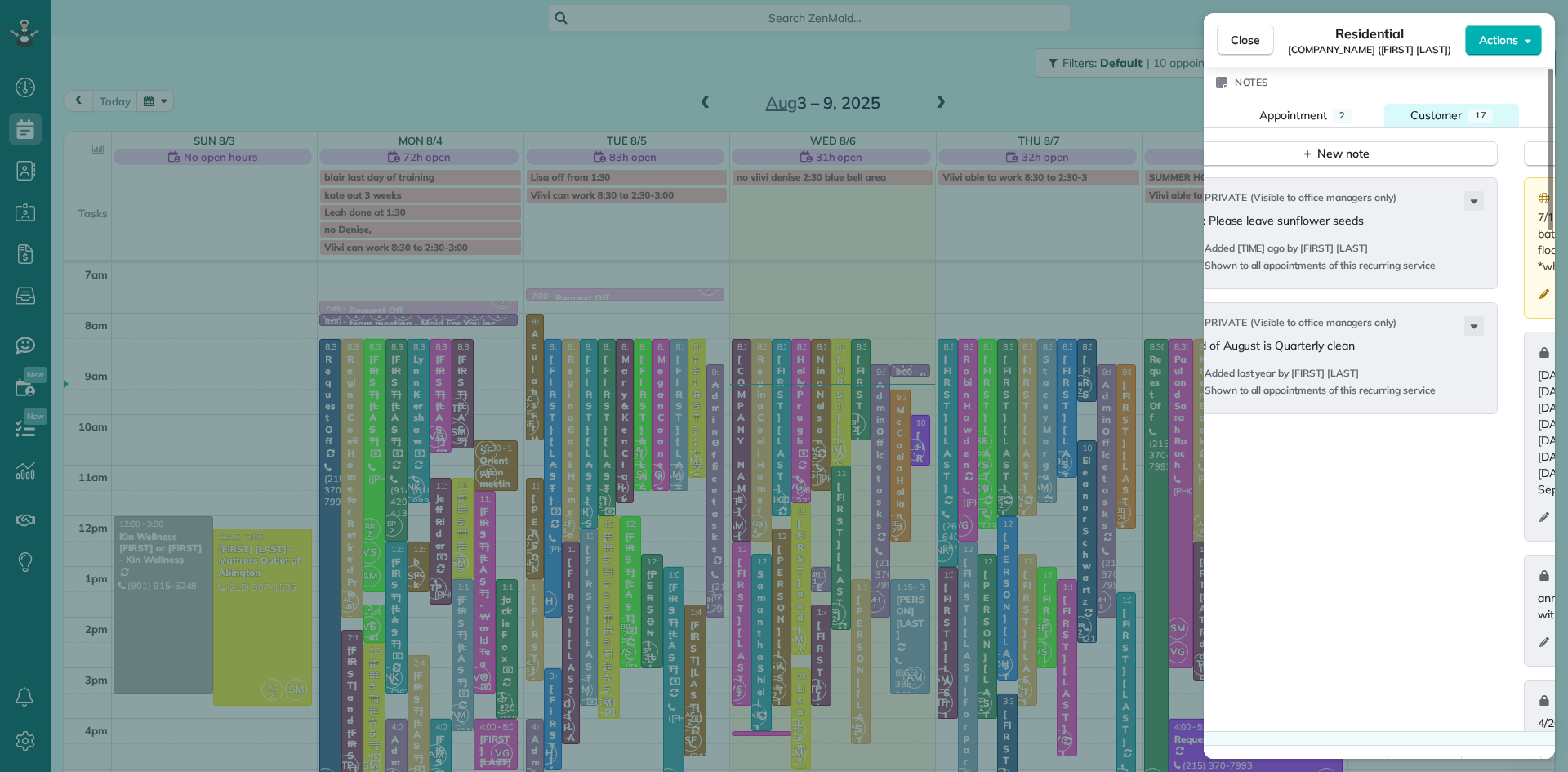 click on "Customer" at bounding box center (1436, 115) 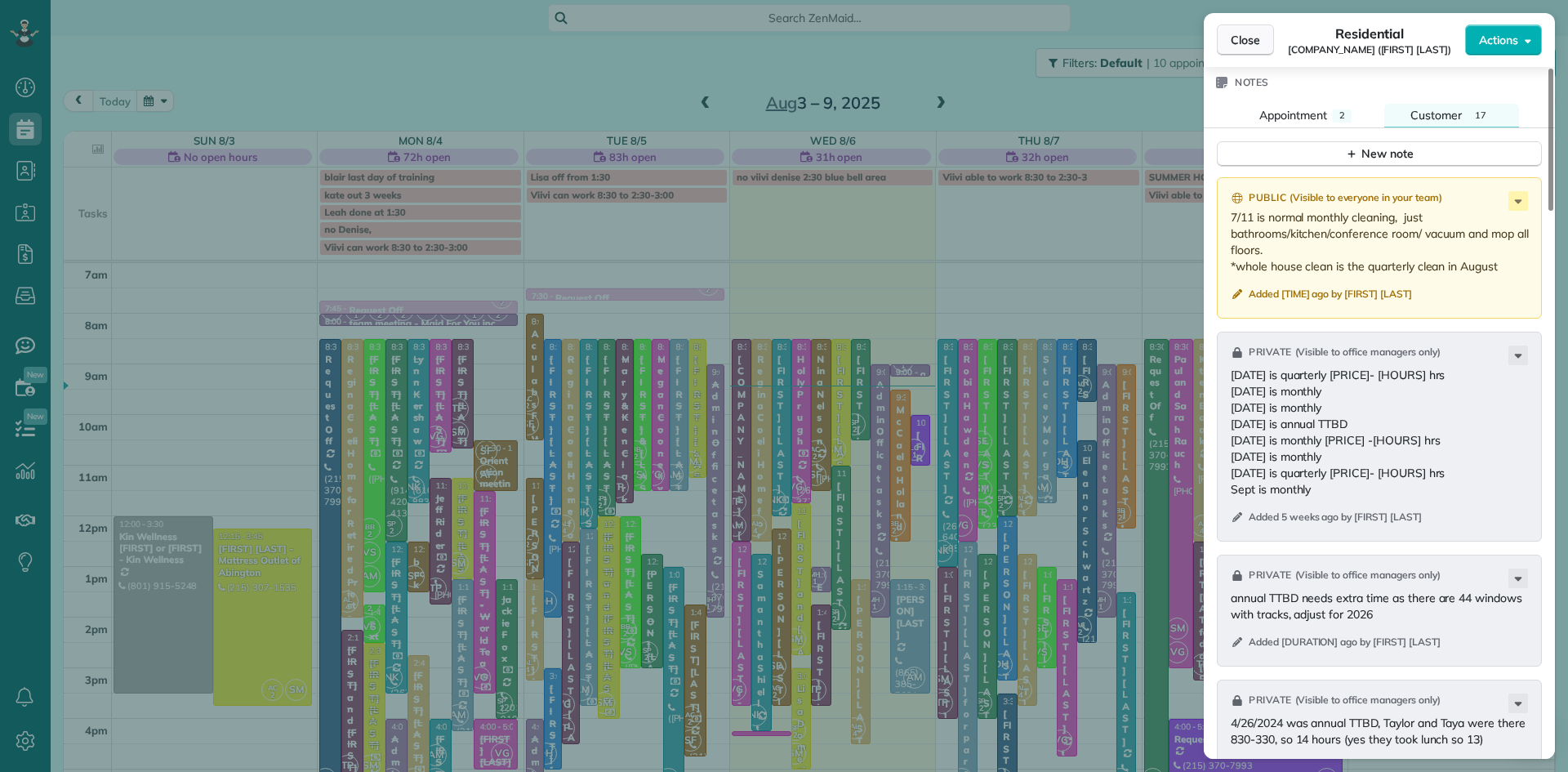 click on "Close" at bounding box center [1245, 40] 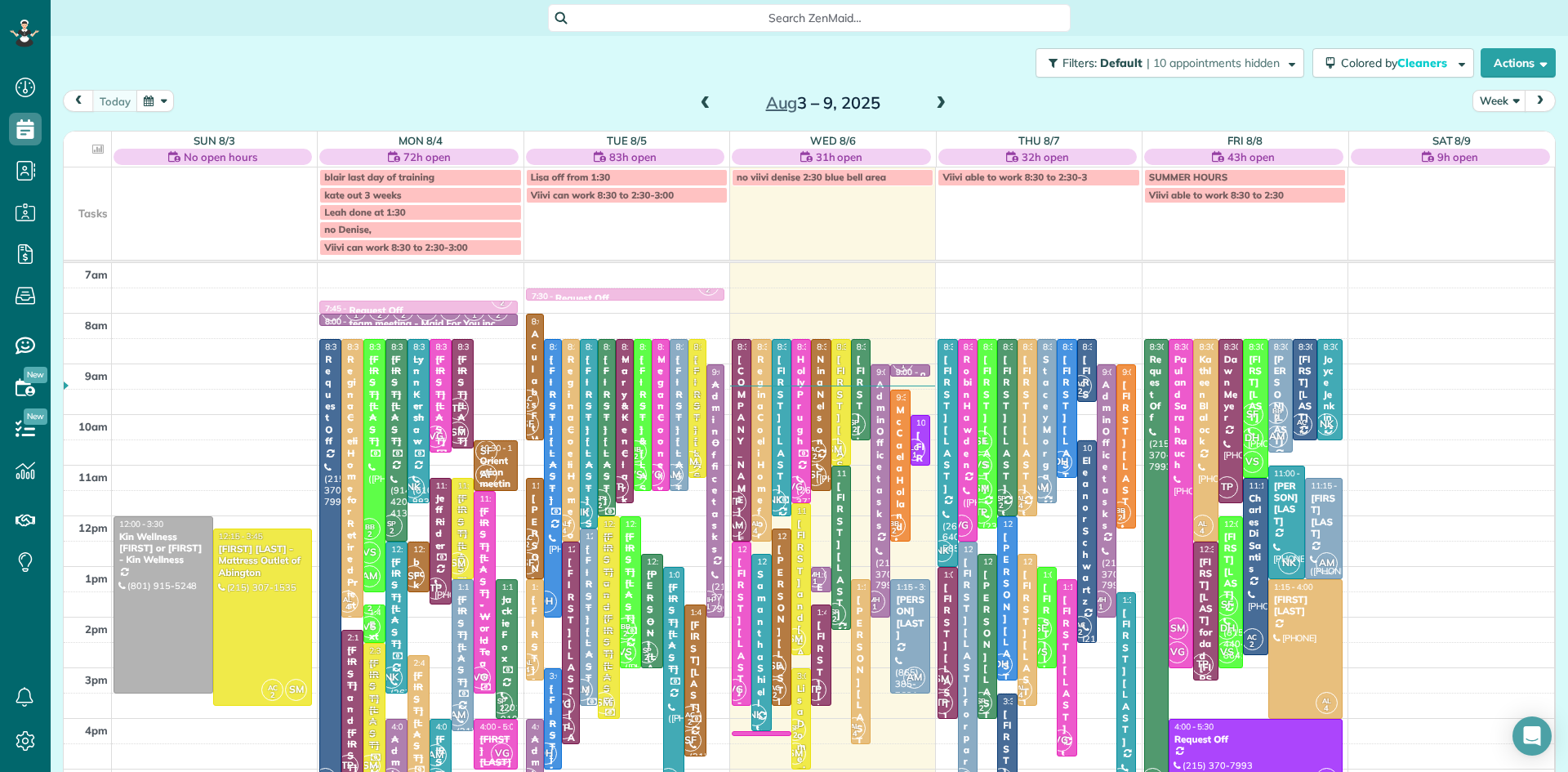 click on "TP AM" at bounding box center (735, 514) 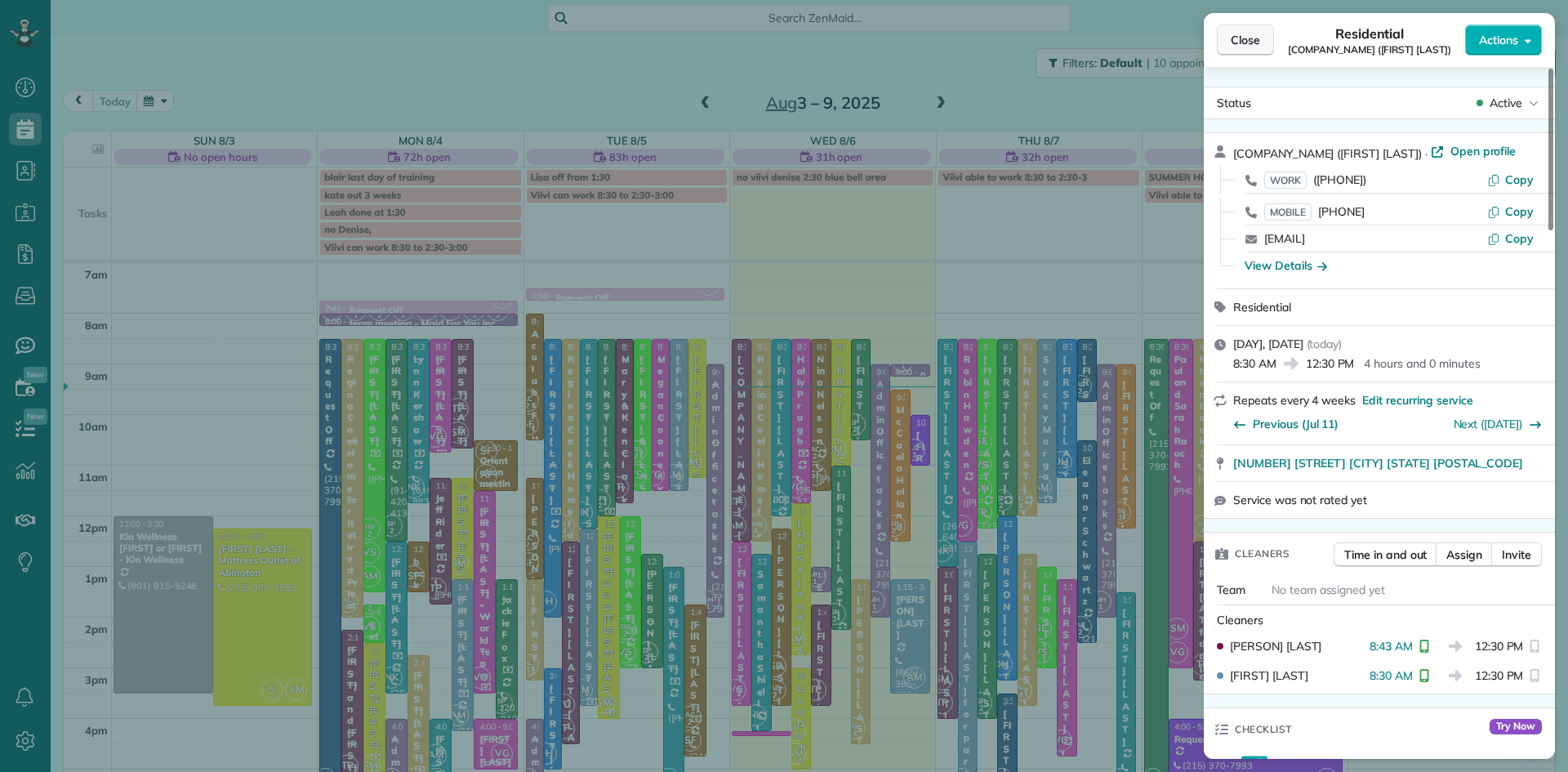 click on "Close" at bounding box center (1245, 40) 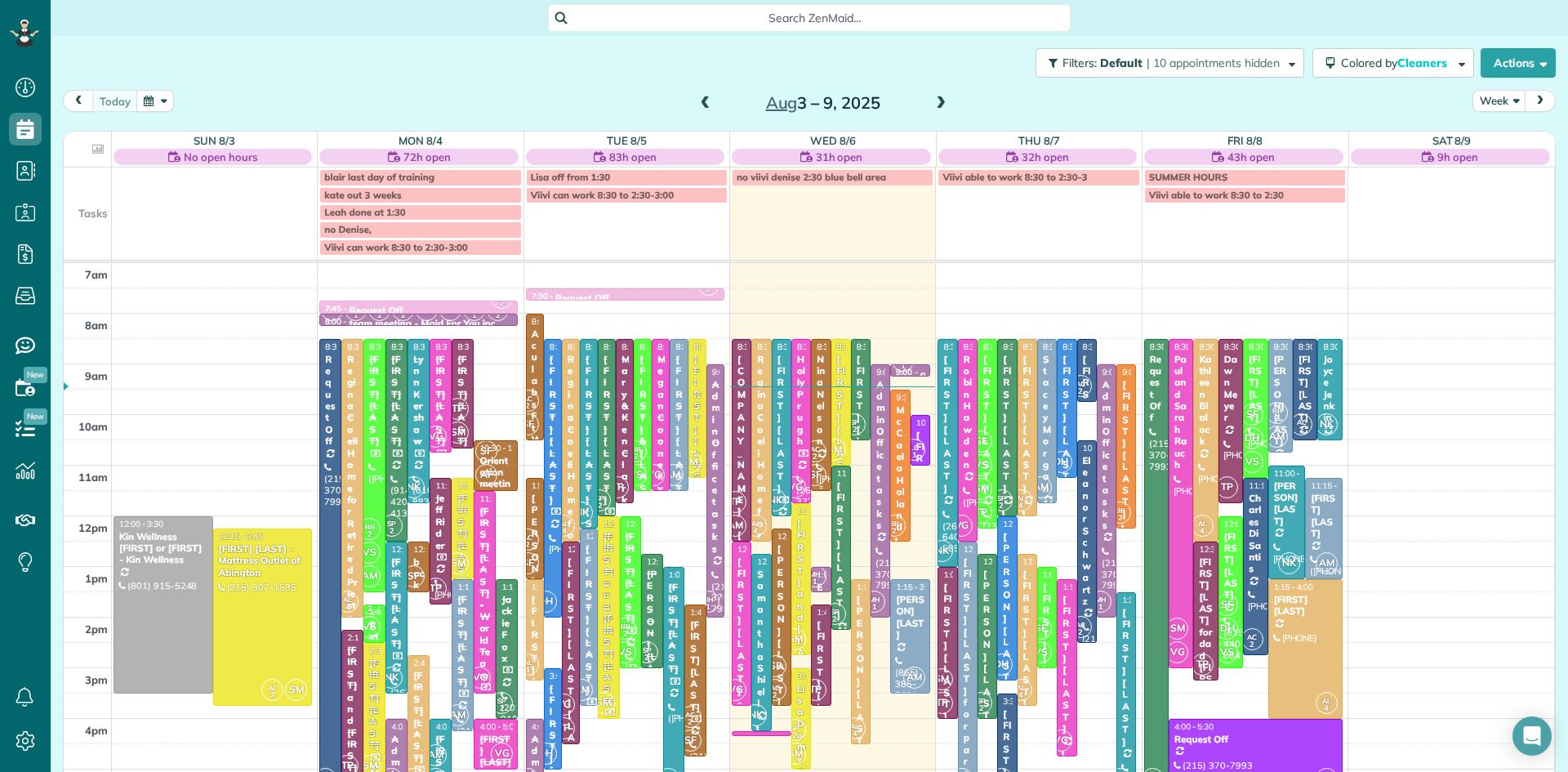 click on "2" at bounding box center [815, 457] 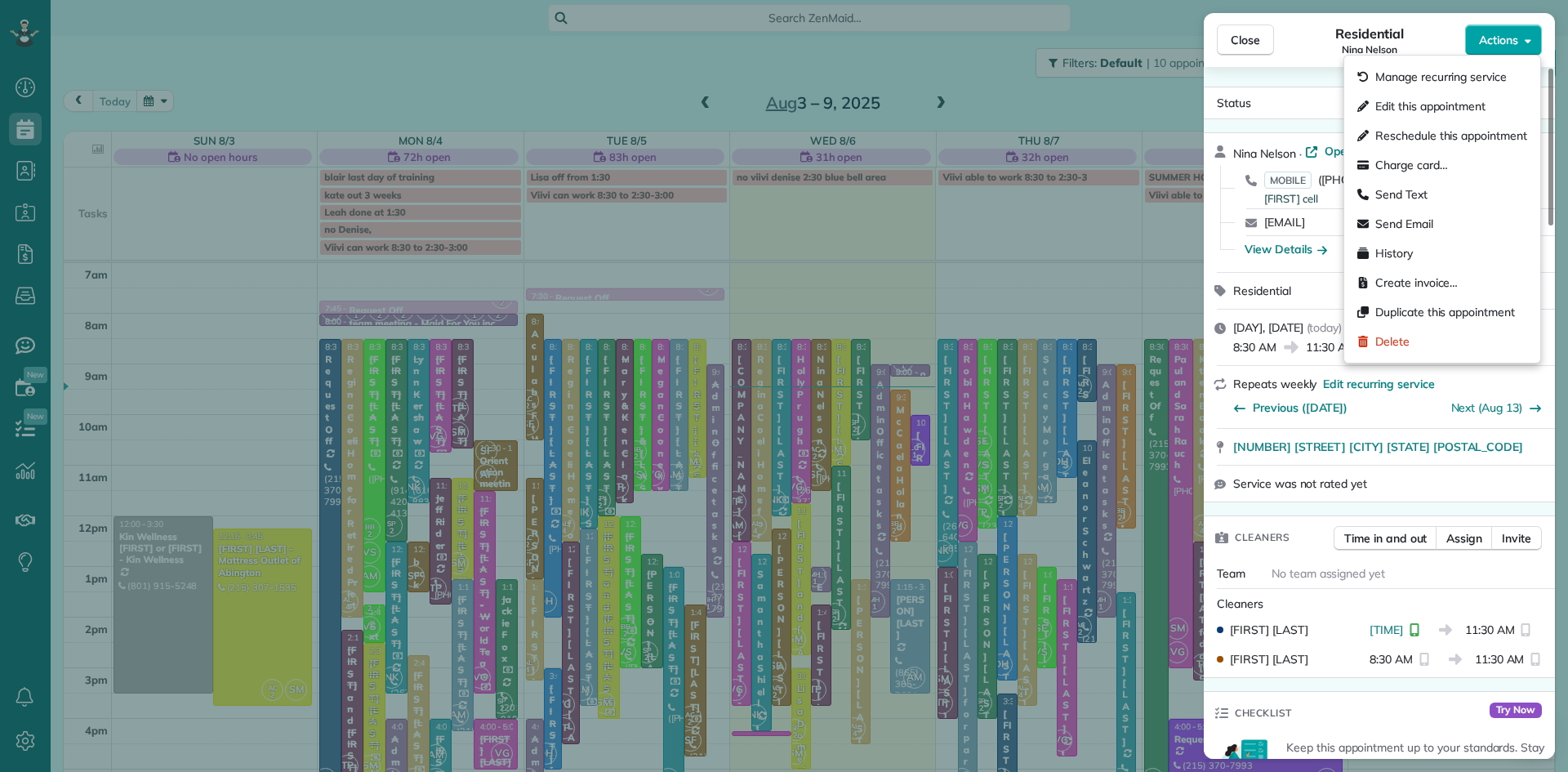 click on "Actions" at bounding box center [1499, 40] 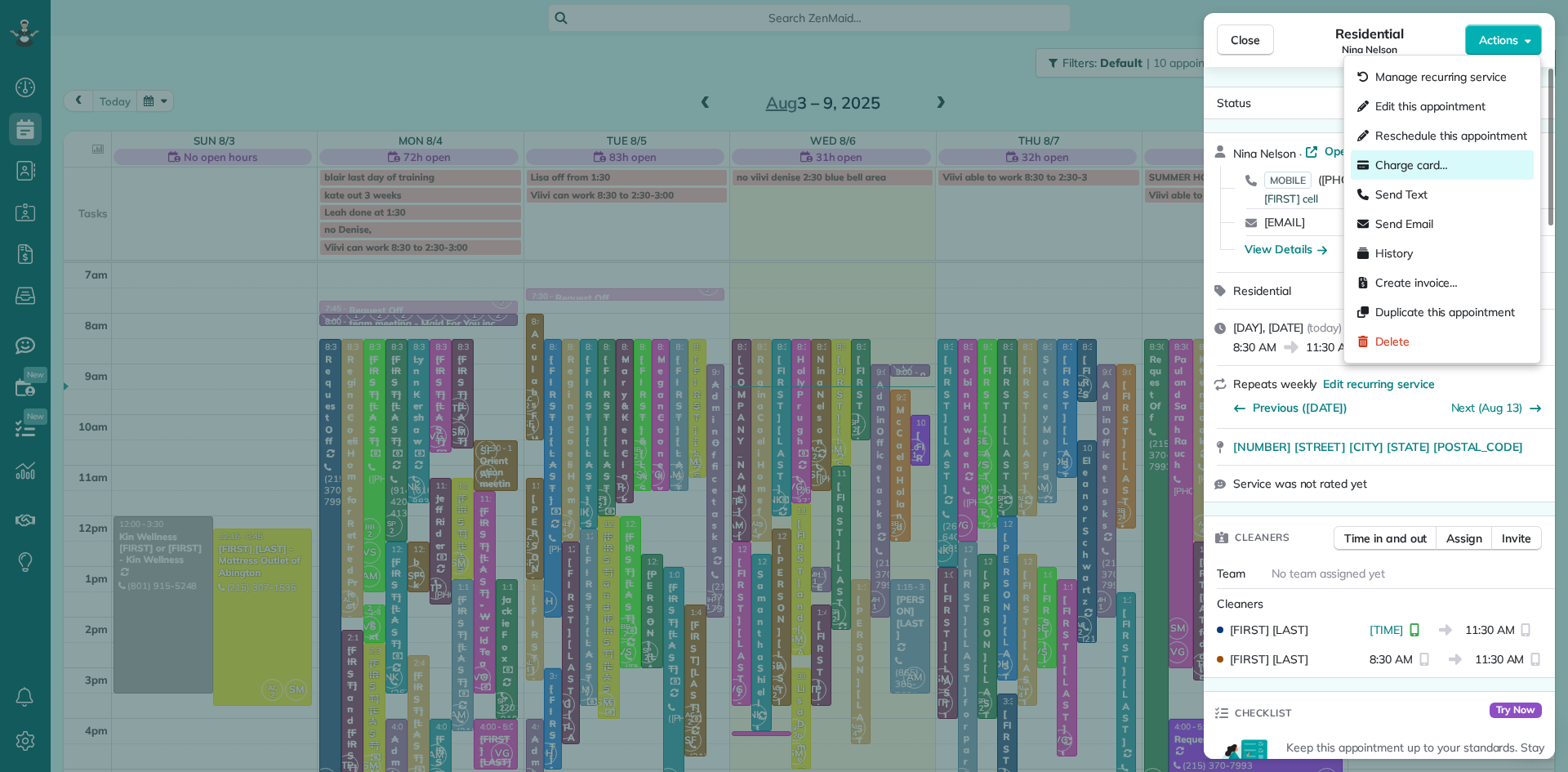 click on "Charge card…" at bounding box center [1411, 165] 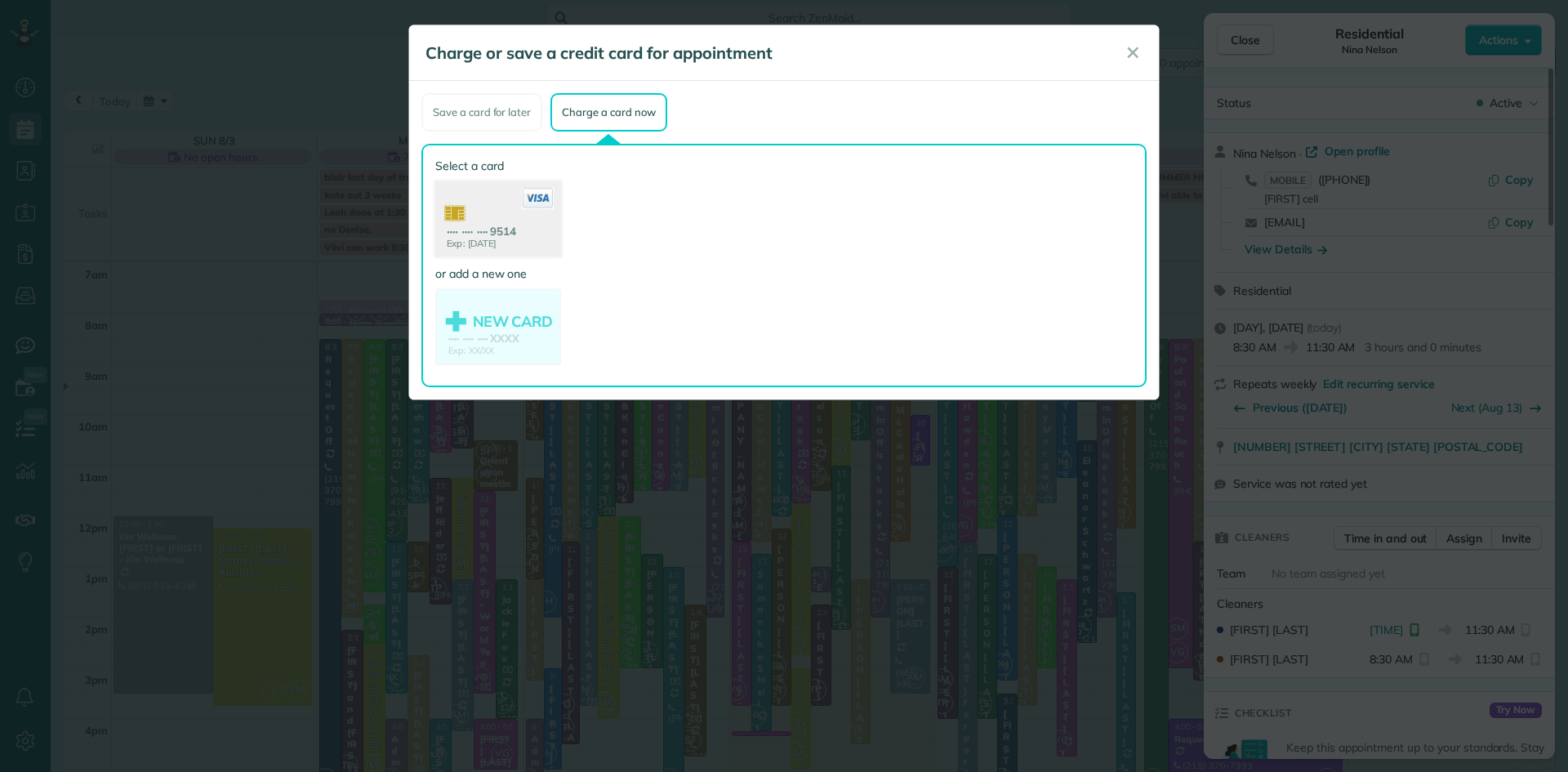 click 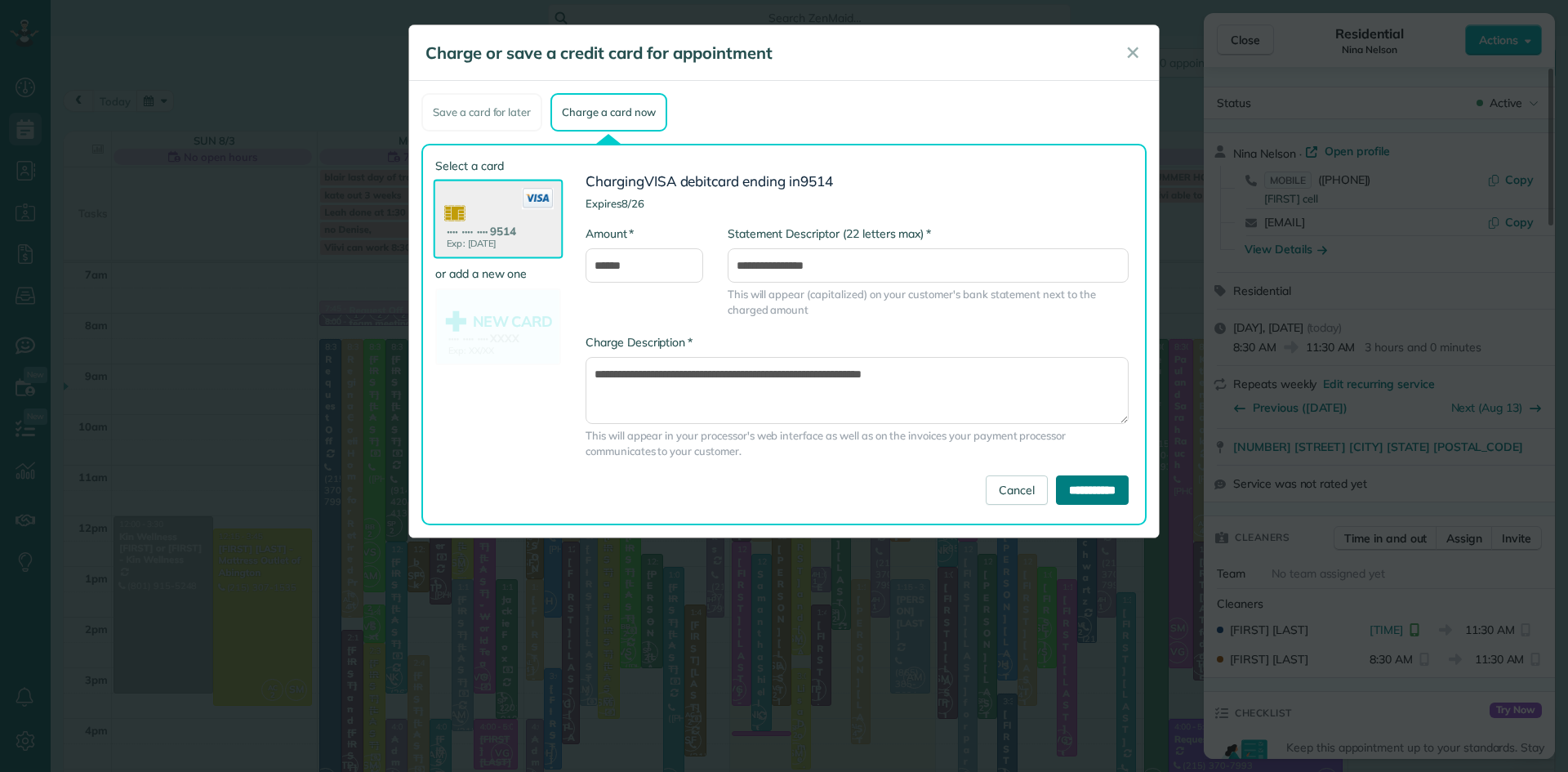 click on "**********" at bounding box center (1092, 490) 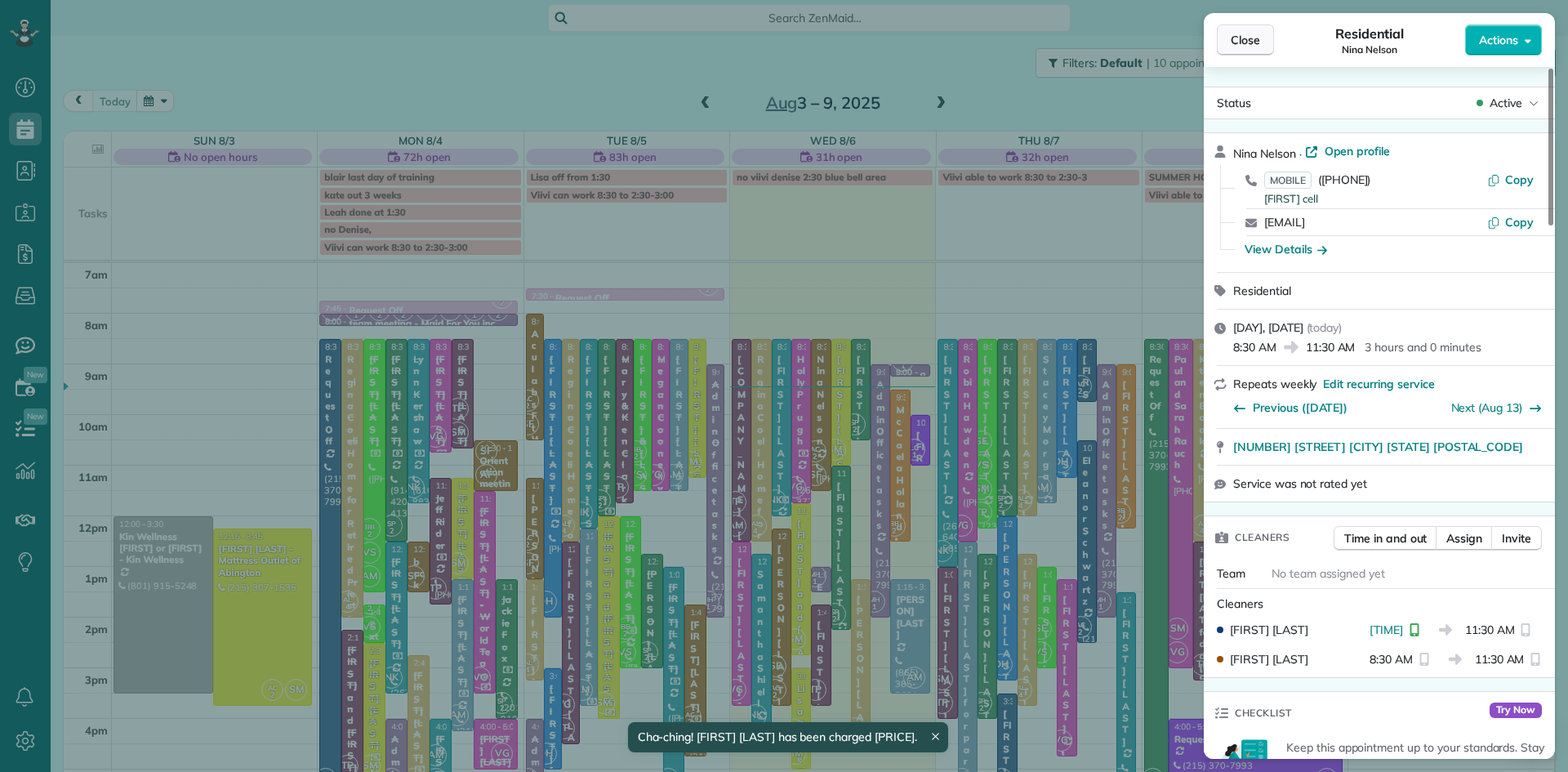 click on "Close" at bounding box center [1245, 40] 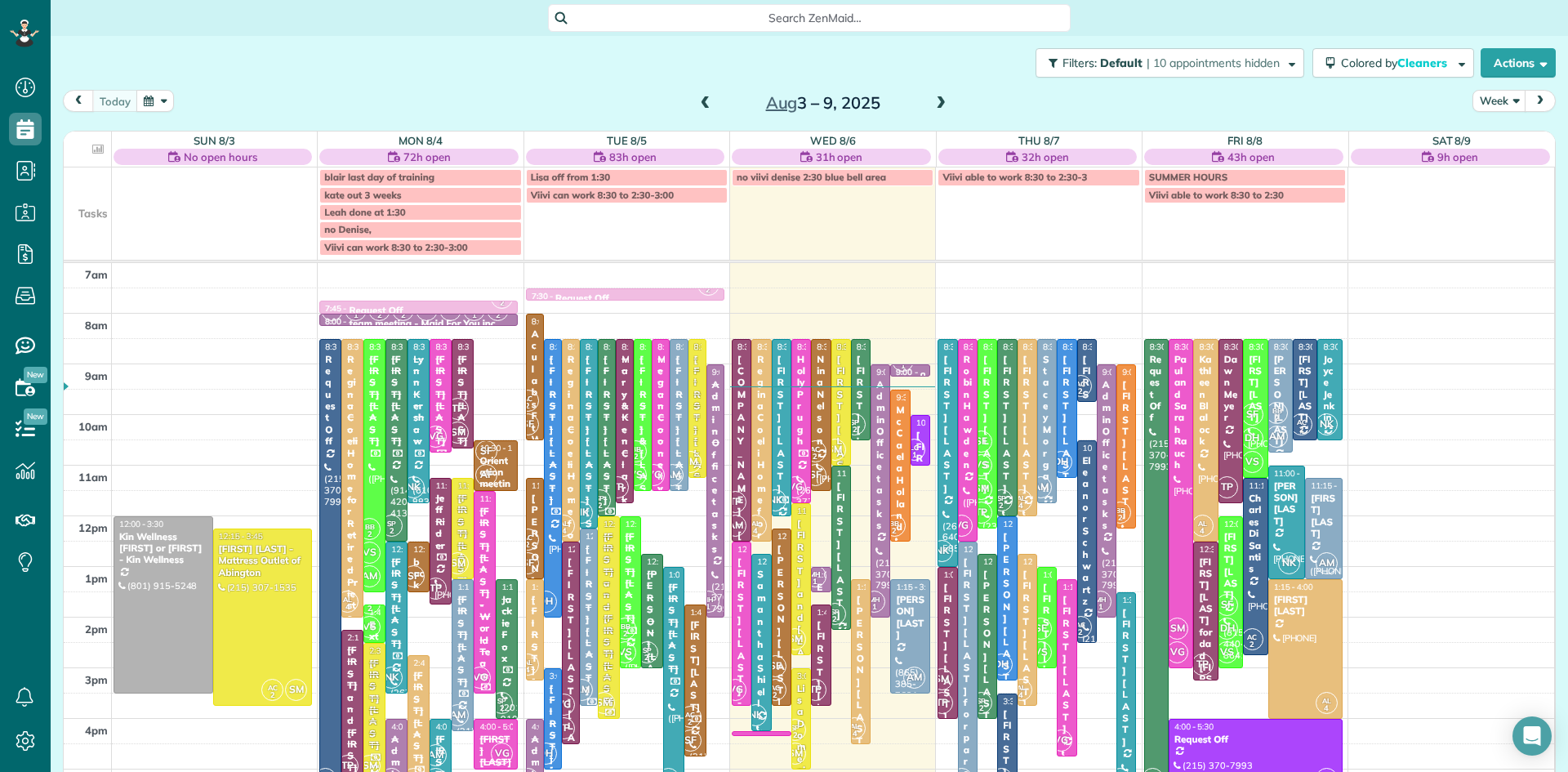 click on "SM" at bounding box center (835, 449) 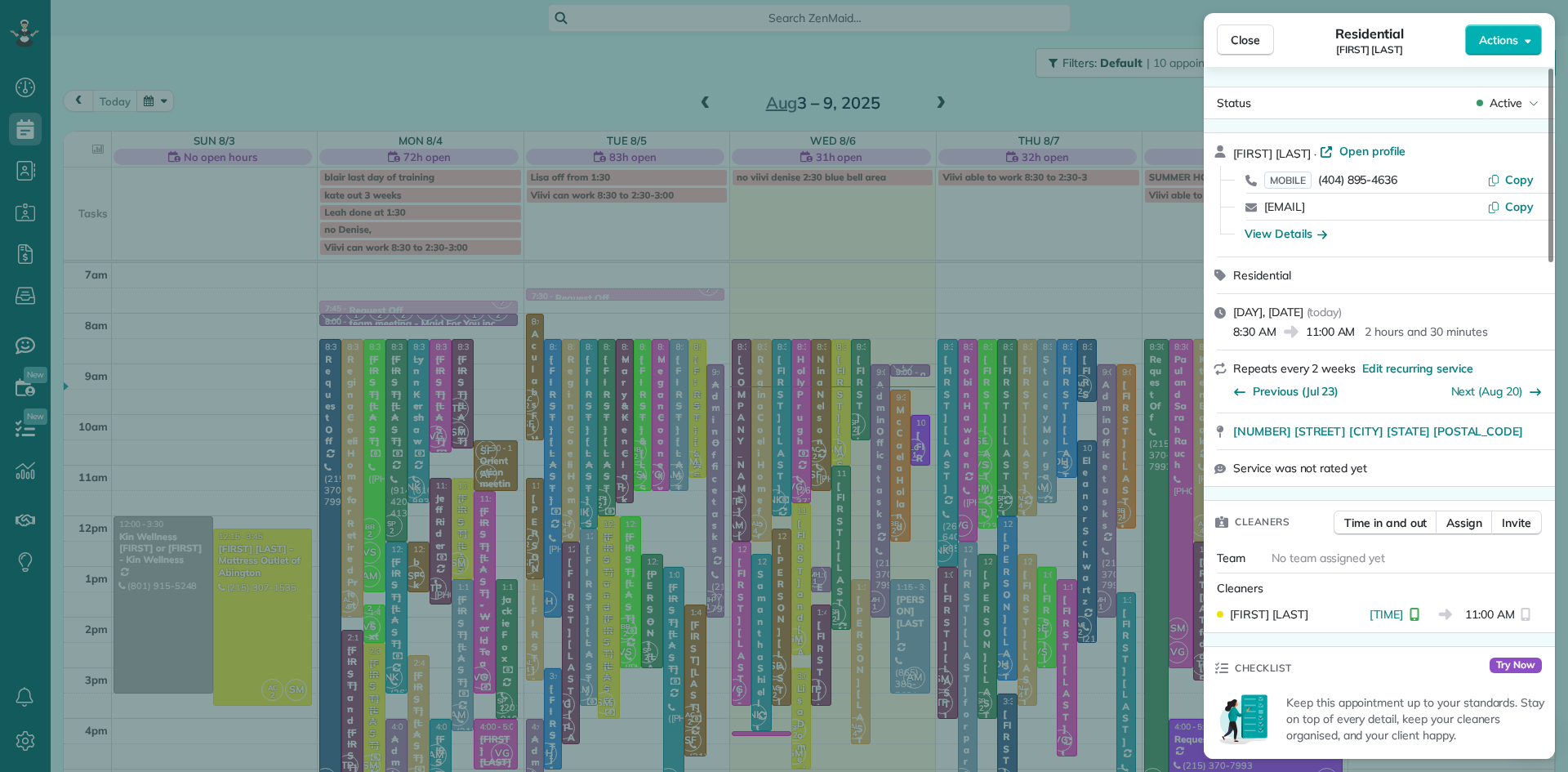 scroll, scrollTop: 1180, scrollLeft: 0, axis: vertical 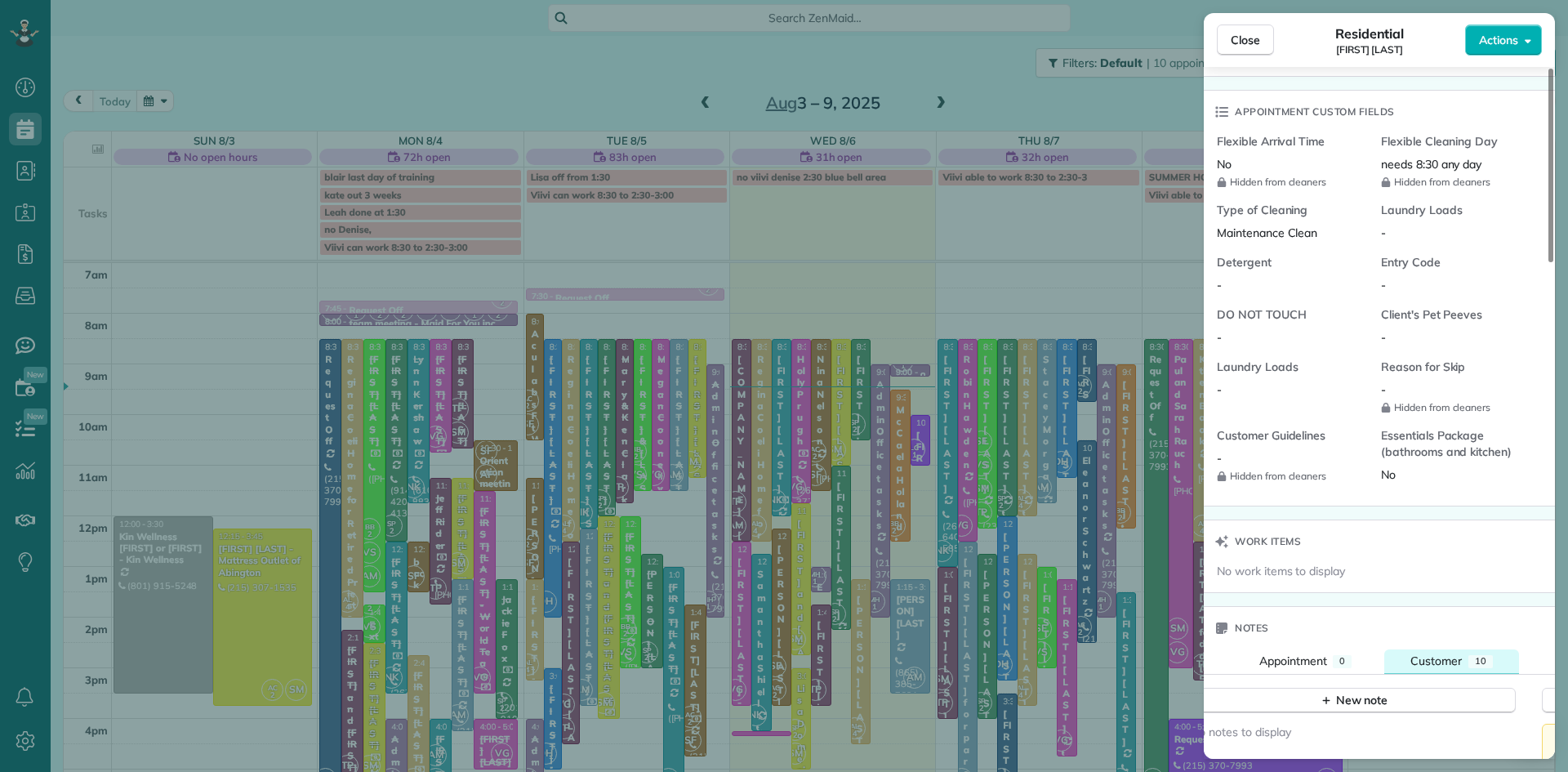 click on "Customer" at bounding box center [1436, 661] 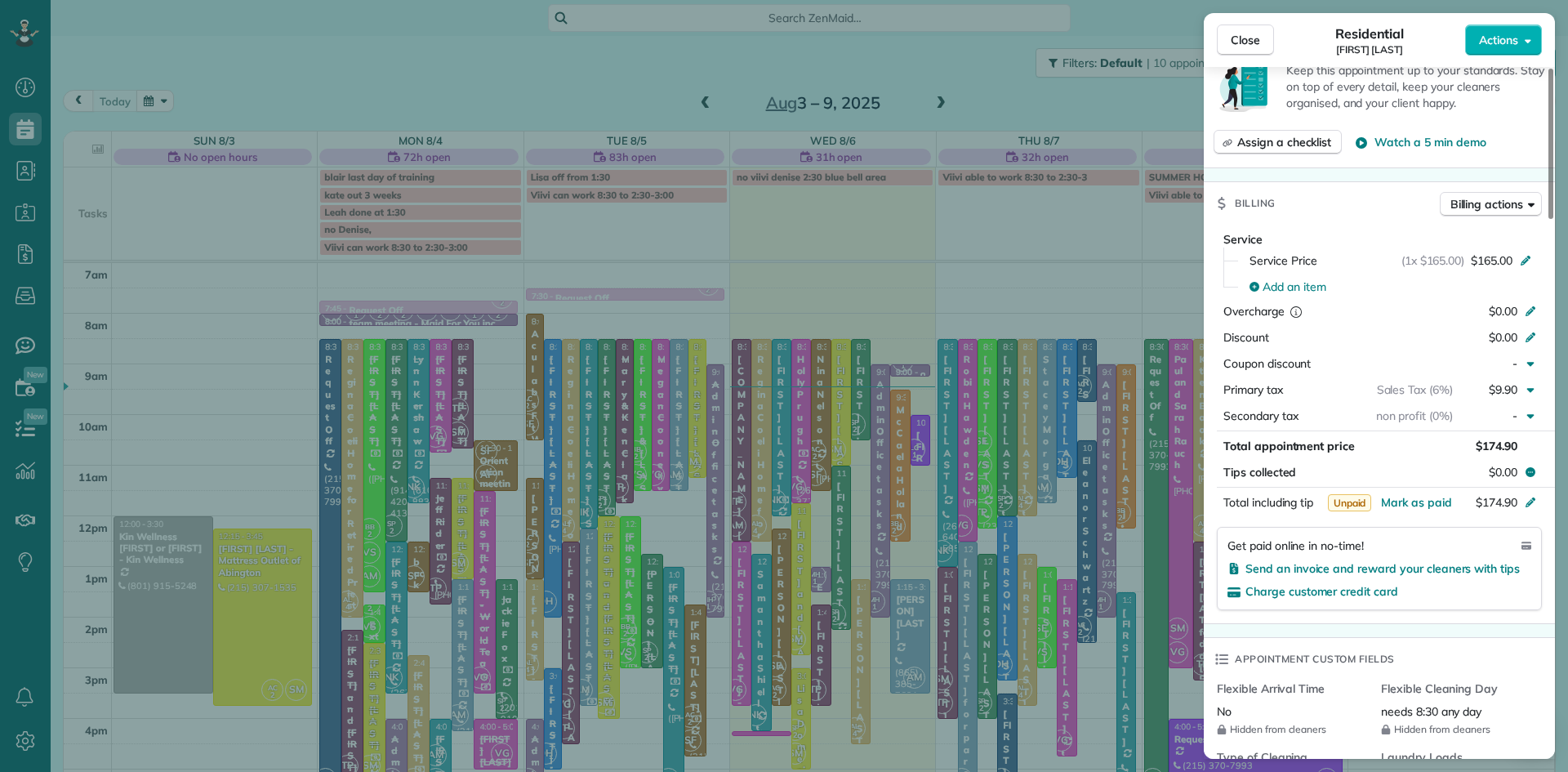 scroll, scrollTop: 0, scrollLeft: 0, axis: both 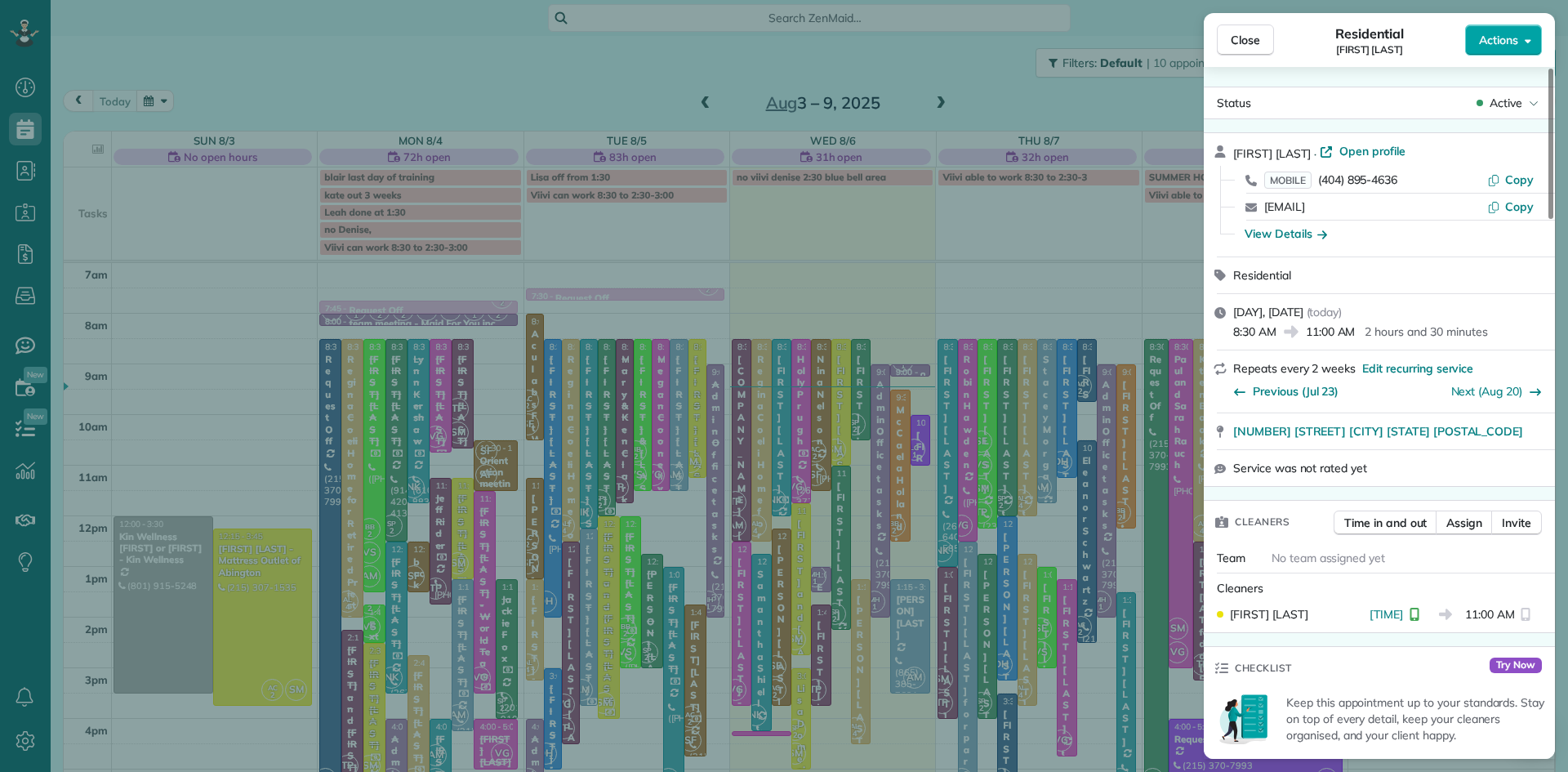 click on "Actions" at bounding box center (1499, 40) 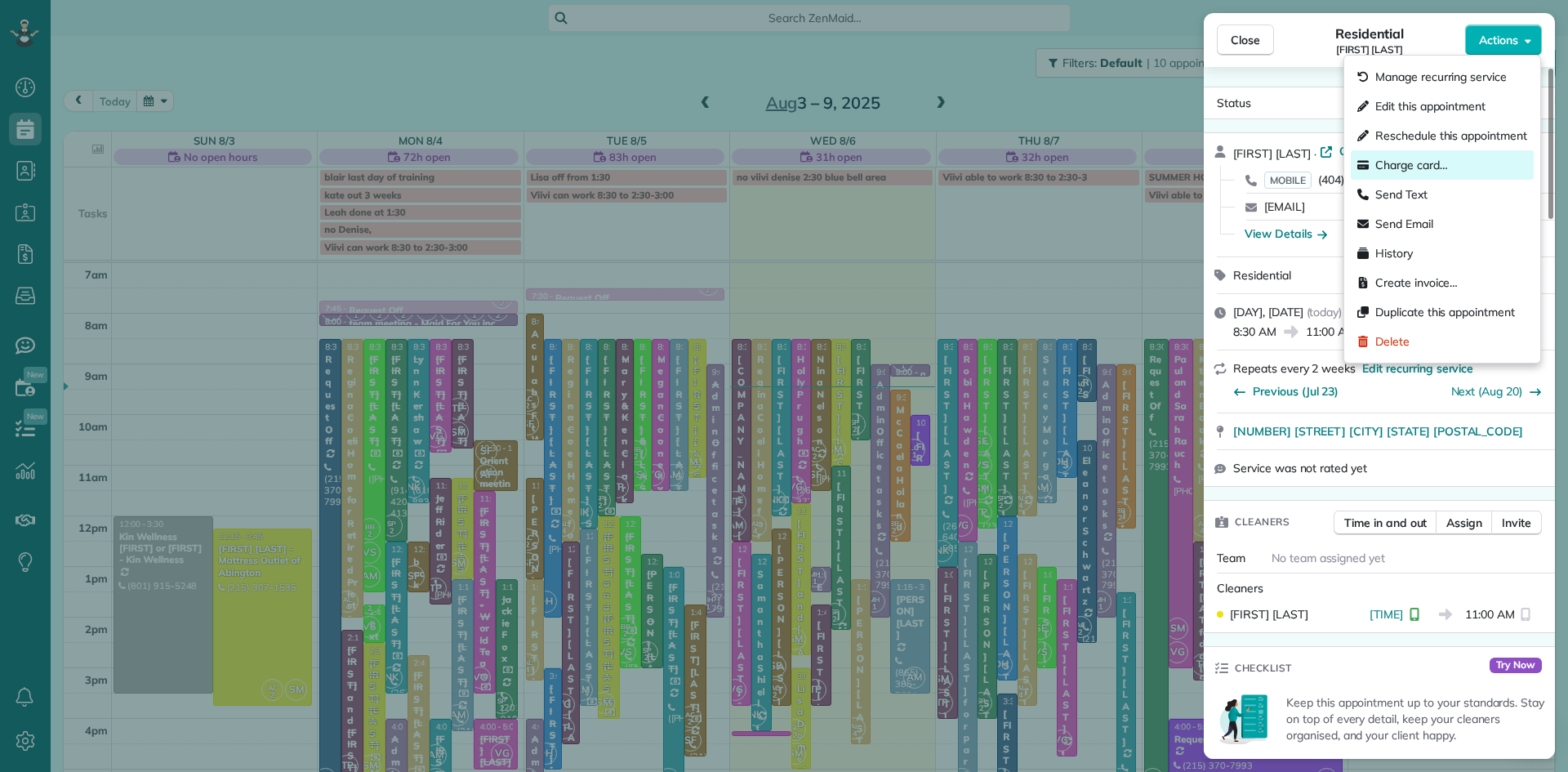 click on "Charge card…" at bounding box center (1411, 165) 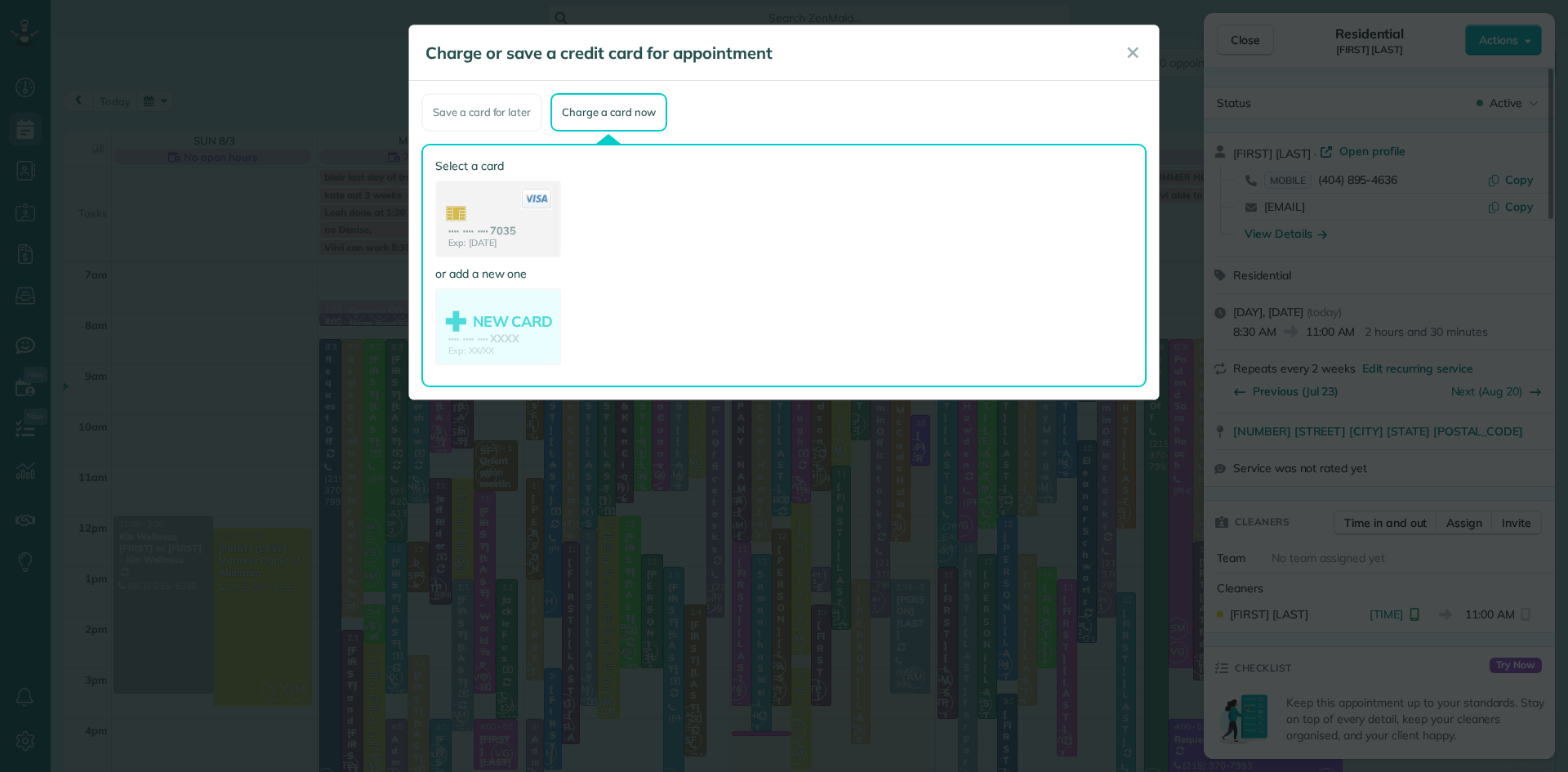 click 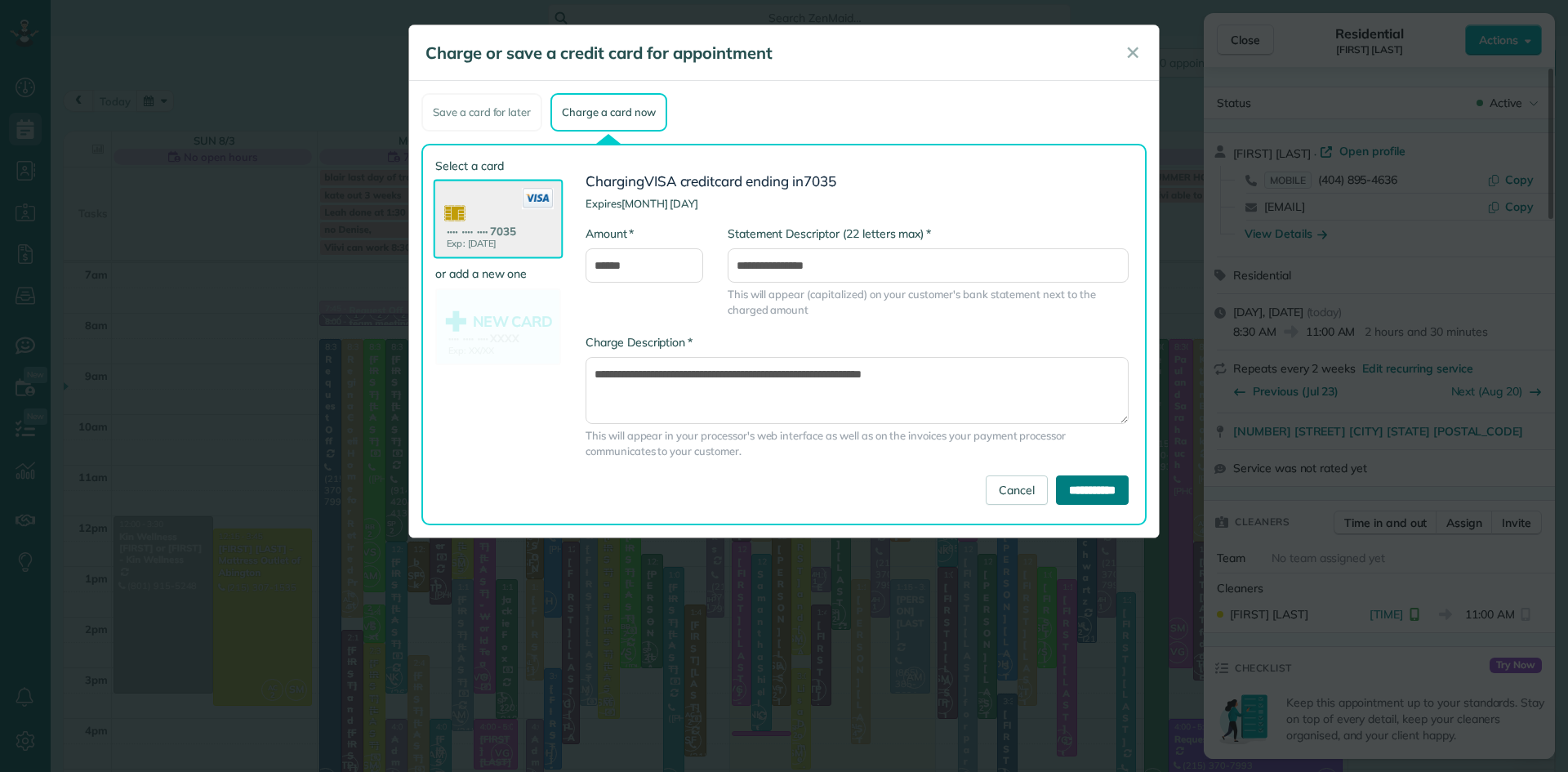 click on "**********" at bounding box center [1092, 490] 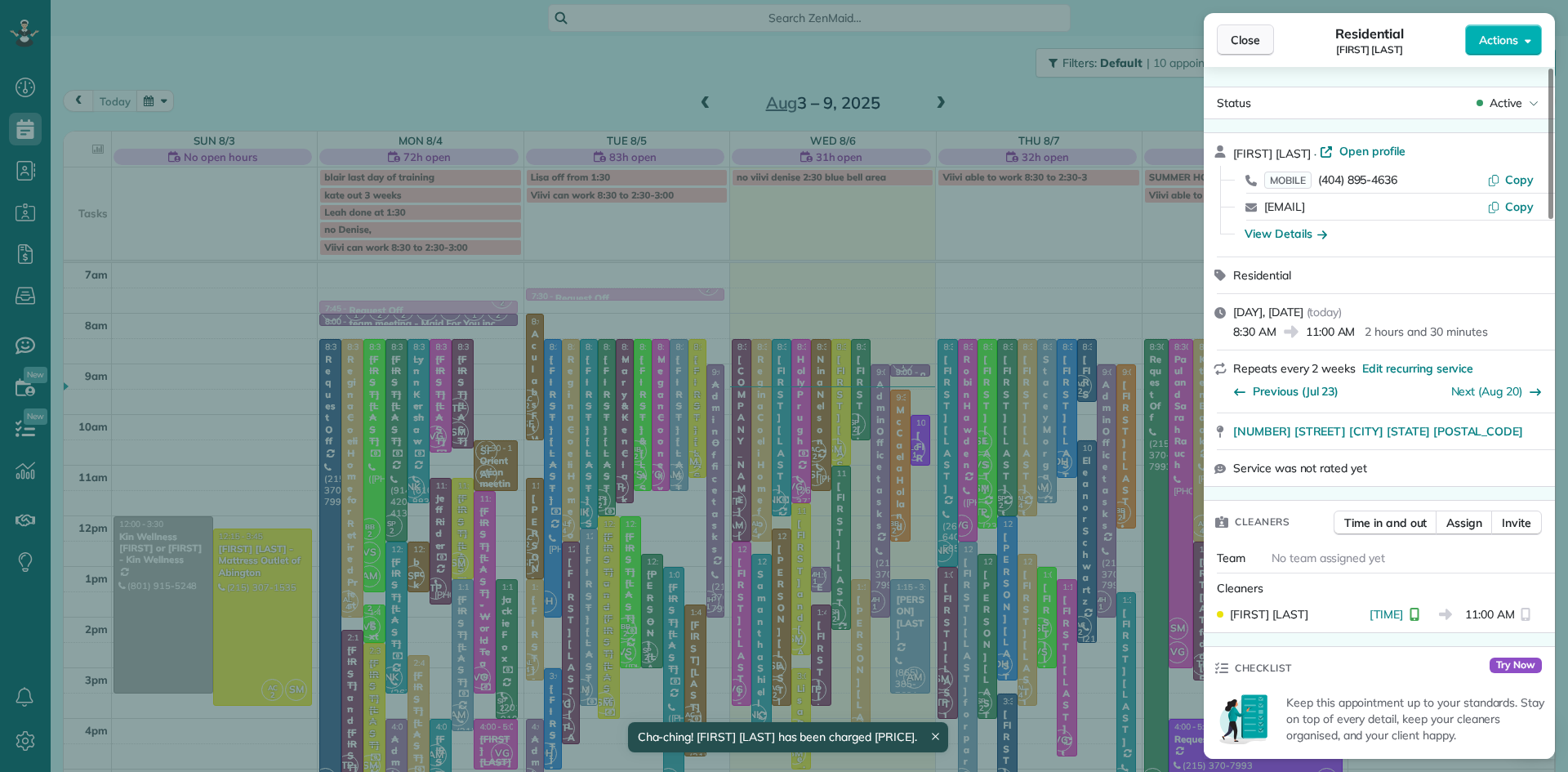 click on "Close" at bounding box center (1245, 40) 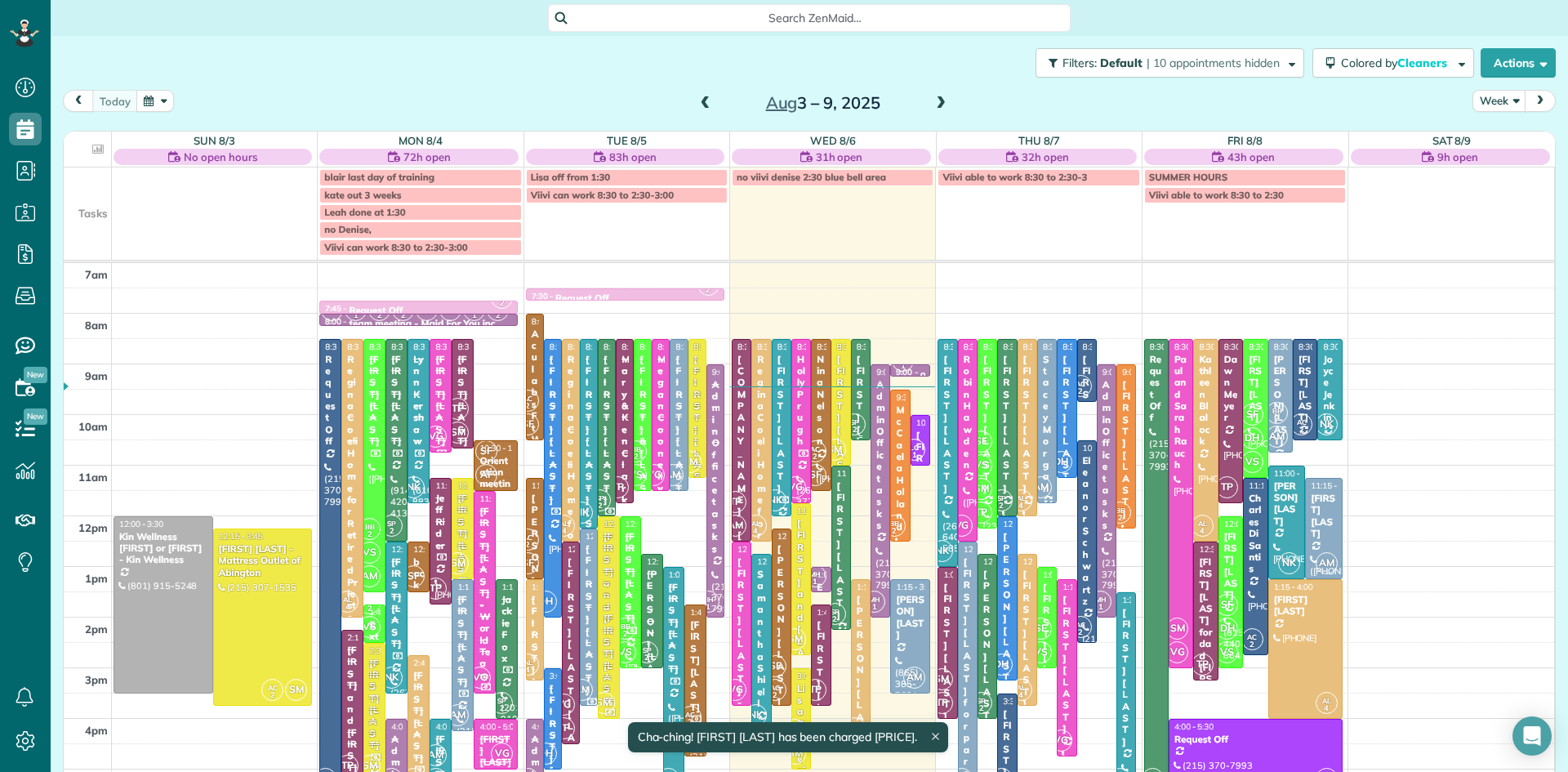 click on "SP 2" at bounding box center [854, 424] 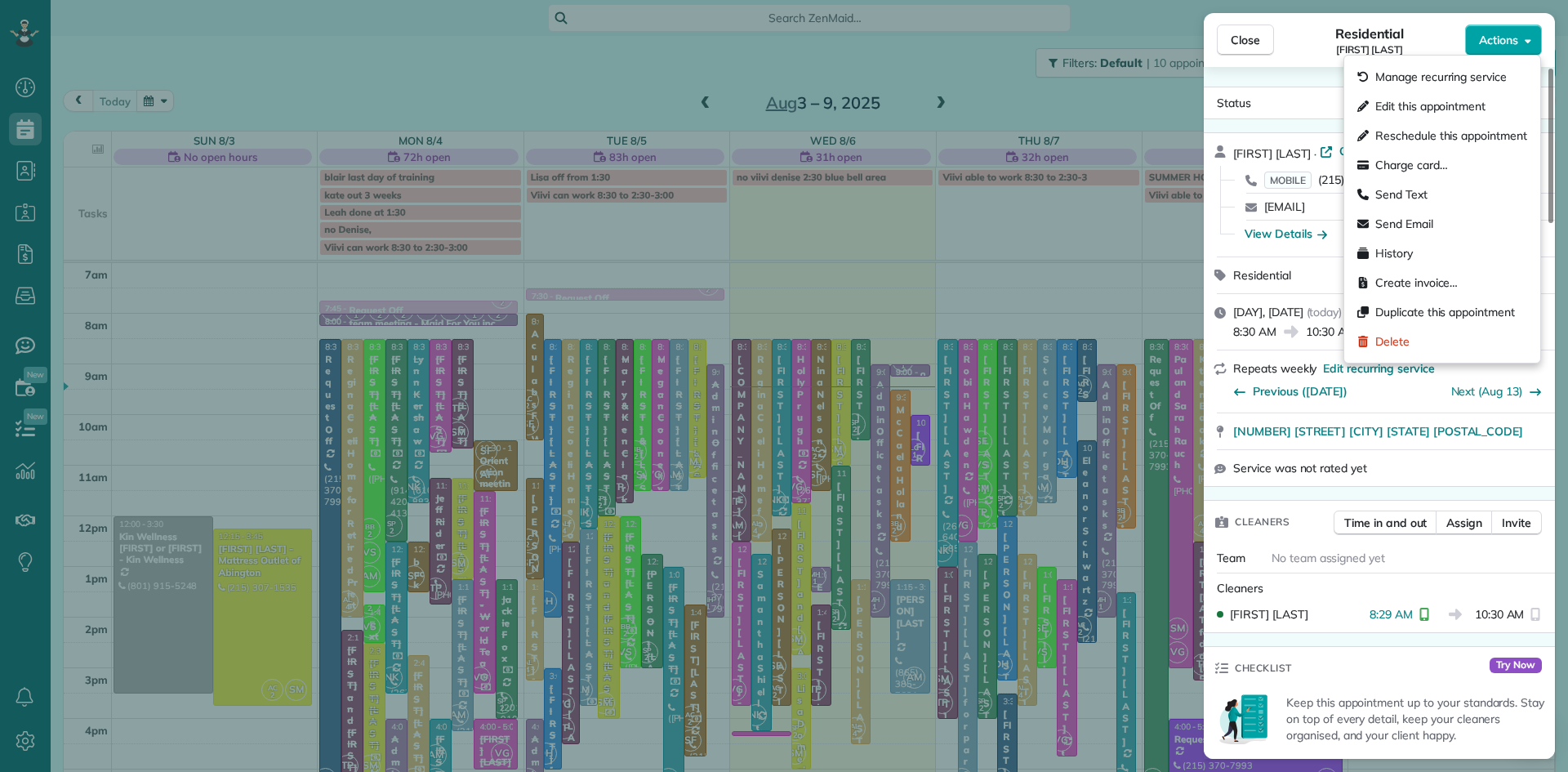 click on "Actions" at bounding box center (1499, 40) 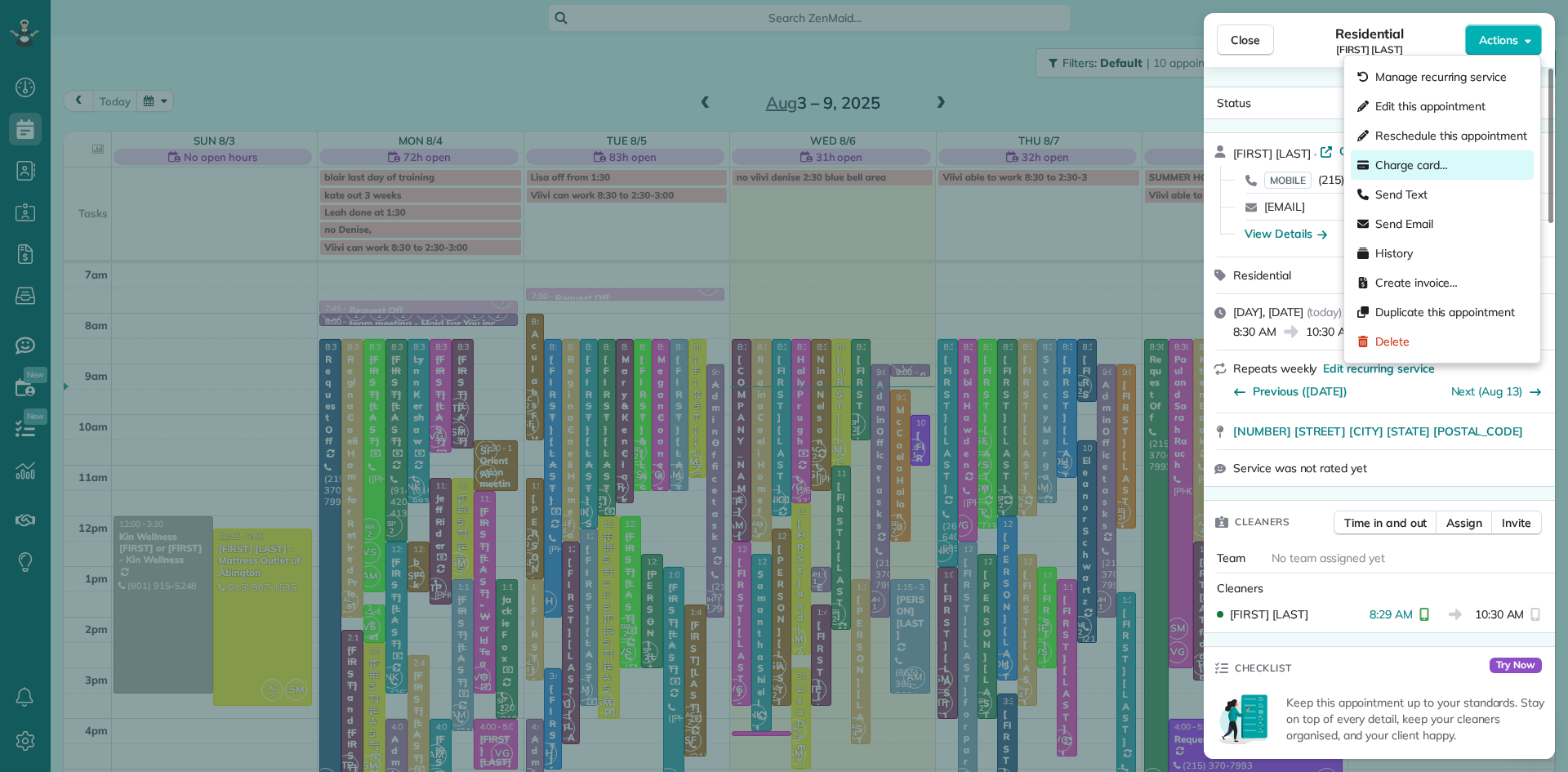 click on "Charge card…" at bounding box center (1442, 165) 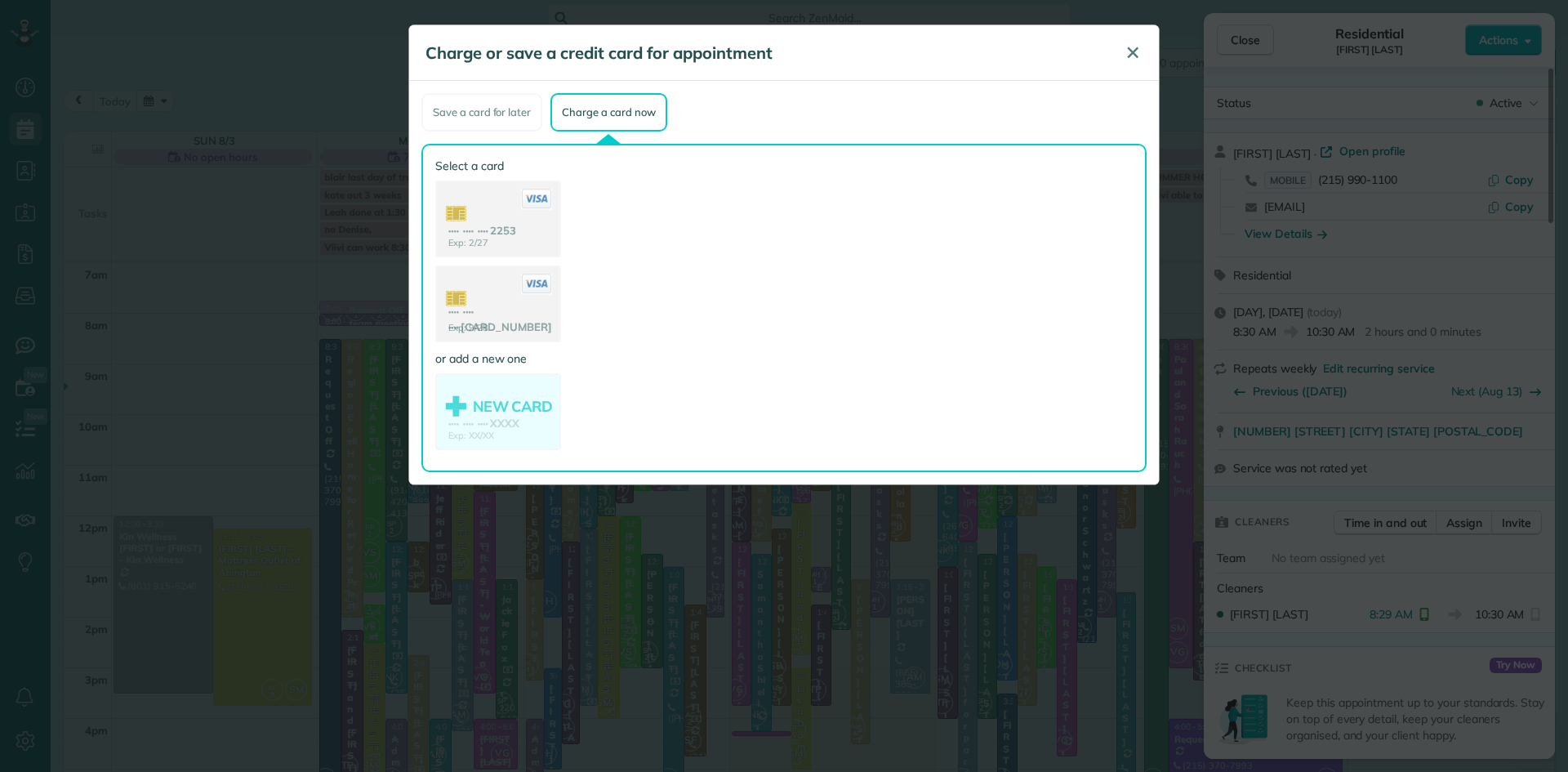 click on "✕" at bounding box center (1133, 52) 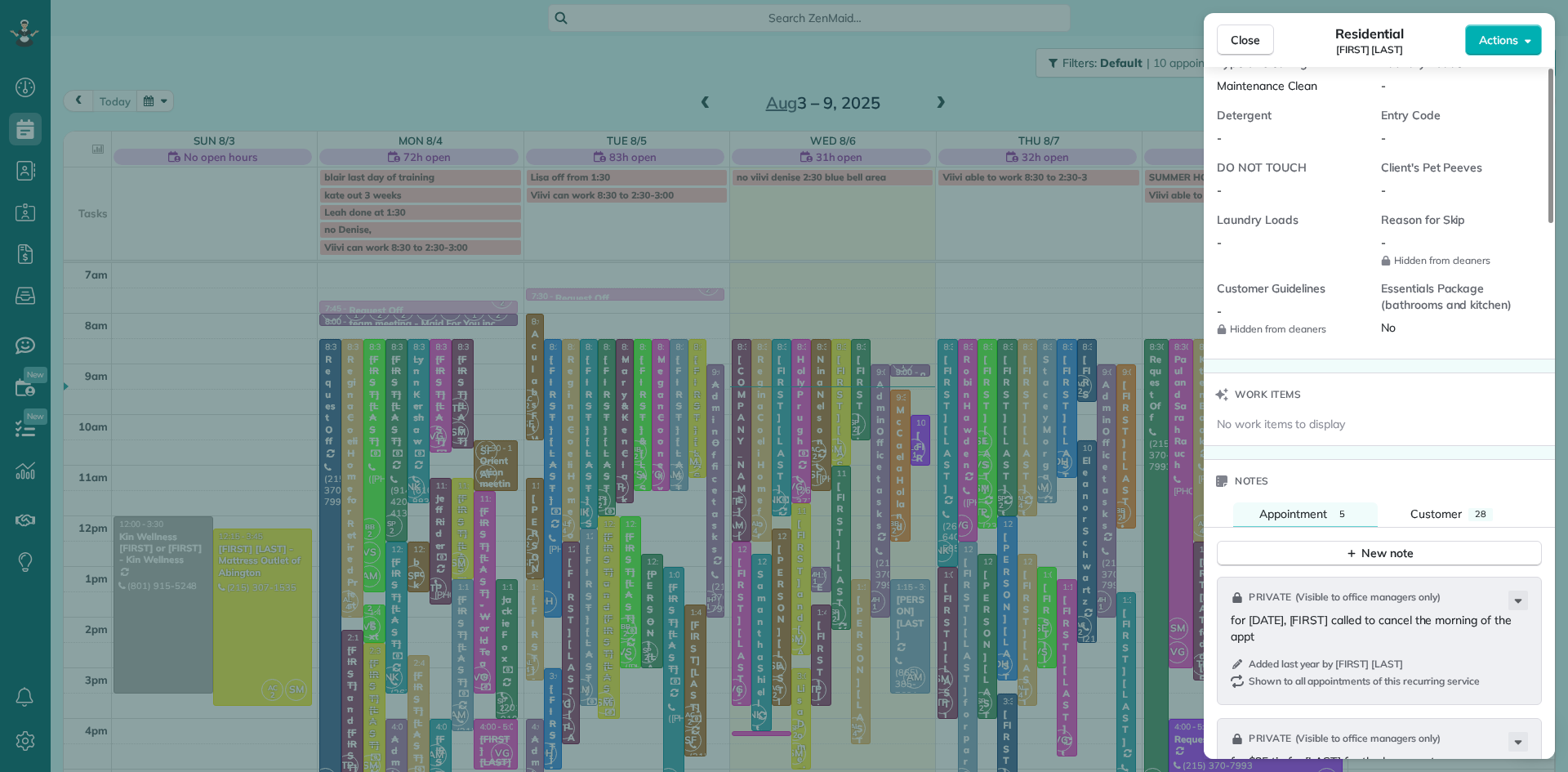 scroll, scrollTop: 1485, scrollLeft: 0, axis: vertical 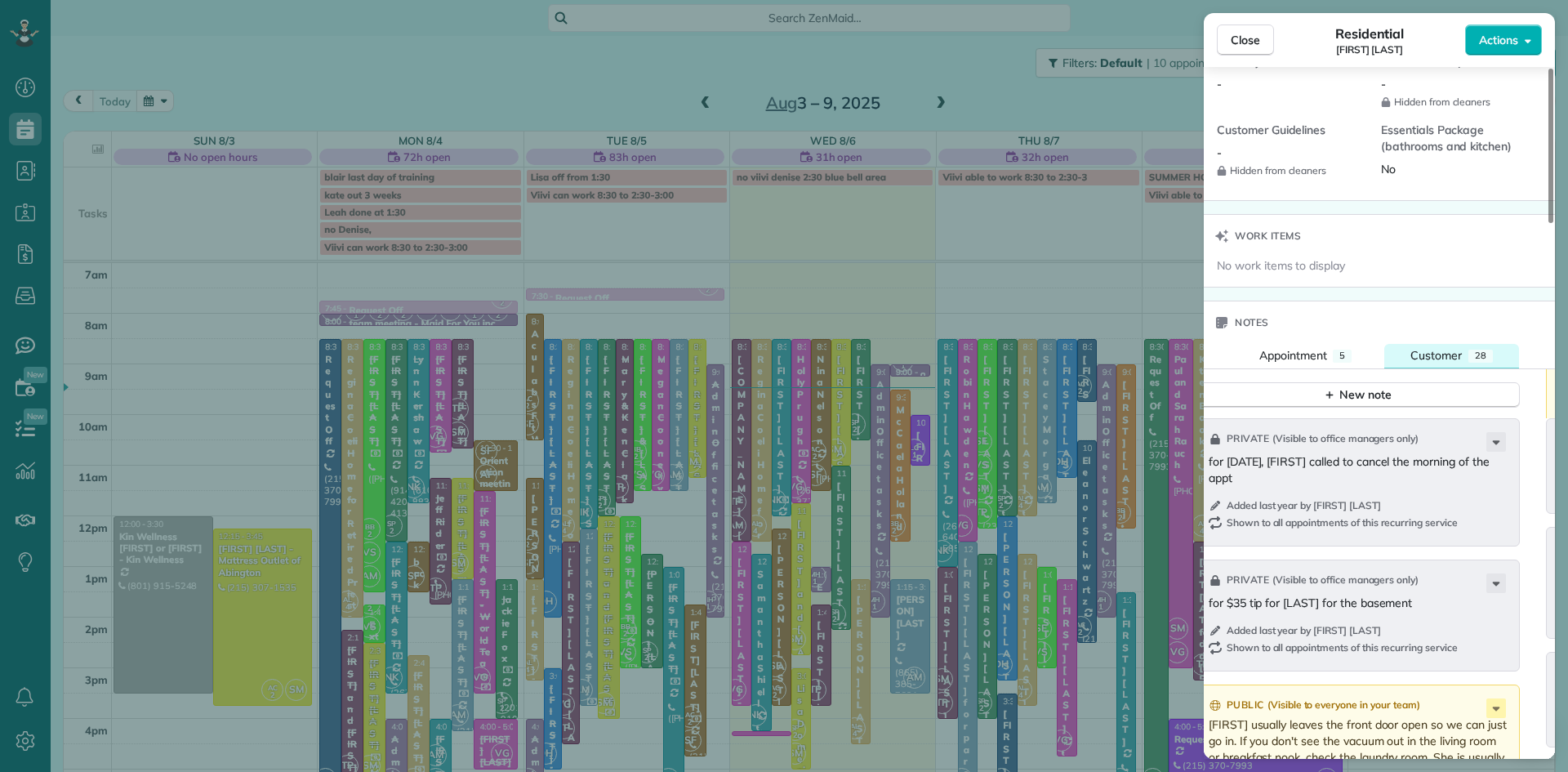 click on "Customer 28" at bounding box center (1451, 355) 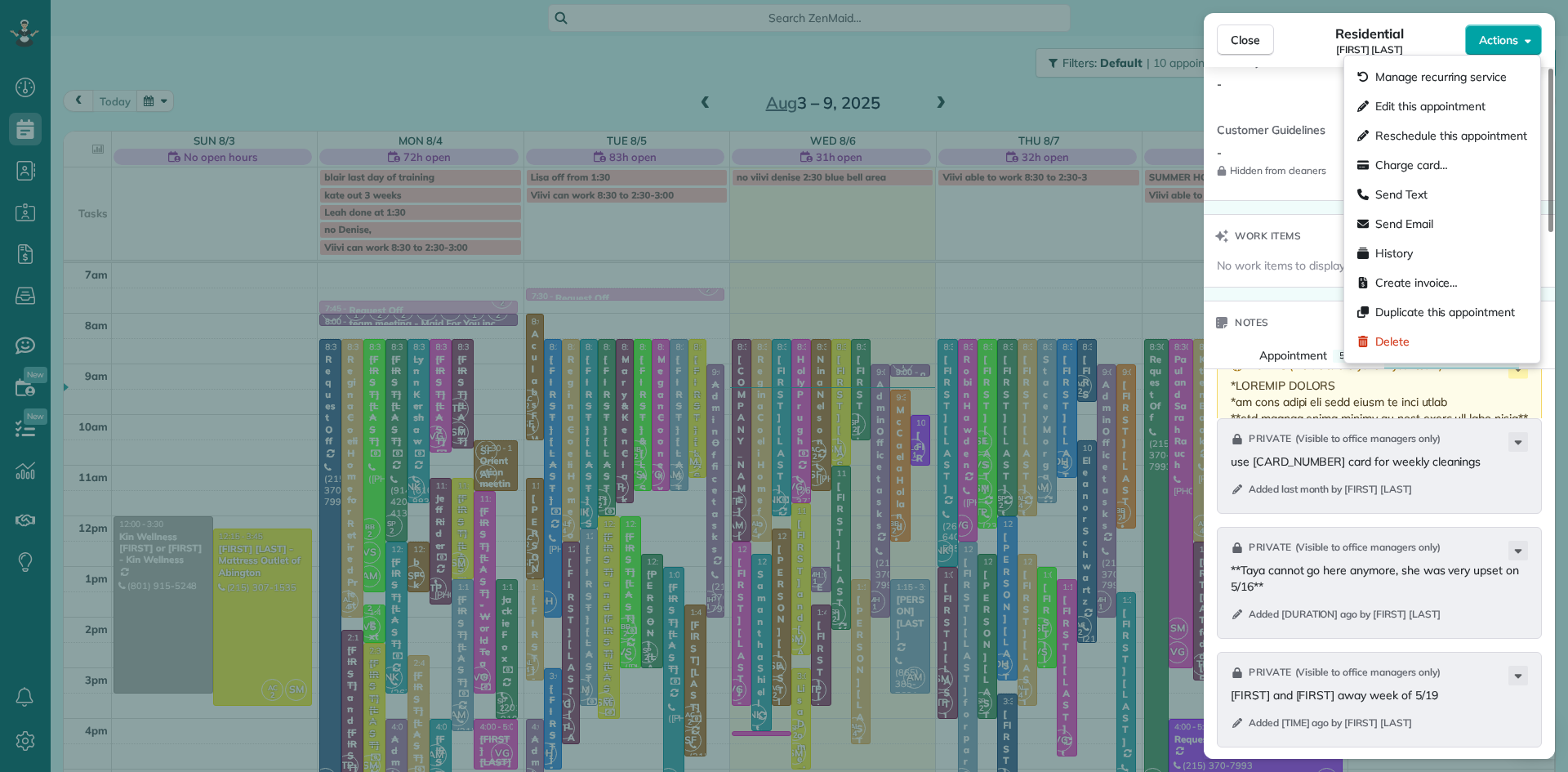 click on "Actions" at bounding box center [1499, 40] 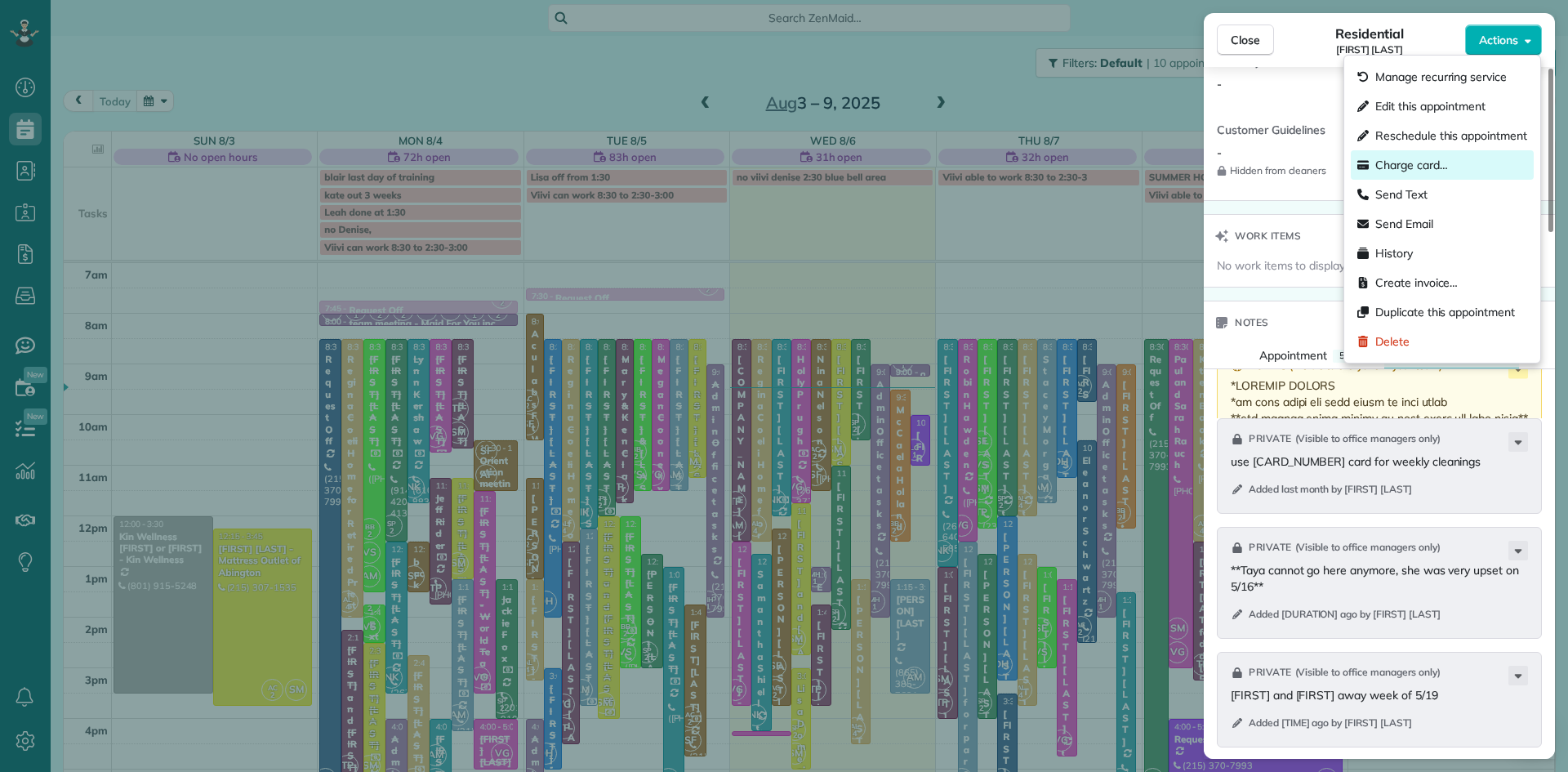 click on "Charge card…" at bounding box center (1411, 165) 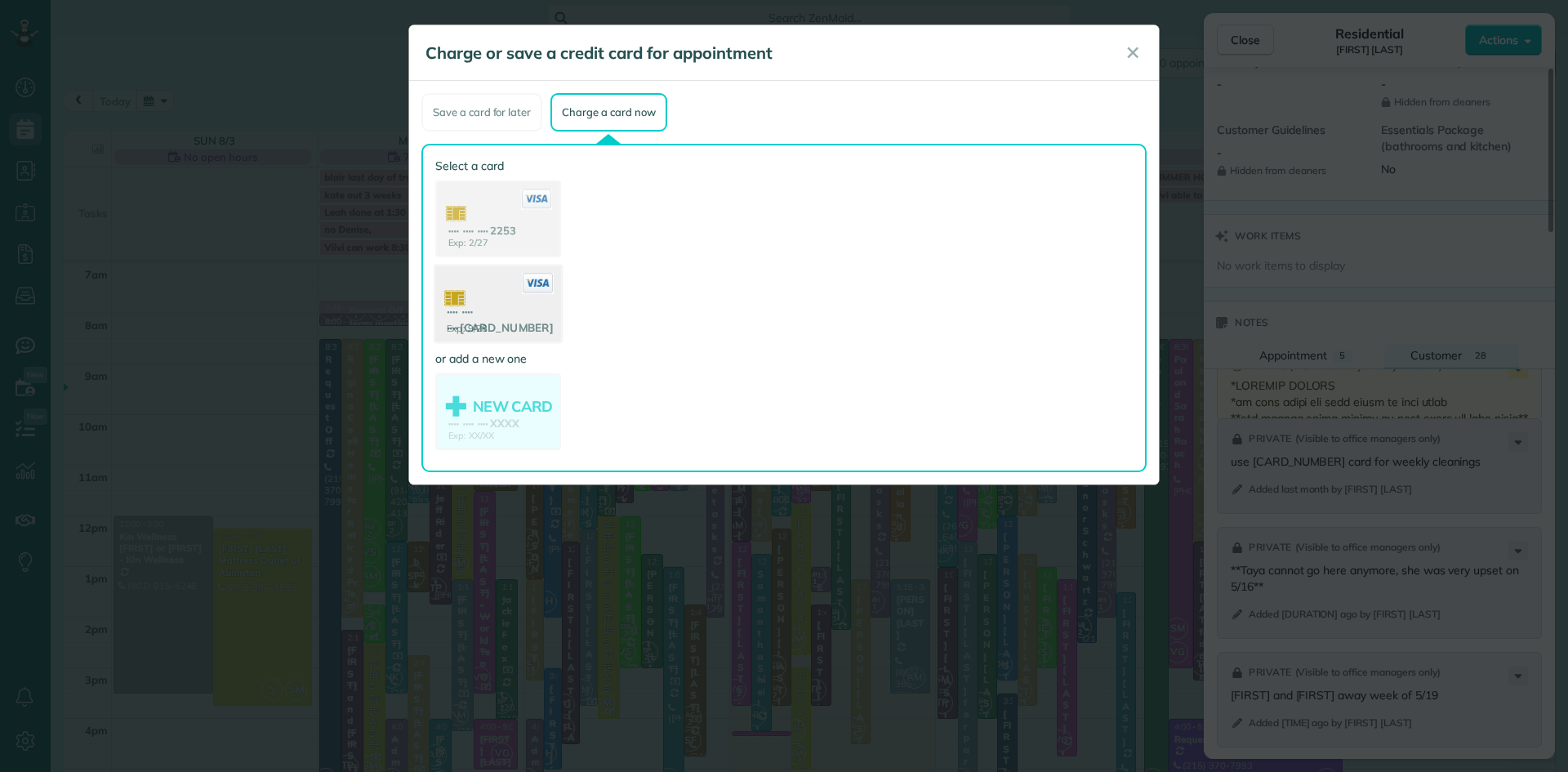 click 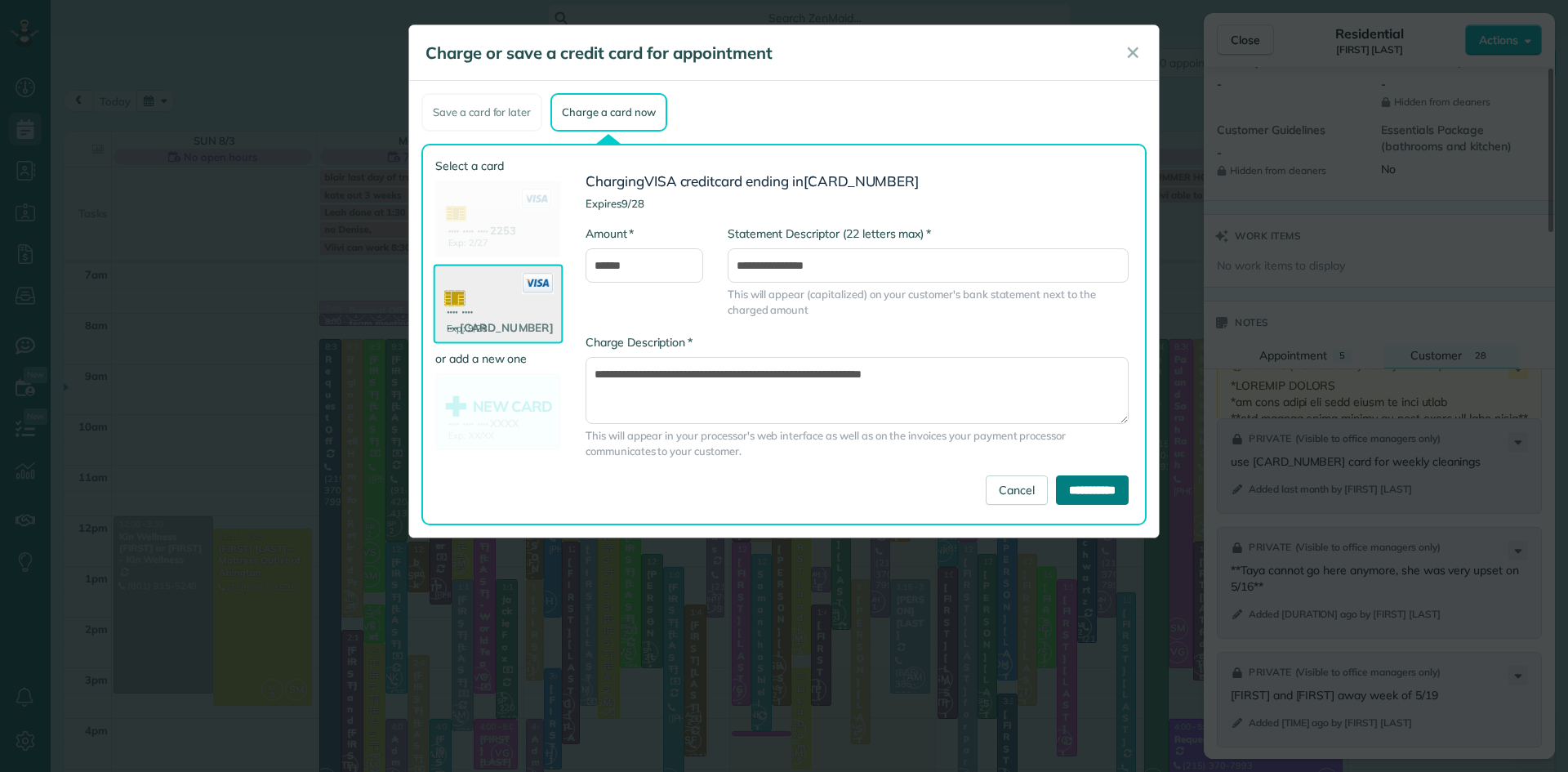 click on "**********" at bounding box center [1092, 490] 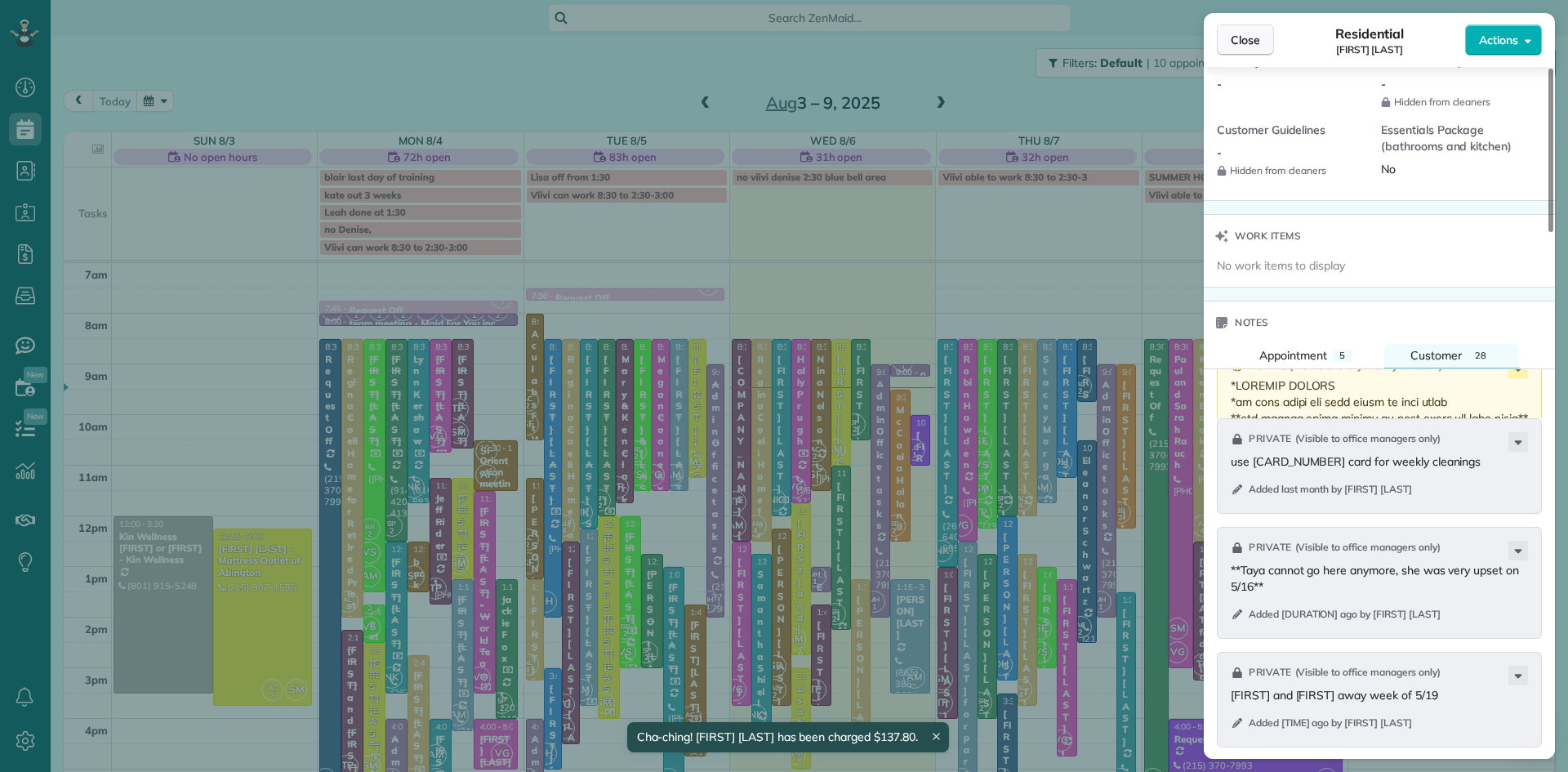 click on "Close" at bounding box center (1245, 40) 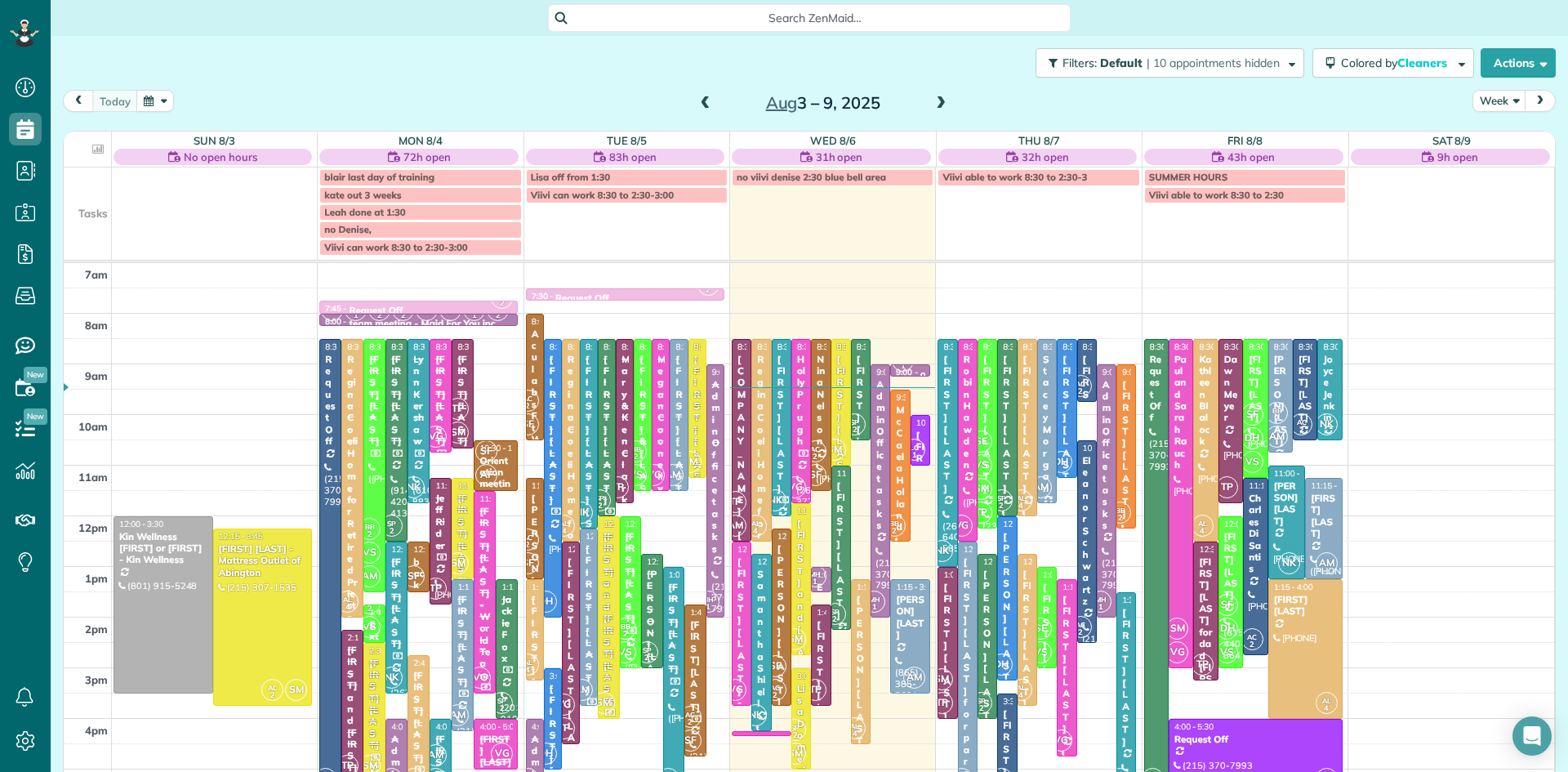 click on "SP 2" at bounding box center (835, 614) 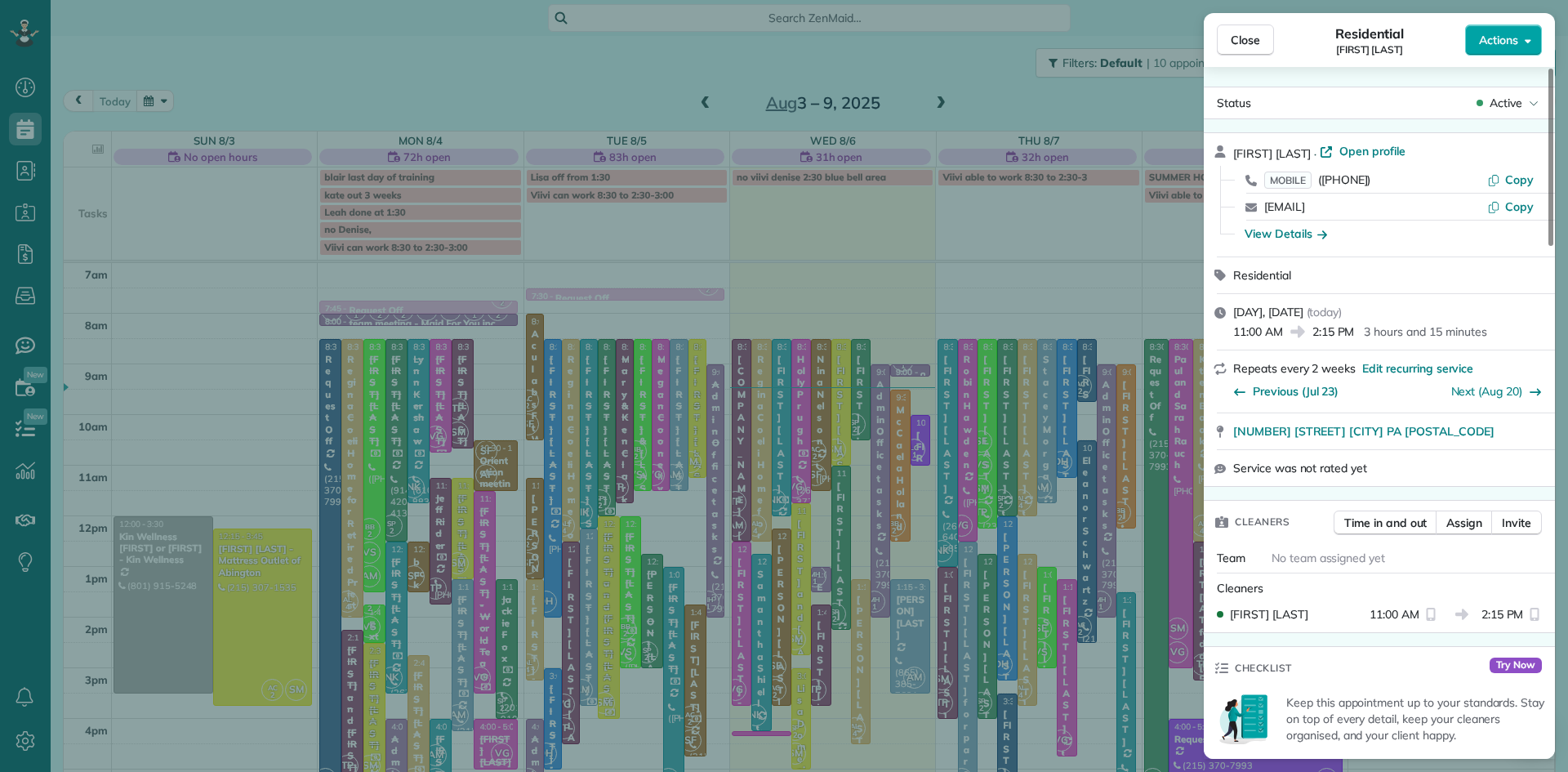 click on "Actions" at bounding box center [1499, 40] 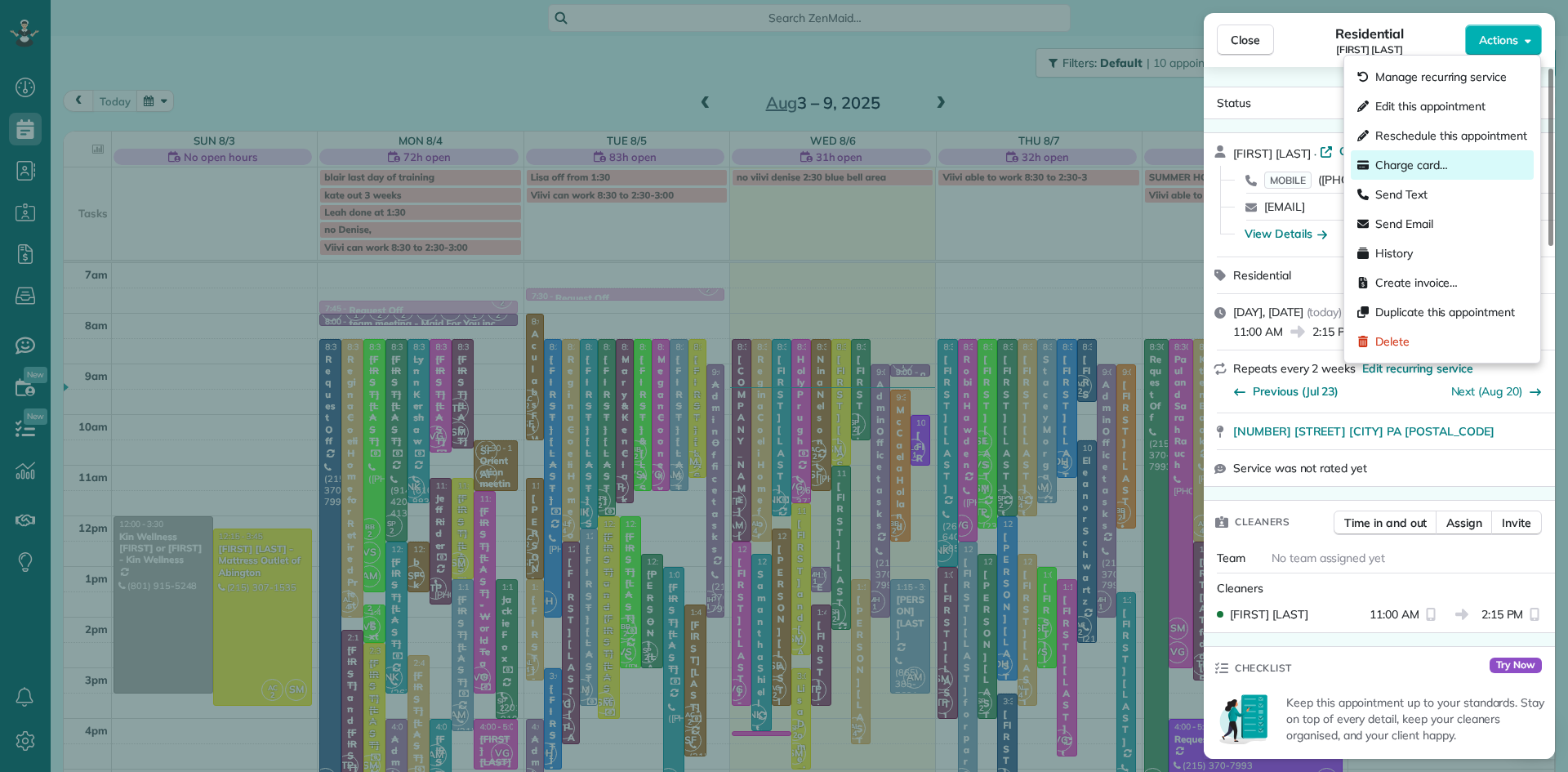 click on "Charge card…" at bounding box center (1411, 165) 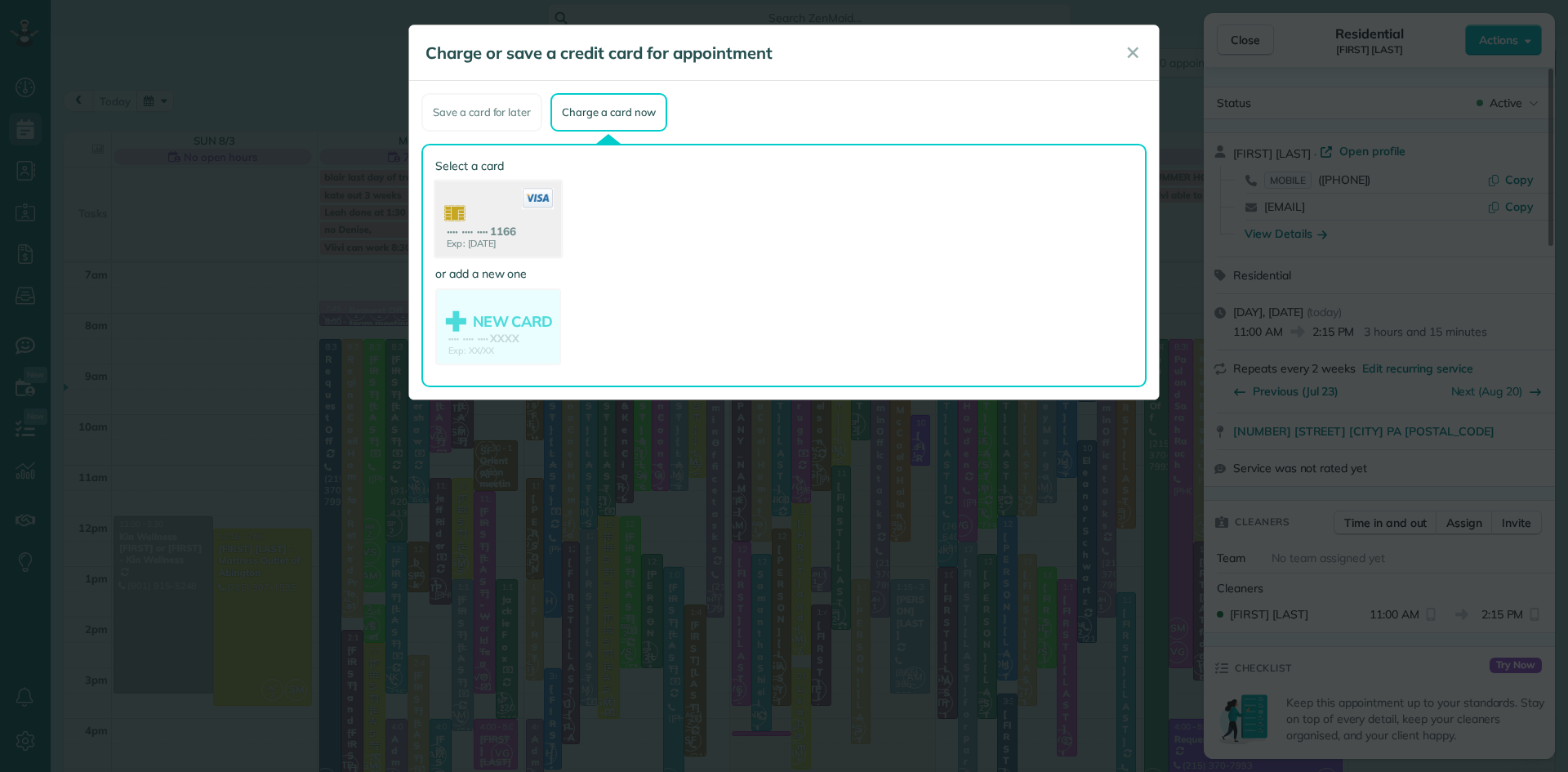 click 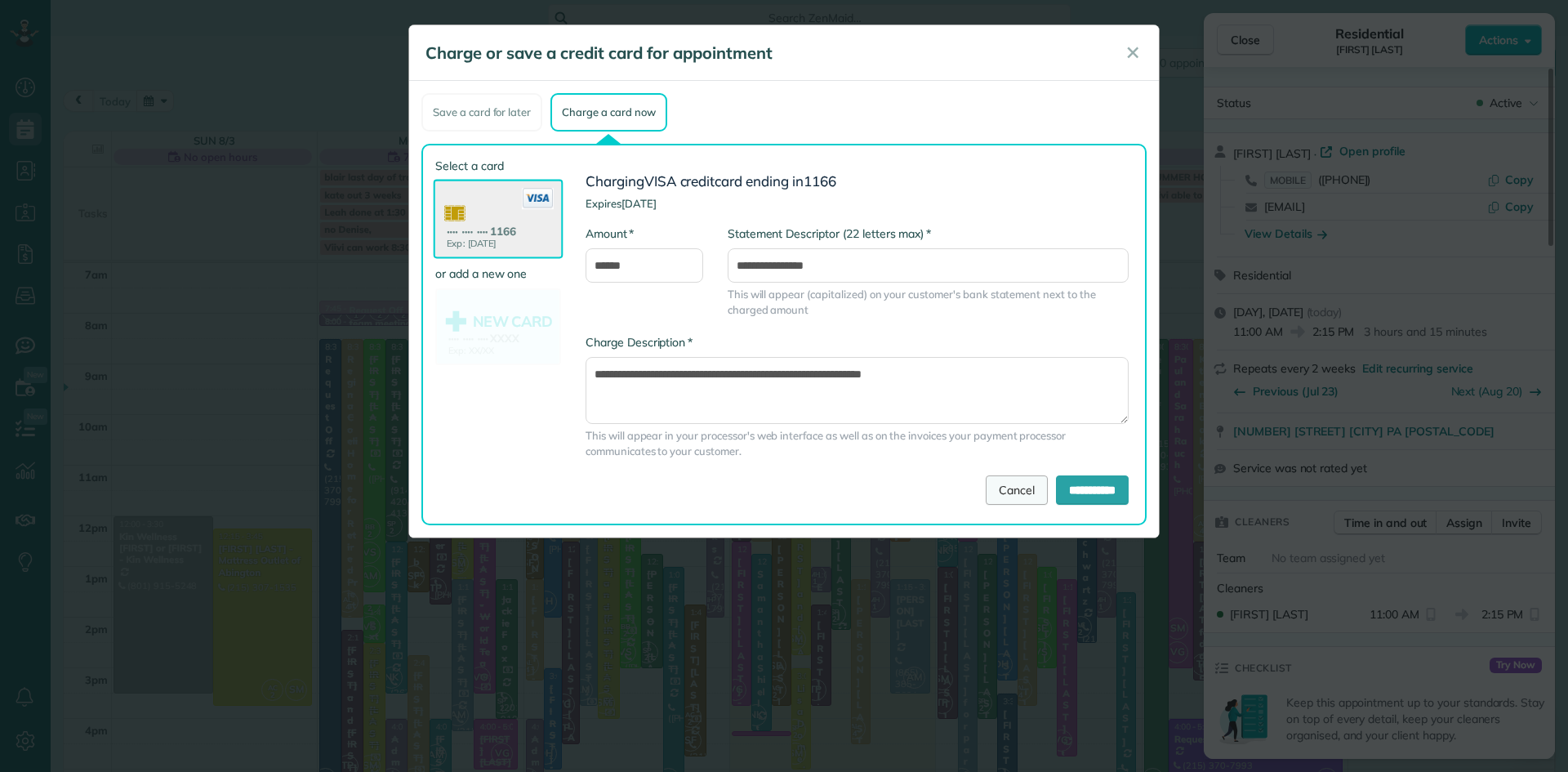 click on "Cancel" at bounding box center (1017, 490) 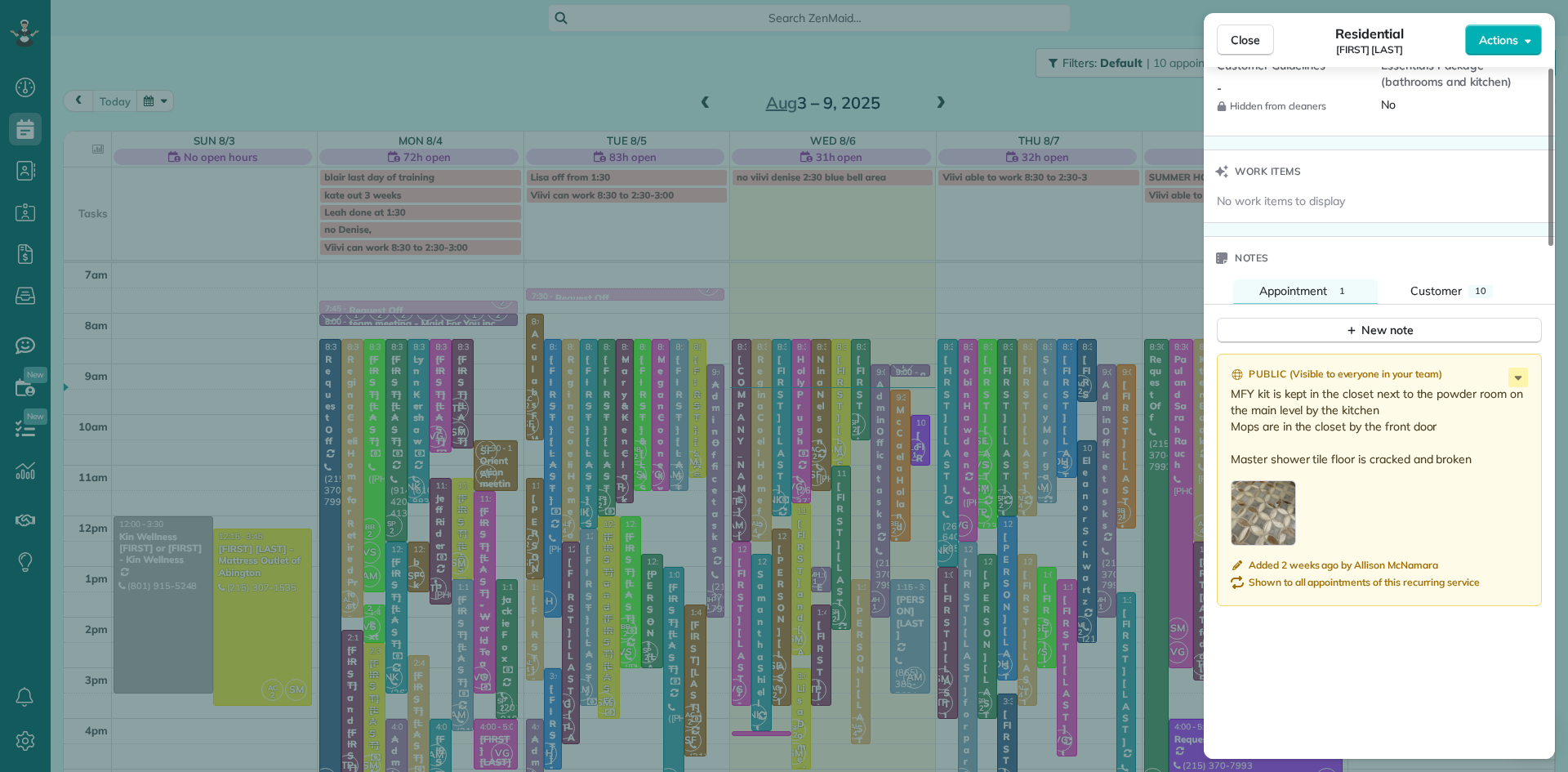 scroll, scrollTop: 1566, scrollLeft: 0, axis: vertical 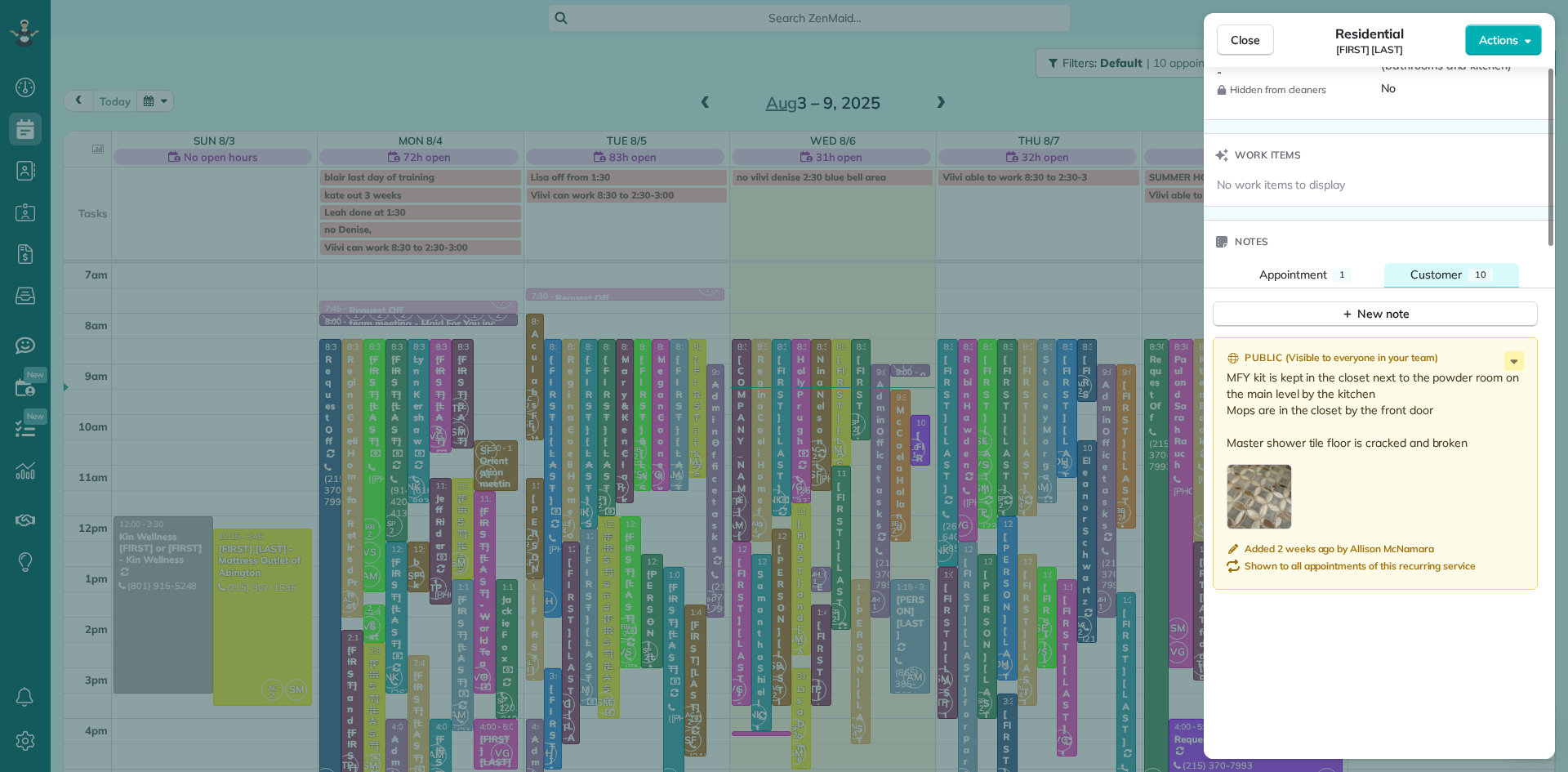 click on "Customer 10" at bounding box center (1451, 274) 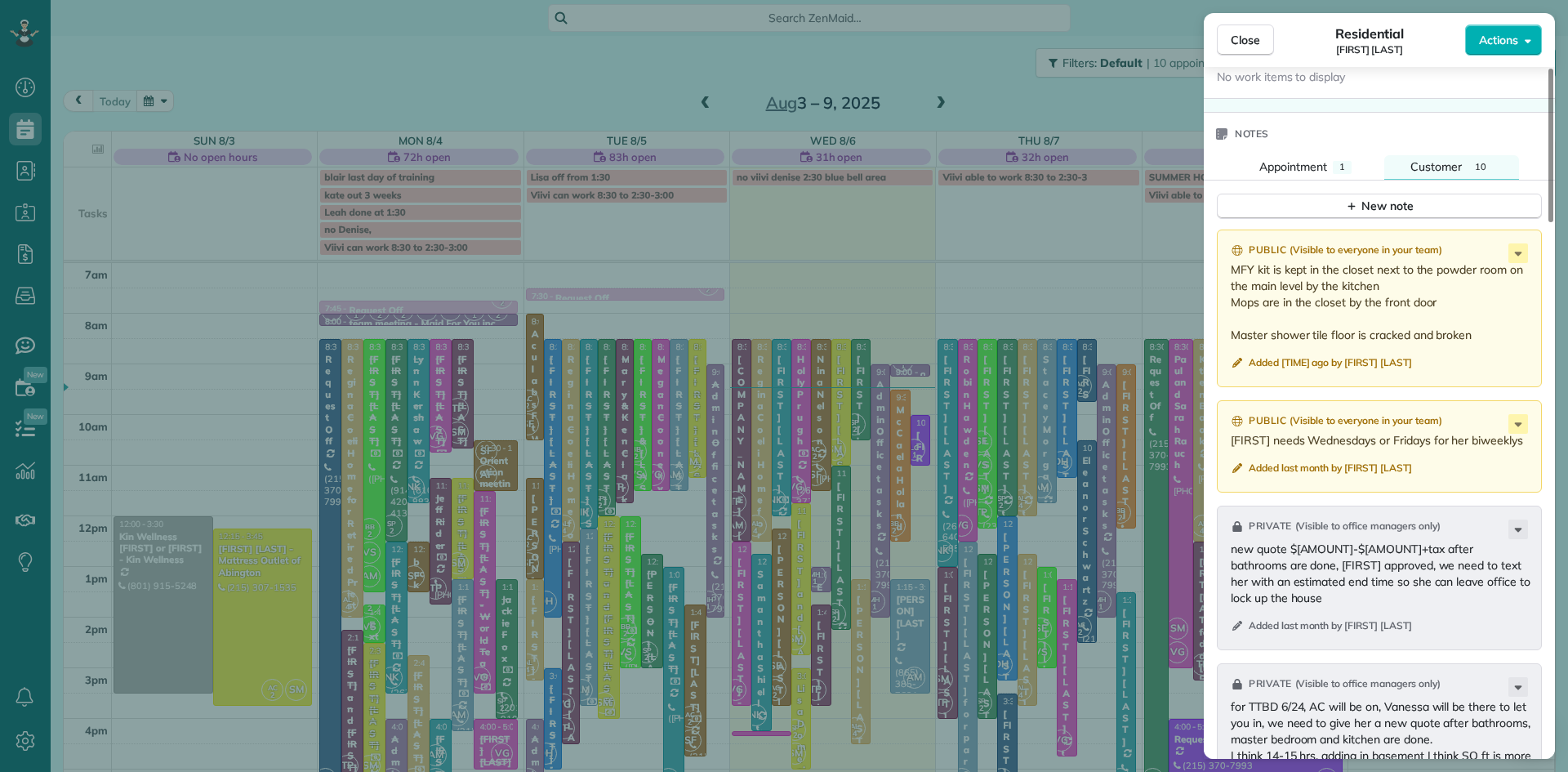 scroll, scrollTop: 2058, scrollLeft: 0, axis: vertical 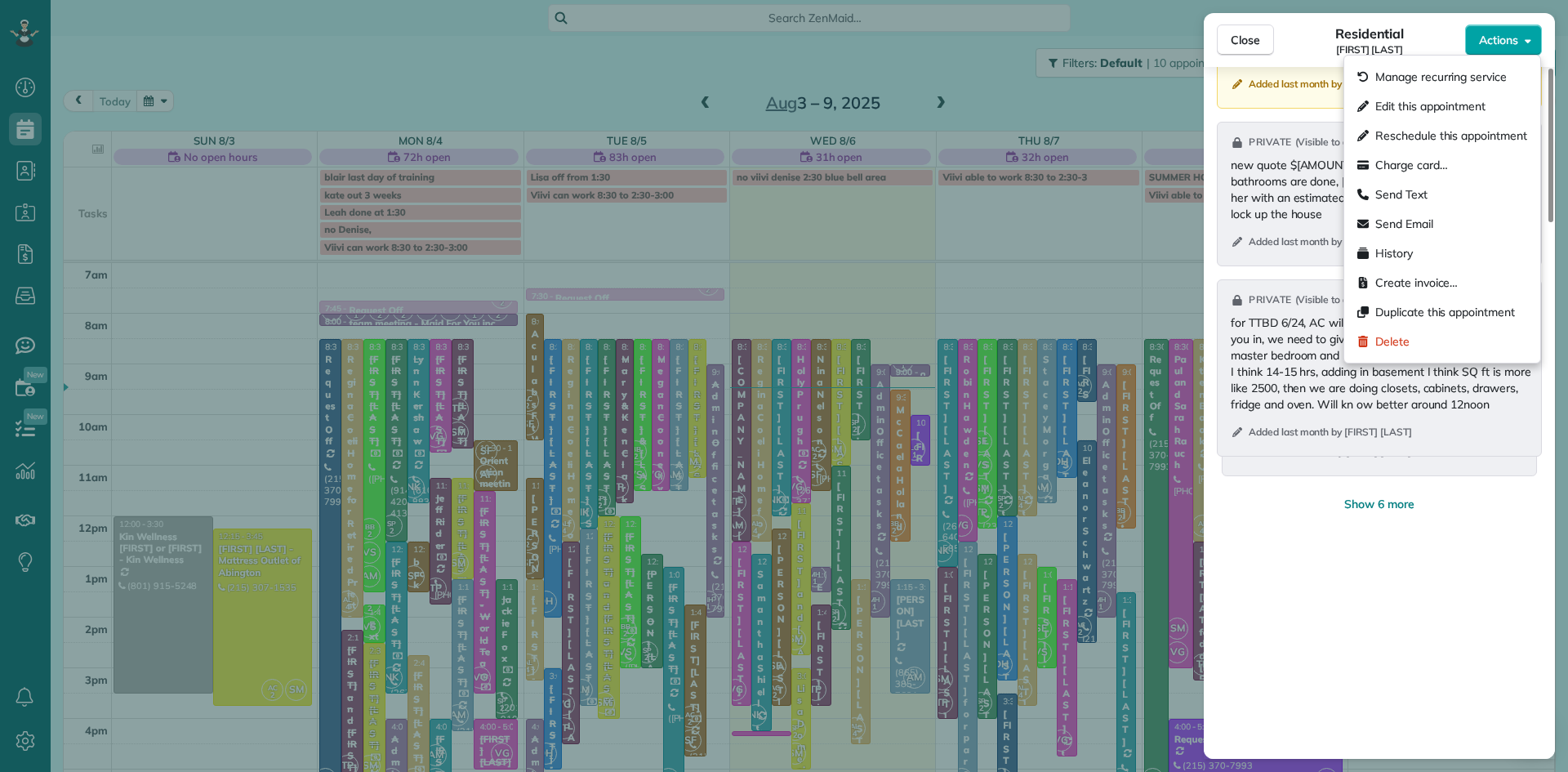 click on "Actions" at bounding box center (1499, 40) 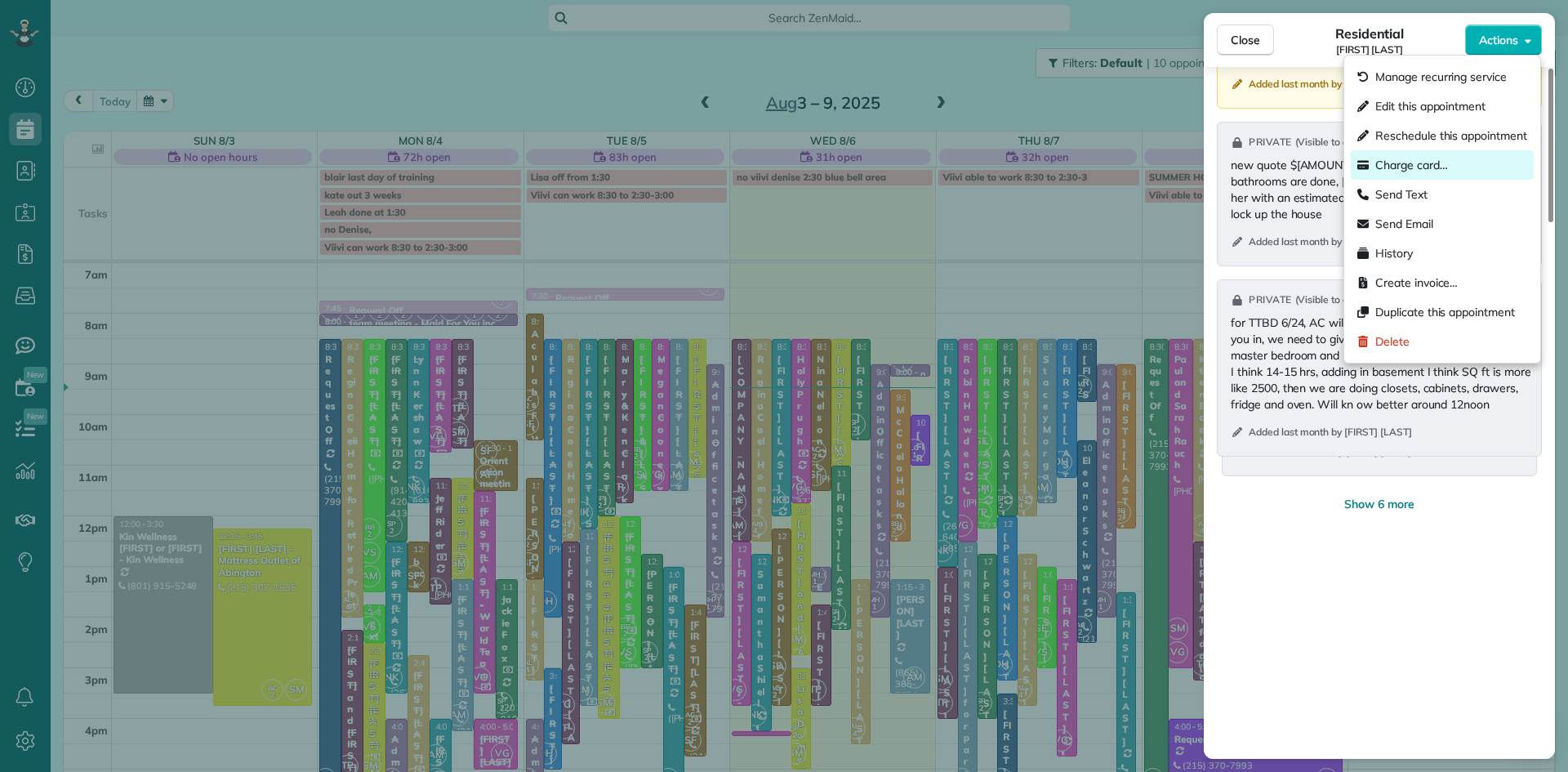 click on "Charge card…" at bounding box center [1411, 165] 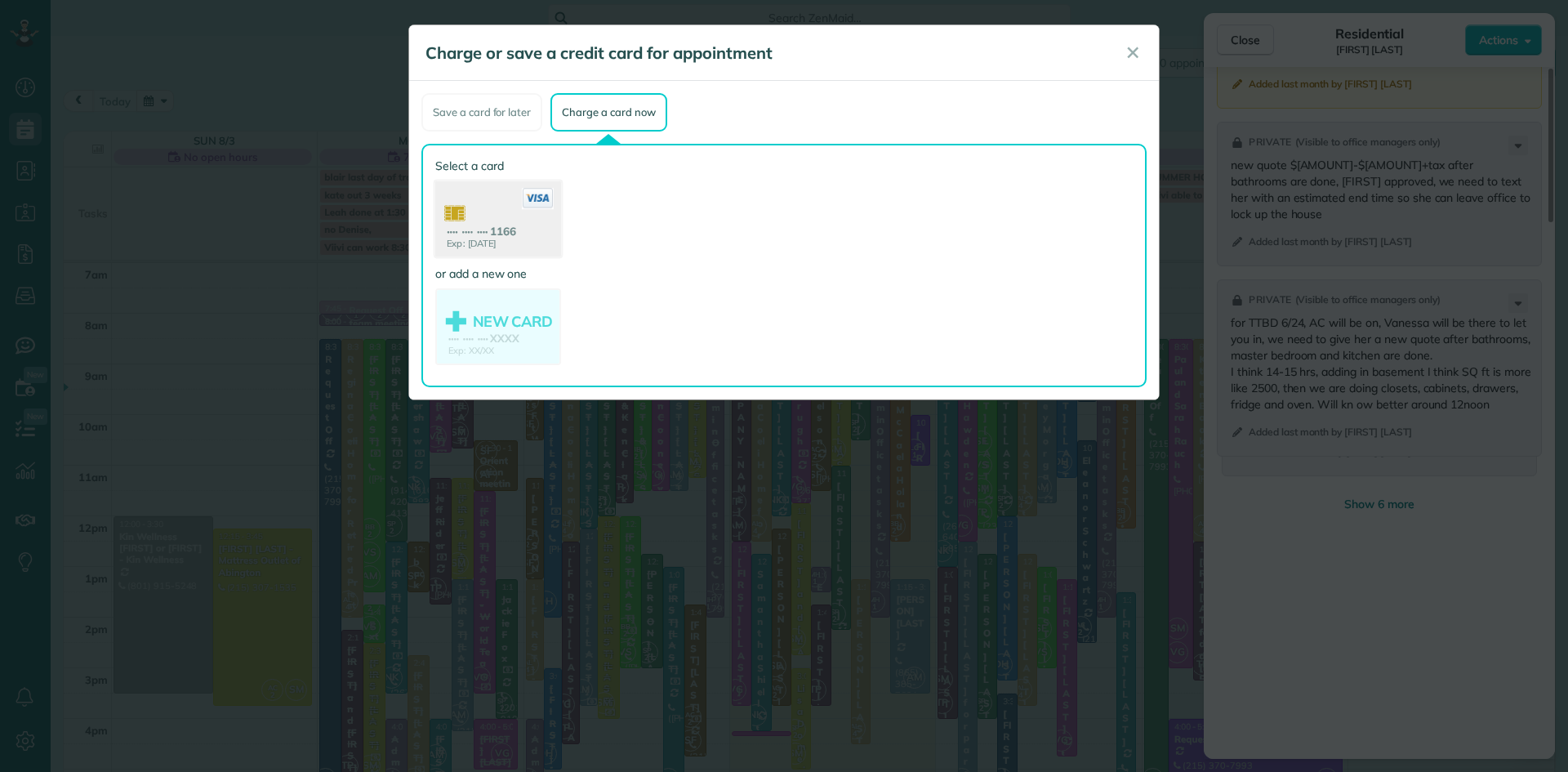 click 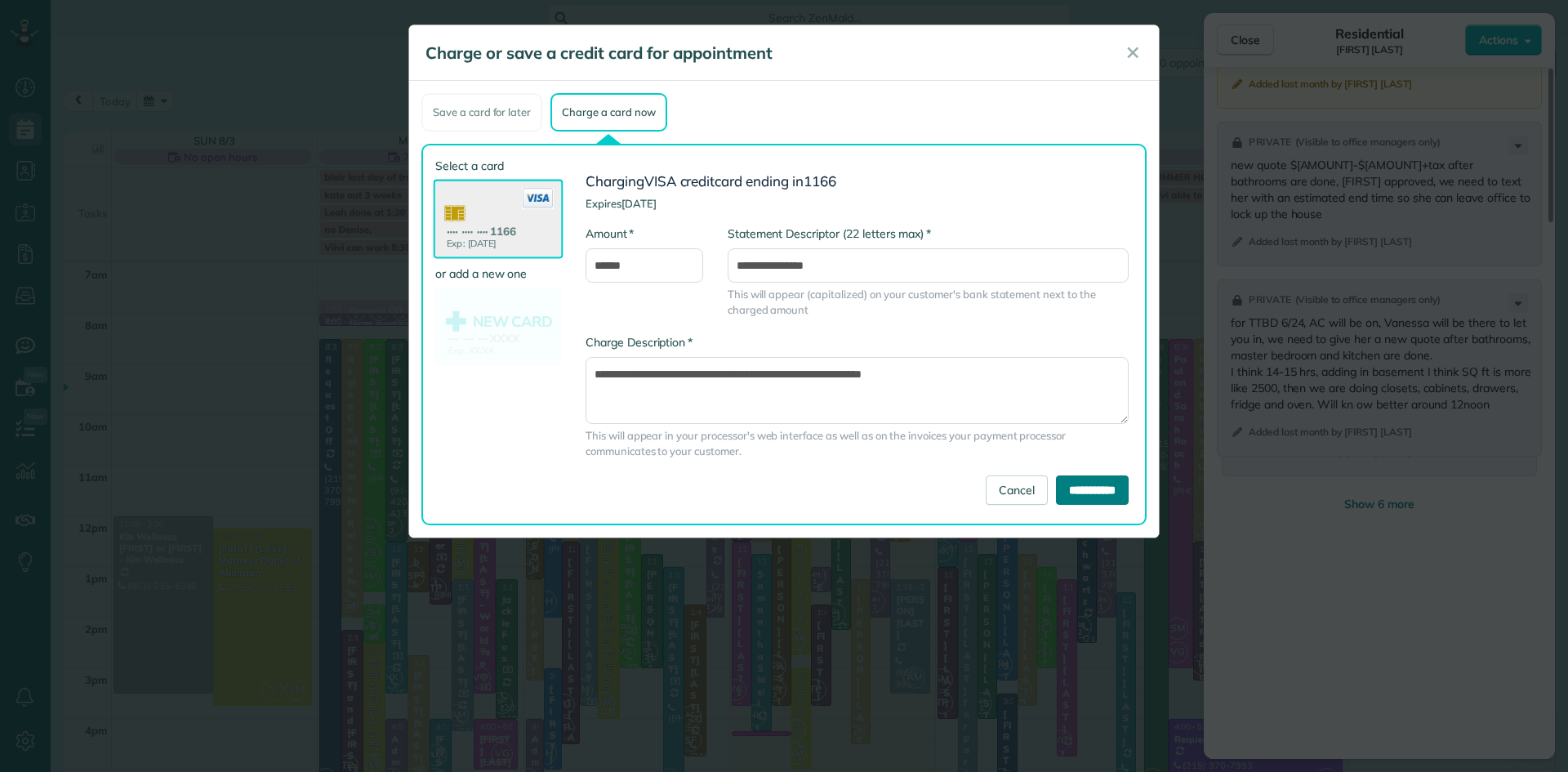 click on "**********" at bounding box center (1092, 490) 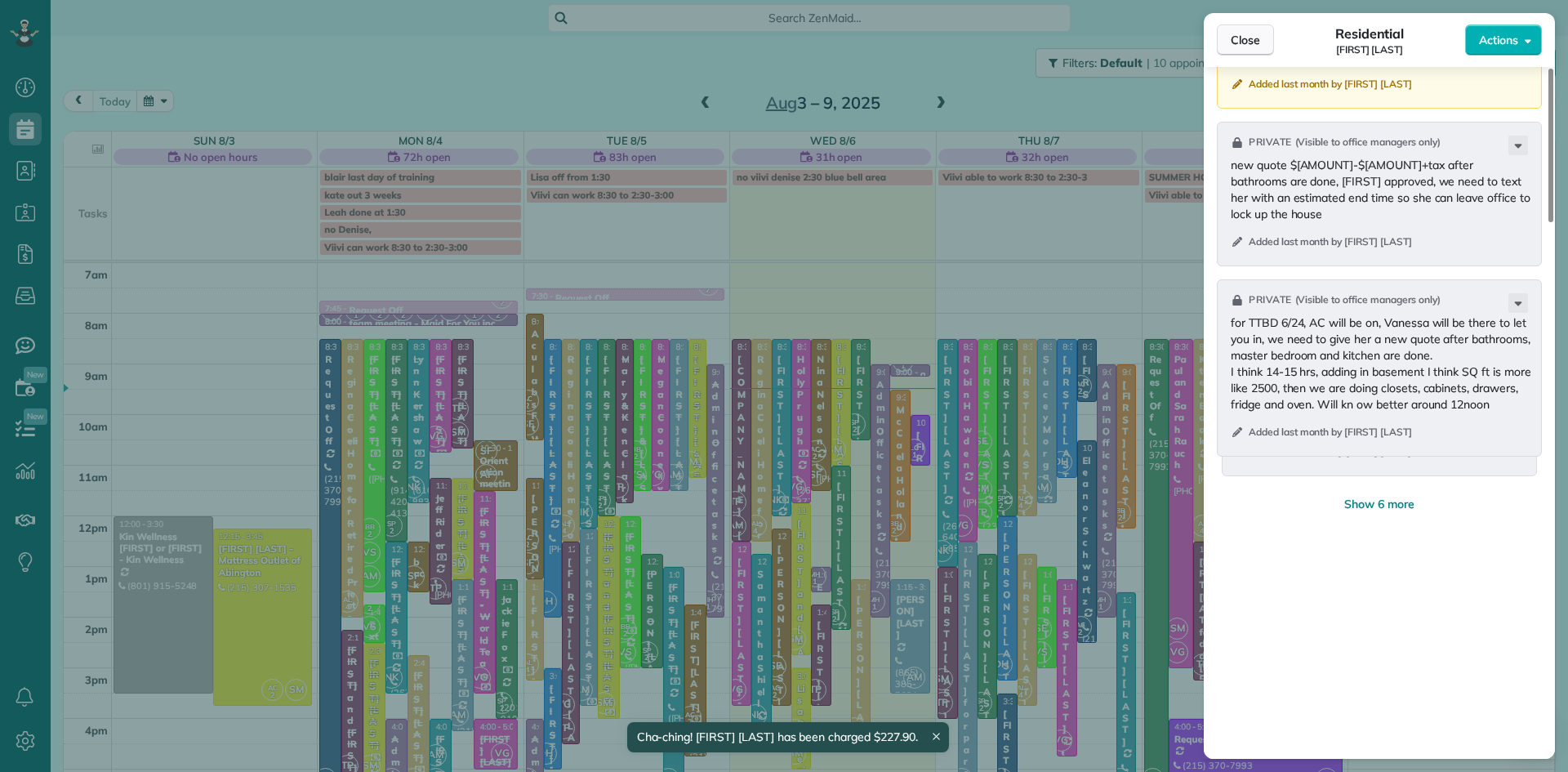 click on "Close" at bounding box center (1245, 40) 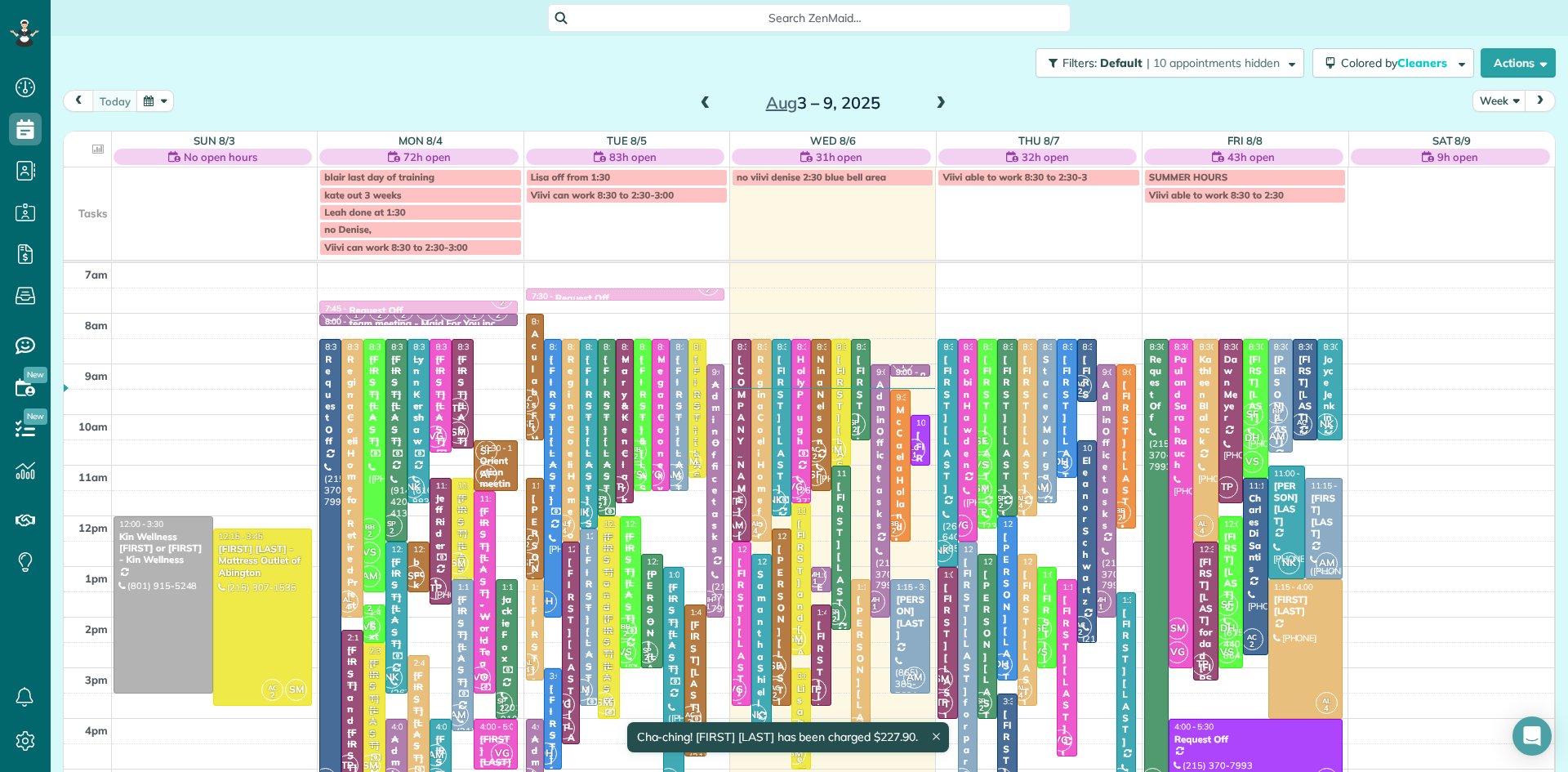 click on "Samantha Shiell" at bounding box center (761, 639) 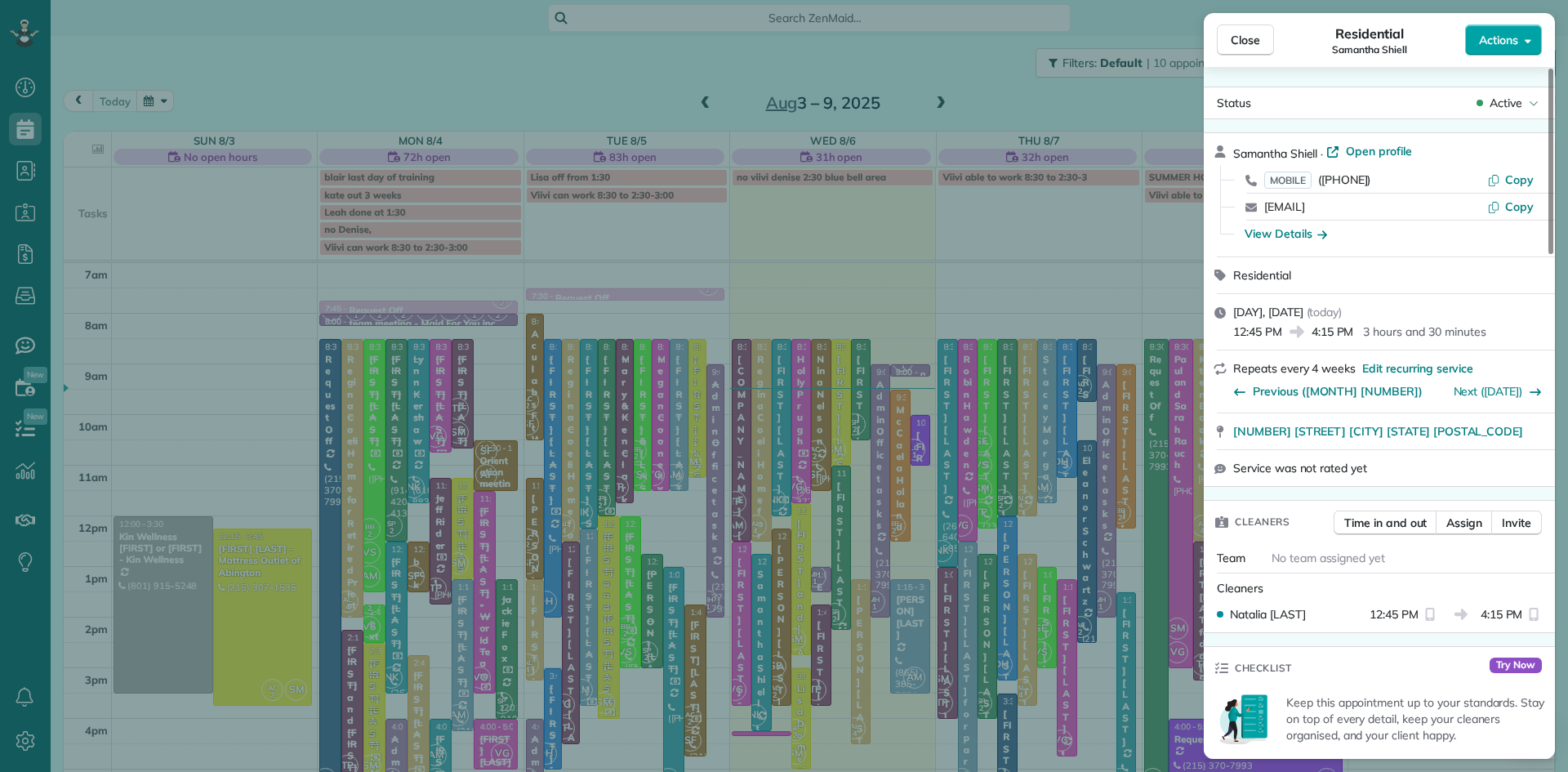 click on "Actions" at bounding box center [1499, 40] 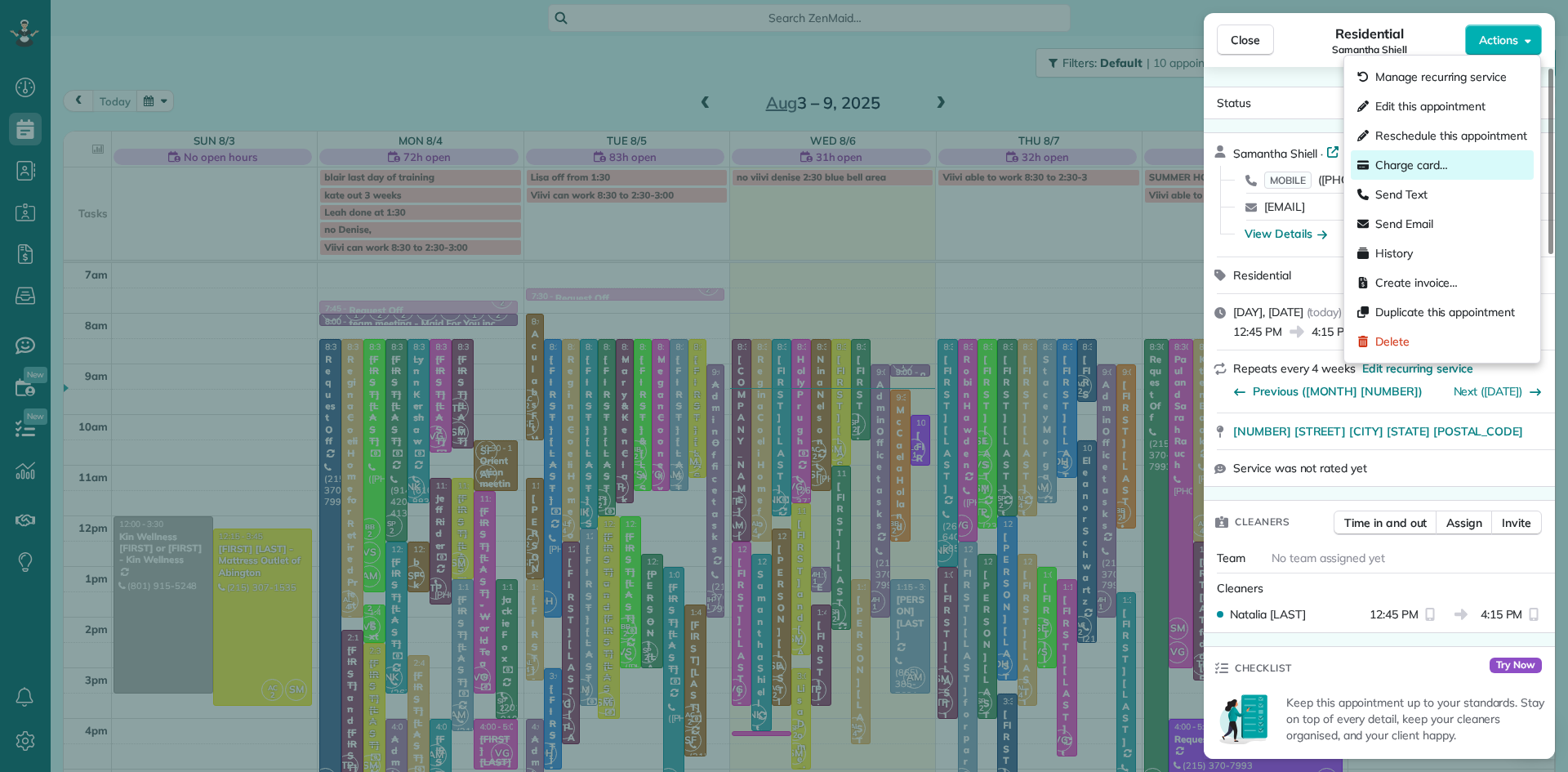 click on "Charge card…" at bounding box center [1411, 165] 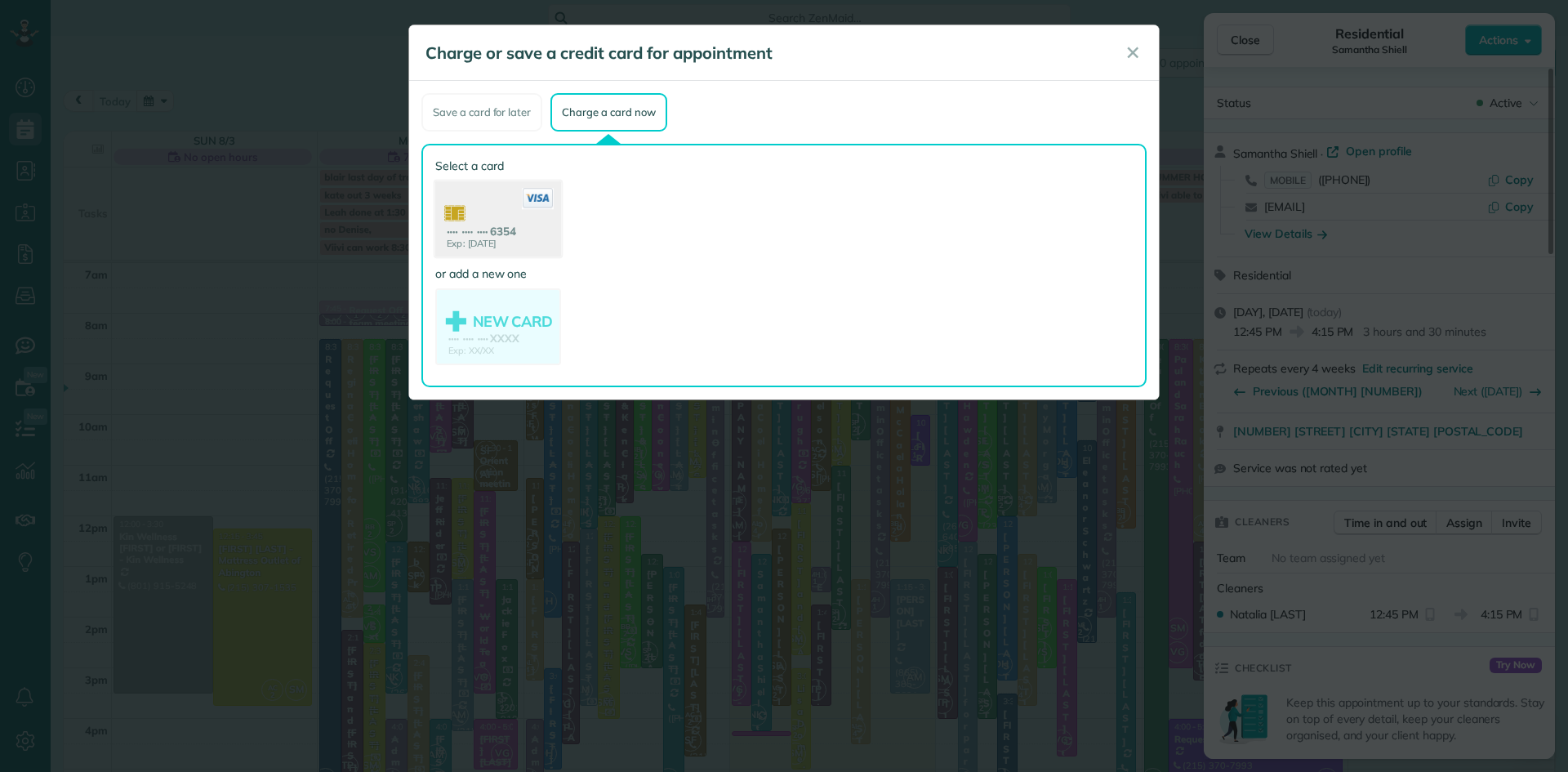 click 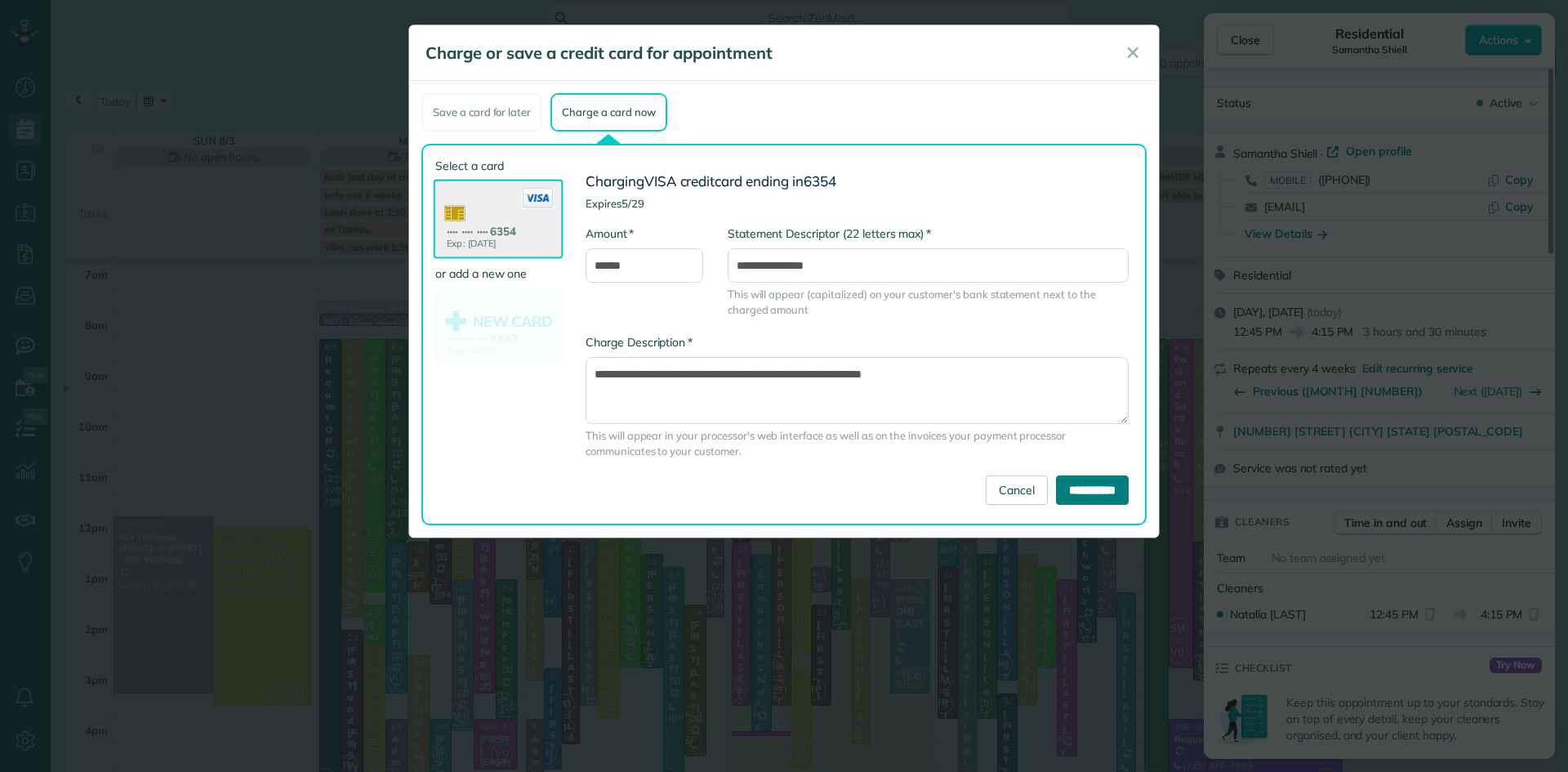 click on "**********" at bounding box center (1092, 490) 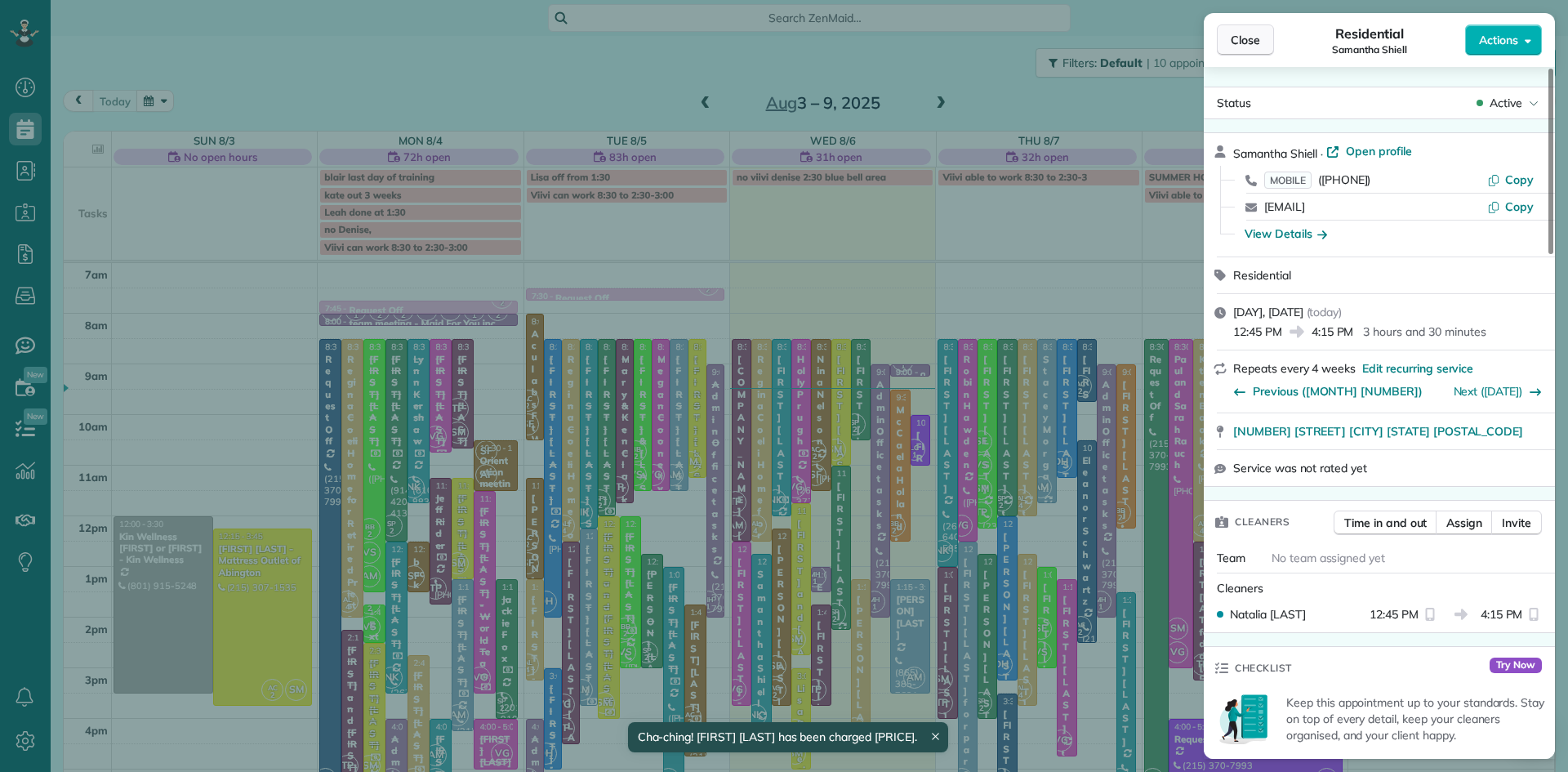 click on "Close" at bounding box center [1245, 40] 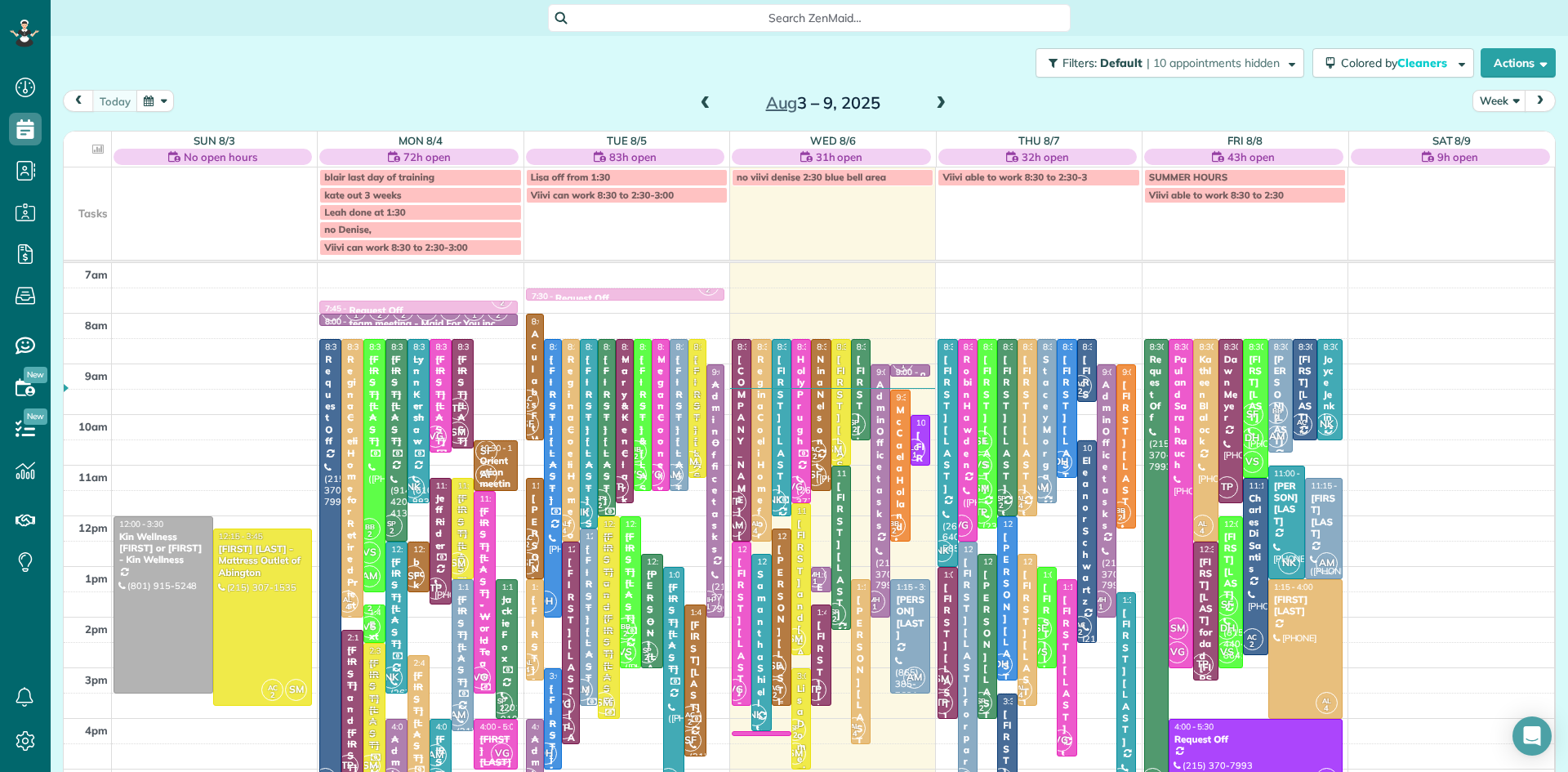 click on "Mary Kate Radomski" at bounding box center (782, 625) 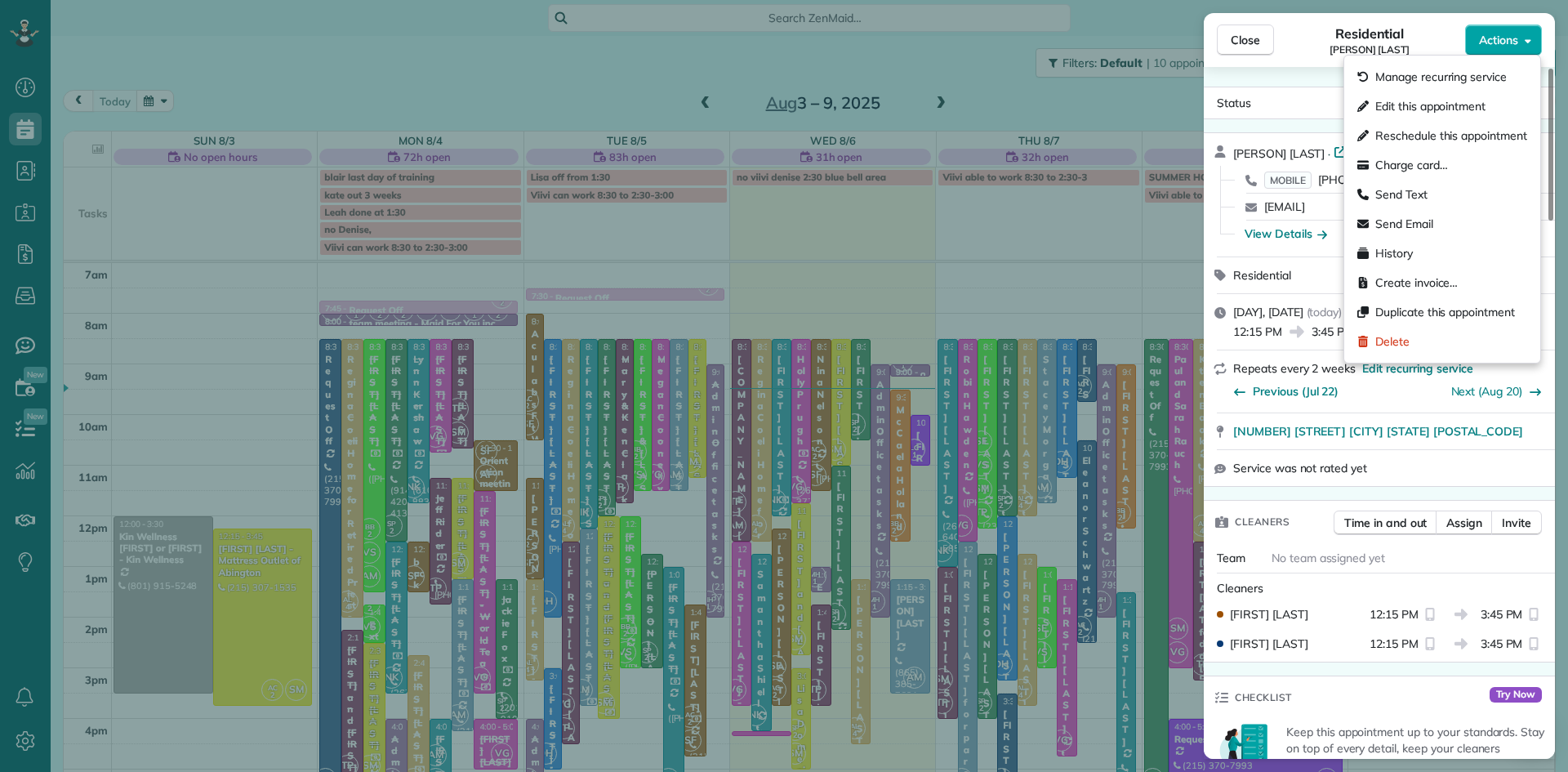 click on "Actions" at bounding box center [1503, 40] 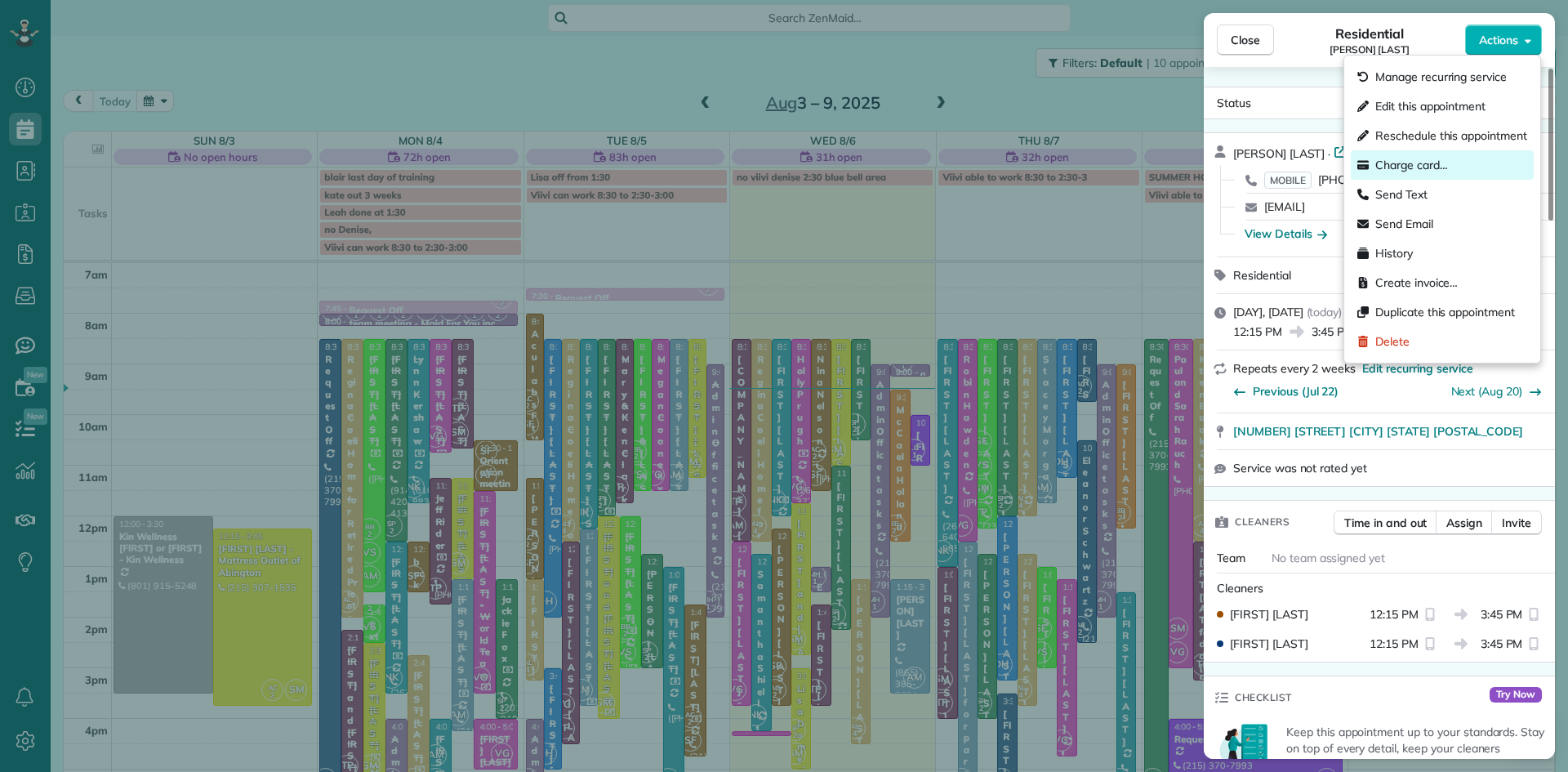 click on "Charge card…" at bounding box center [1411, 165] 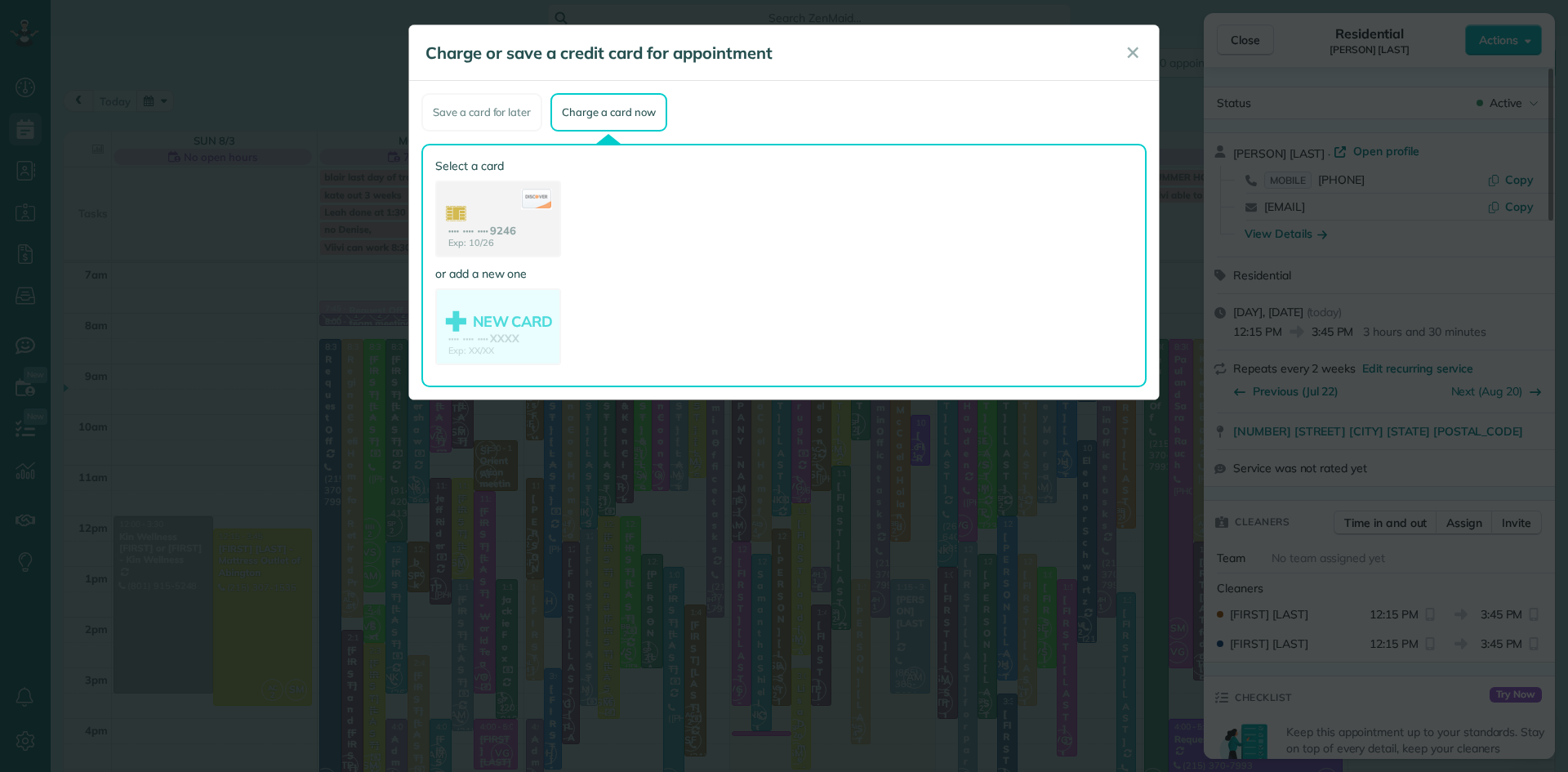 click 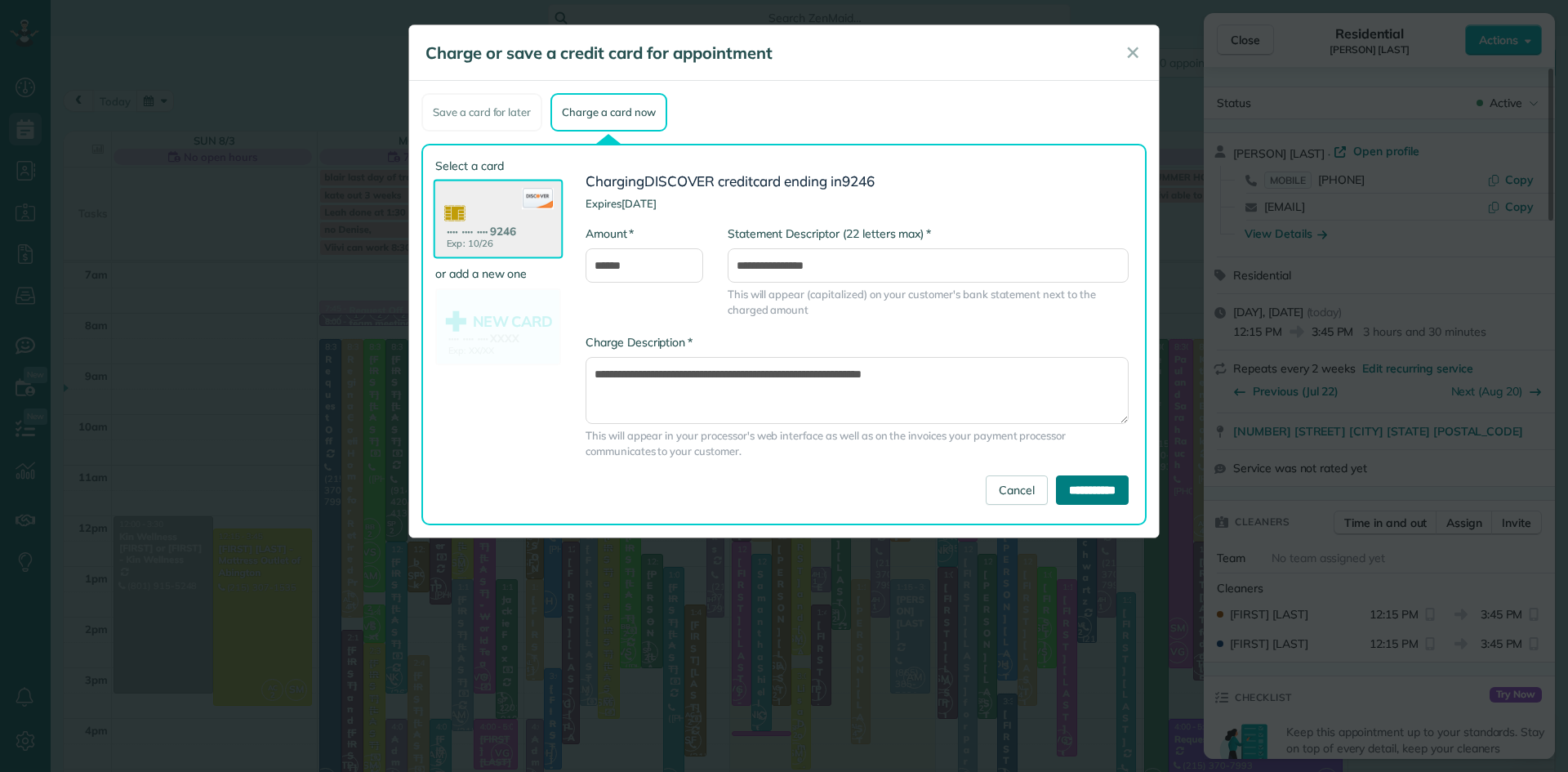 click on "**********" at bounding box center (1092, 490) 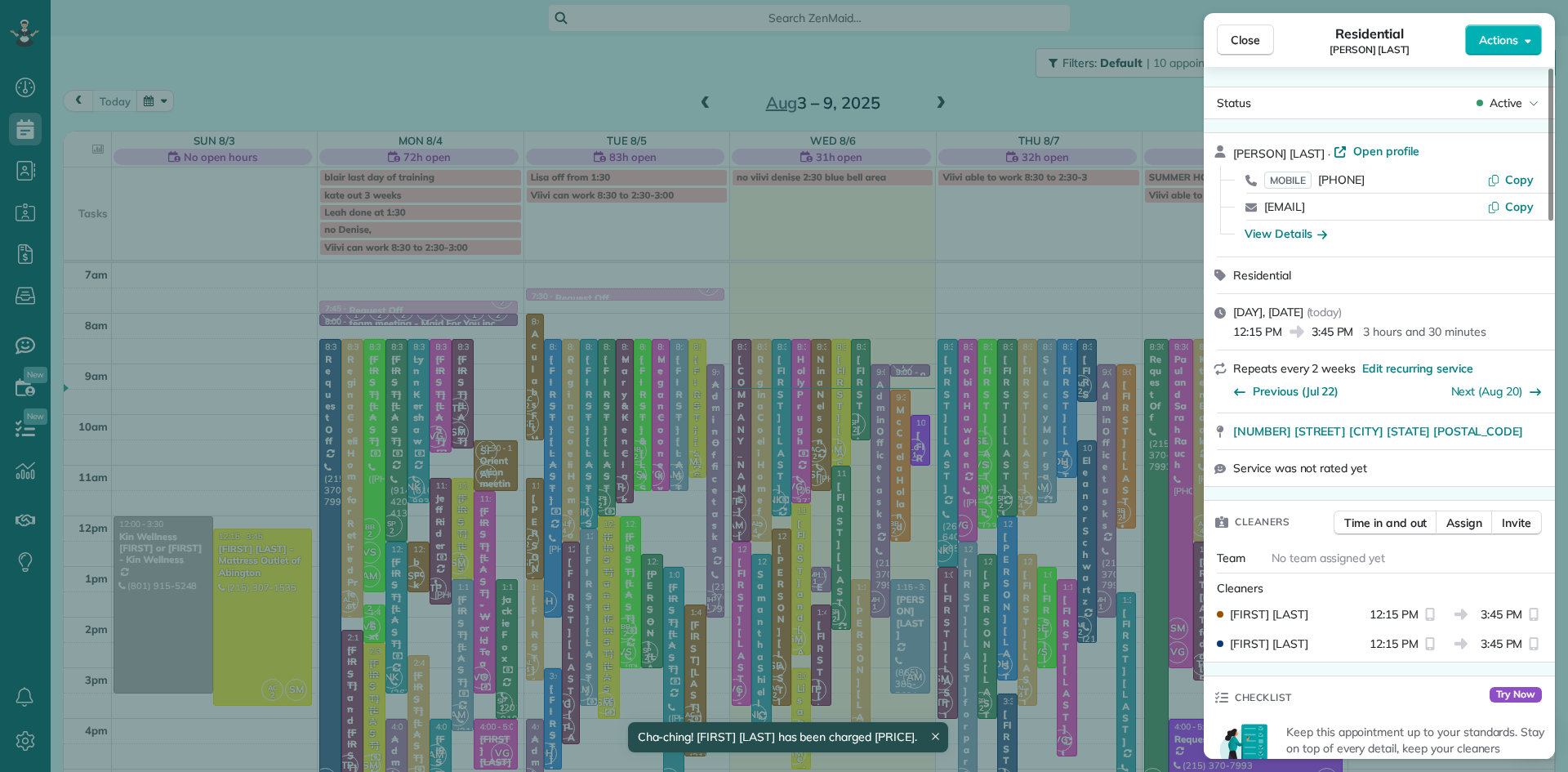 drag, startPoint x: 1263, startPoint y: 32, endPoint x: 741, endPoint y: 550, distance: 735.396 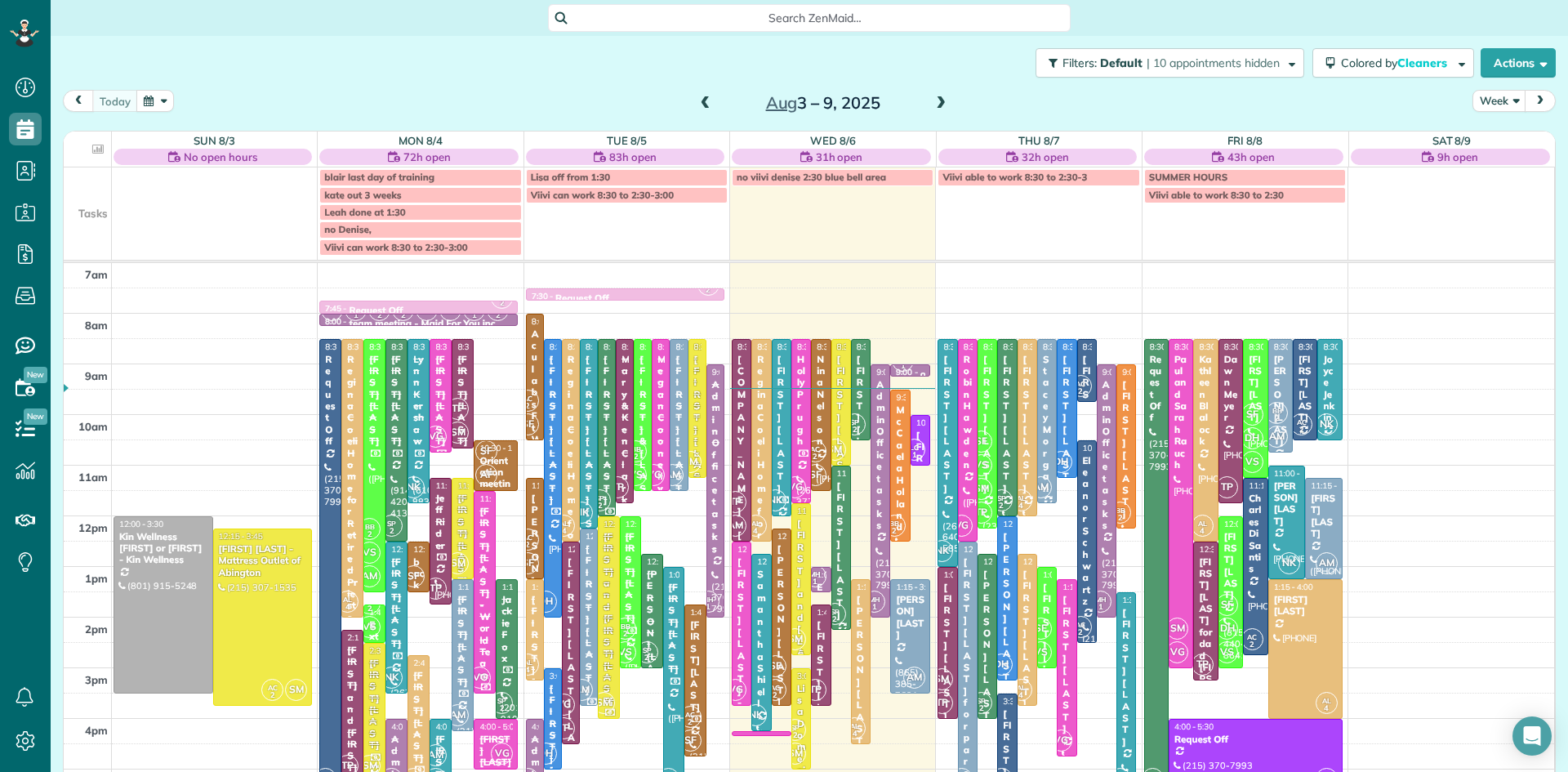 click on "Marilyn and Nelson Snyderman" at bounding box center (801, 606) 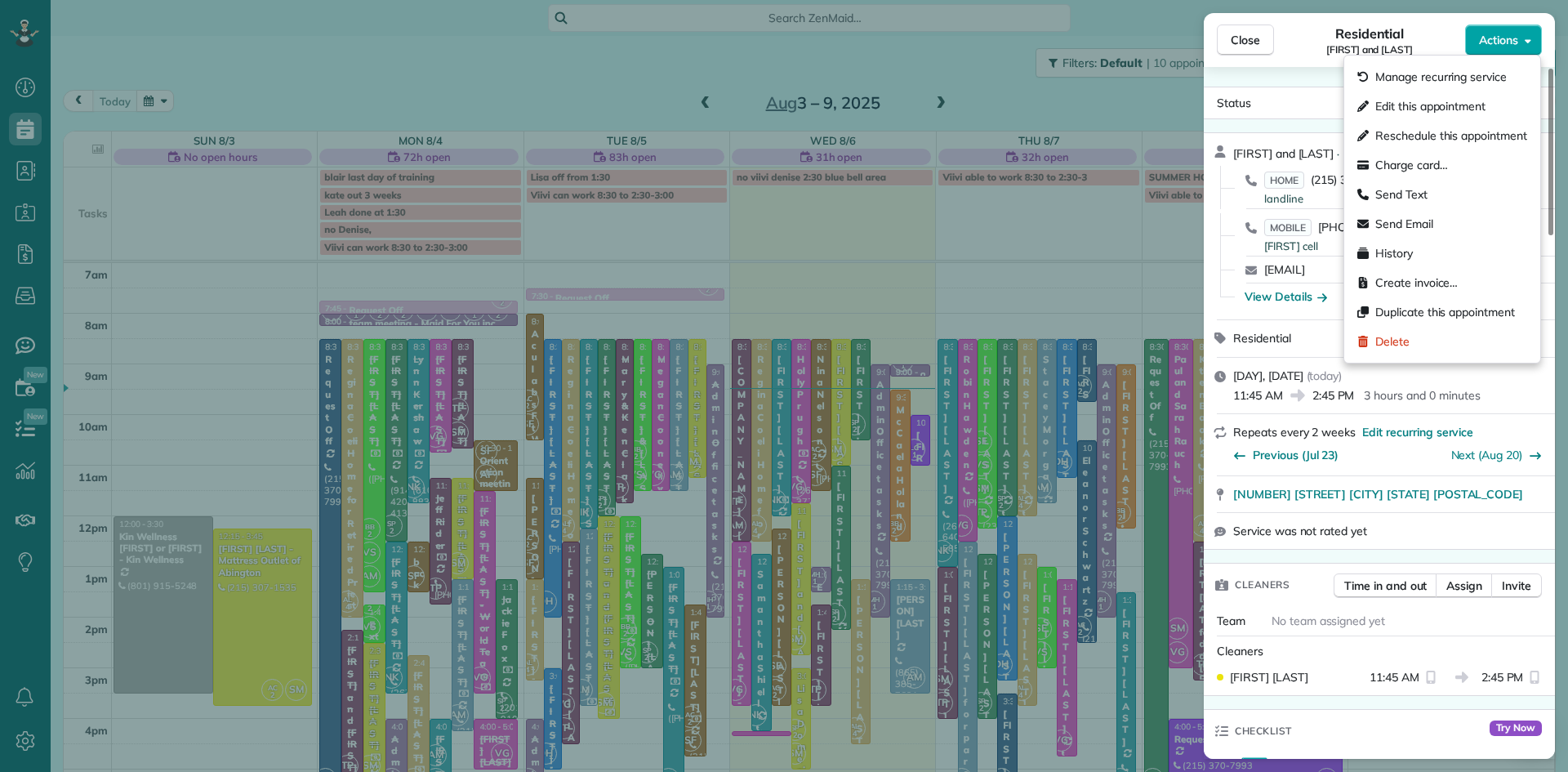 click on "Actions" at bounding box center (1499, 40) 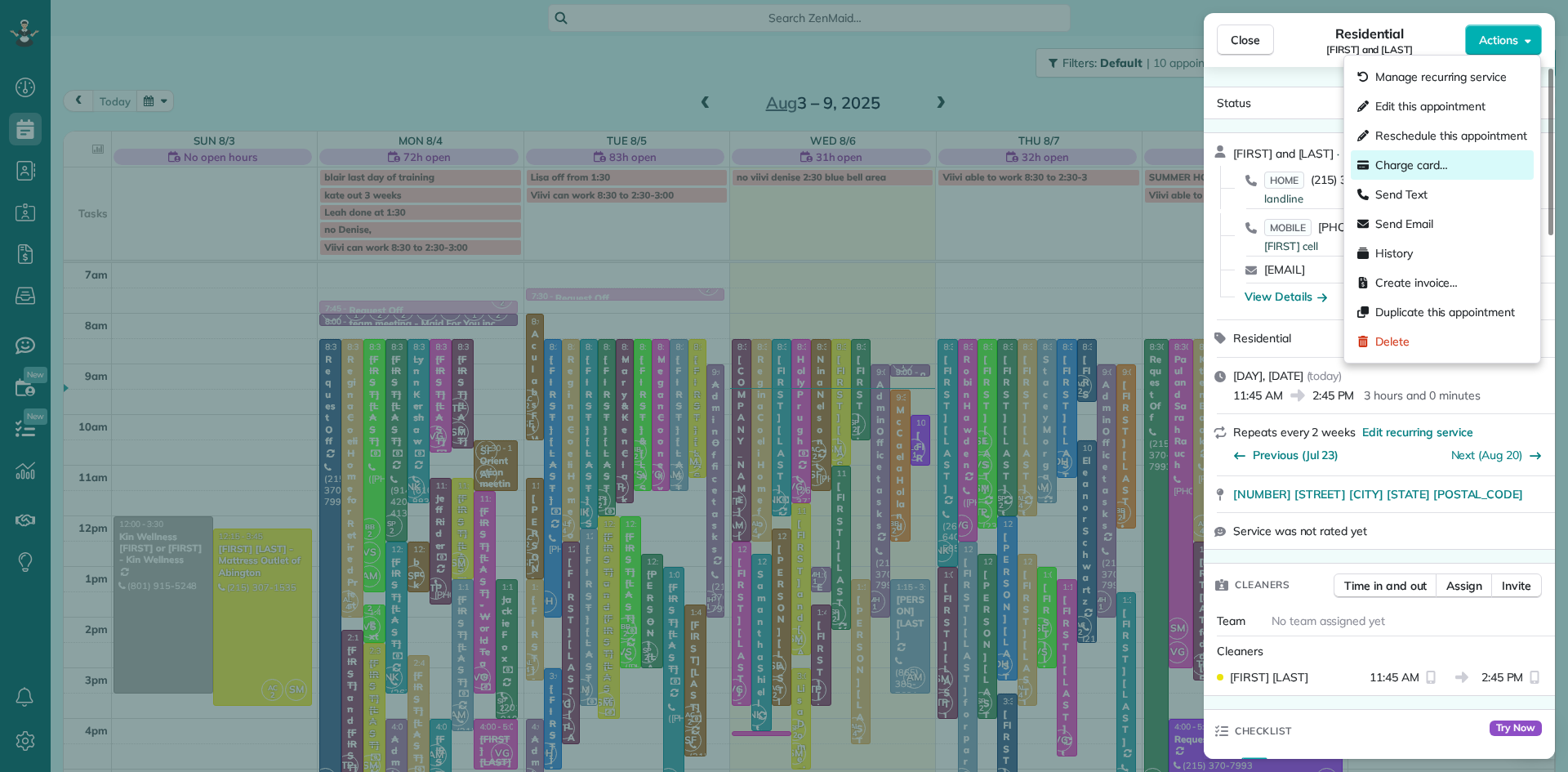 click on "Charge card…" at bounding box center (1411, 165) 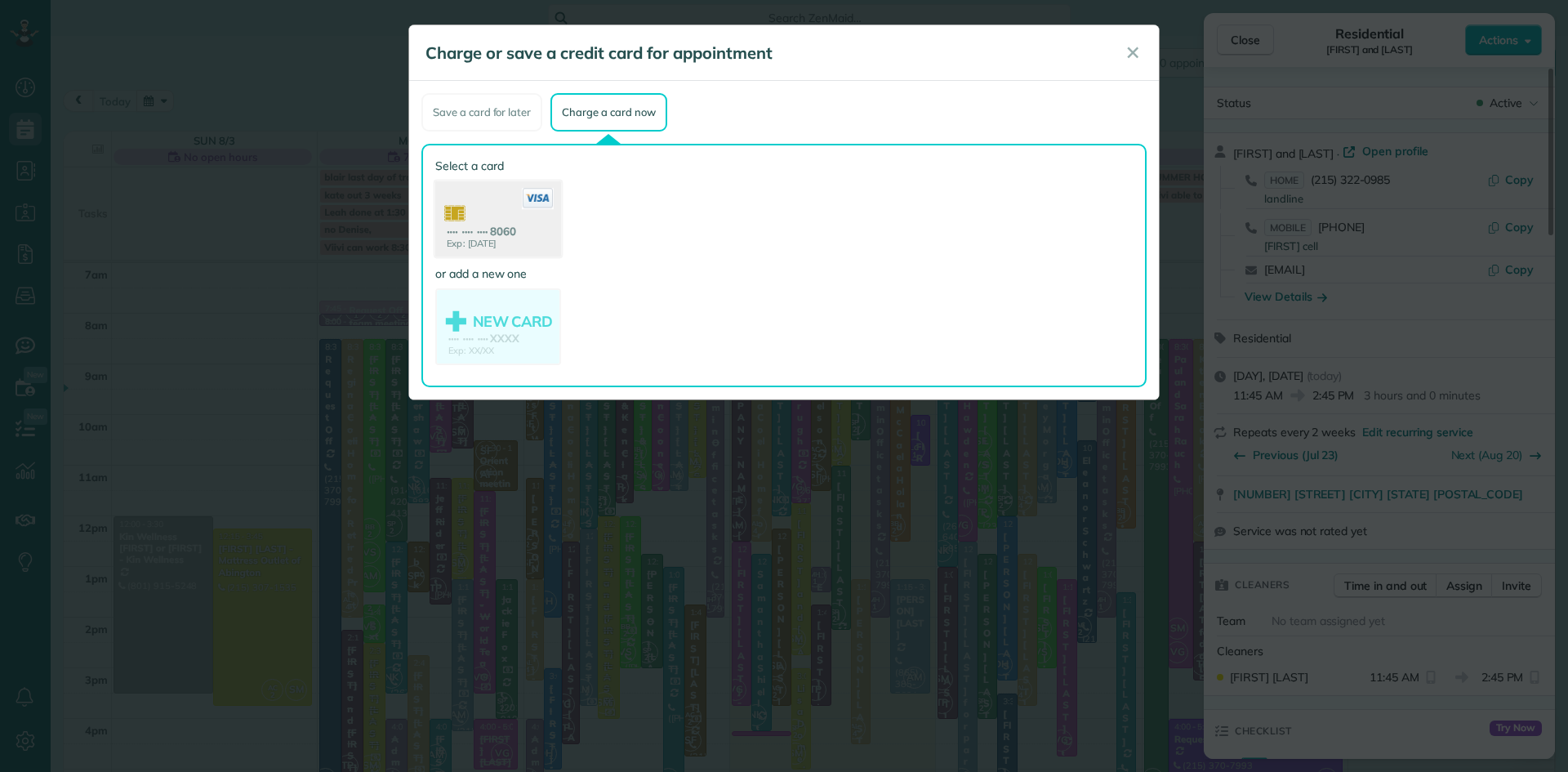 click 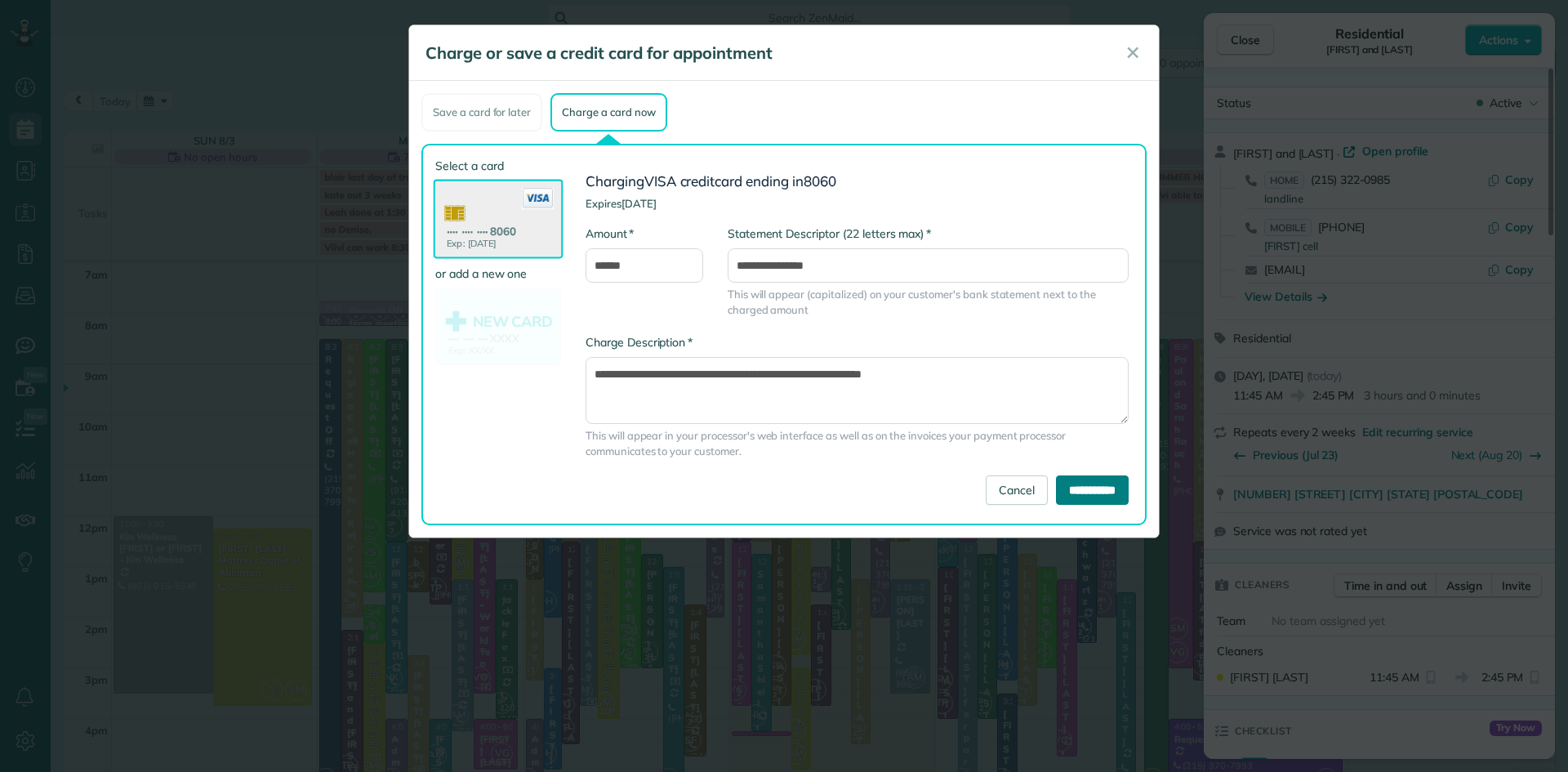 click on "**********" at bounding box center (1092, 490) 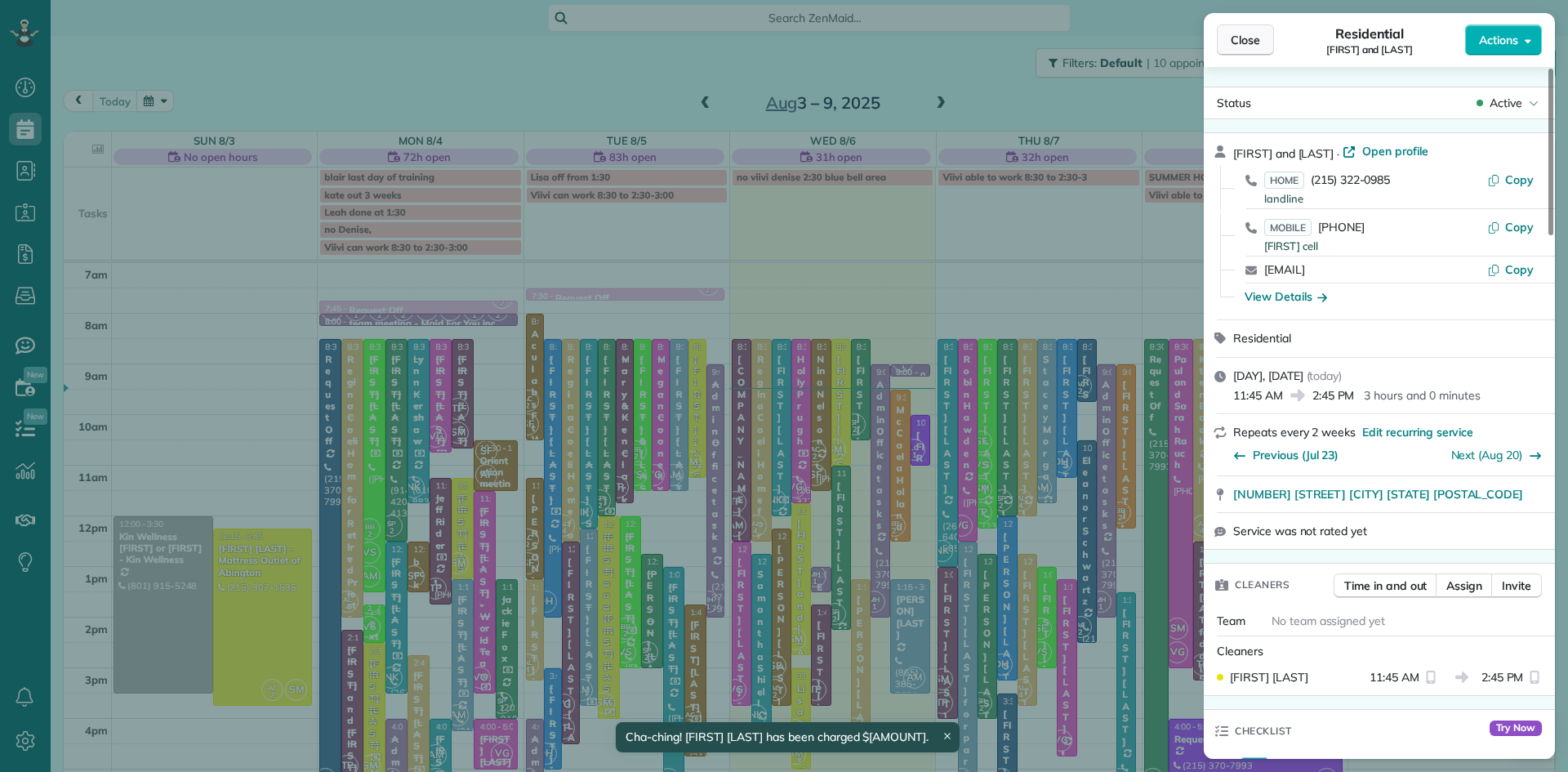 click on "Close" at bounding box center [1245, 40] 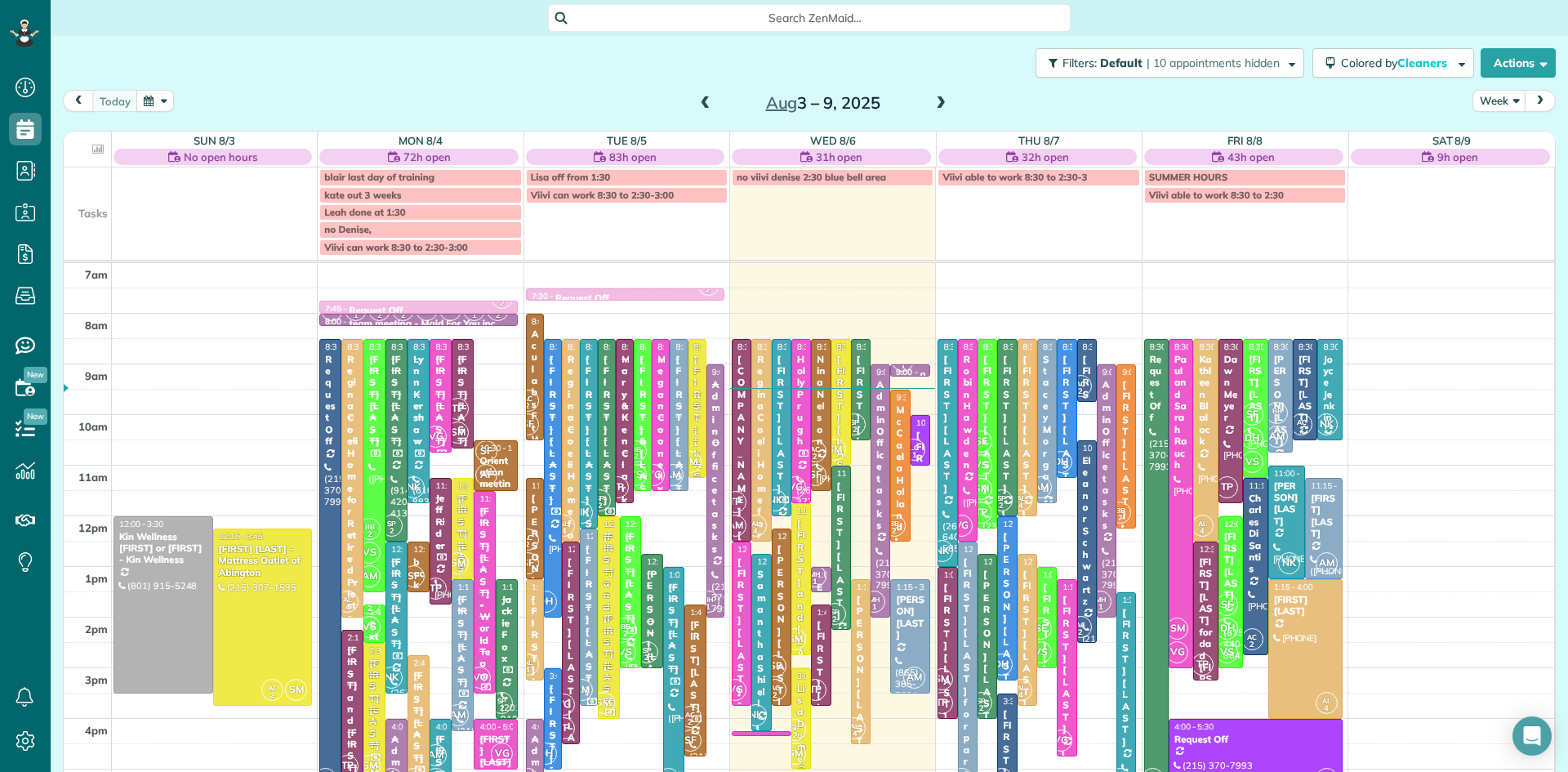 click on "SP 2 SM" at bounding box center (795, 742) 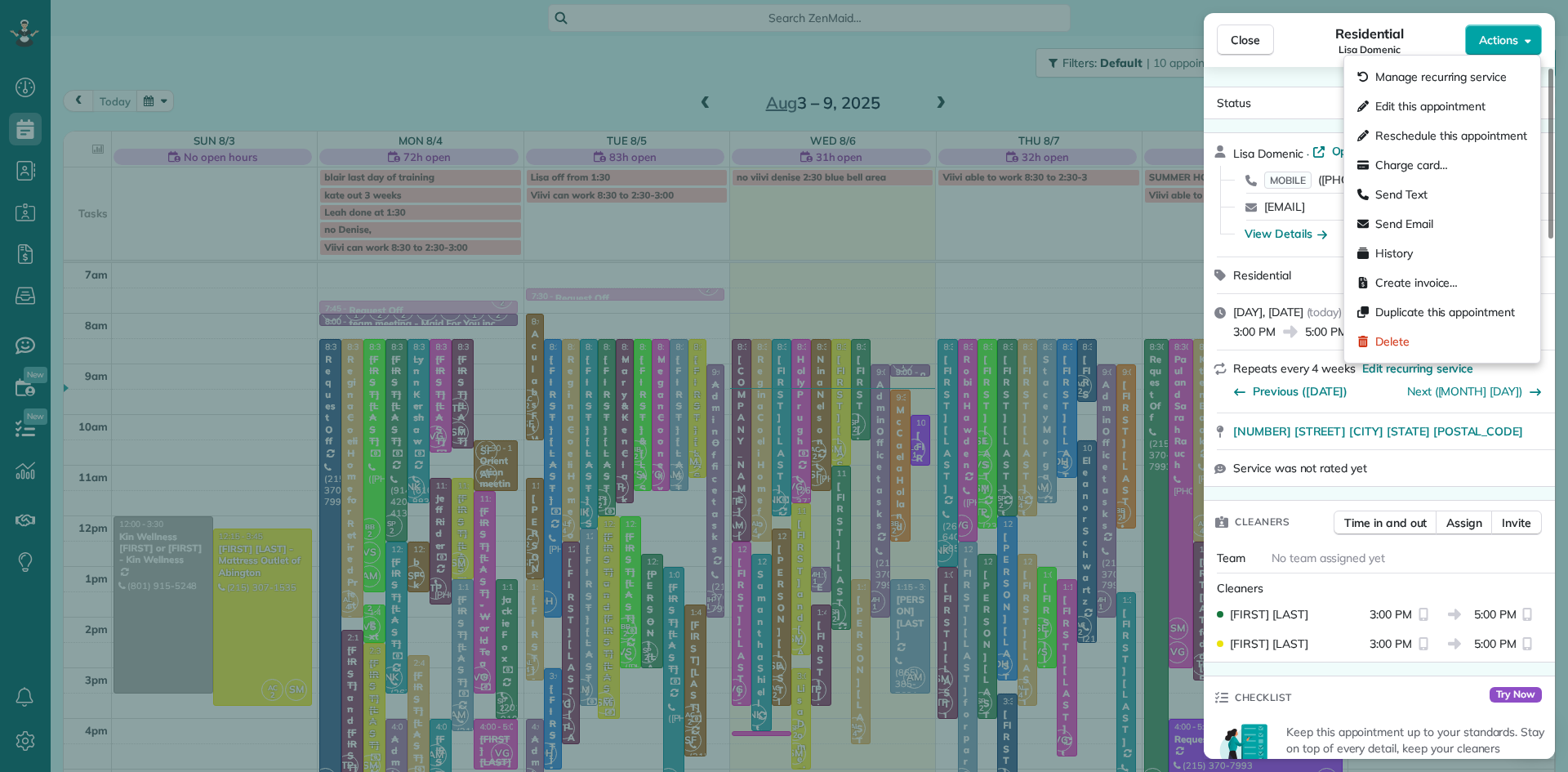 click on "Actions" at bounding box center [1499, 40] 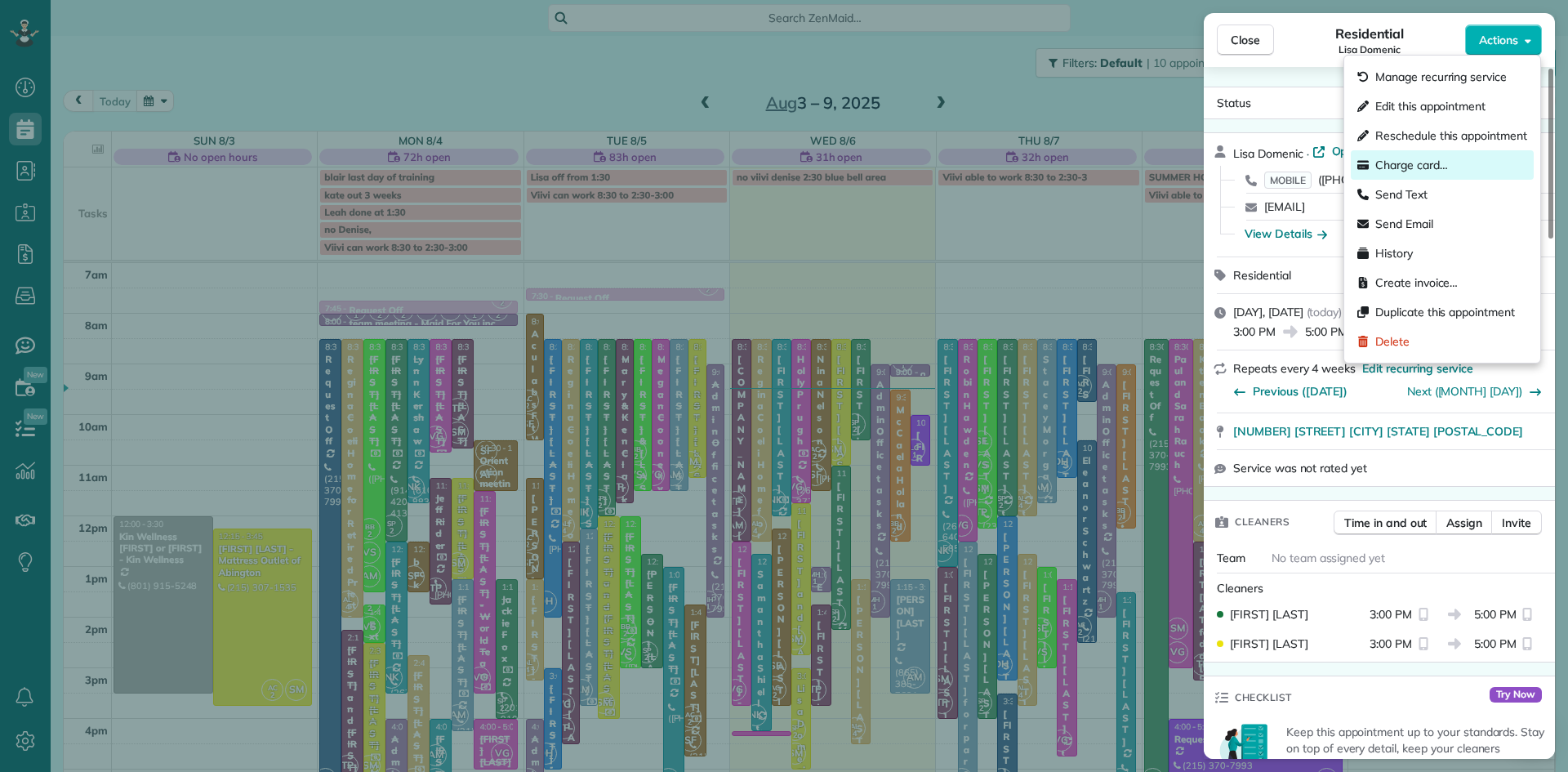click on "Charge card…" at bounding box center [1411, 165] 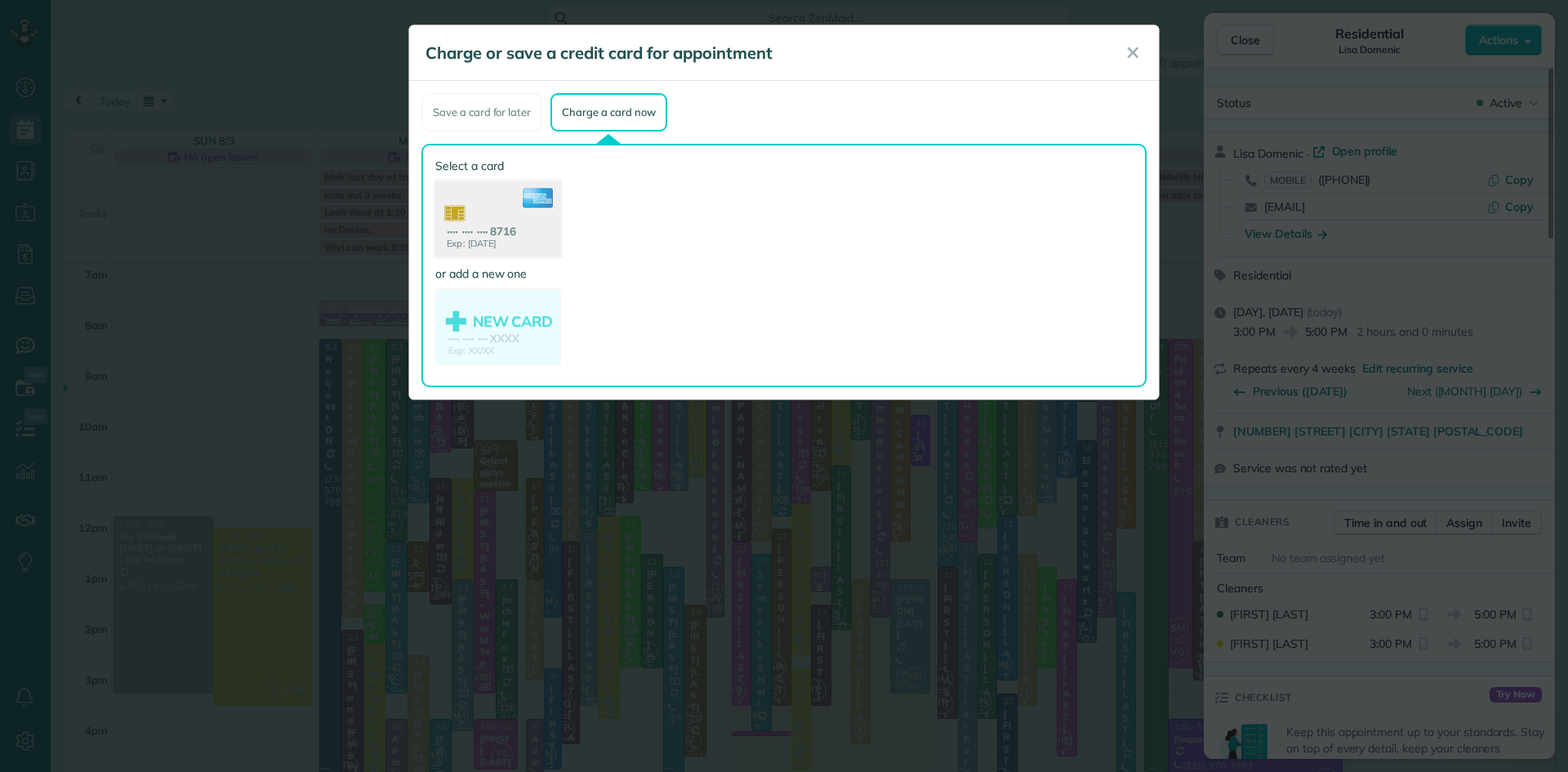click 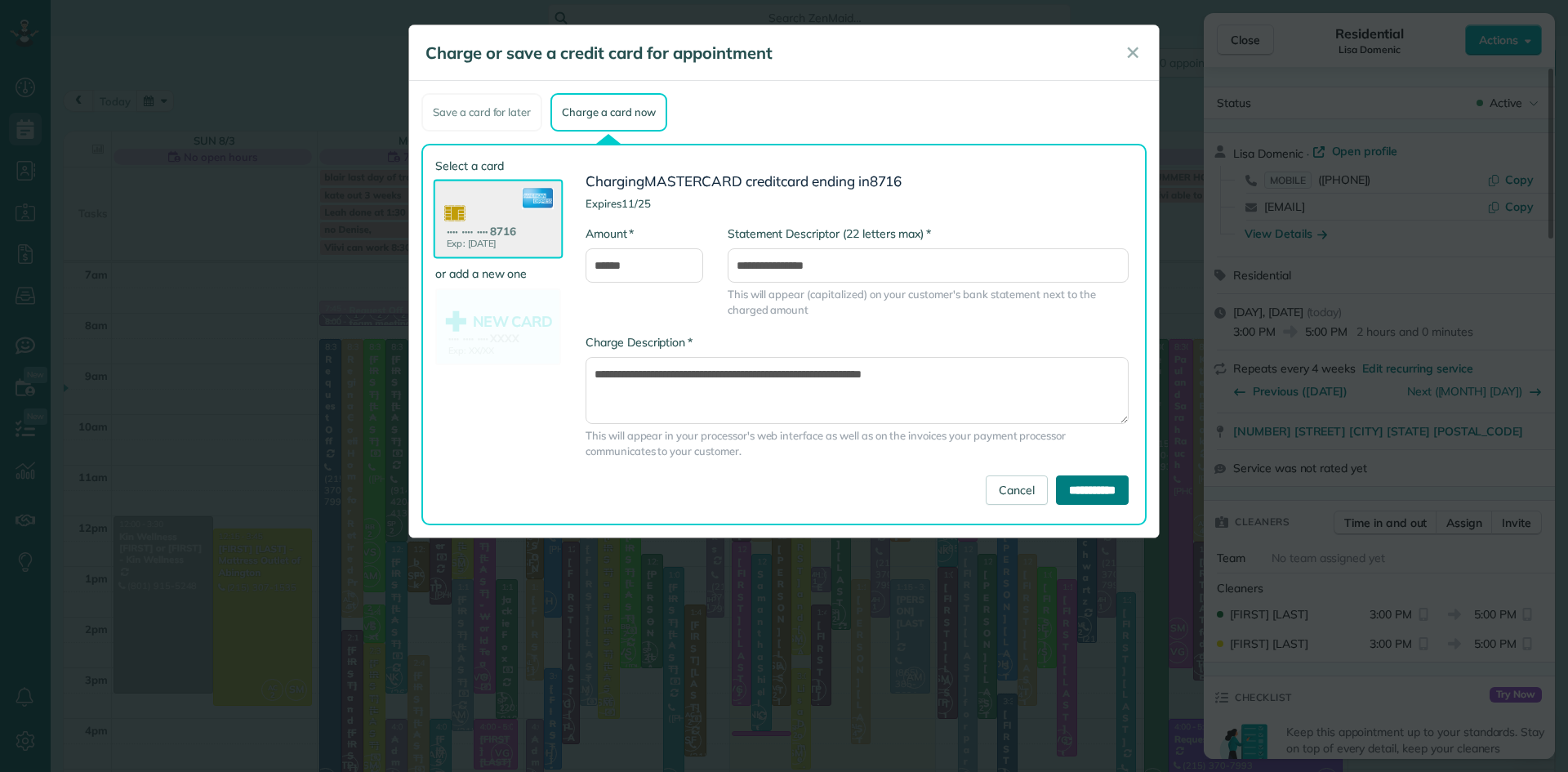 click on "**********" at bounding box center (1092, 490) 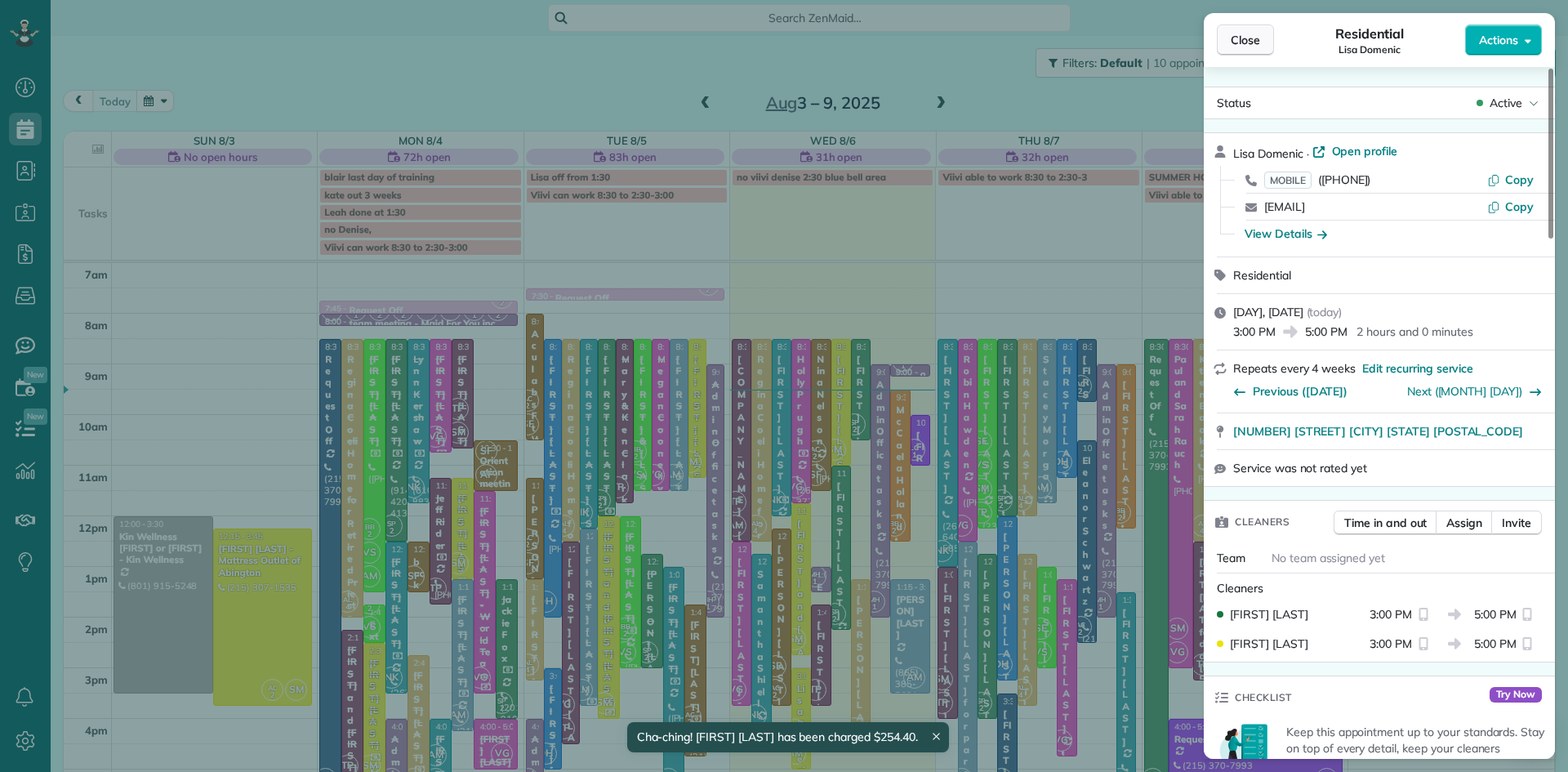 click on "Close" at bounding box center [1245, 40] 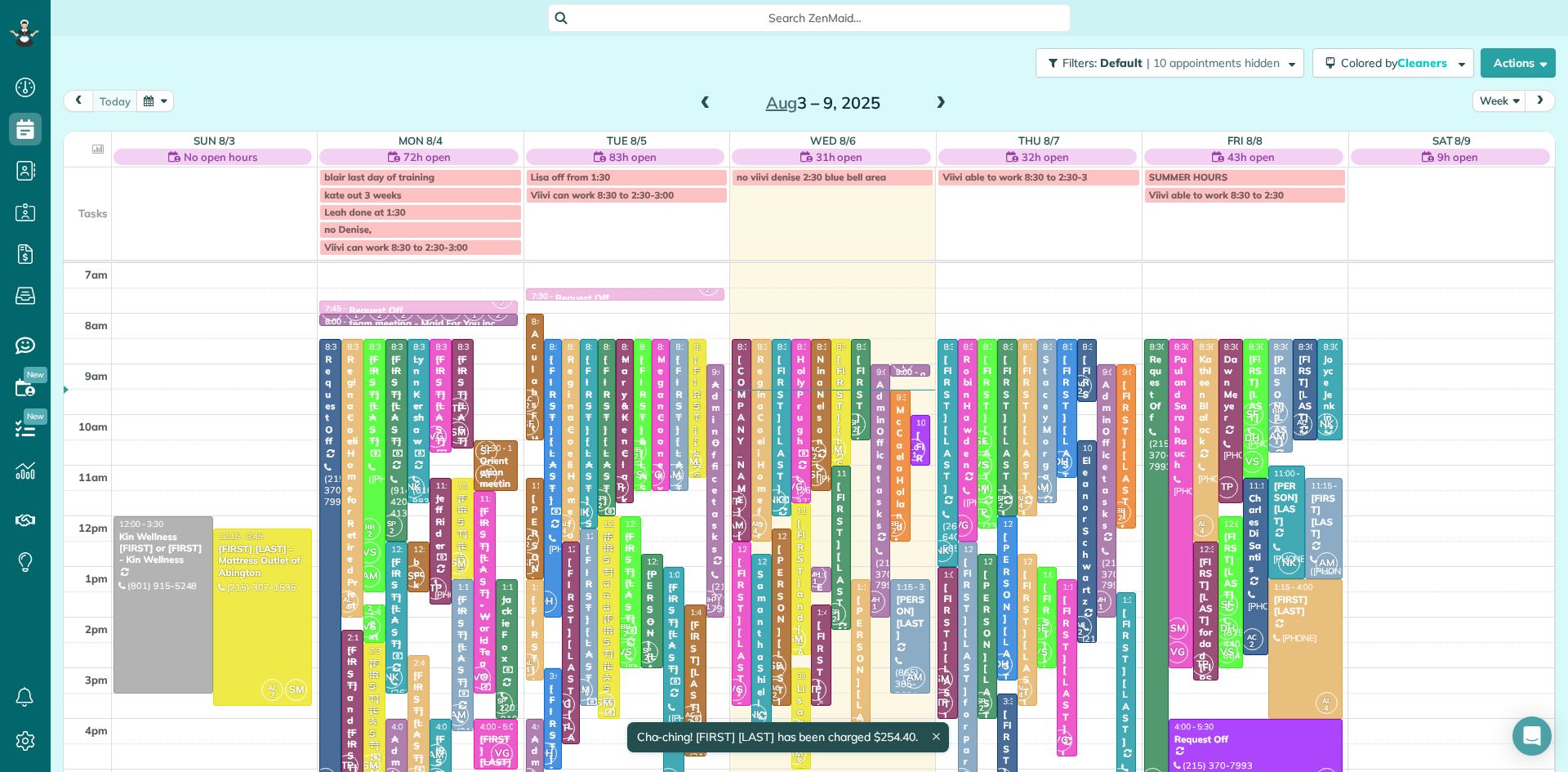 click on "Joe Tate" at bounding box center (821, 689) 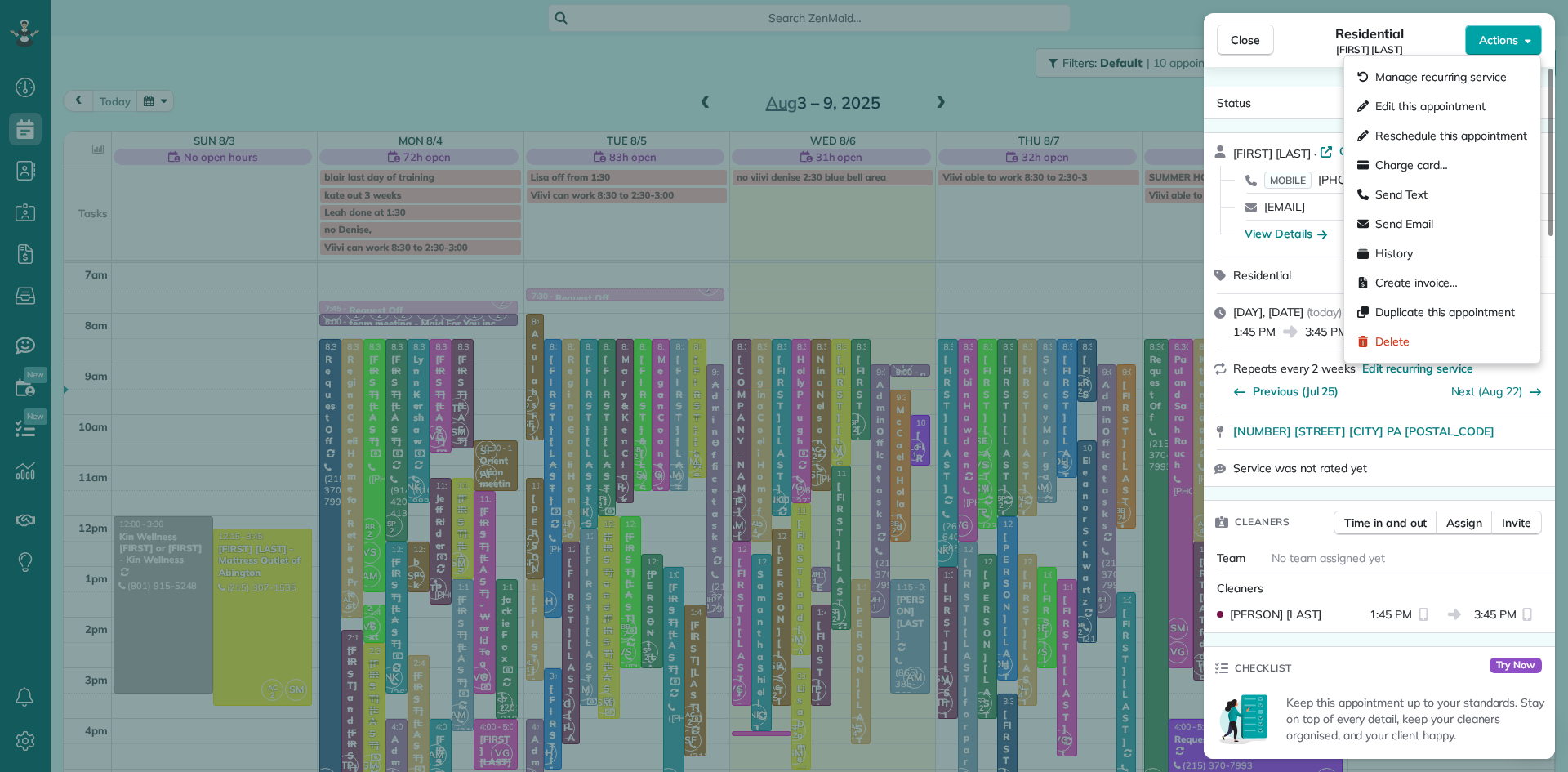 click on "Actions" at bounding box center (1503, 40) 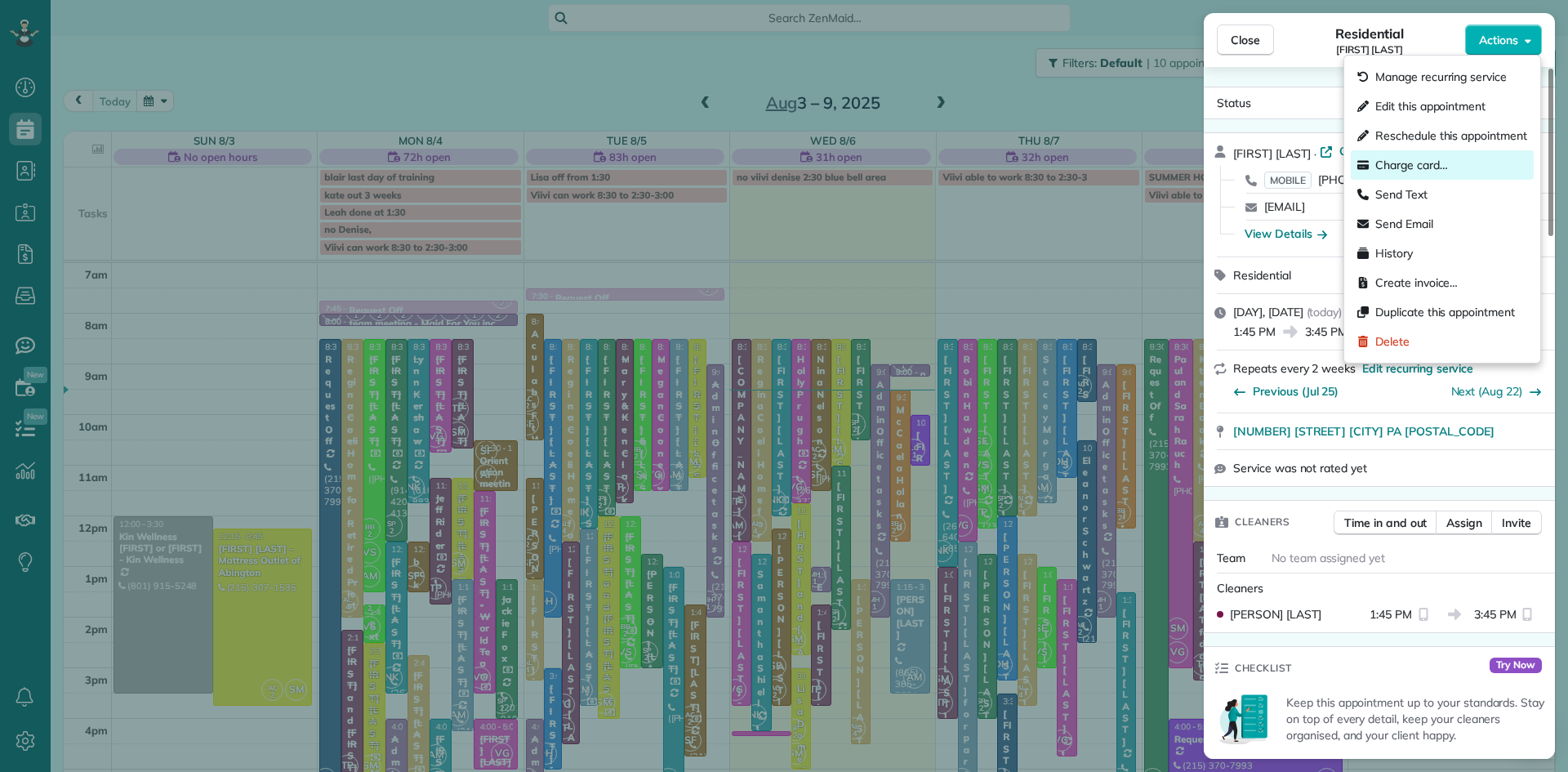 click on "Charge card…" at bounding box center [1411, 165] 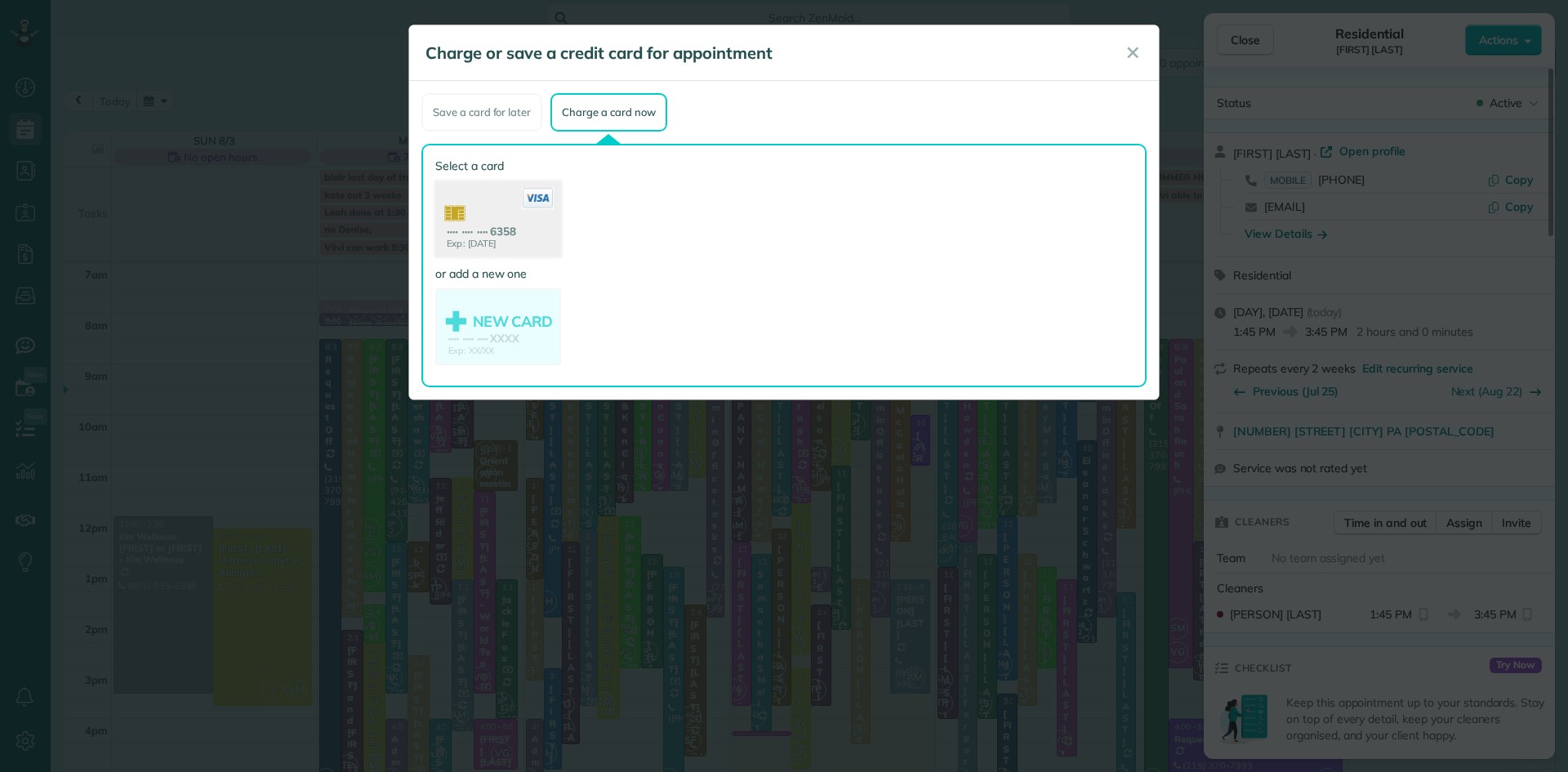 click 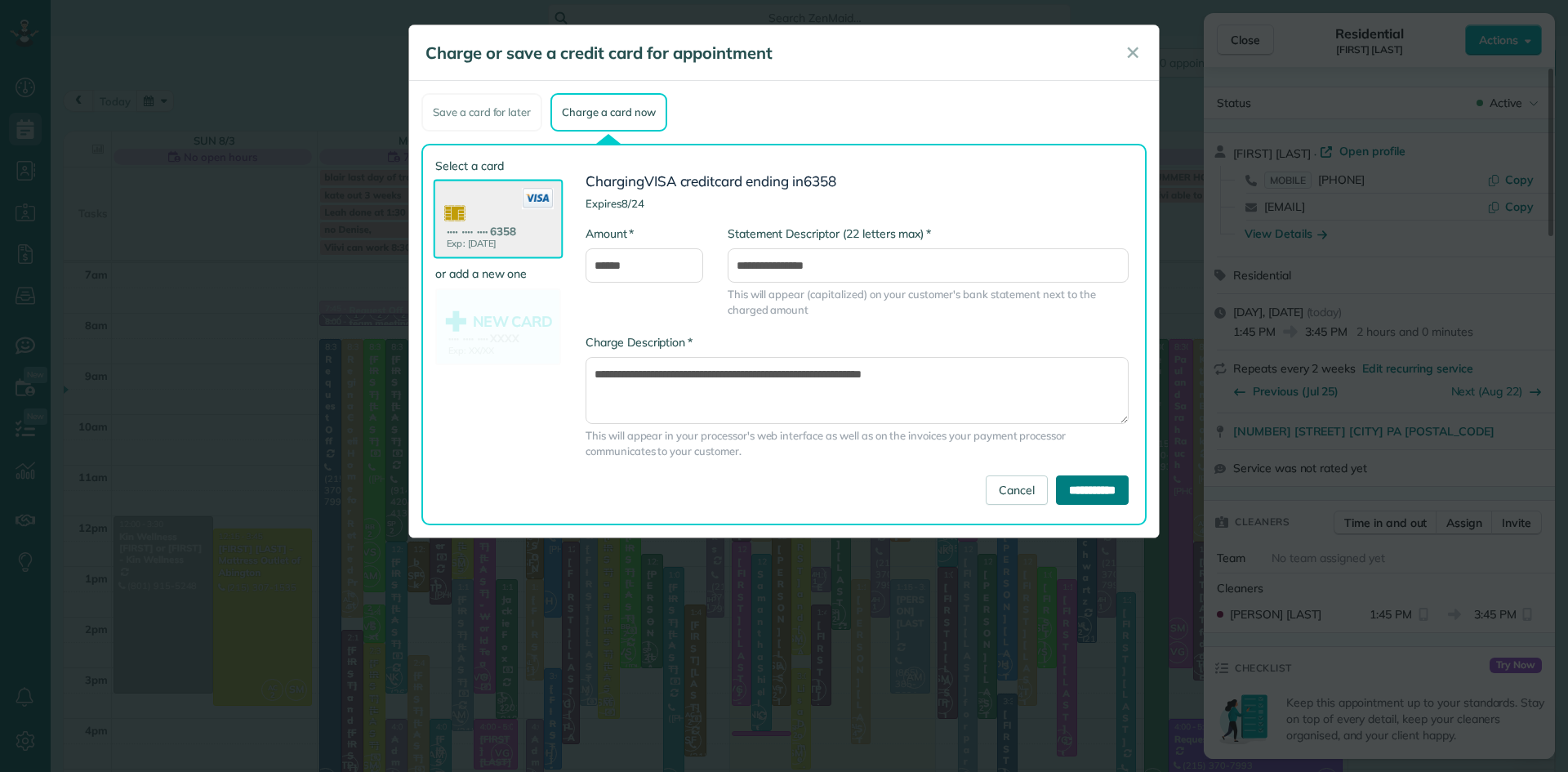 click on "**********" at bounding box center [1092, 490] 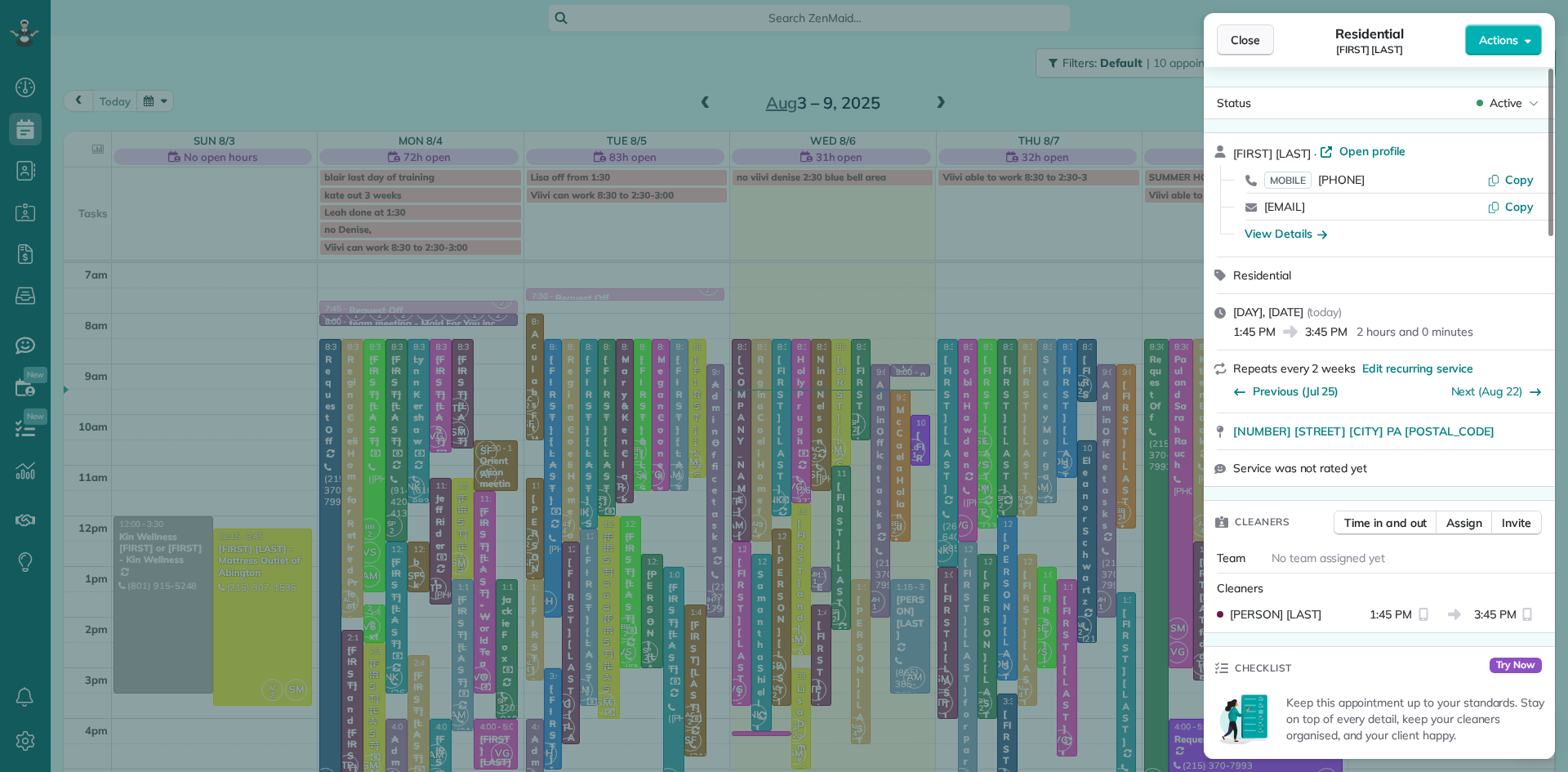 click on "Close" at bounding box center [1245, 40] 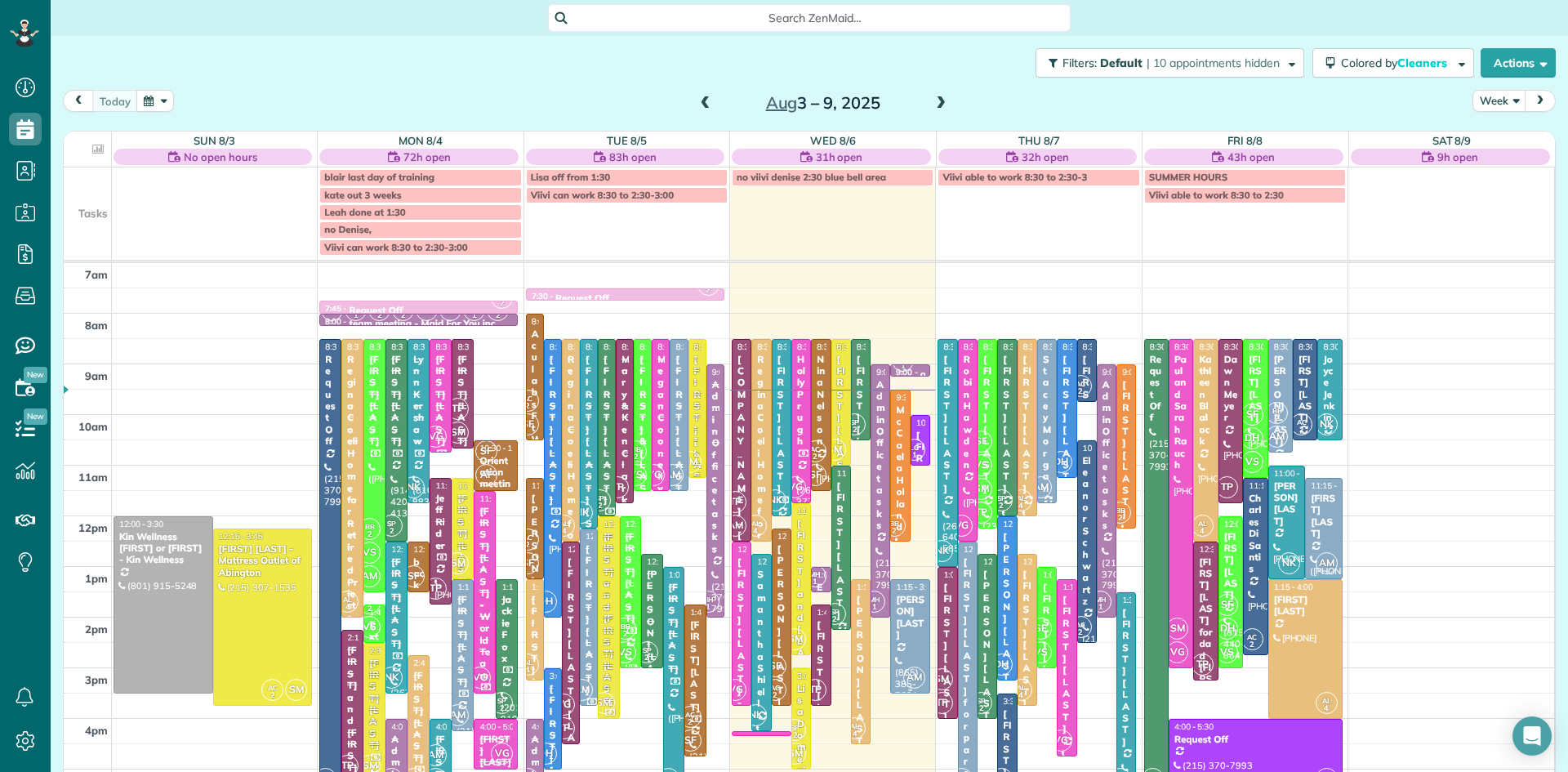 click at bounding box center [910, 636] 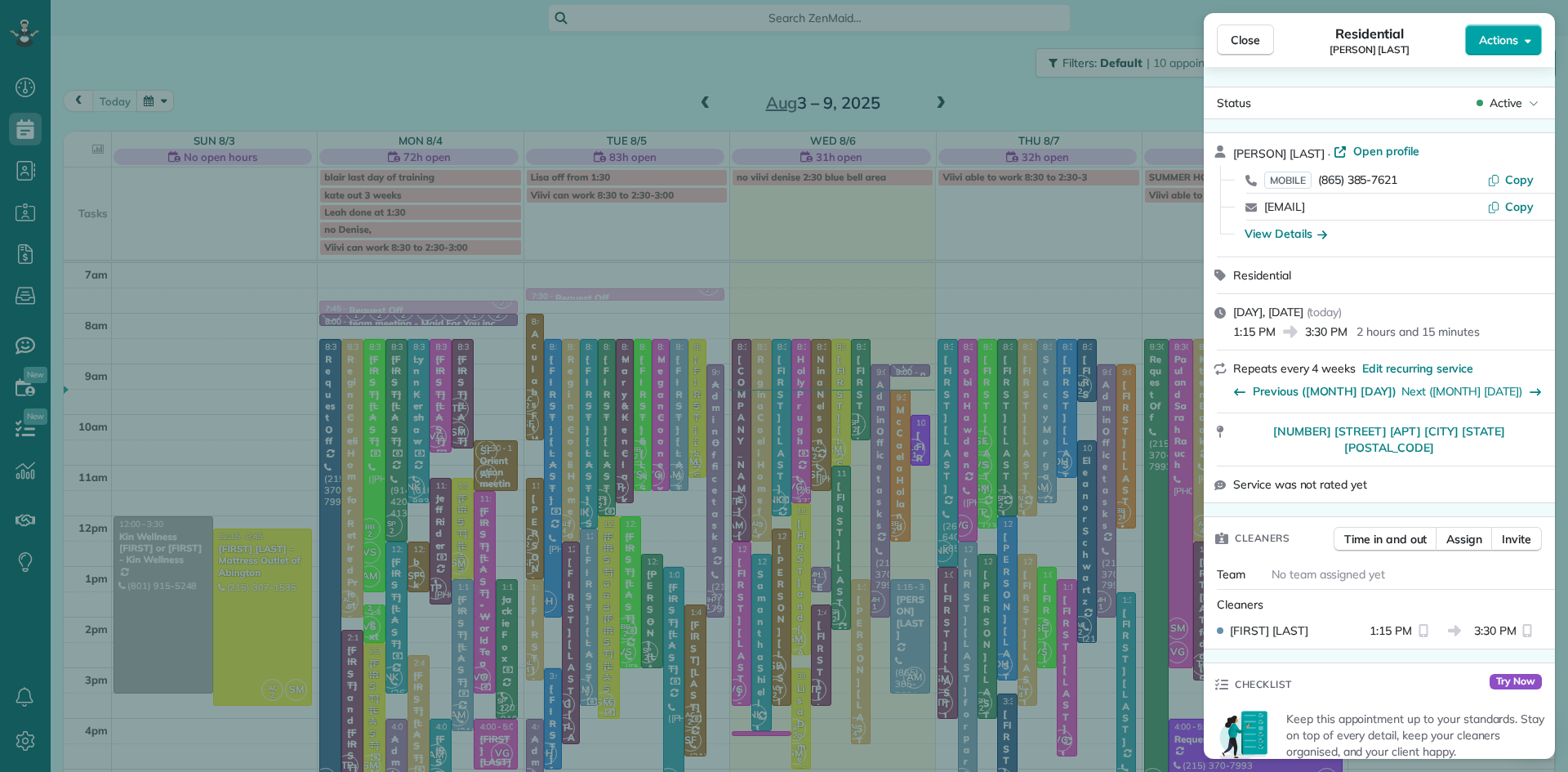 click on "Actions" at bounding box center [1499, 40] 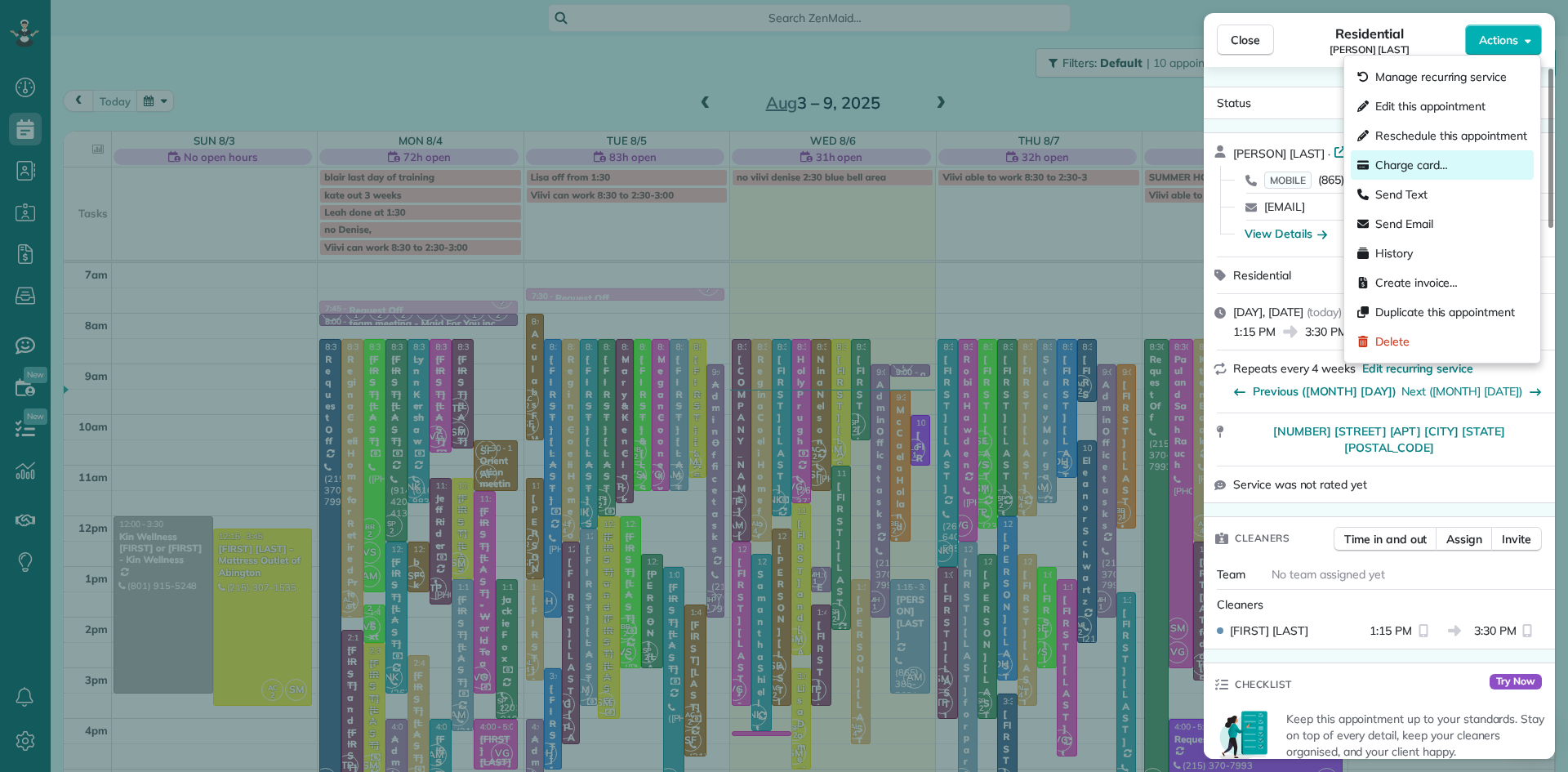 click on "Charge card…" at bounding box center [1411, 165] 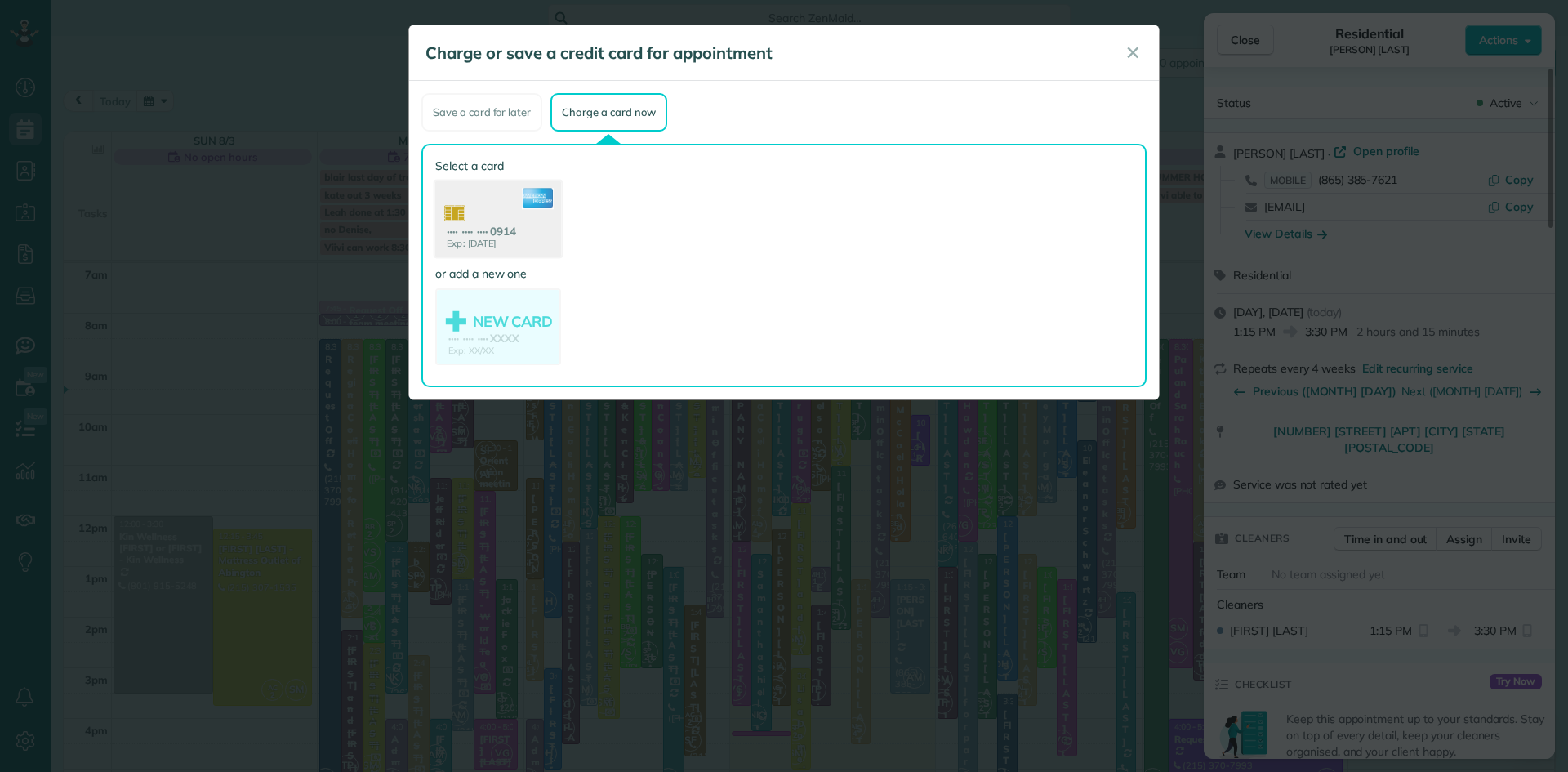 click 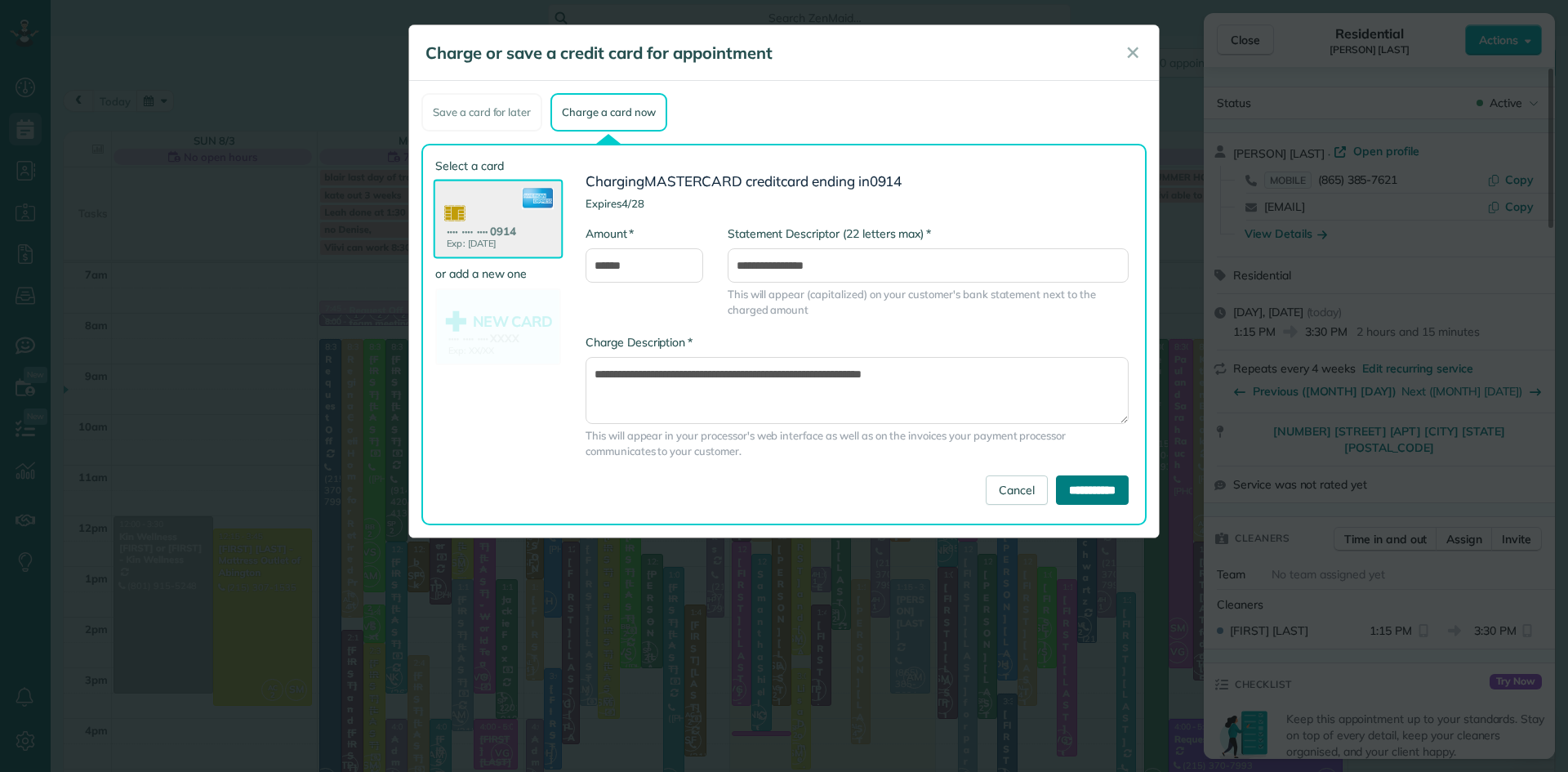 click on "**********" at bounding box center [1092, 490] 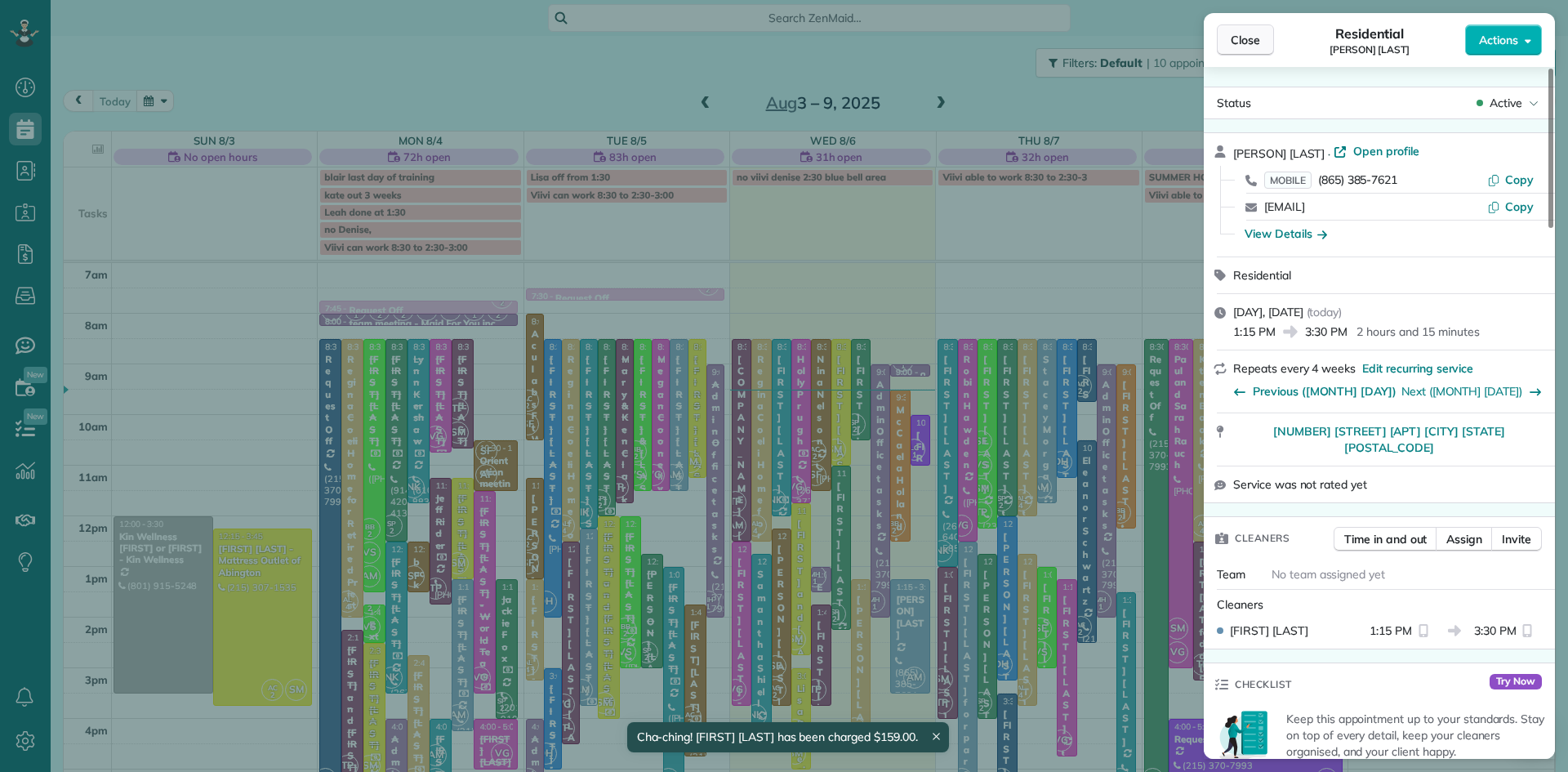 click on "Close" at bounding box center [1245, 40] 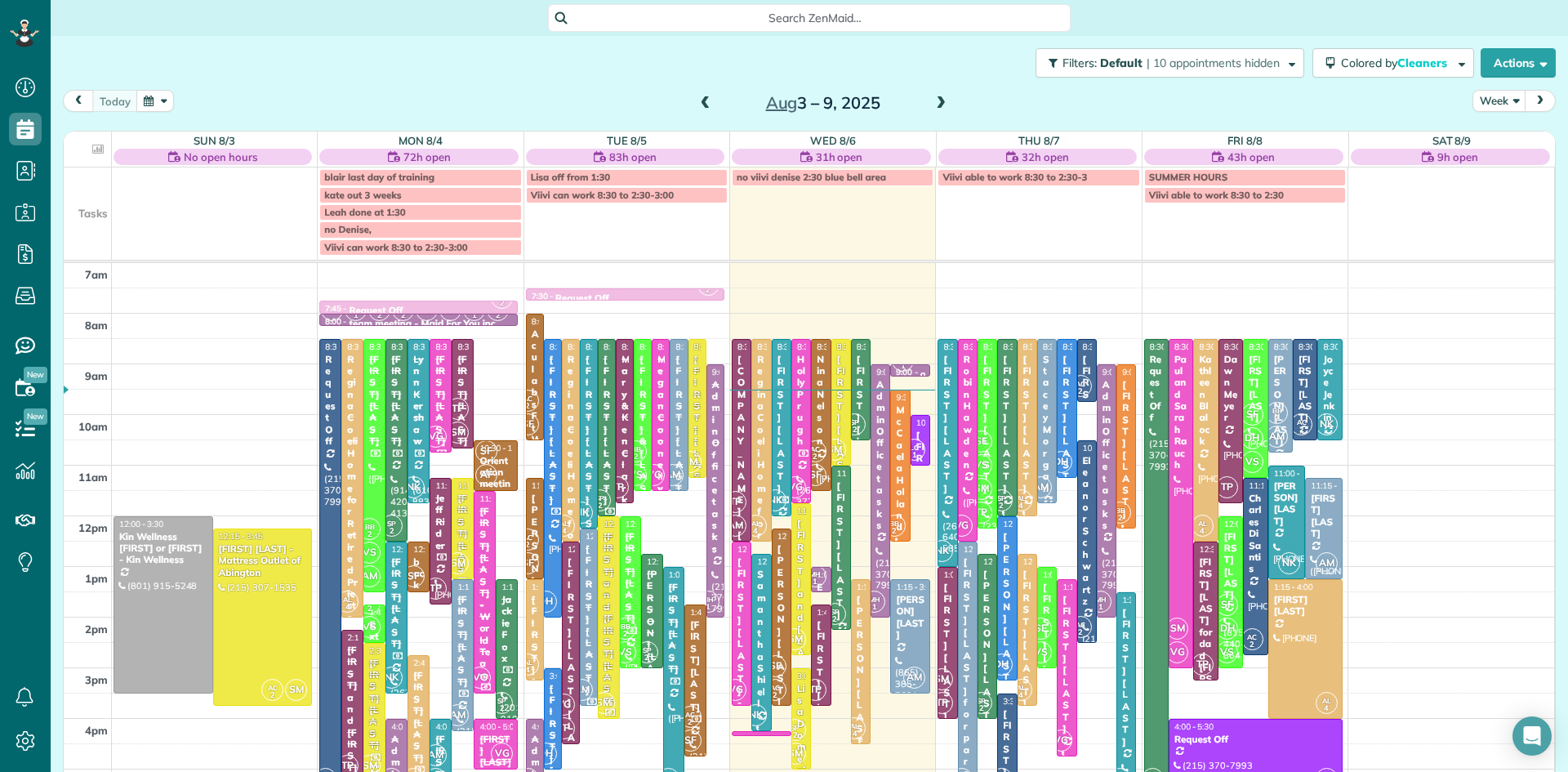 click on "Claire Smith" at bounding box center [861, 676] 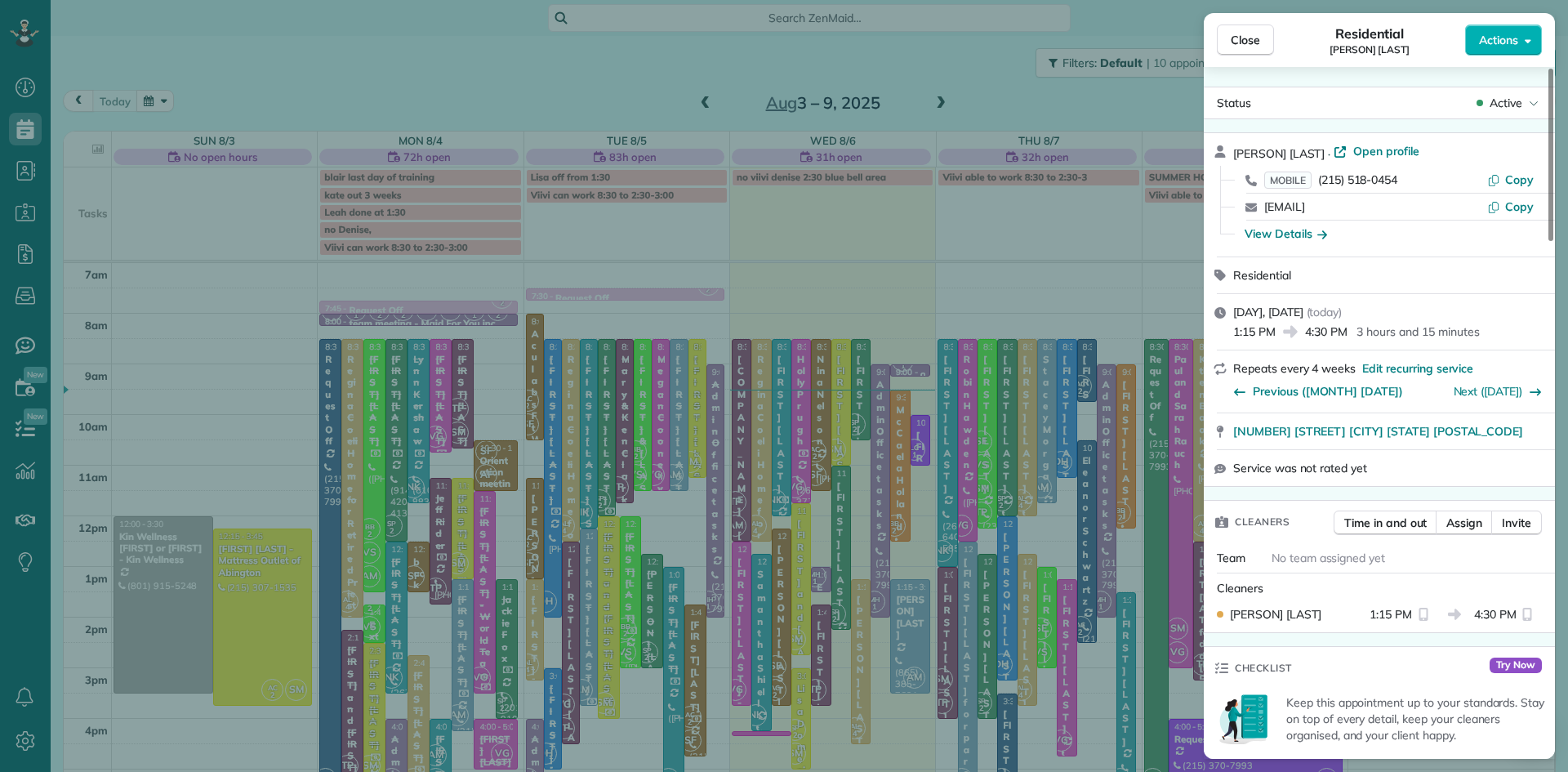 scroll, scrollTop: 2077, scrollLeft: 0, axis: vertical 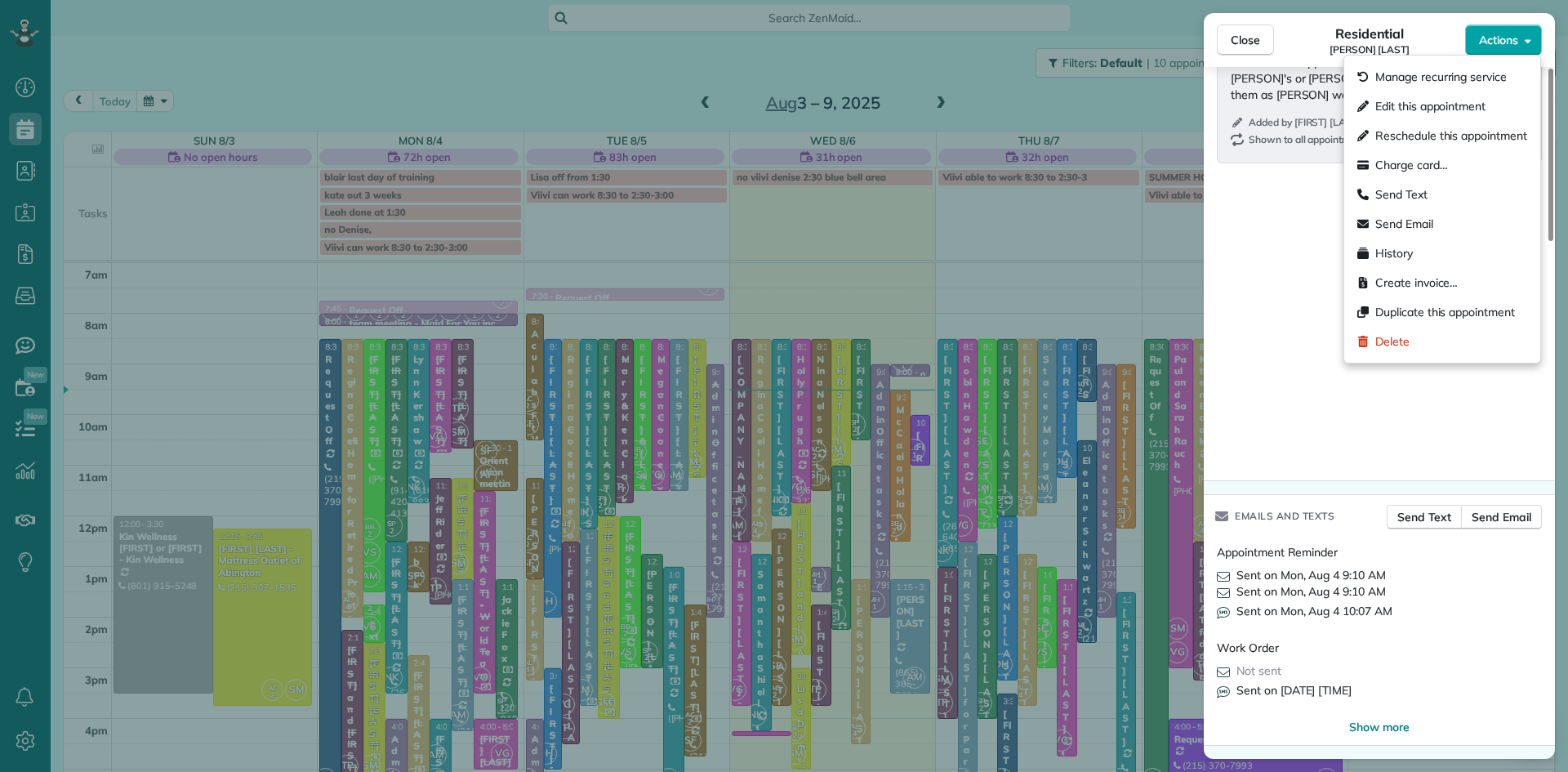 click on "Actions" at bounding box center (1499, 40) 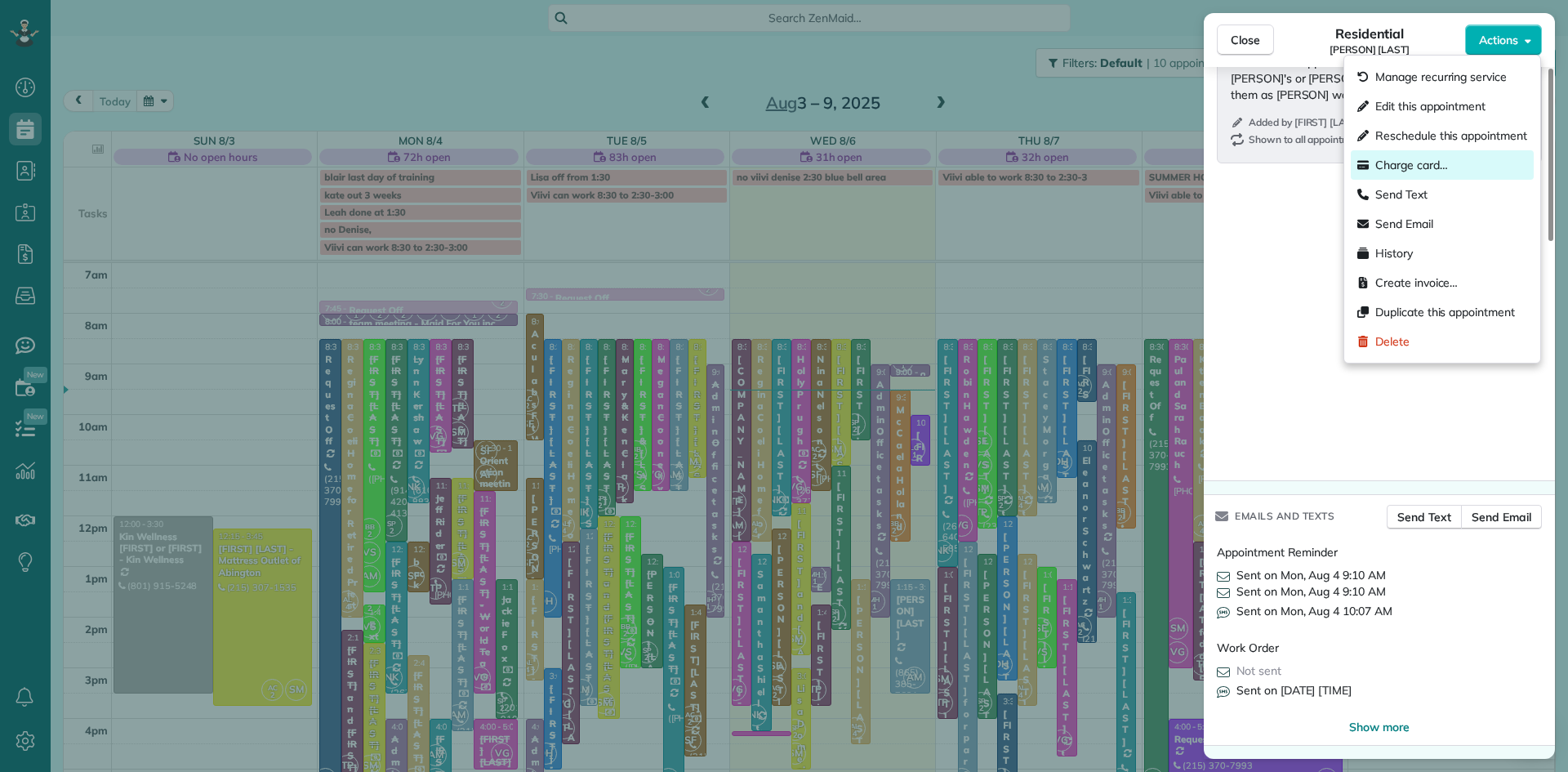 click on "Charge card…" at bounding box center (1411, 165) 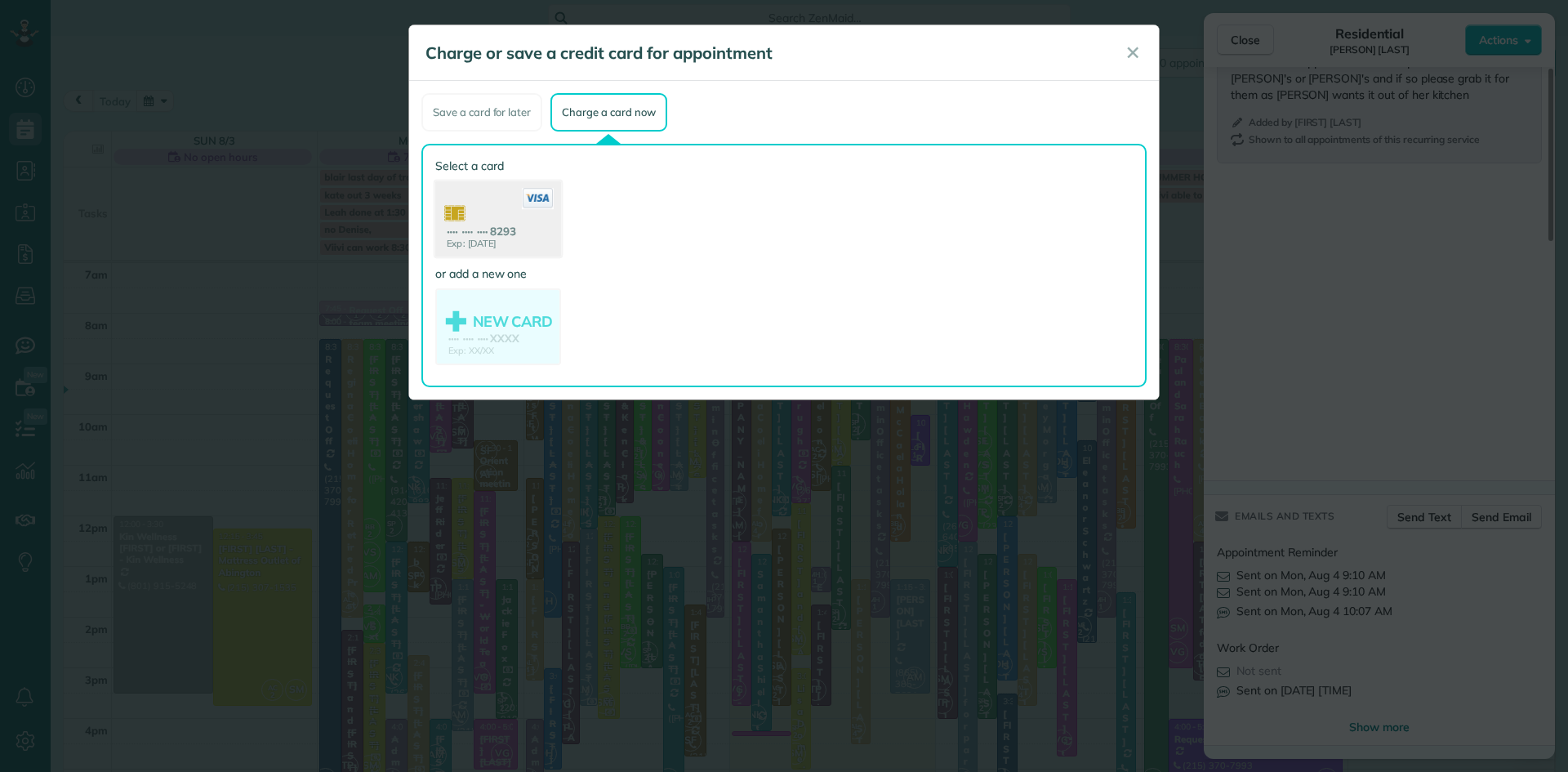 click 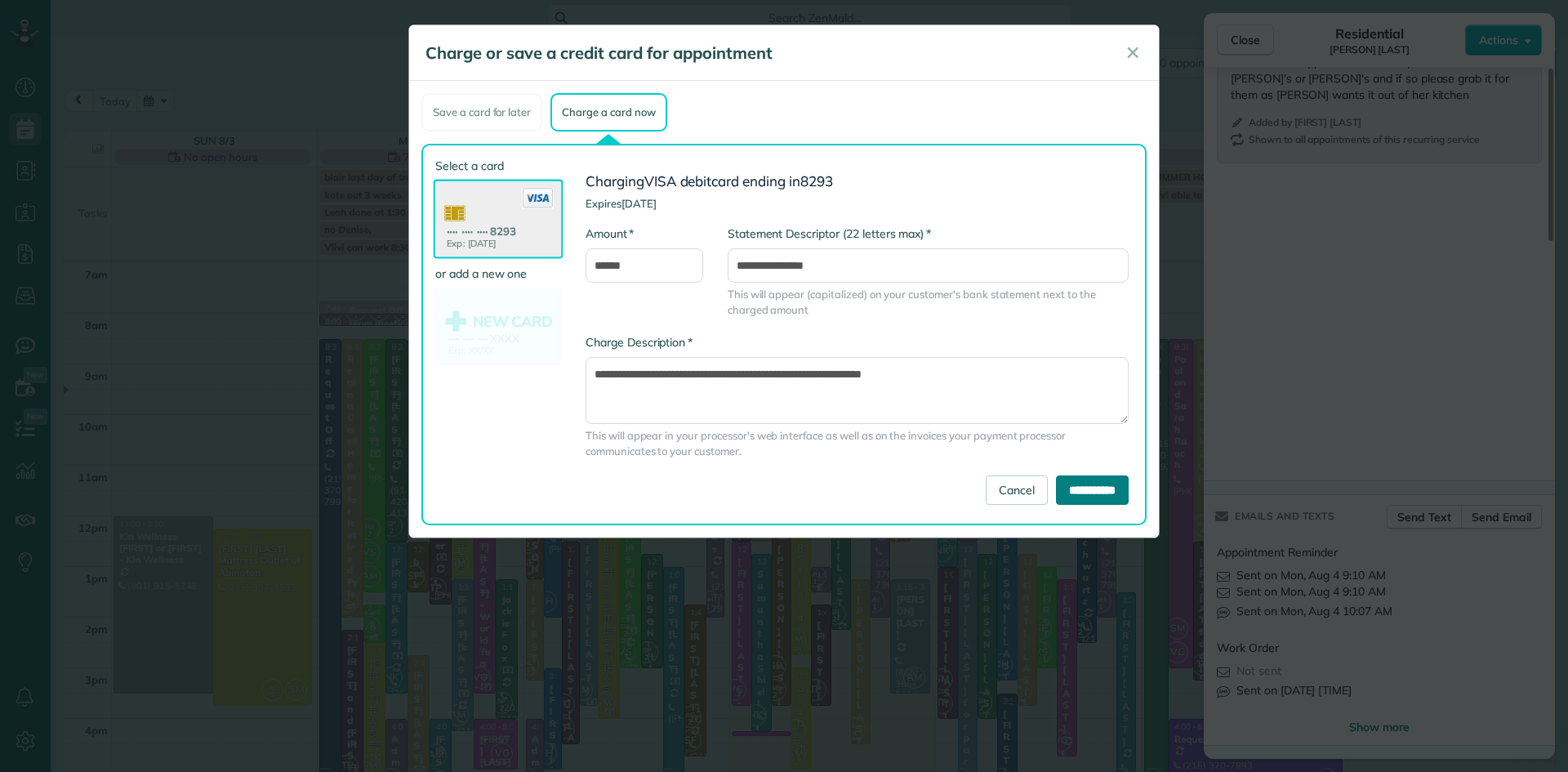 click on "**********" at bounding box center [1092, 490] 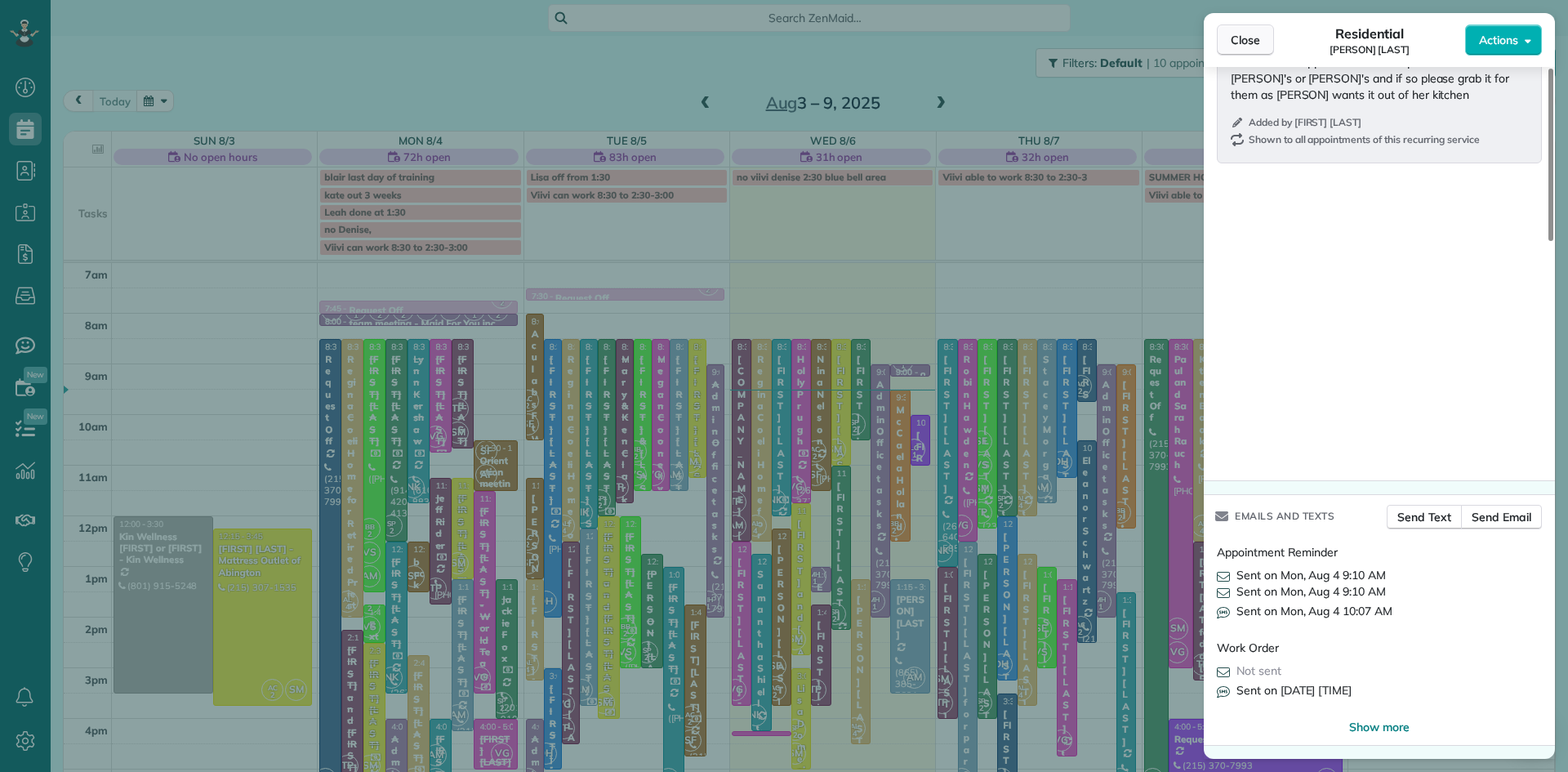 click on "Close" at bounding box center [1245, 40] 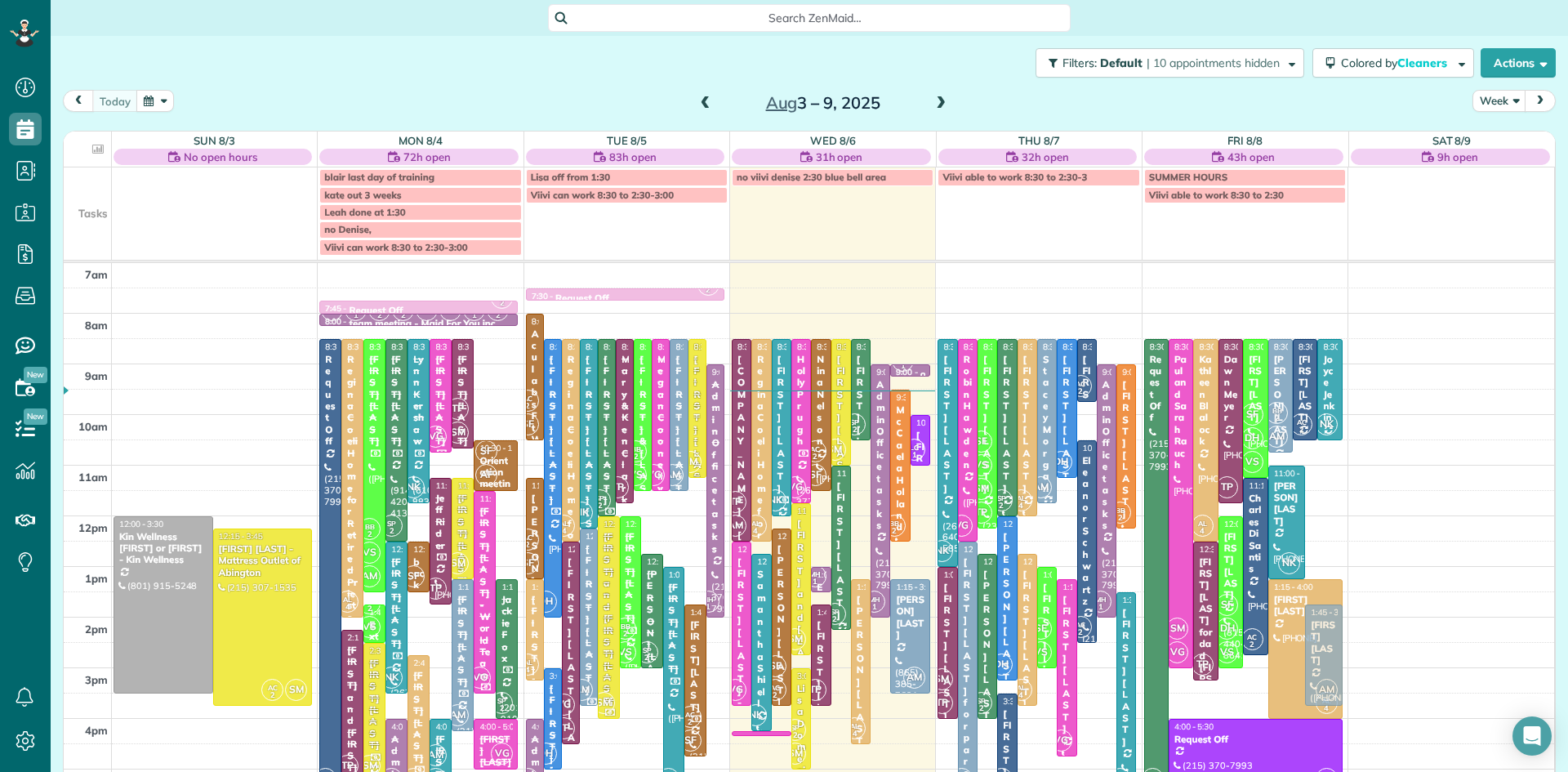 drag, startPoint x: 1330, startPoint y: 515, endPoint x: 1343, endPoint y: 647, distance: 132.63861 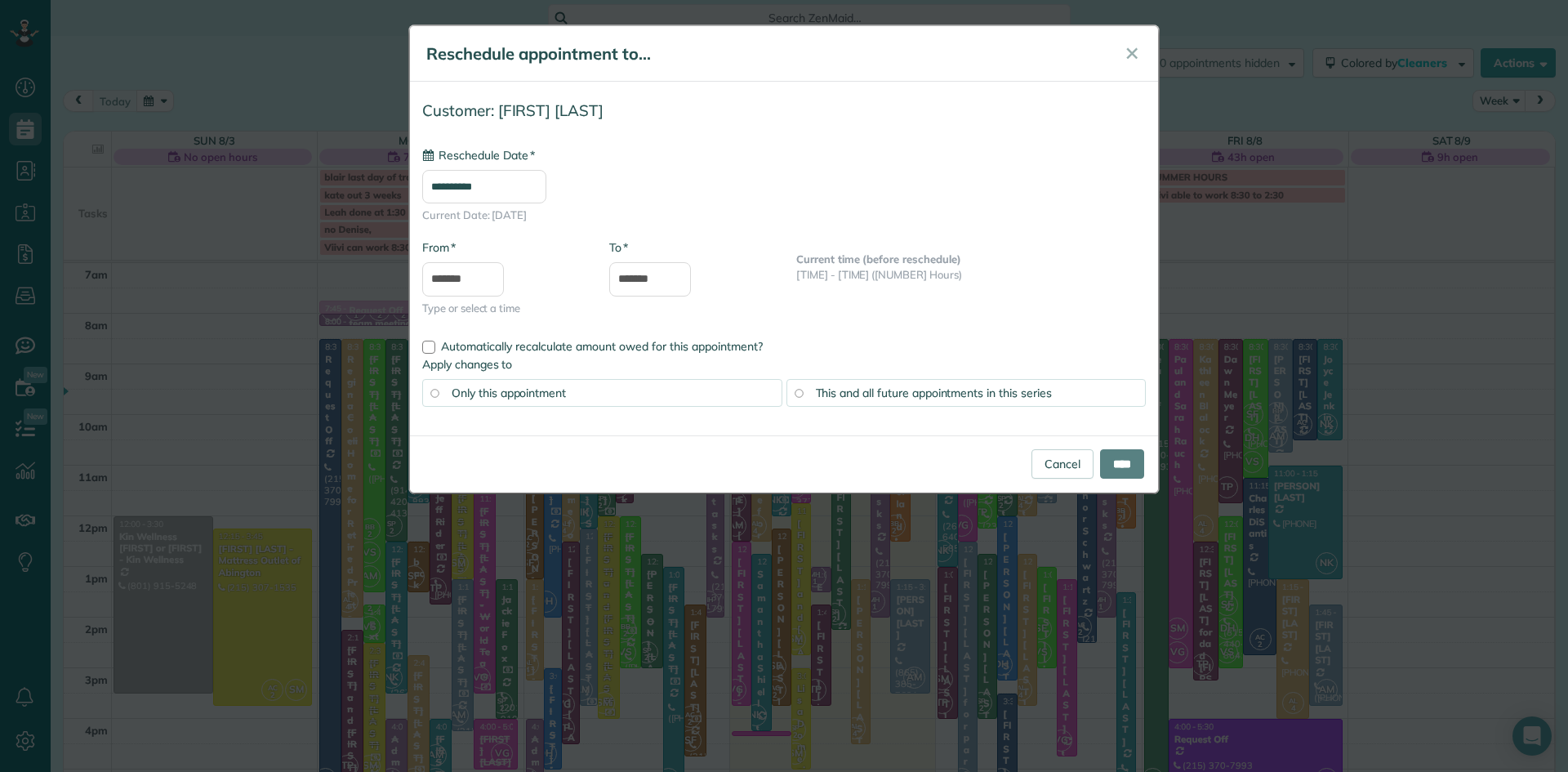 type on "**********" 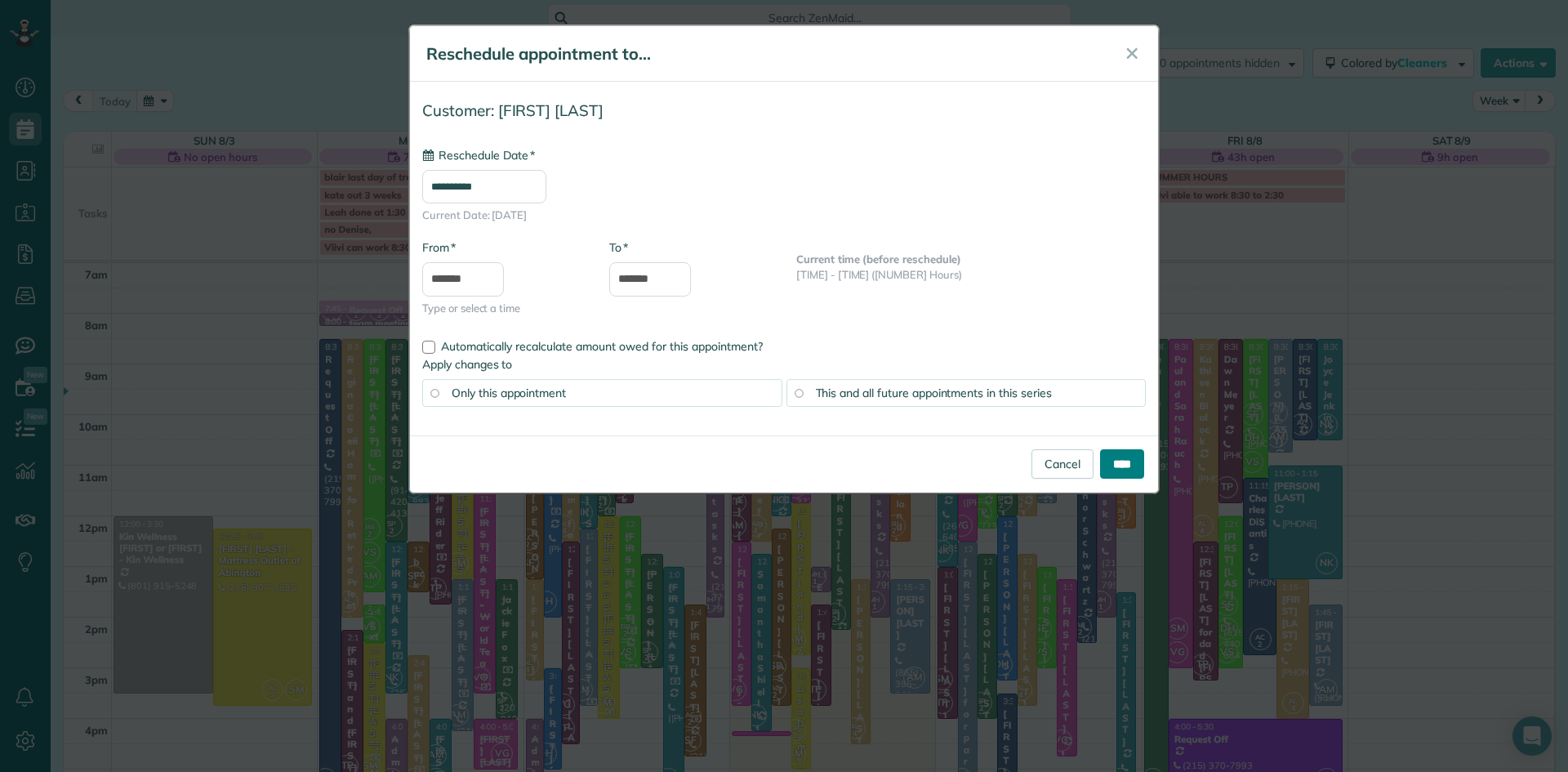 click on "****" at bounding box center [1122, 464] 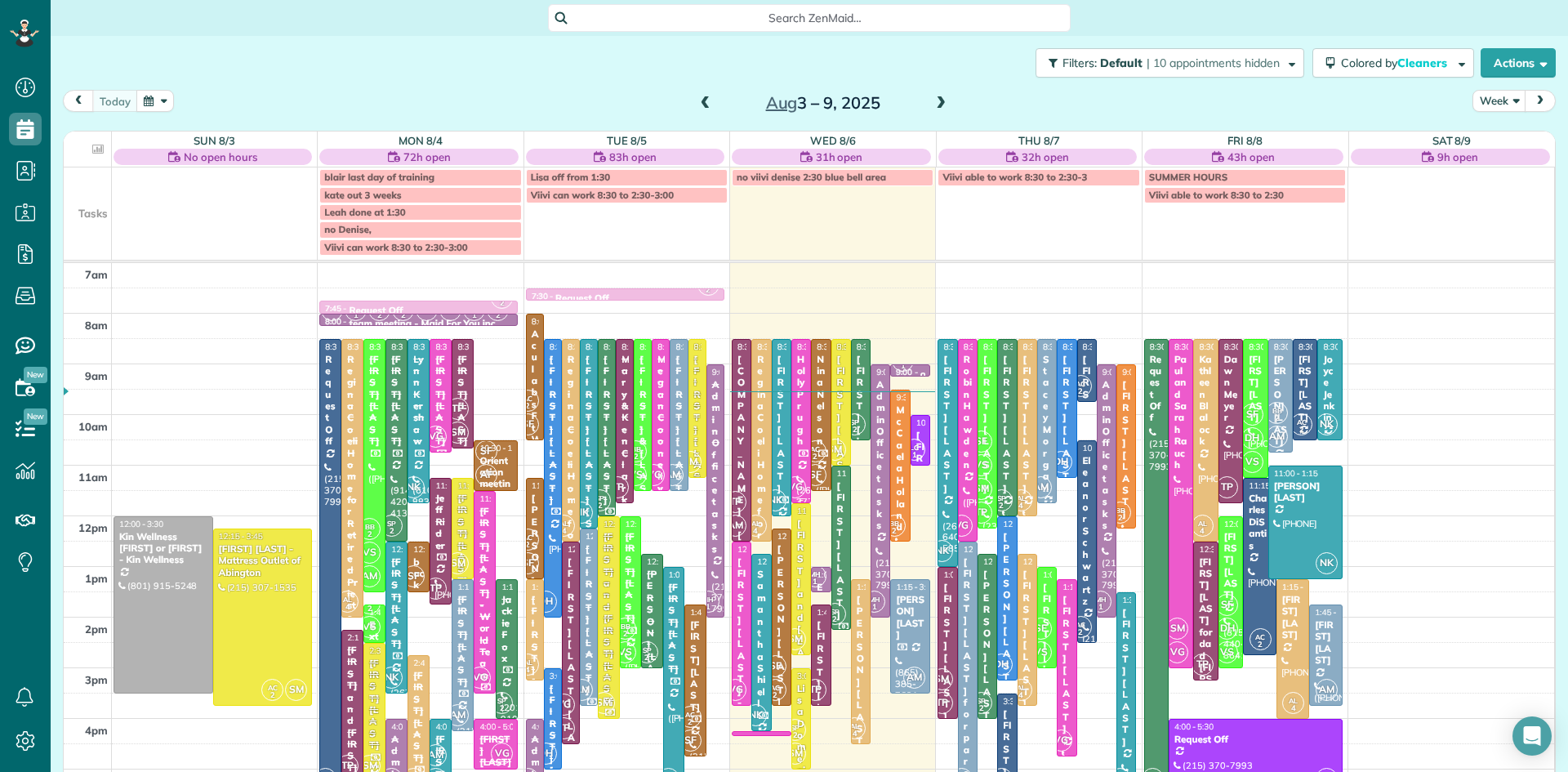 click on "VG" at bounding box center (795, 487) 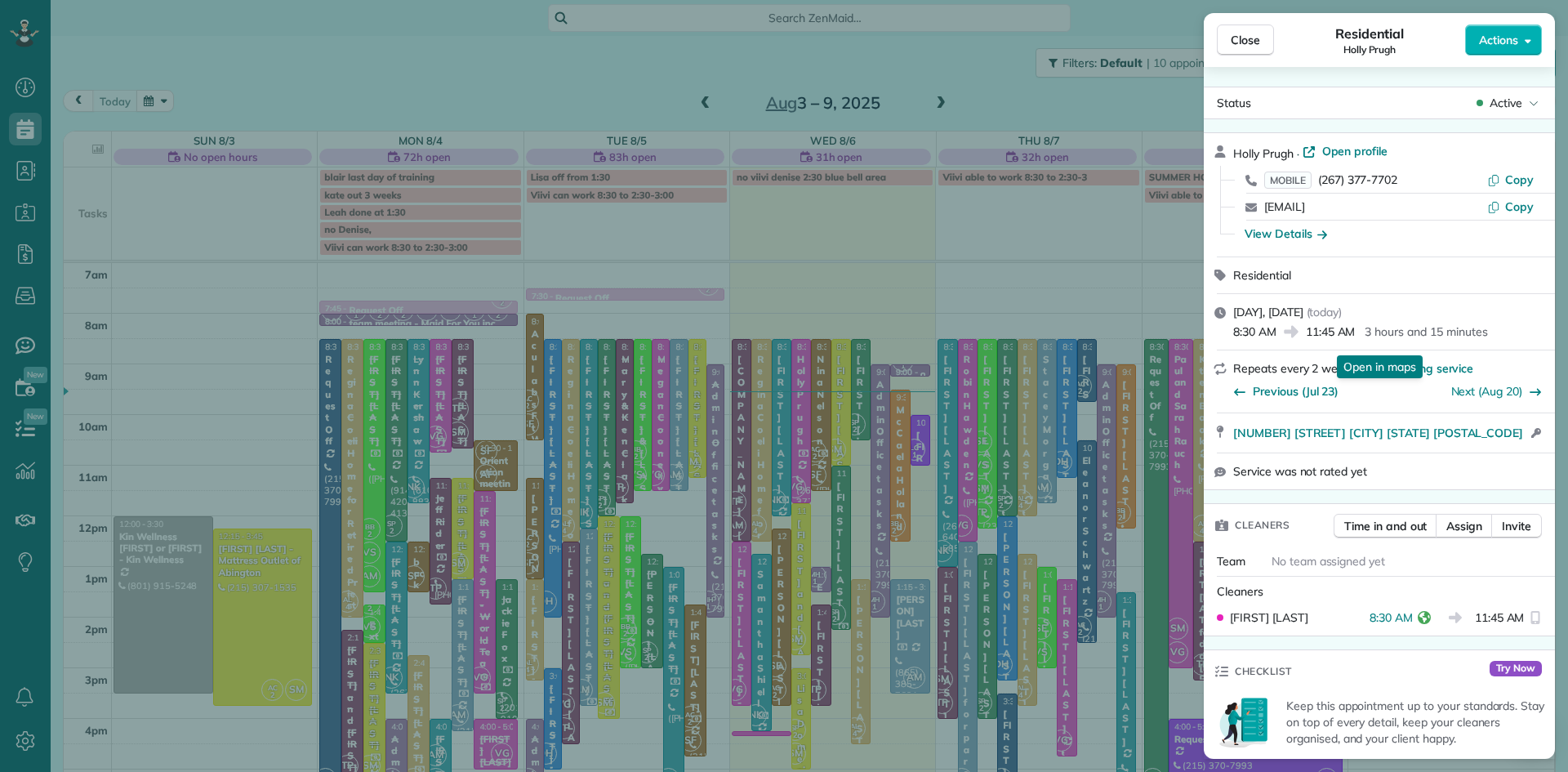 scroll, scrollTop: 198, scrollLeft: 0, axis: vertical 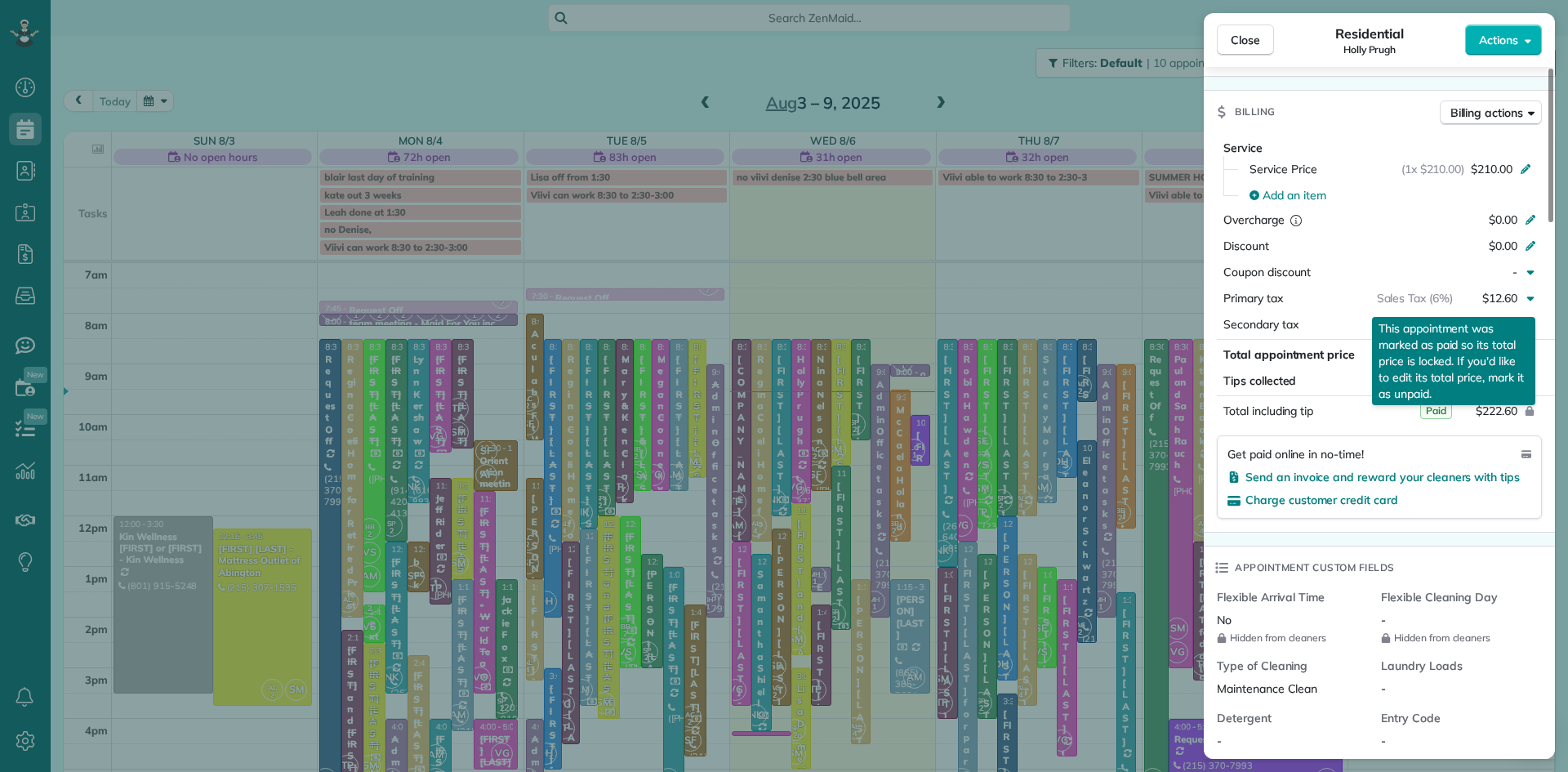 click 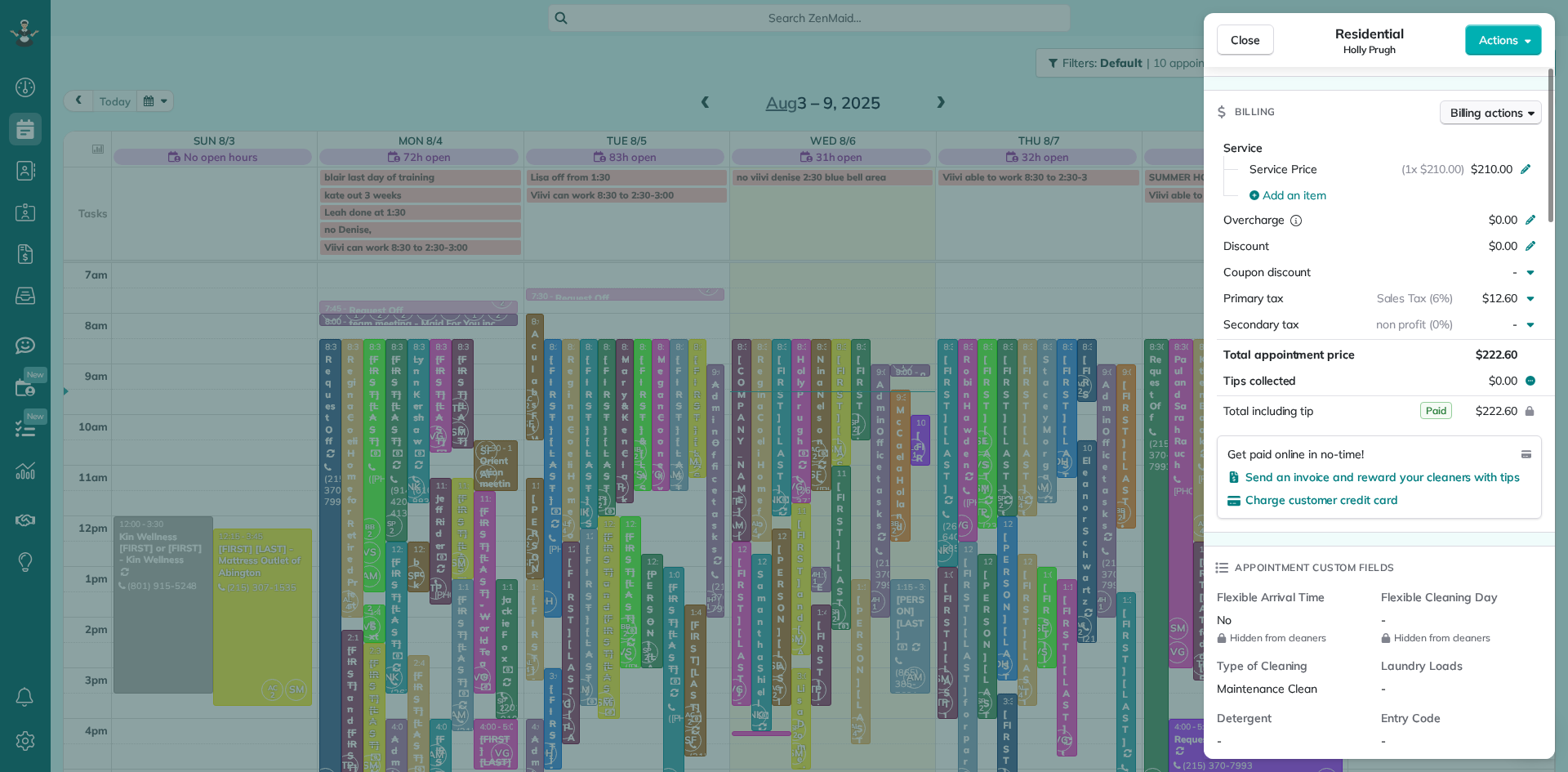 click on "Billing actions" at bounding box center (1486, 113) 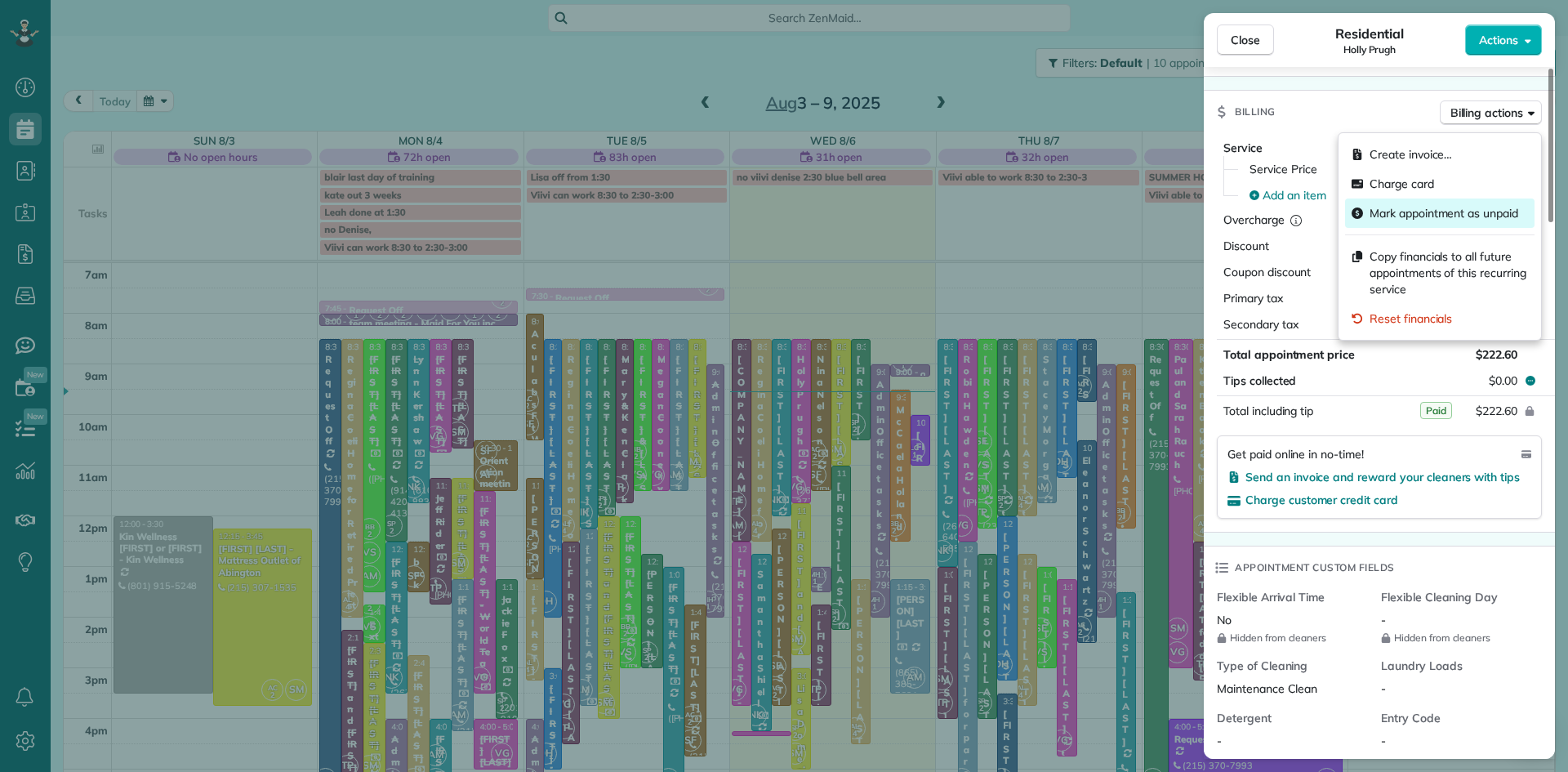 click on "Mark appointment as unpaid" at bounding box center [1444, 213] 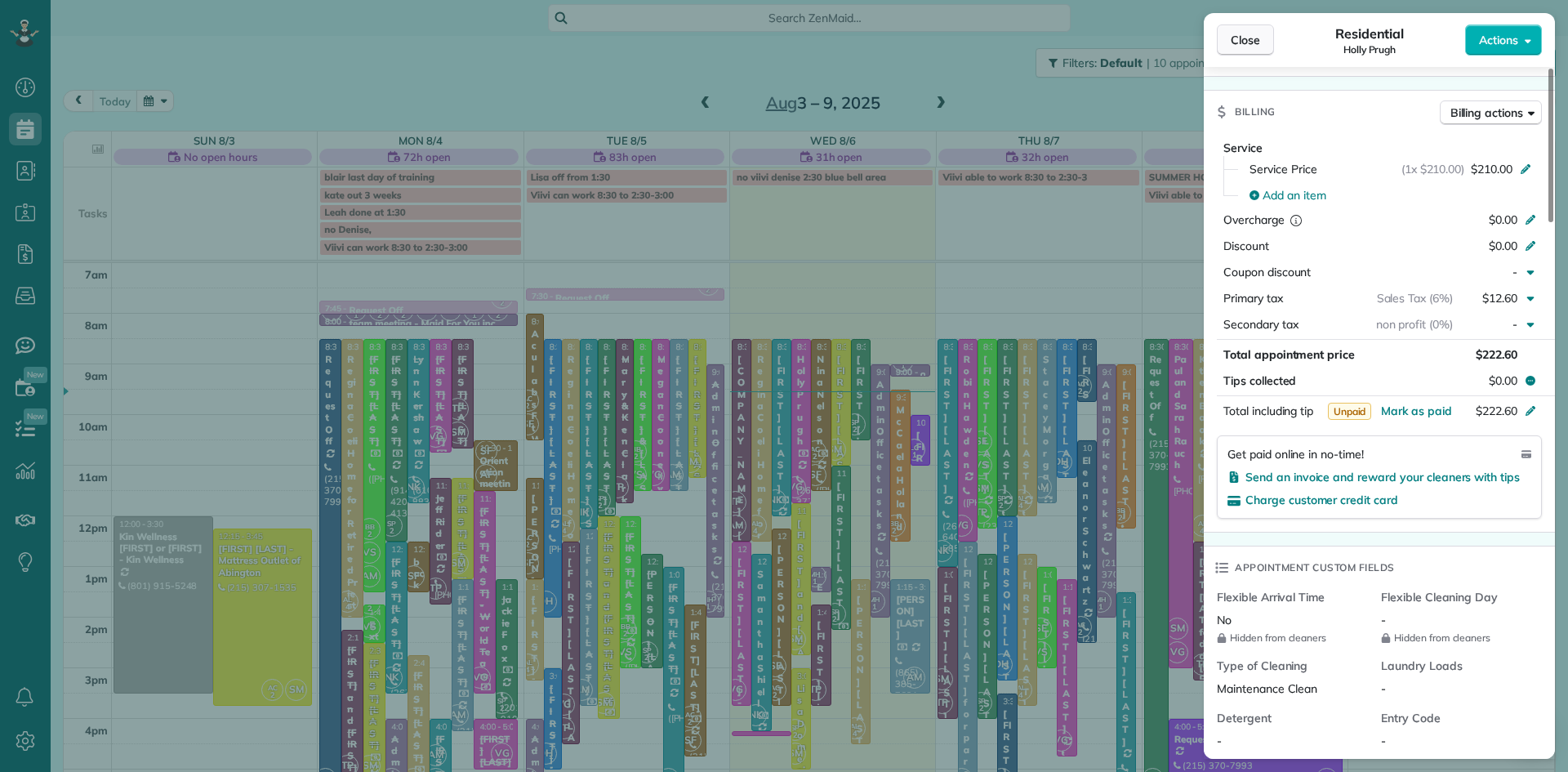 click on "Close" at bounding box center [1245, 40] 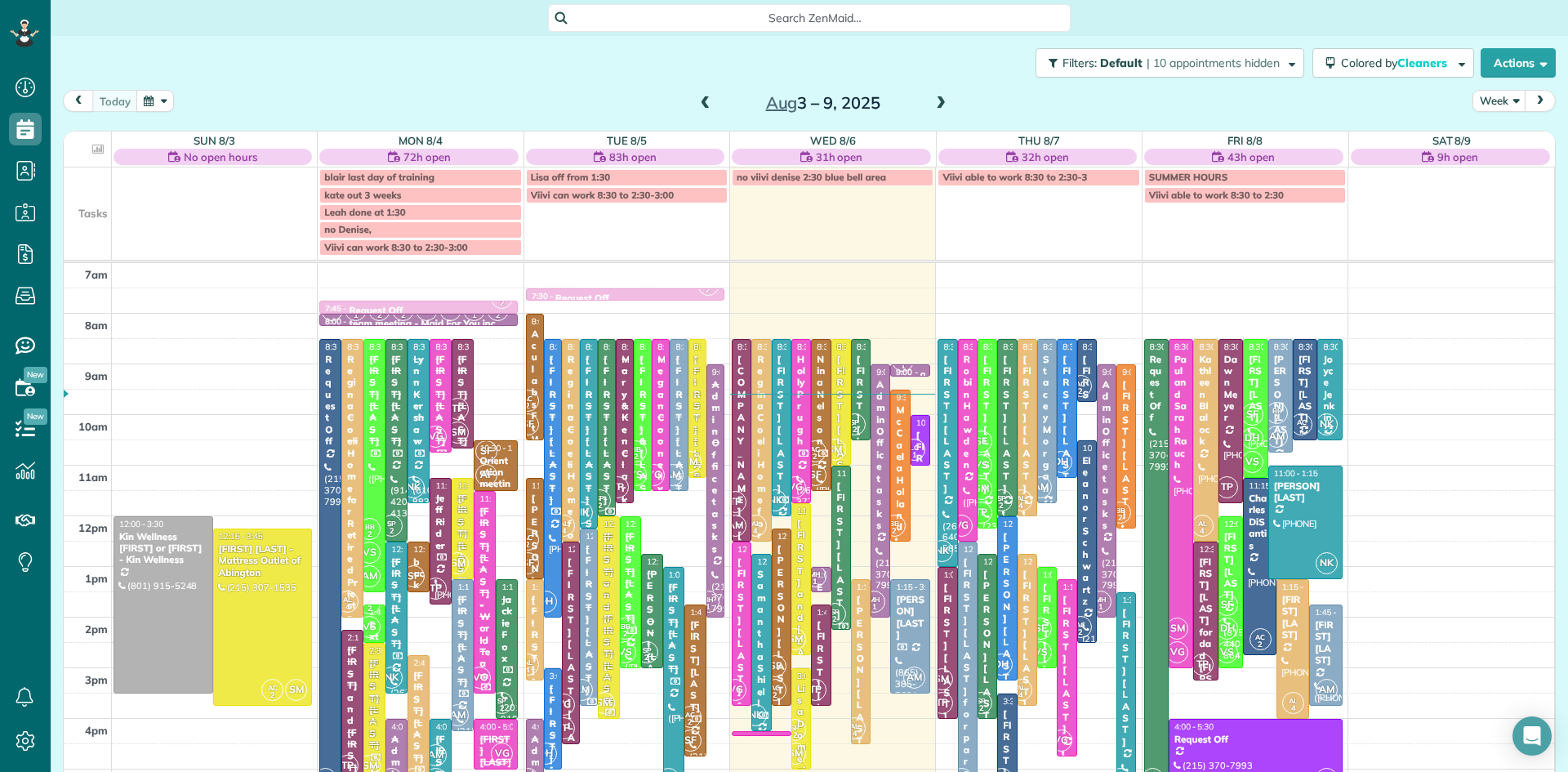 click on "TP" at bounding box center (457, 408) 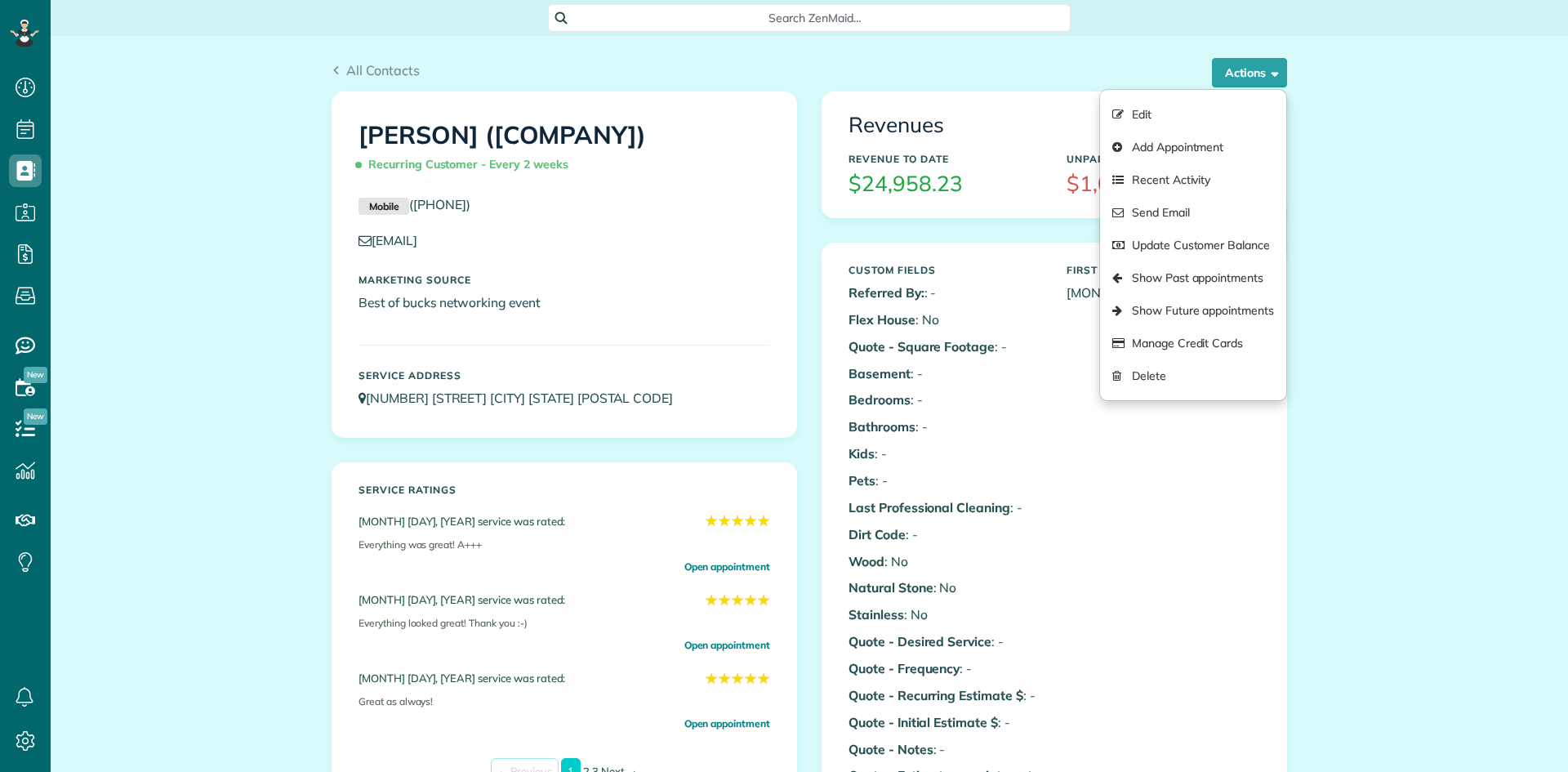 scroll, scrollTop: 0, scrollLeft: 0, axis: both 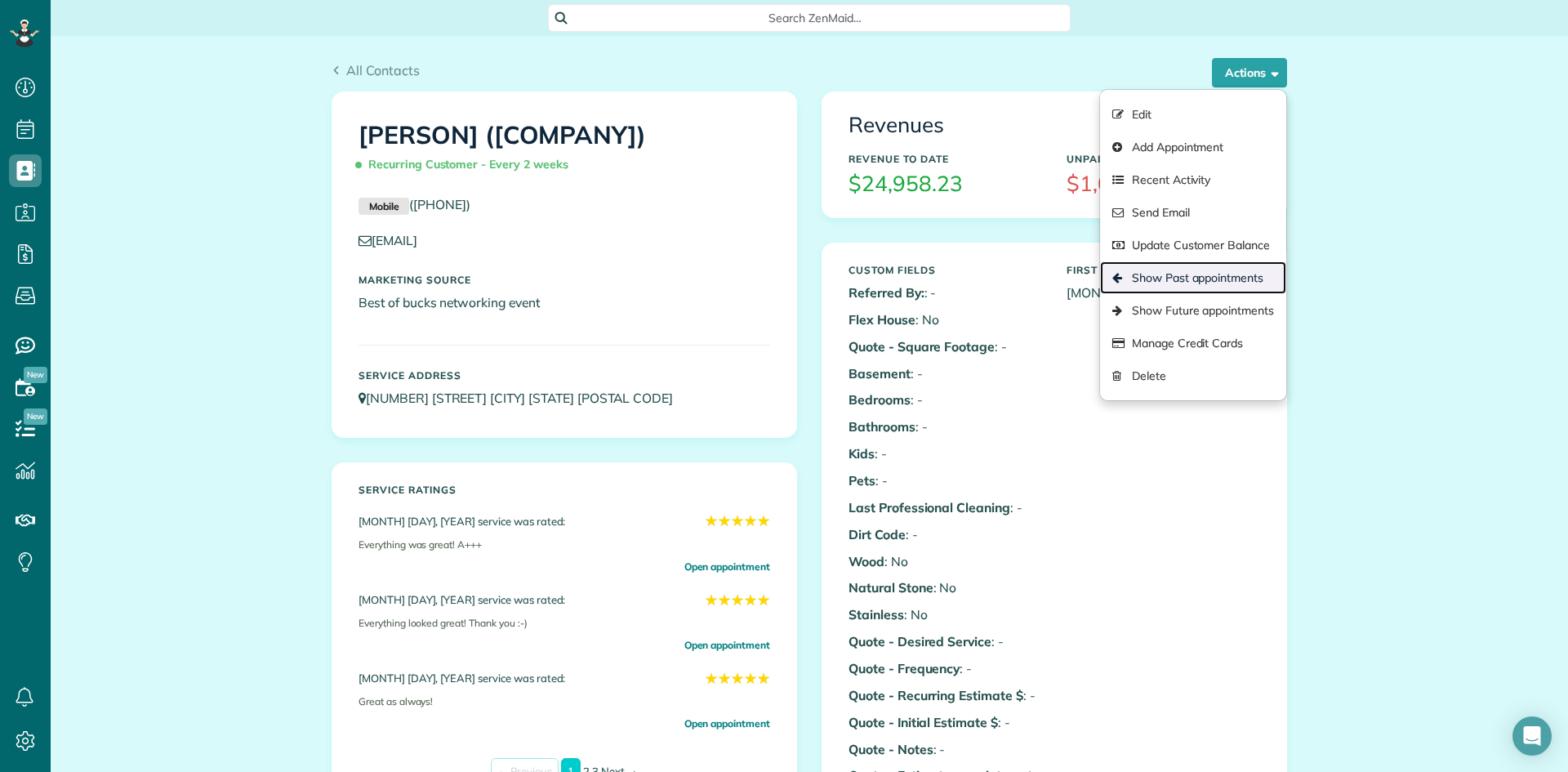 click on "Show Past appointments" at bounding box center (1193, 278) 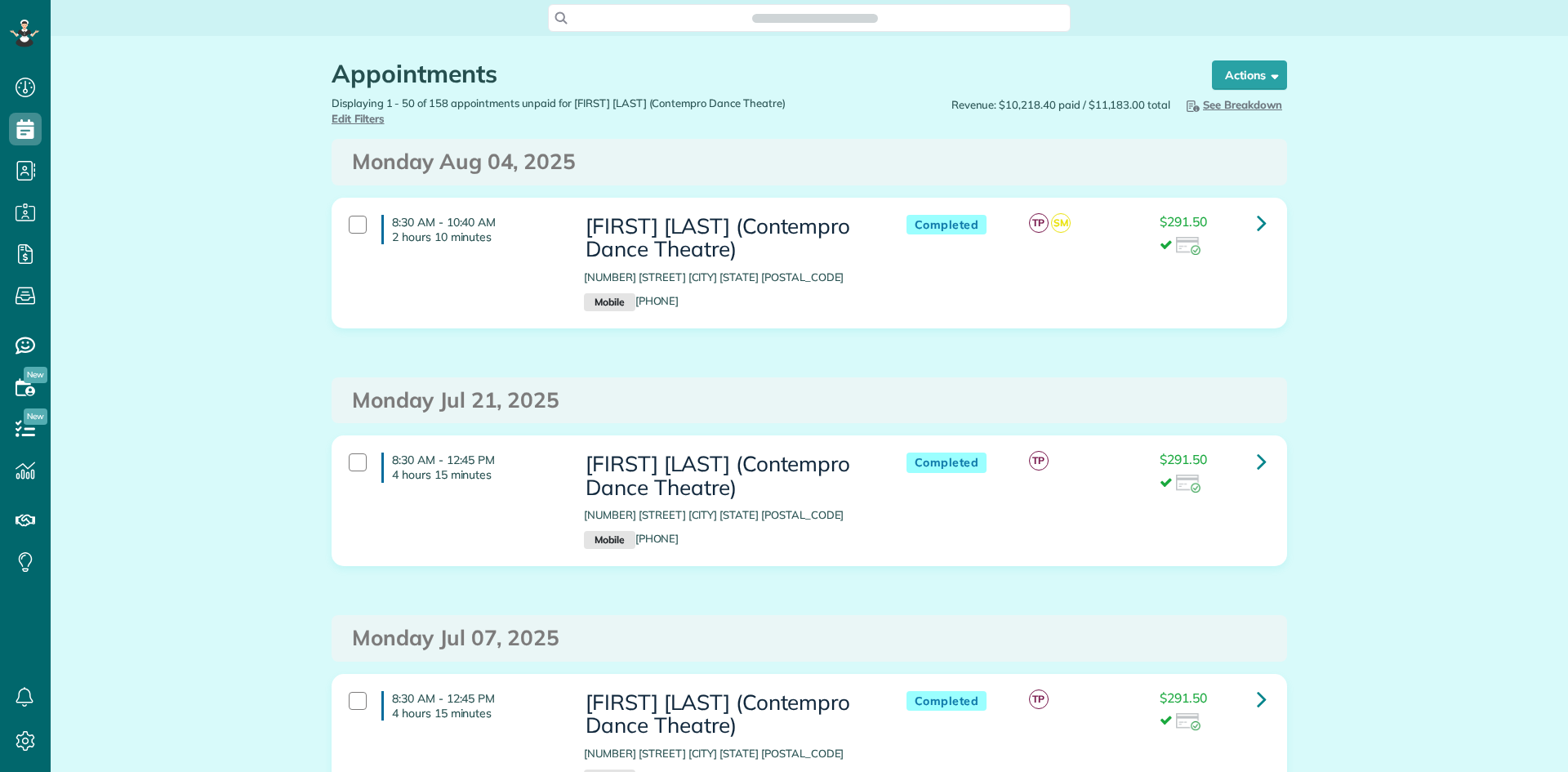 scroll, scrollTop: 0, scrollLeft: 0, axis: both 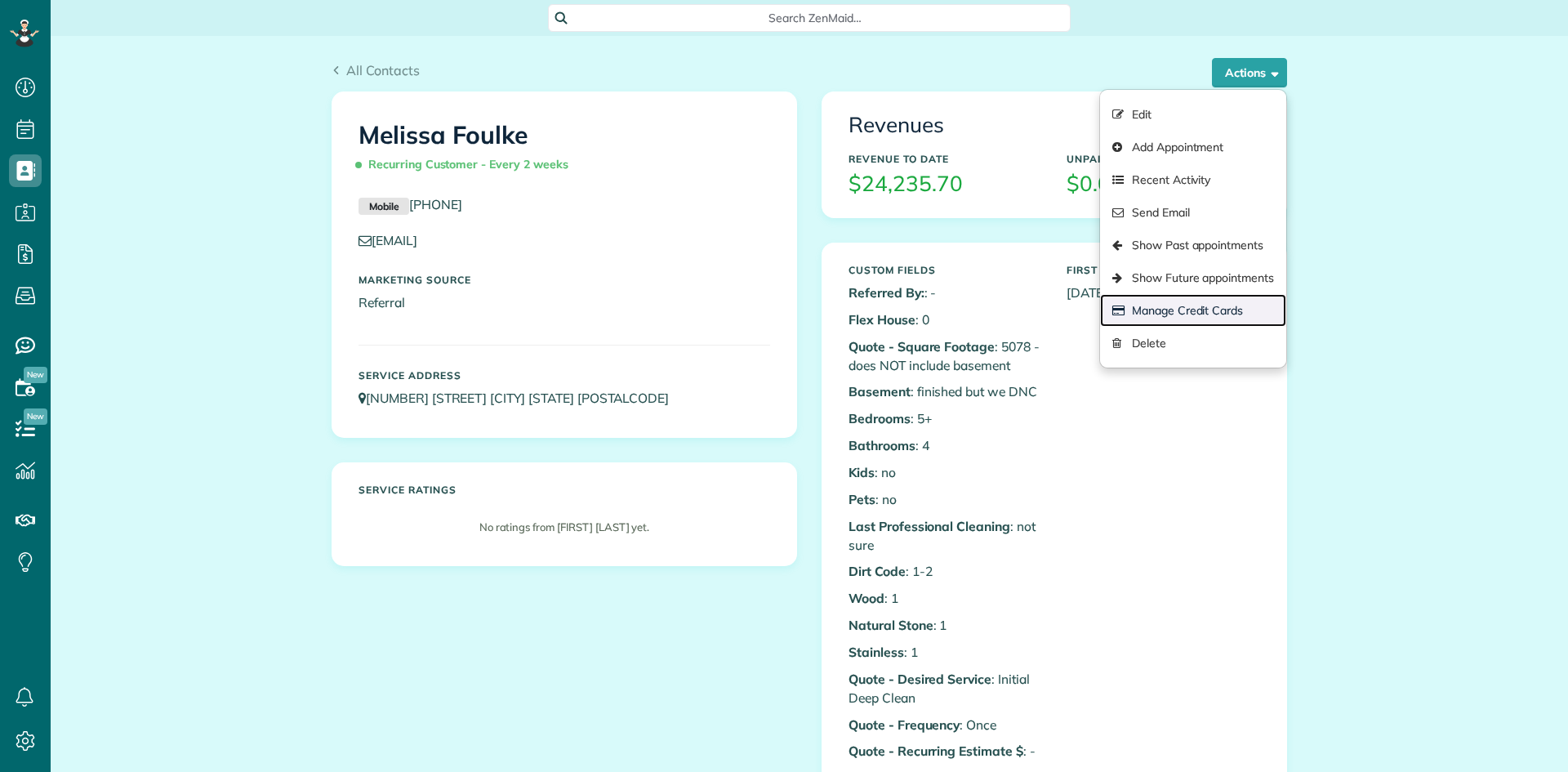 click on "Manage Credit Cards" at bounding box center (1193, 310) 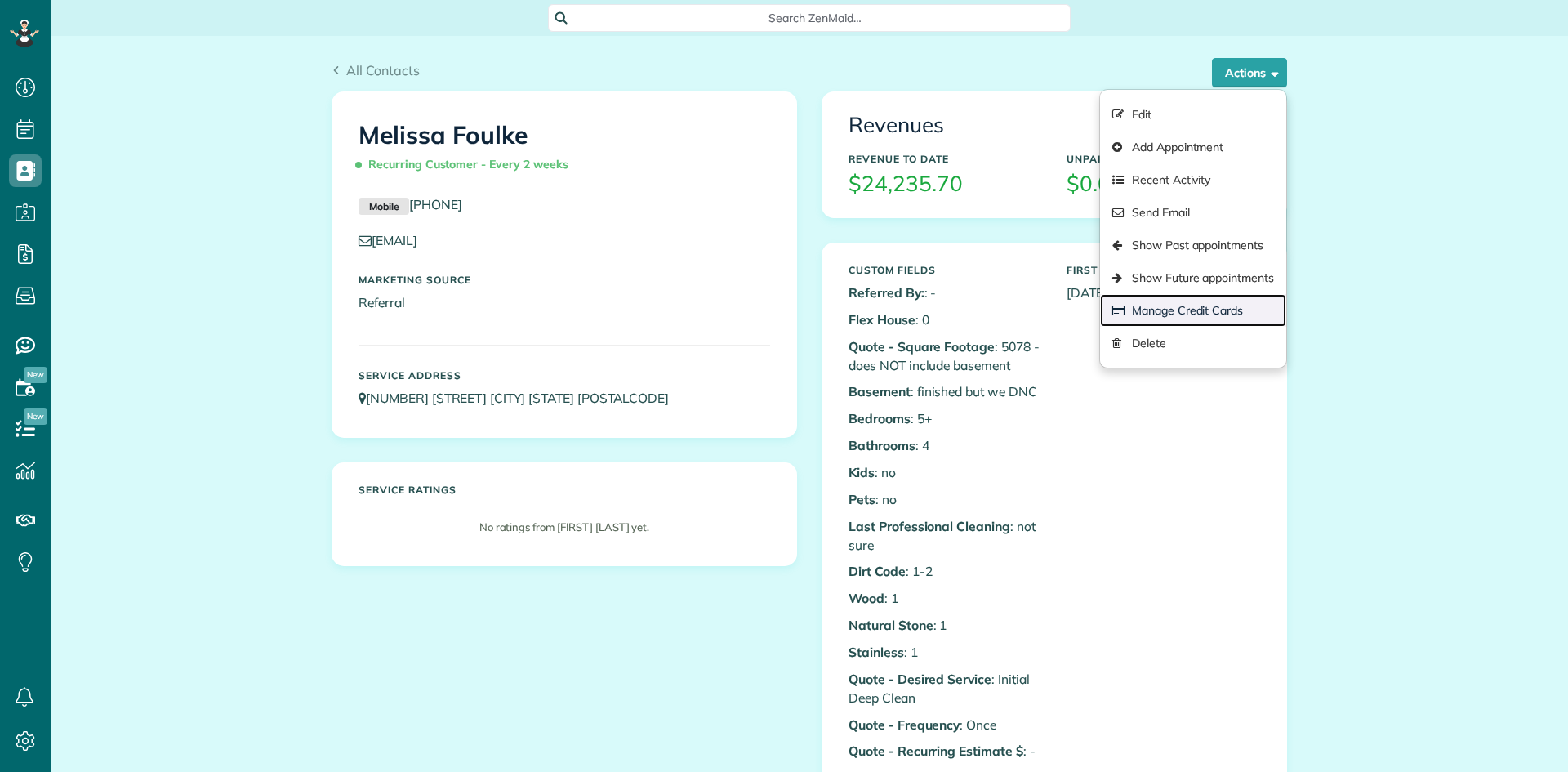 scroll, scrollTop: 772, scrollLeft: 51, axis: both 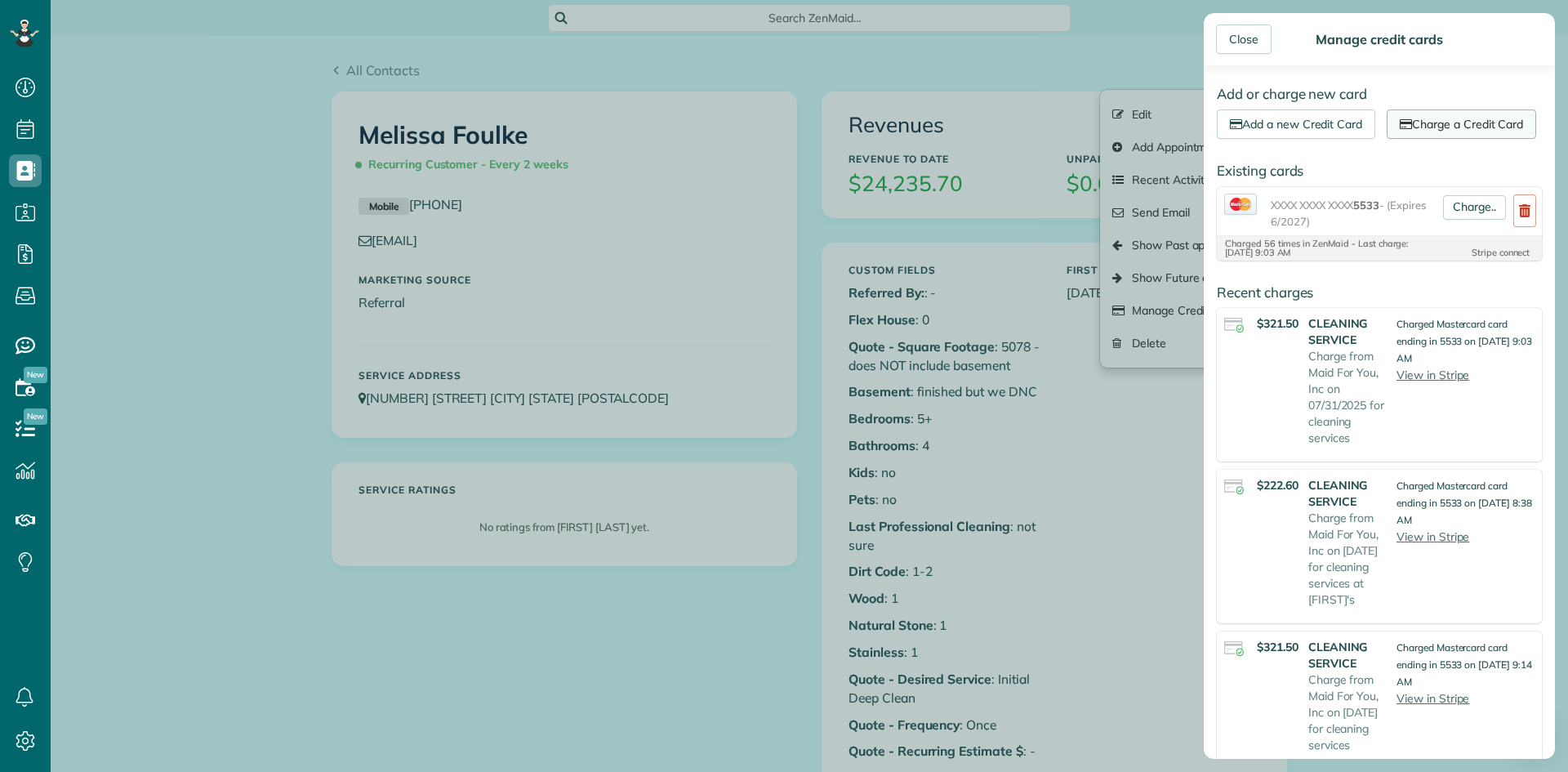 click on "Charge a Credit Card" at bounding box center (1461, 124) 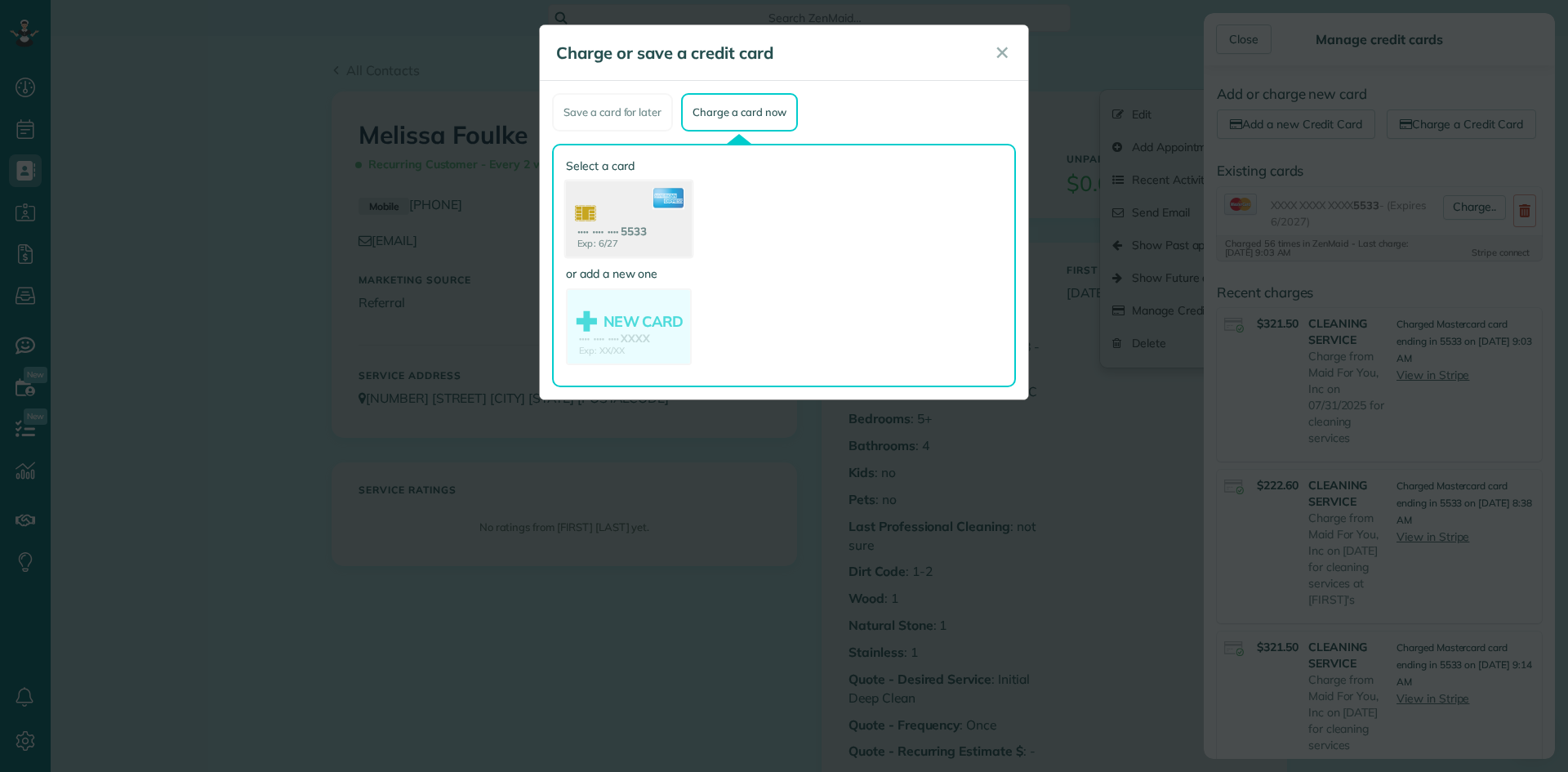 click 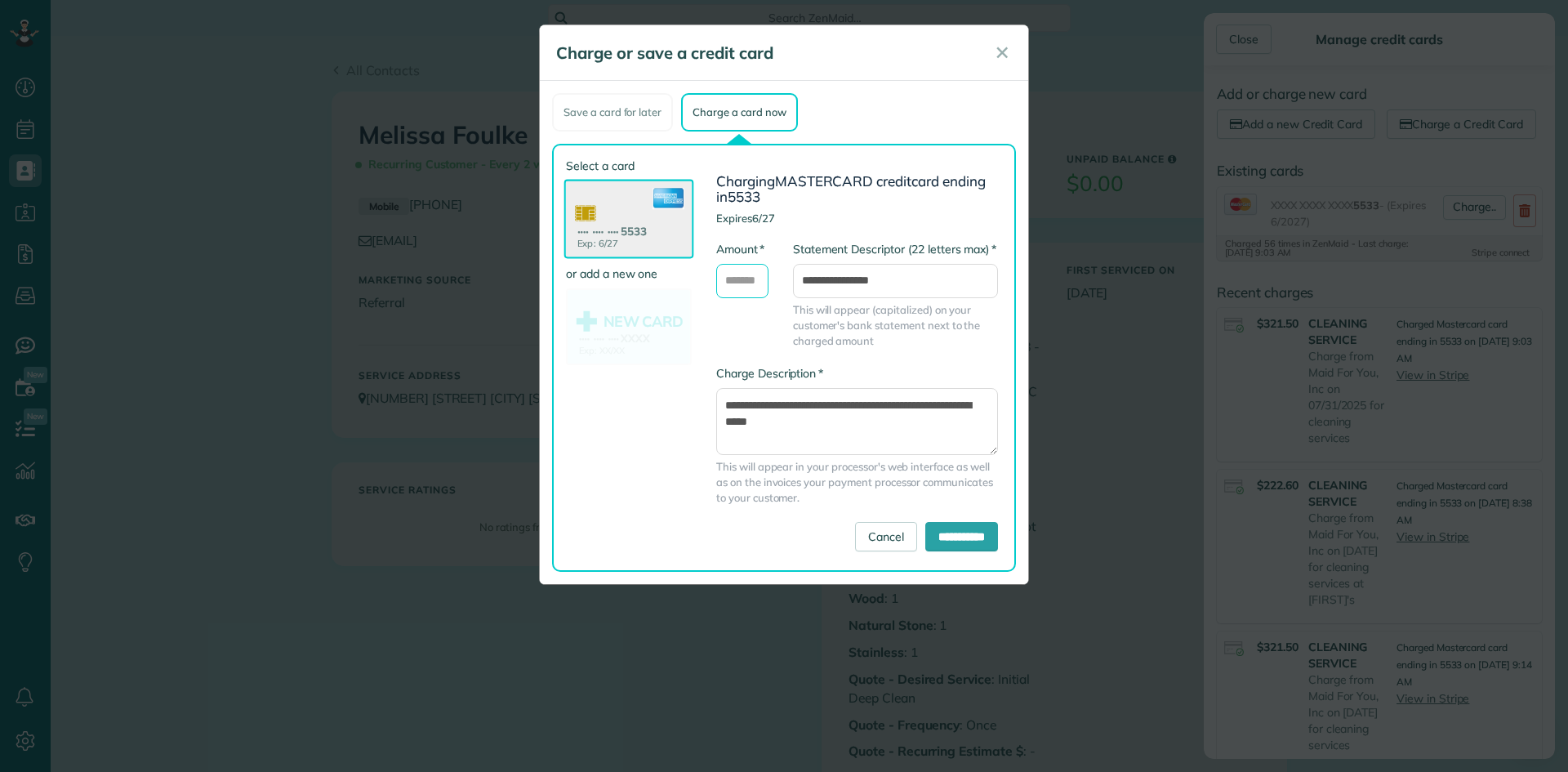 click on "*  Amount" at bounding box center [742, 281] 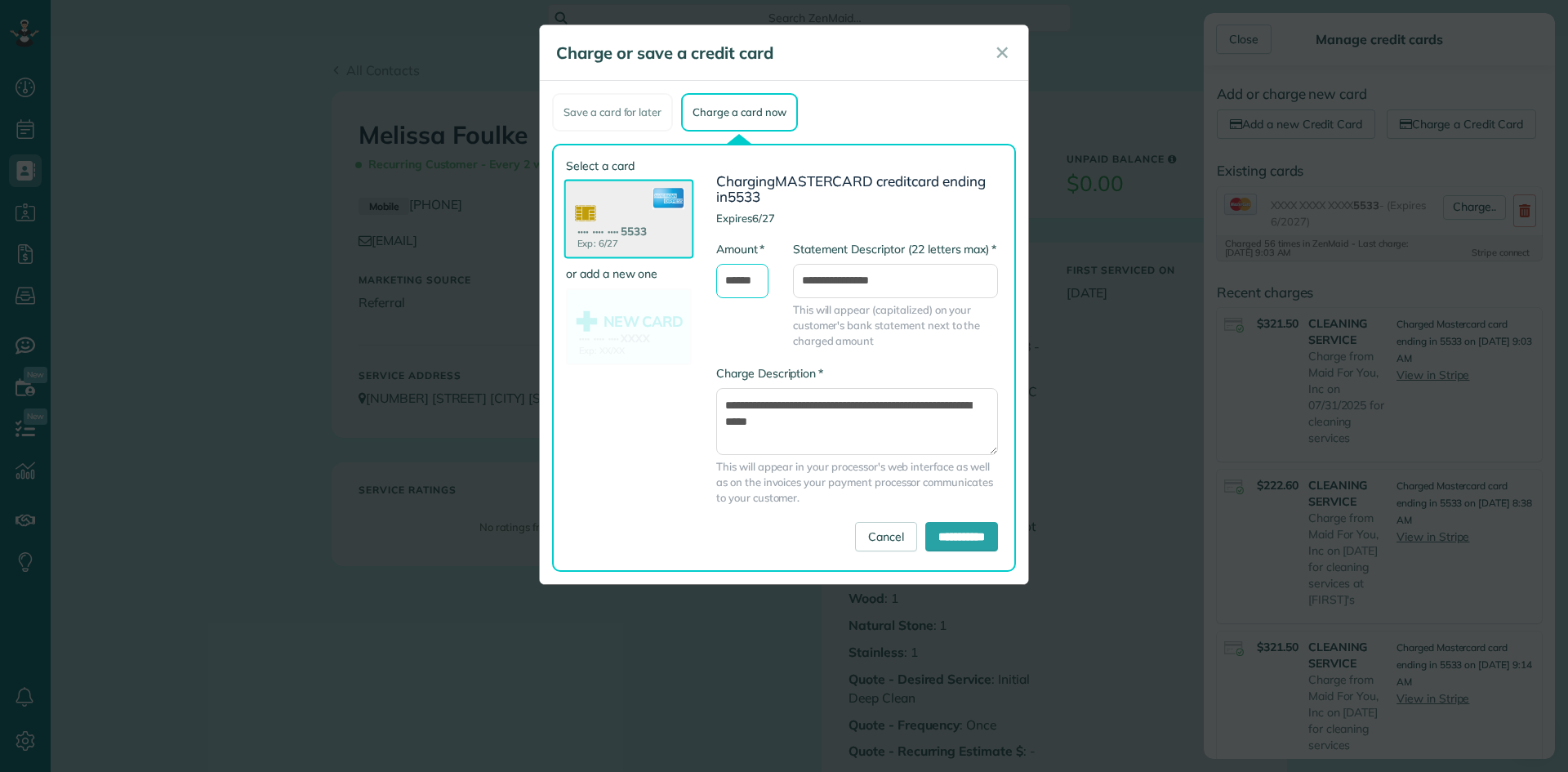 scroll, scrollTop: 0, scrollLeft: 2, axis: horizontal 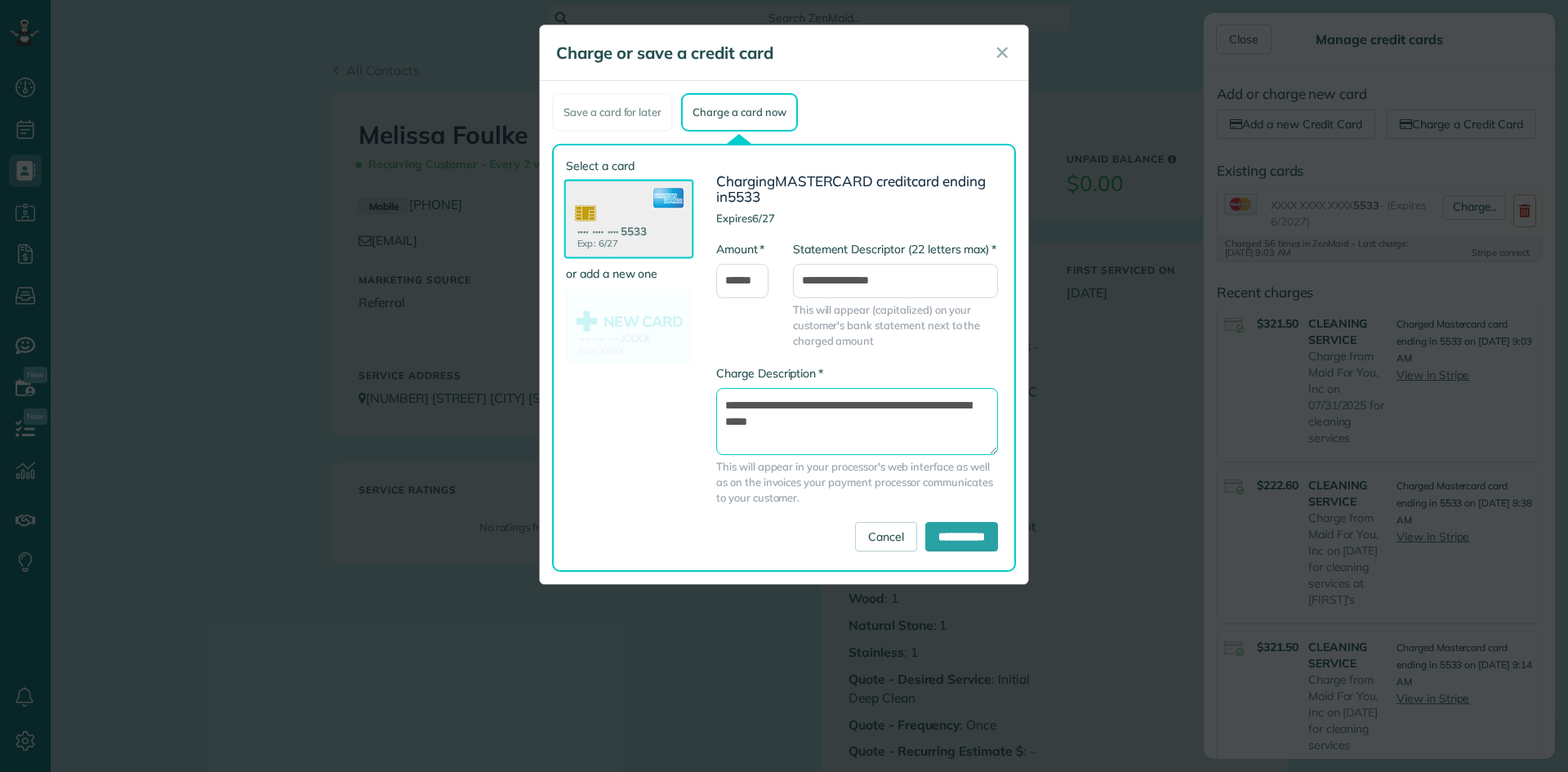 click on "**********" at bounding box center [857, 422] 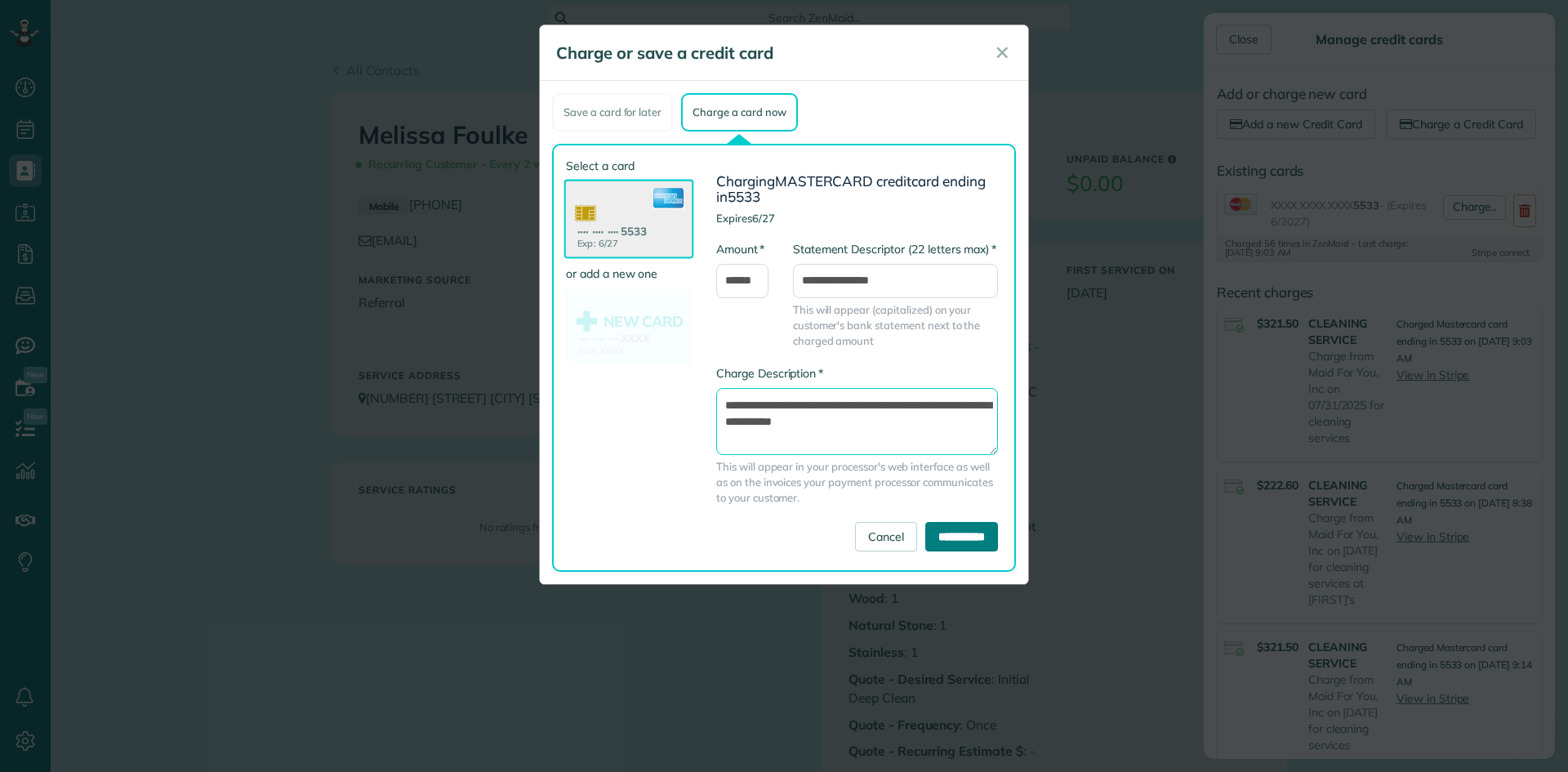 type on "**********" 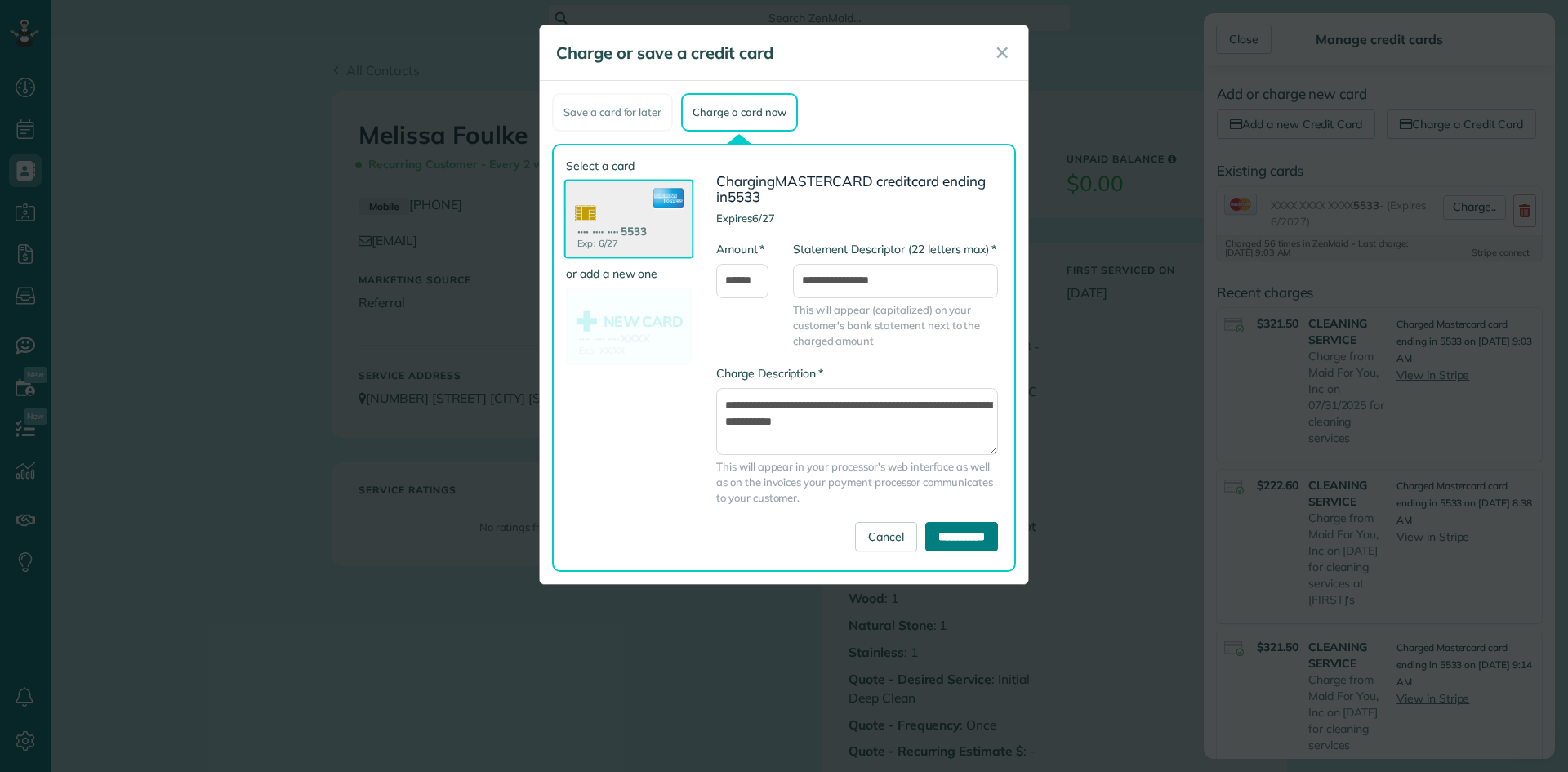 click on "**********" at bounding box center [961, 537] 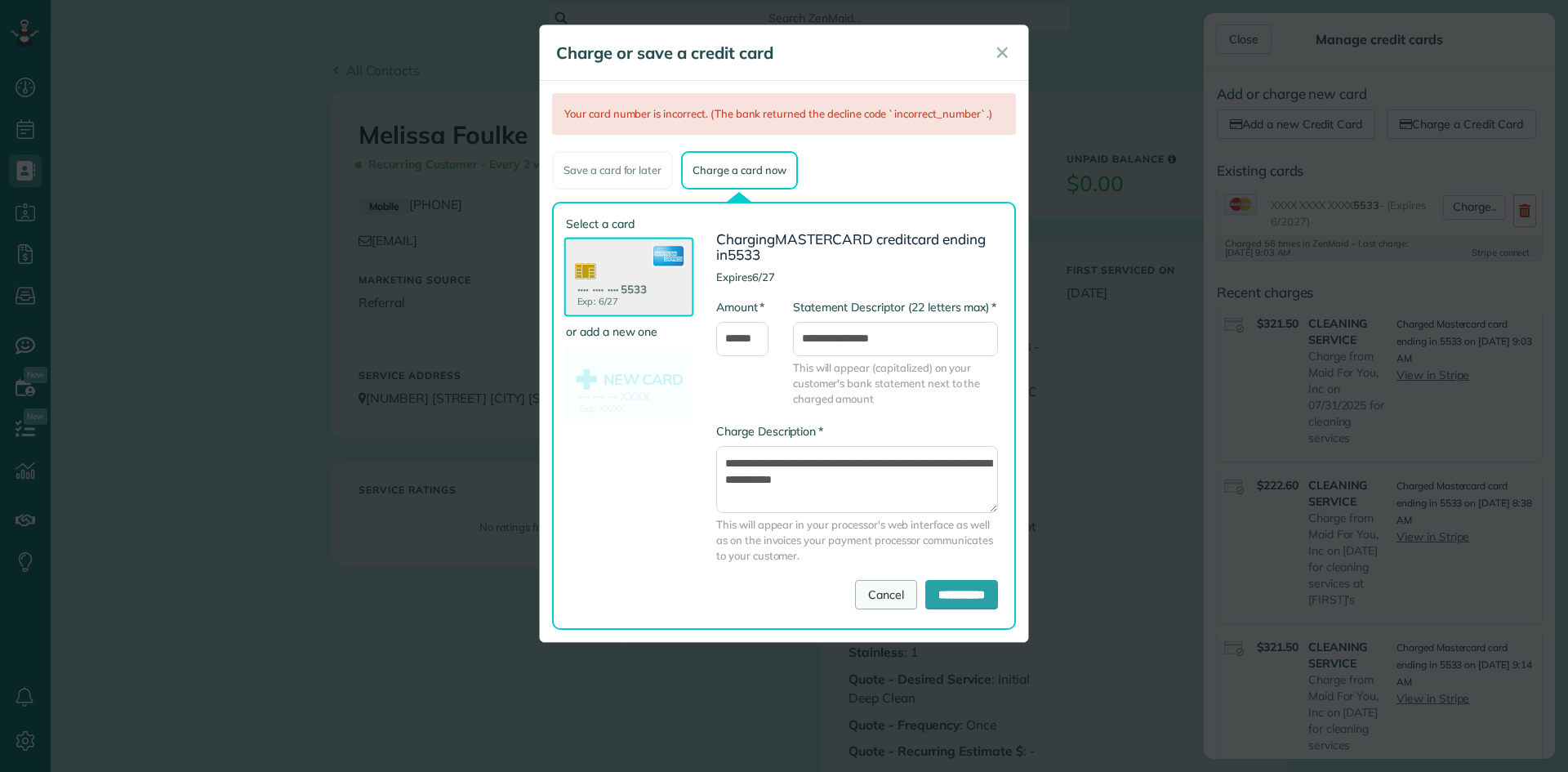 click on "Cancel" at bounding box center [886, 595] 